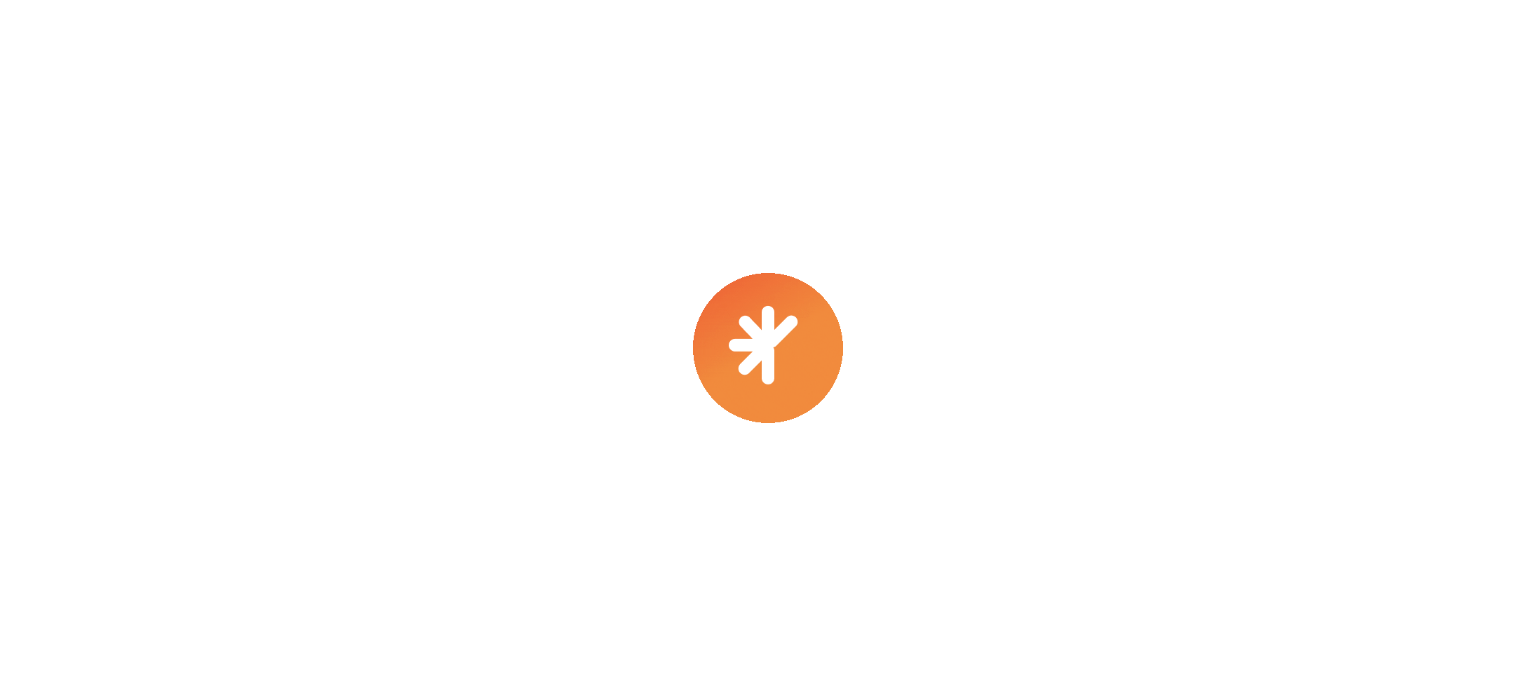 scroll, scrollTop: 0, scrollLeft: 0, axis: both 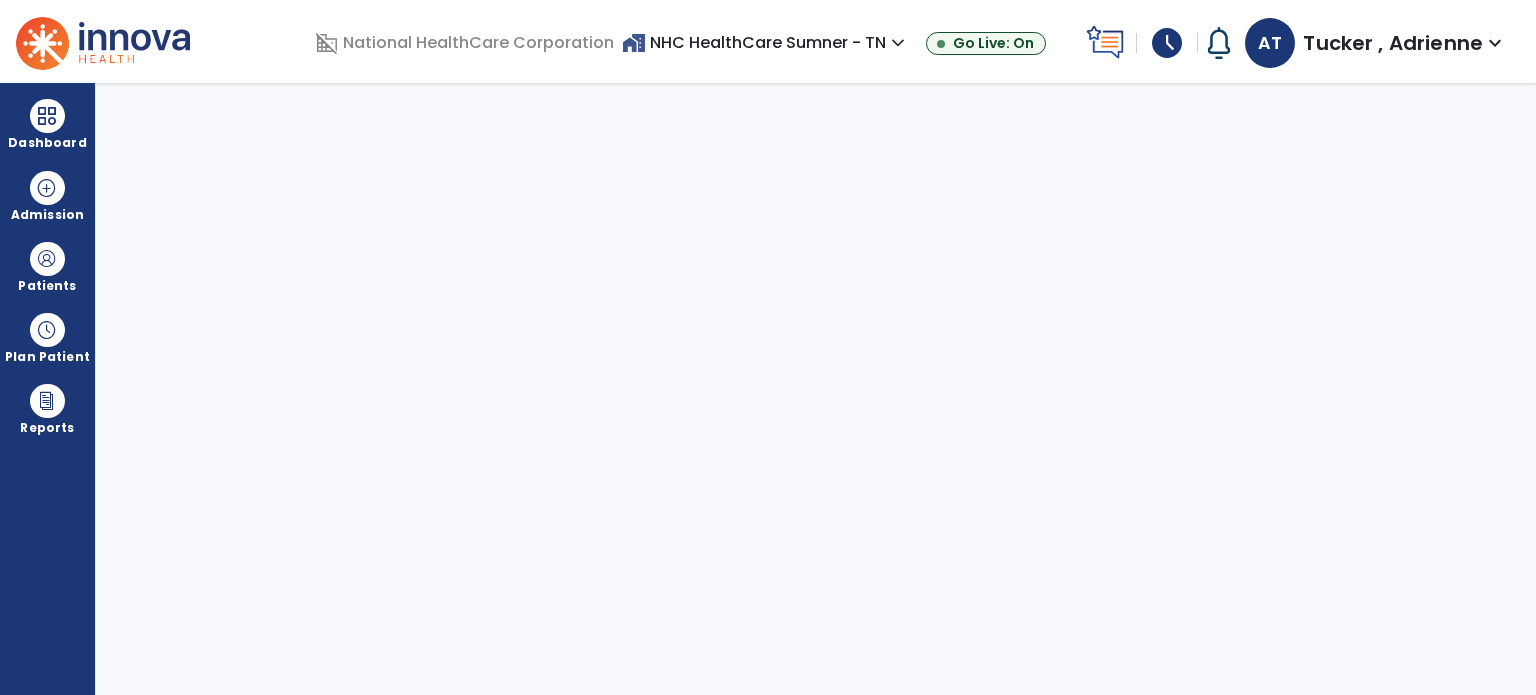 select on "****" 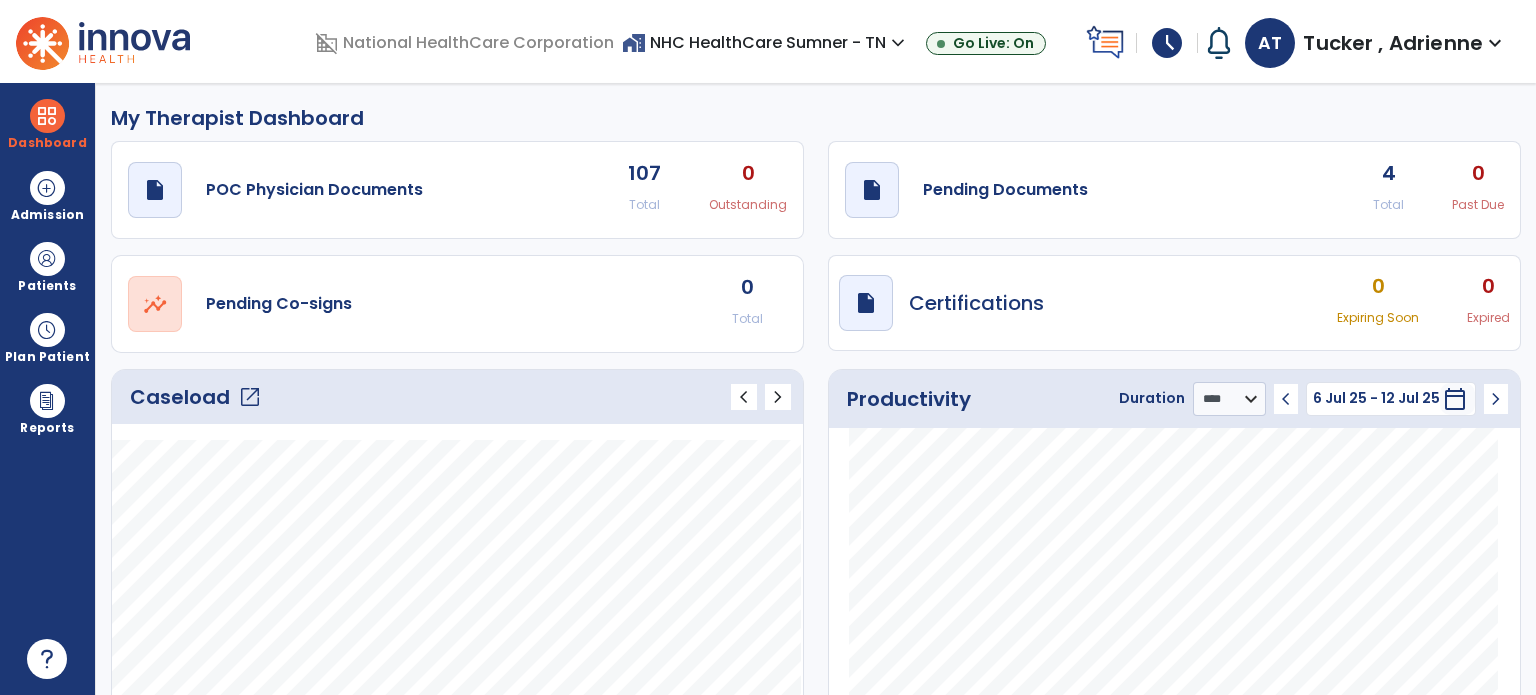 click on "schedule" at bounding box center (1167, 43) 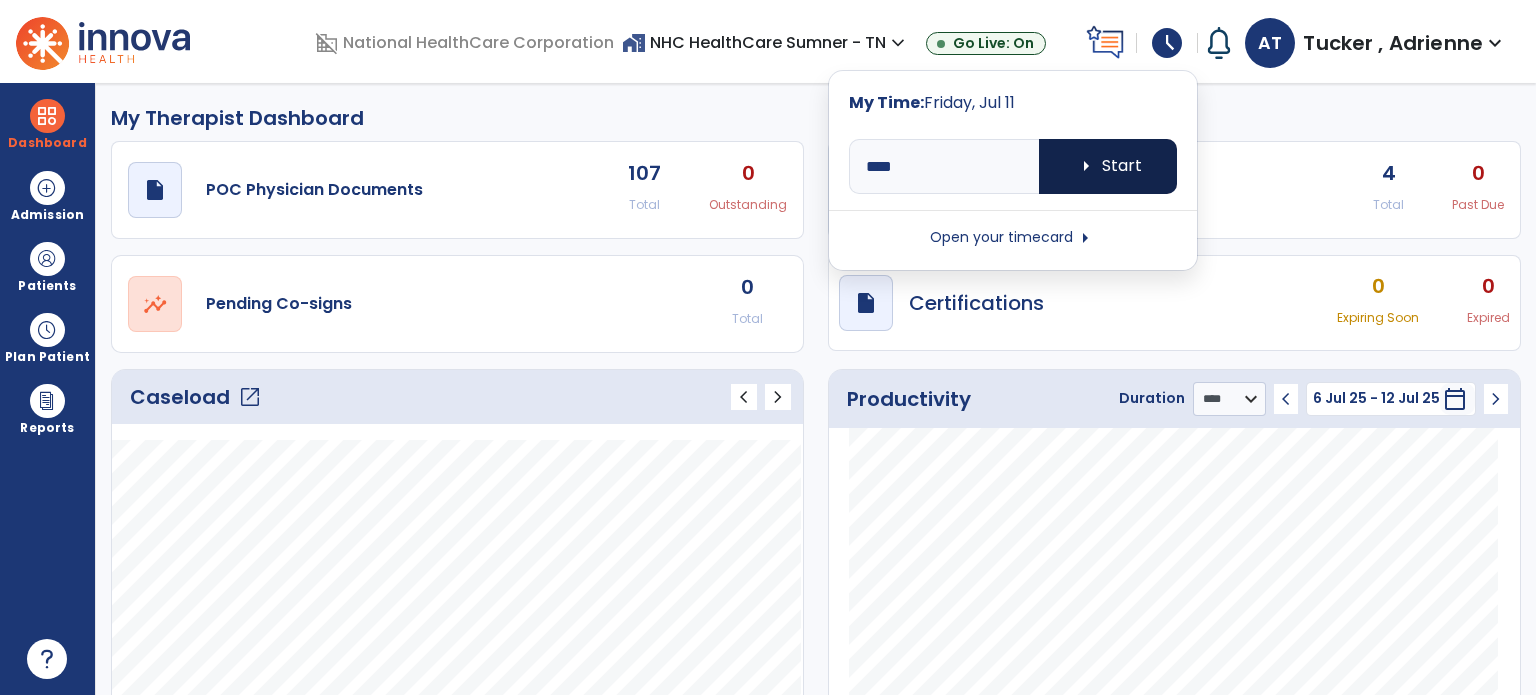 click on "arrow_right  Start" at bounding box center [1108, 166] 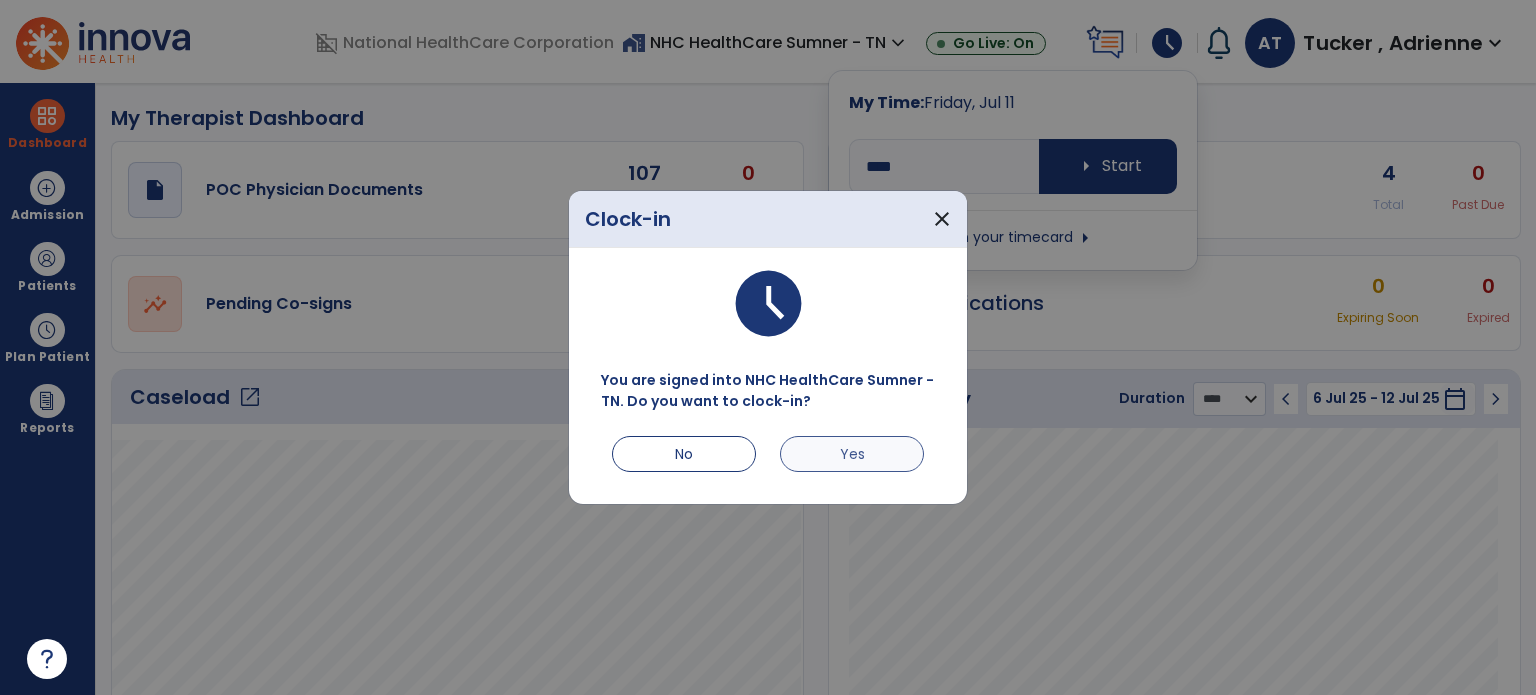 drag, startPoint x: 872, startPoint y: 424, endPoint x: 868, endPoint y: 447, distance: 23.345236 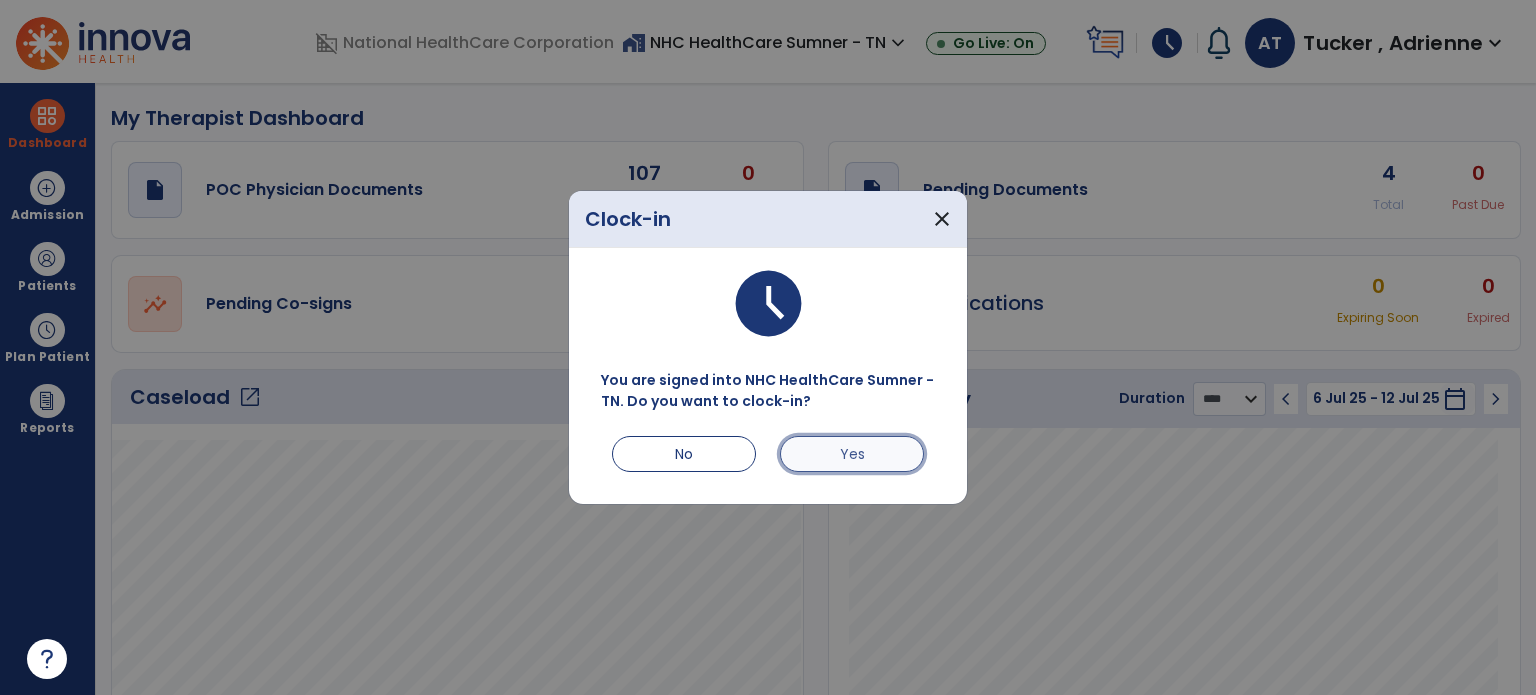 click on "Yes" at bounding box center (852, 454) 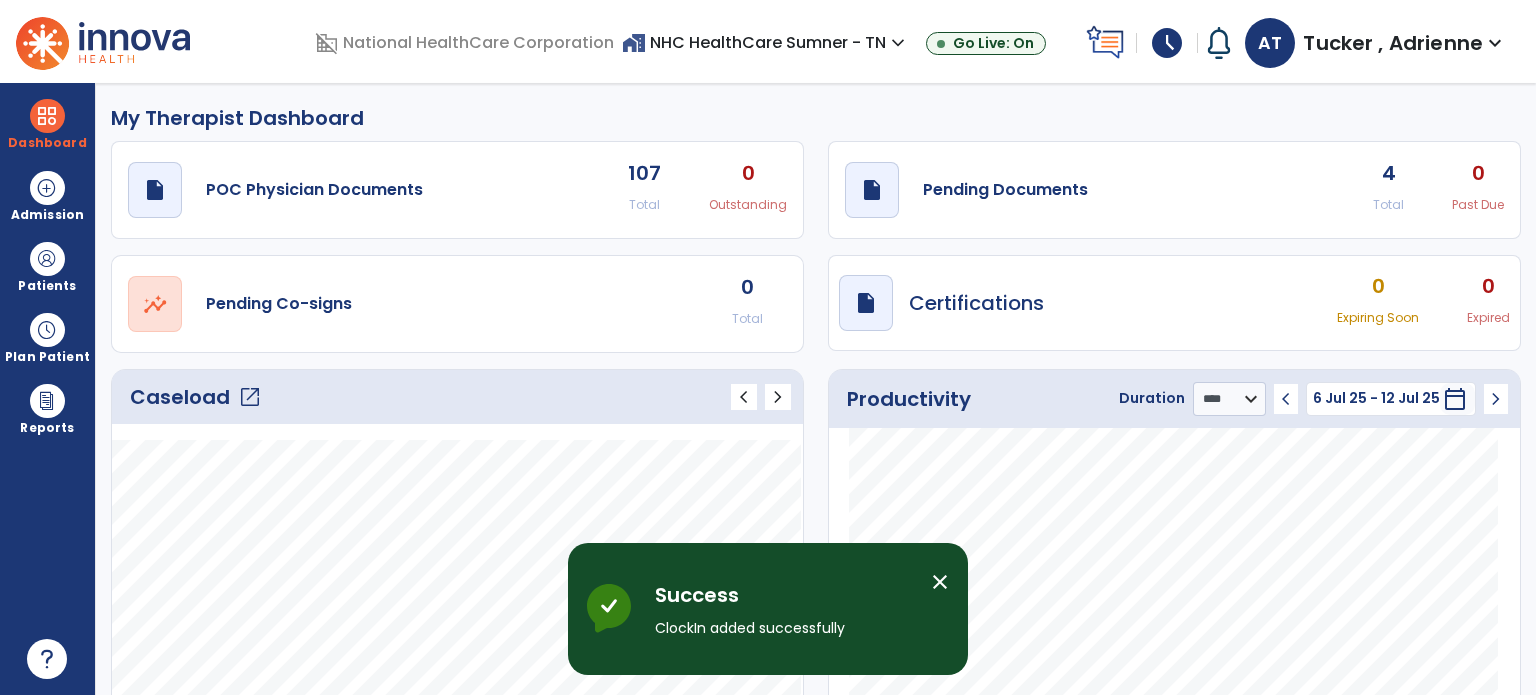 click on "close" at bounding box center [940, 582] 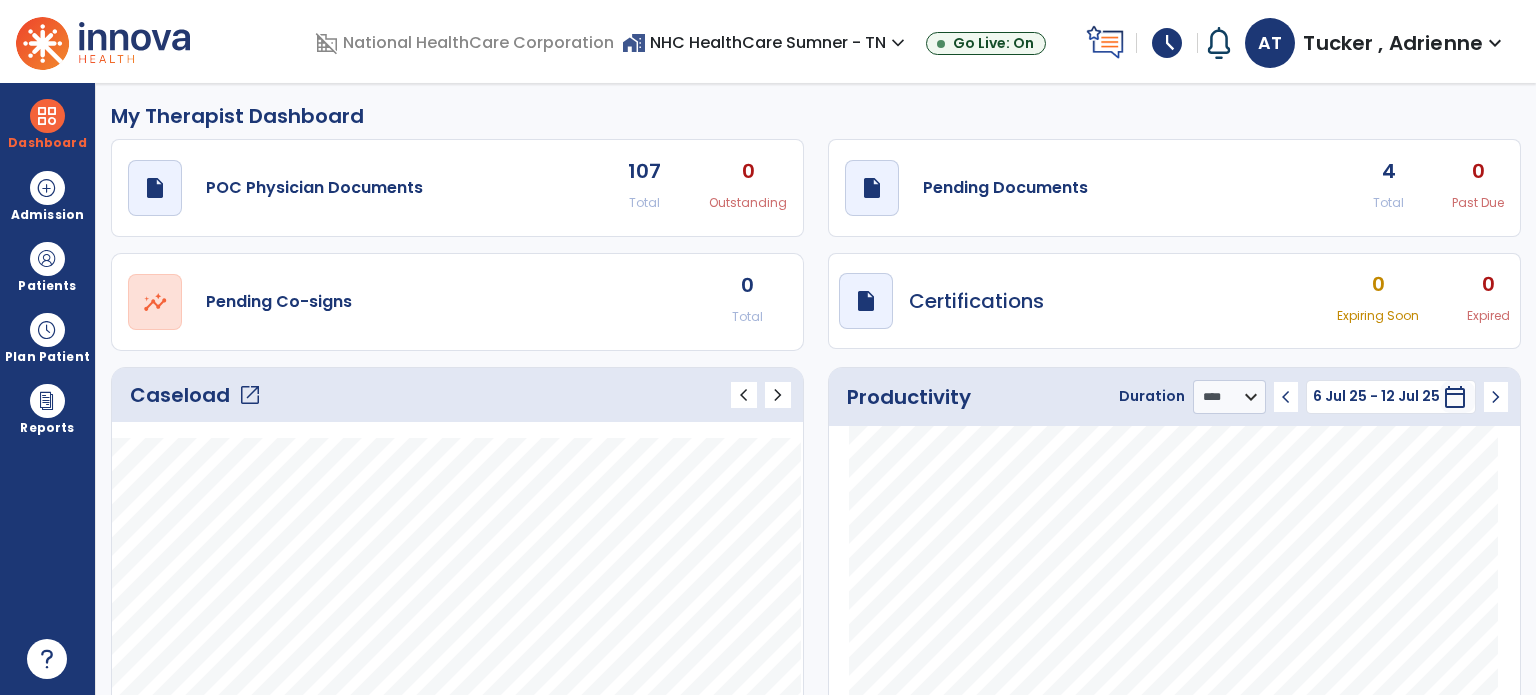 scroll, scrollTop: 0, scrollLeft: 0, axis: both 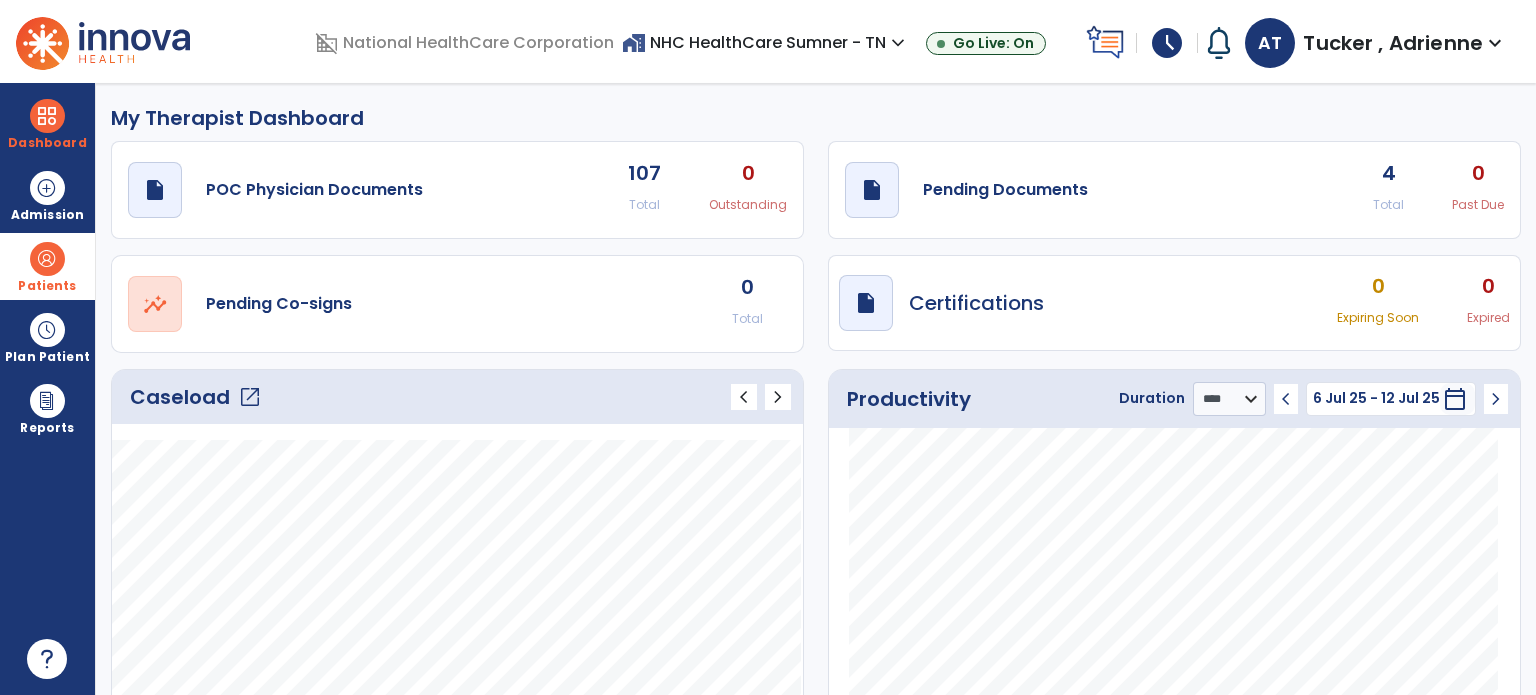 click on "Patients" at bounding box center [47, 286] 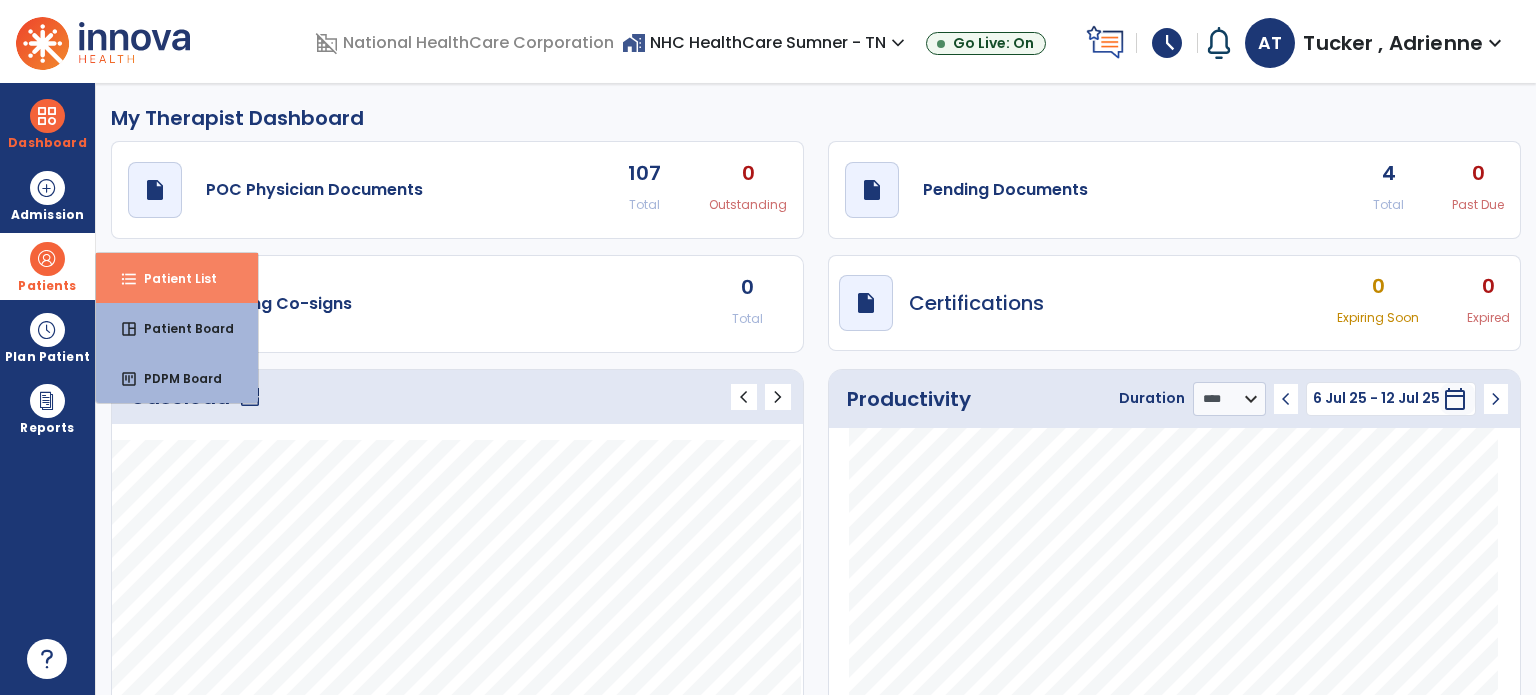 click on "Patient List" at bounding box center (172, 278) 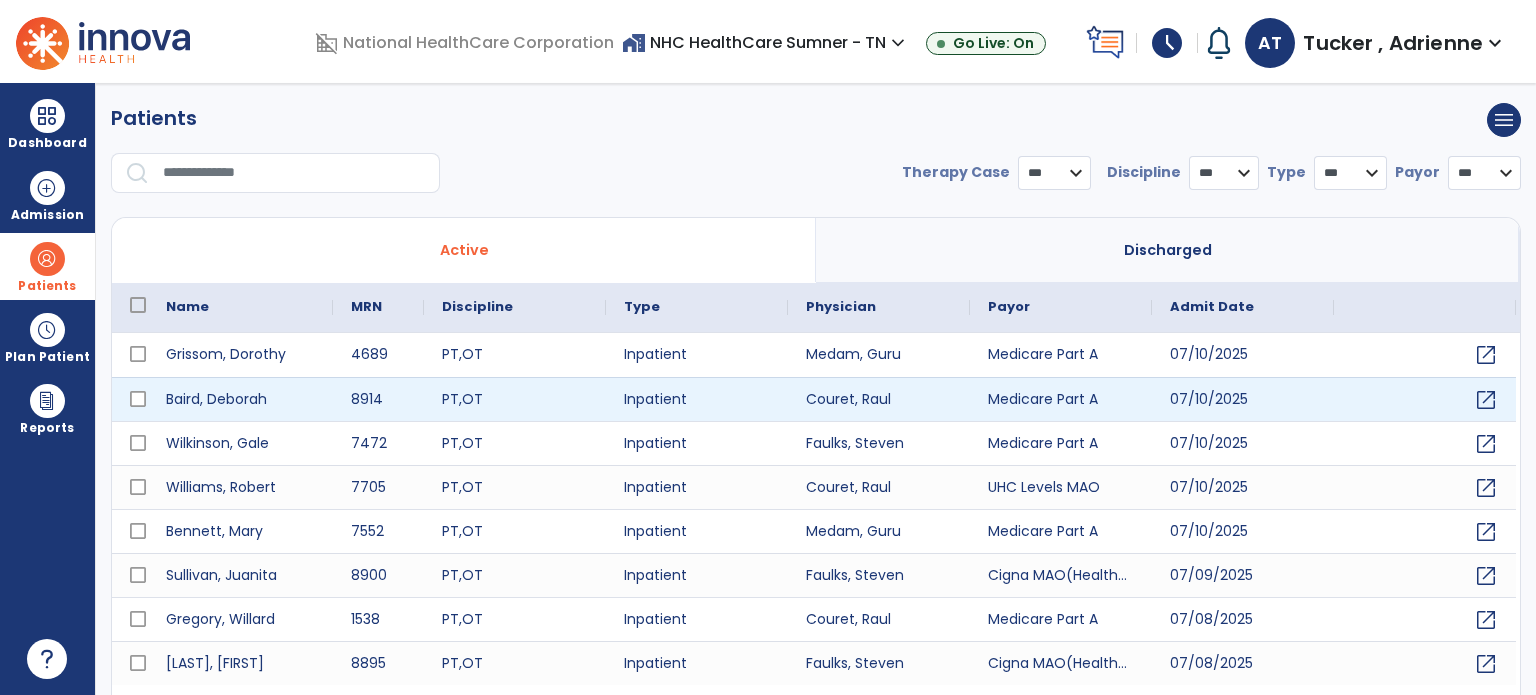 select on "***" 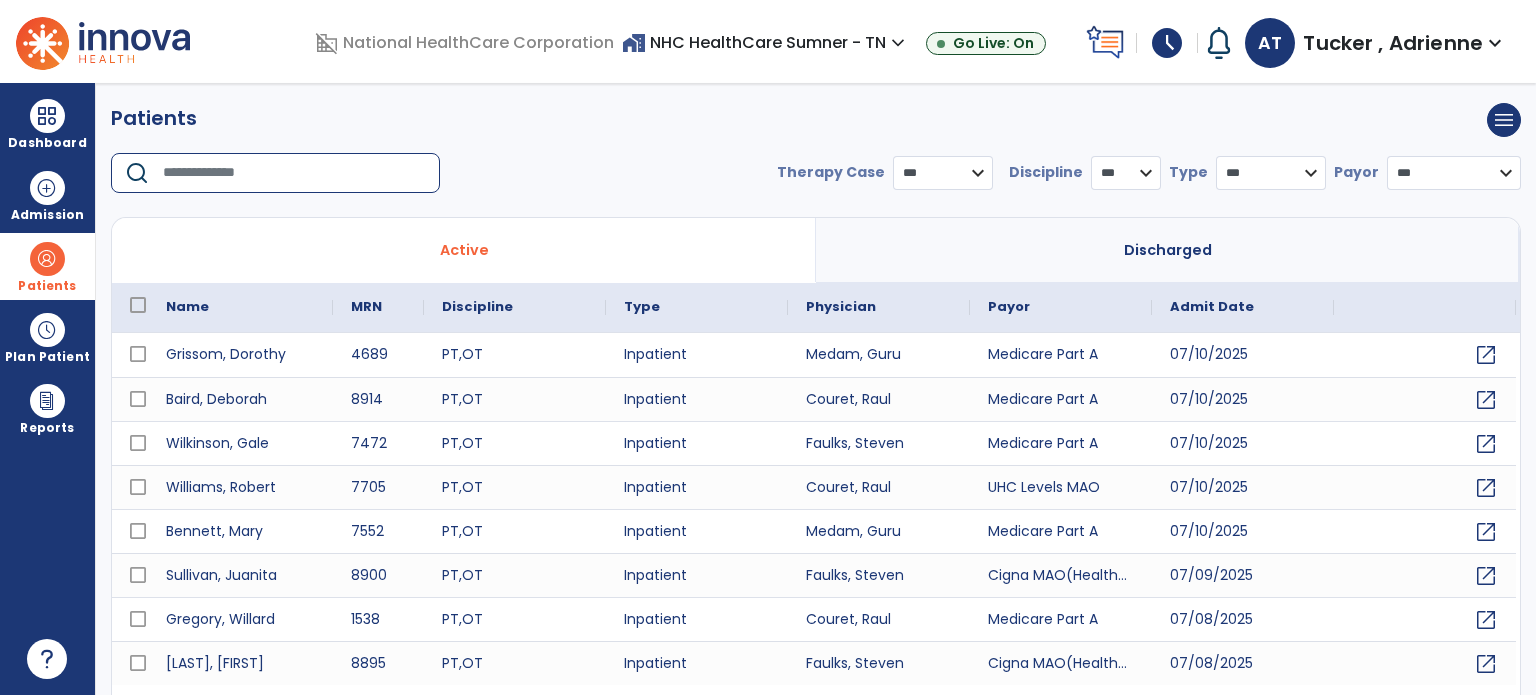 click at bounding box center [294, 173] 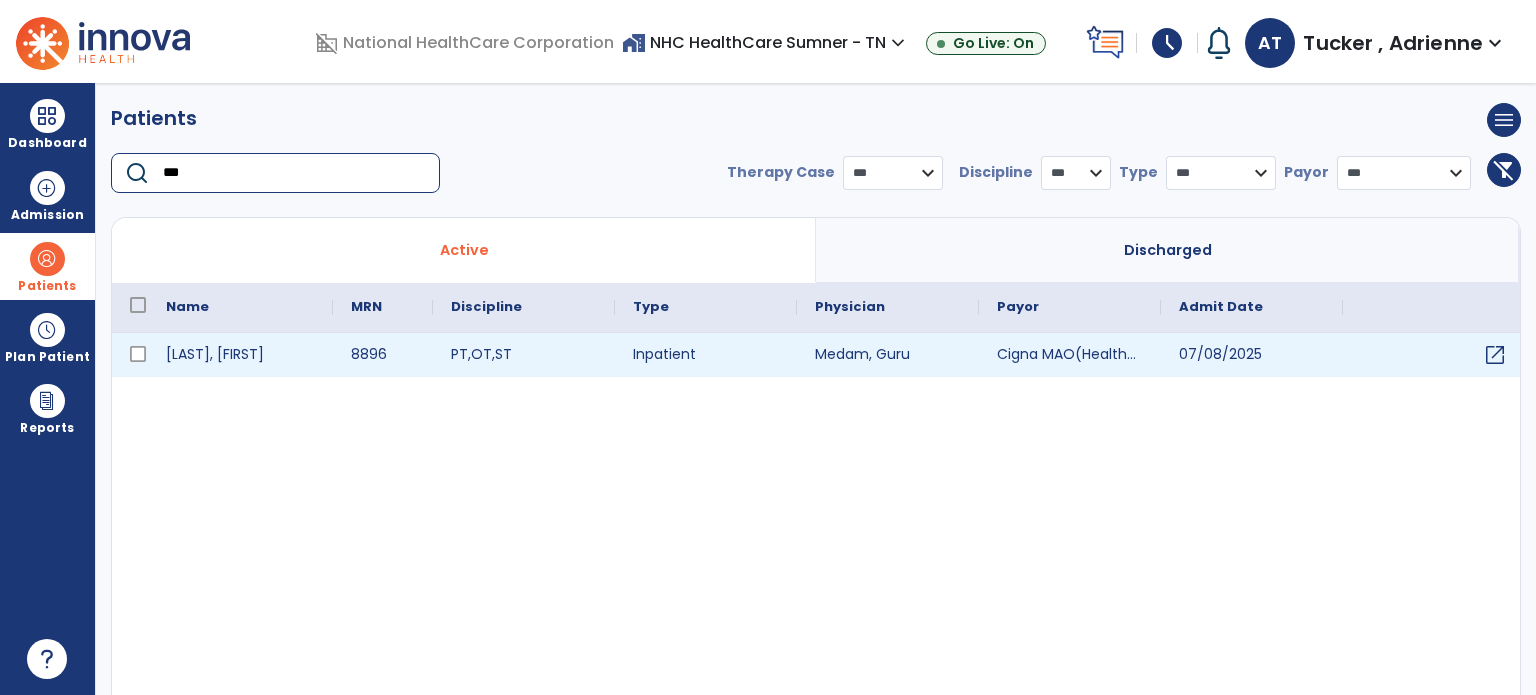 type on "***" 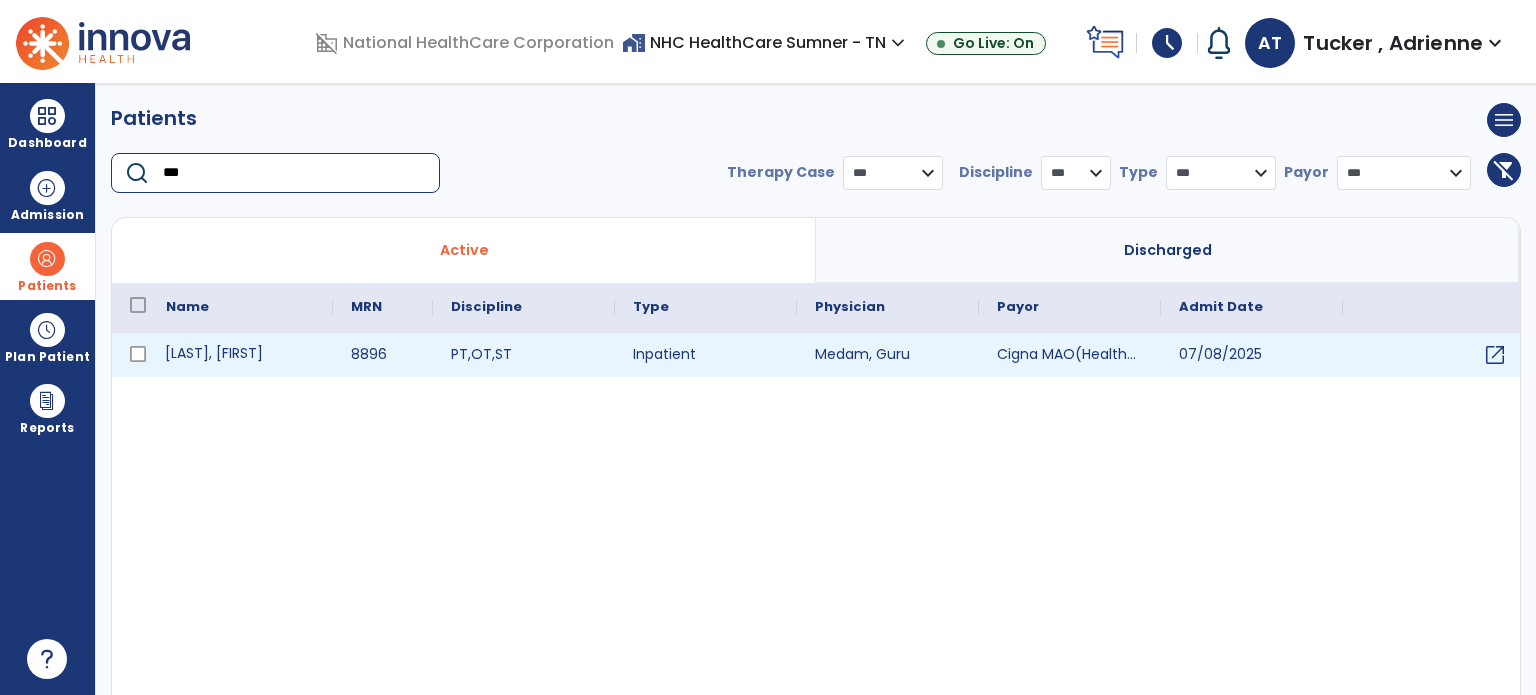 click on "[LAST], [FIRST]" at bounding box center [240, 355] 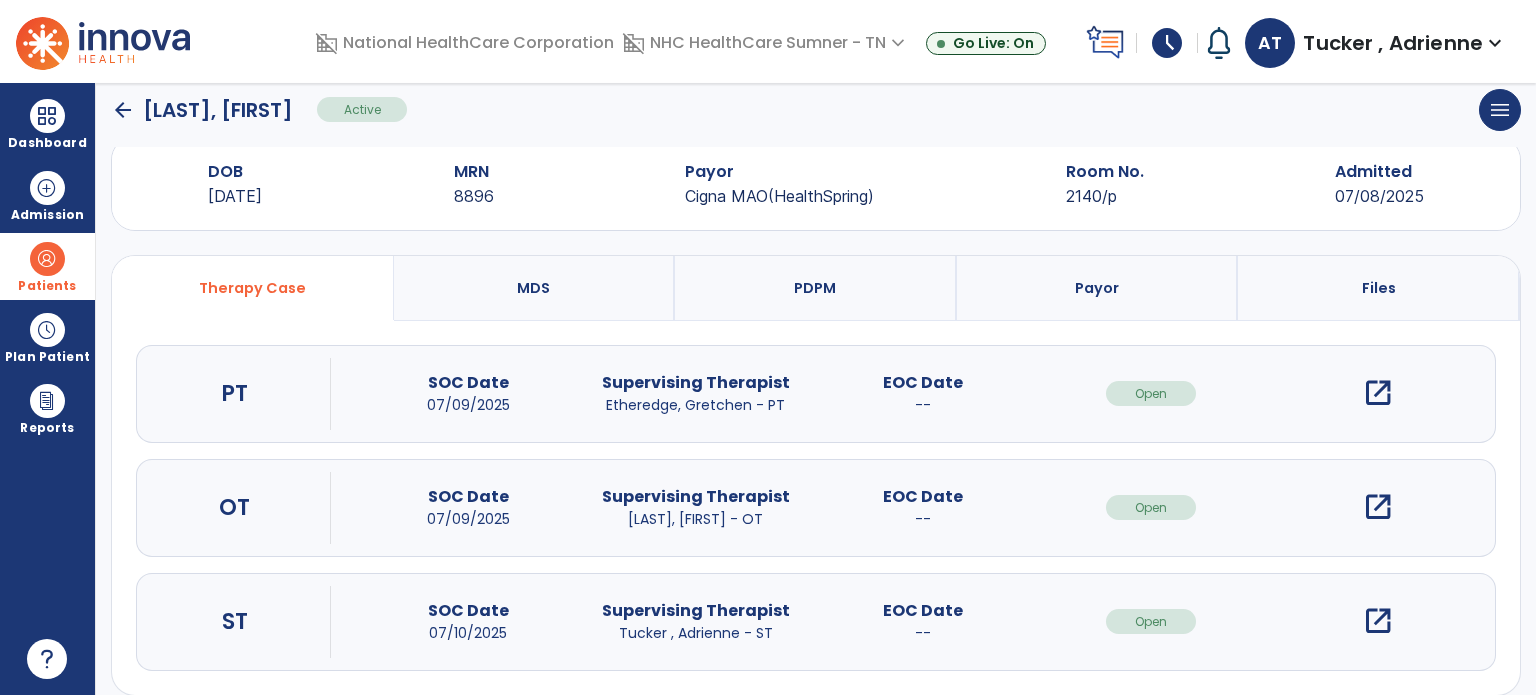 scroll, scrollTop: 62, scrollLeft: 0, axis: vertical 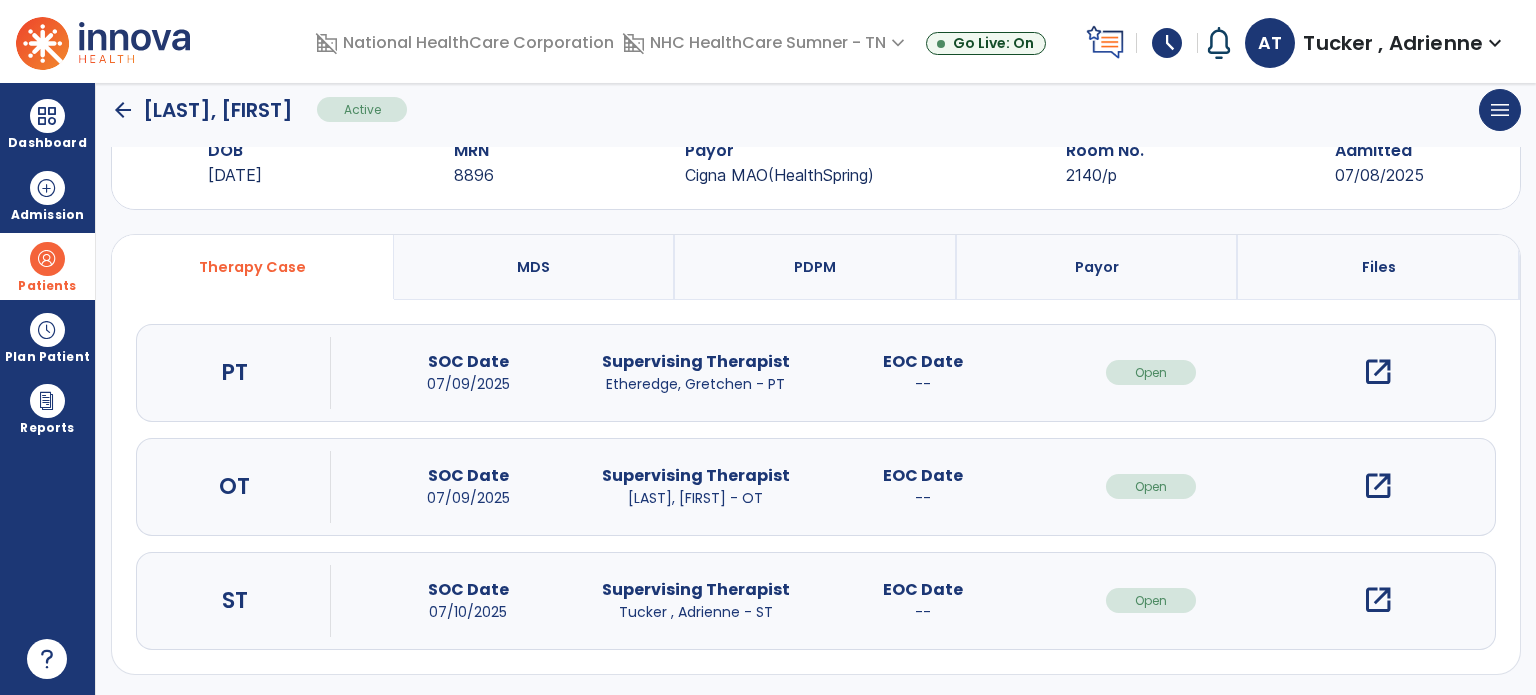click on "open_in_new" at bounding box center (1378, 600) 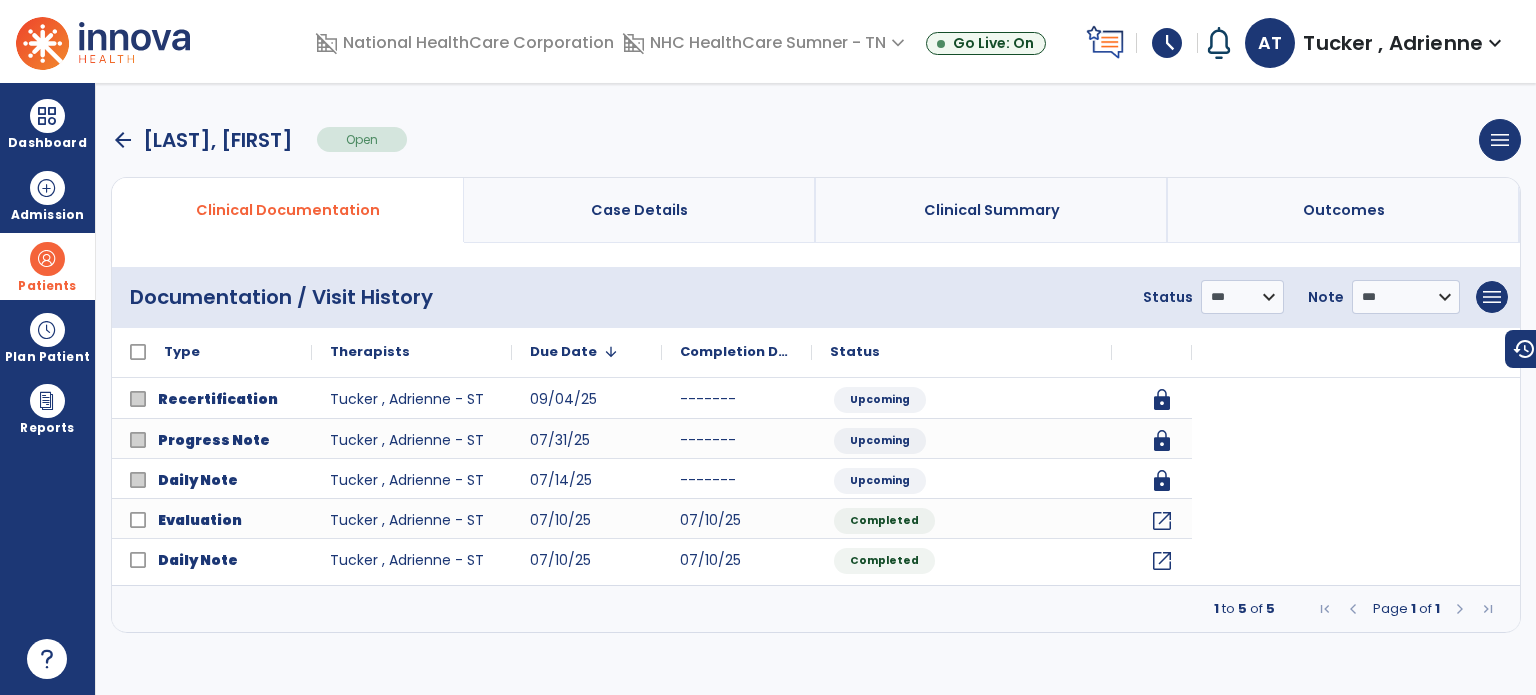 scroll, scrollTop: 0, scrollLeft: 0, axis: both 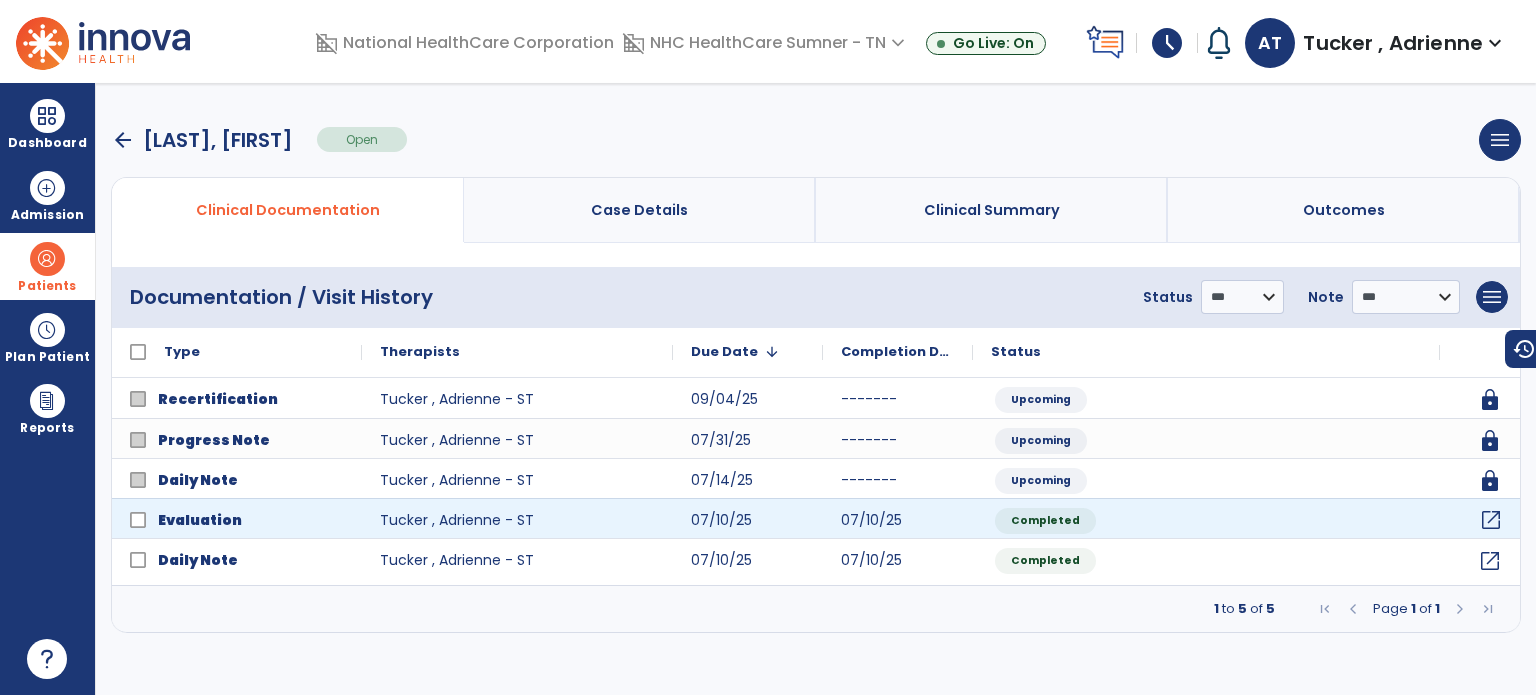 click on "open_in_new" 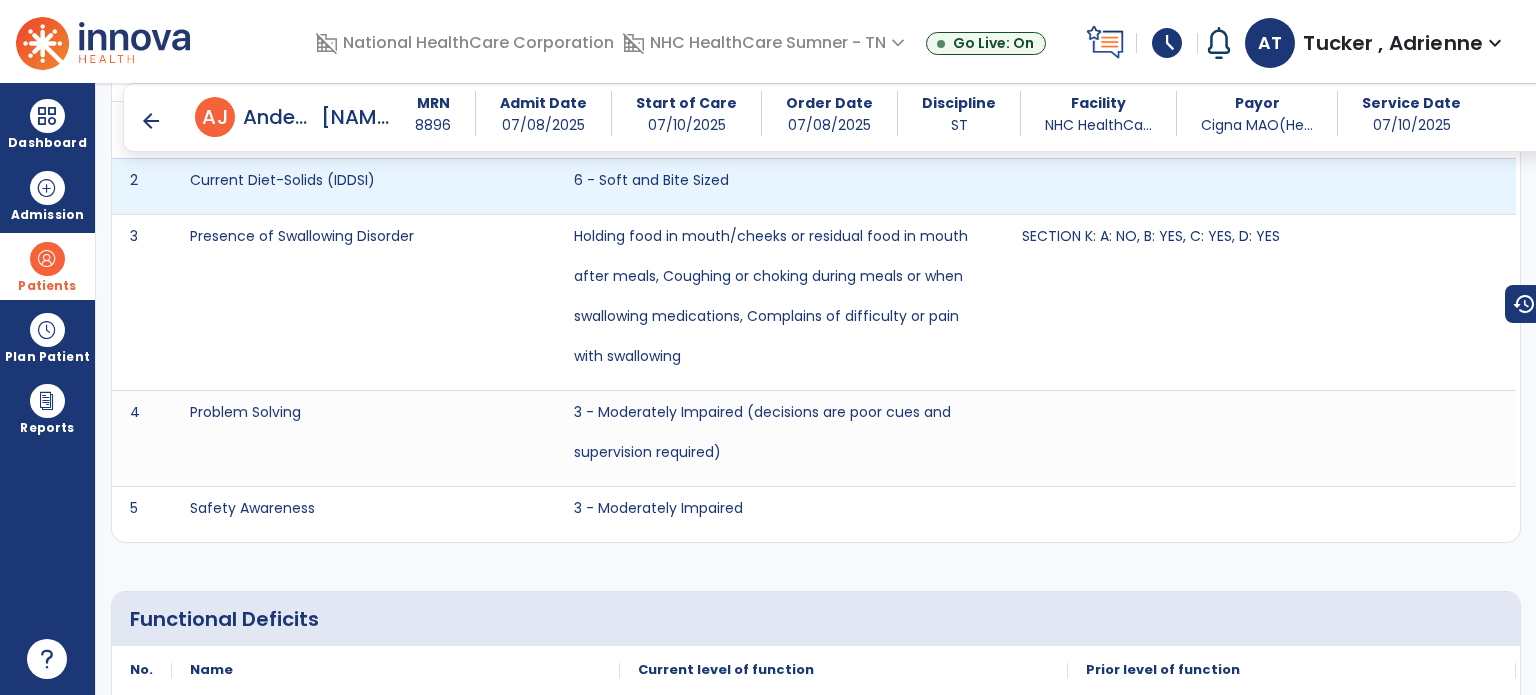 scroll, scrollTop: 2400, scrollLeft: 0, axis: vertical 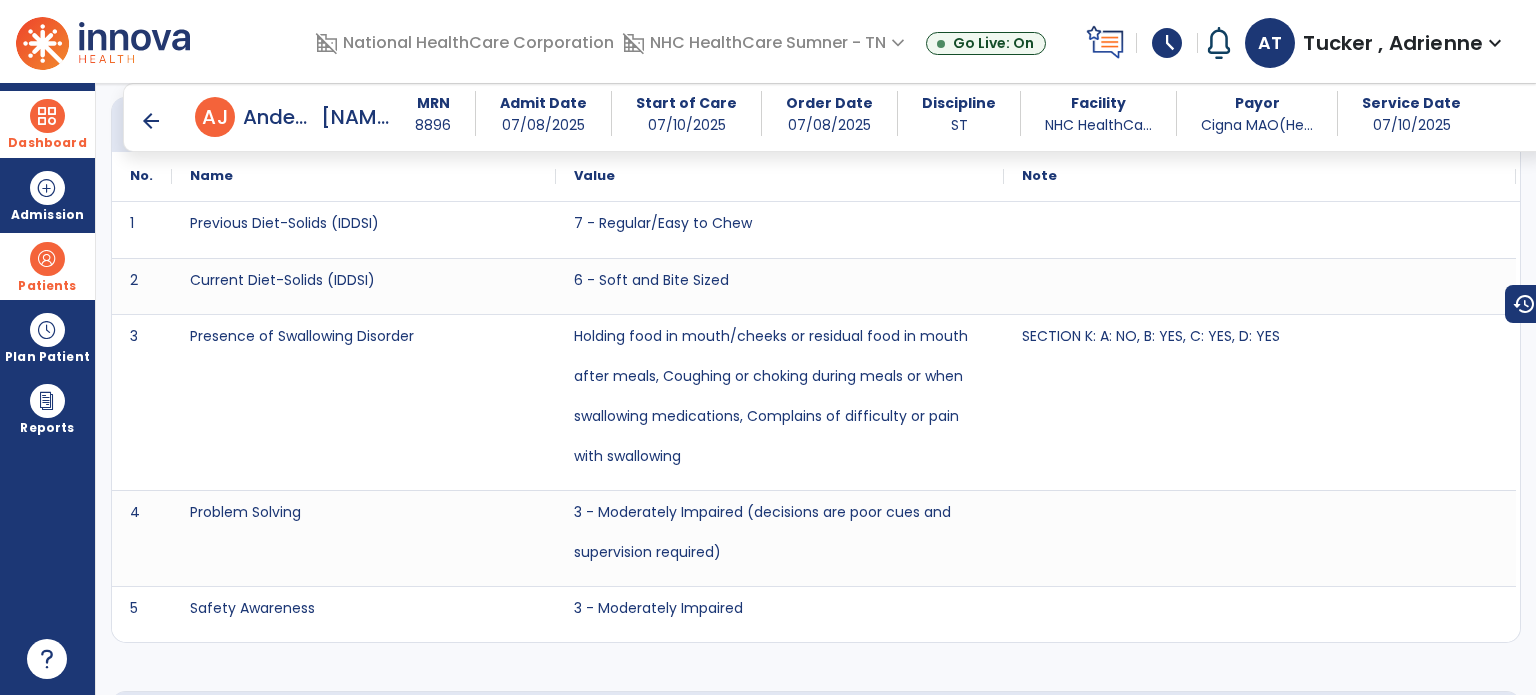 click on "Dashboard" at bounding box center (47, 124) 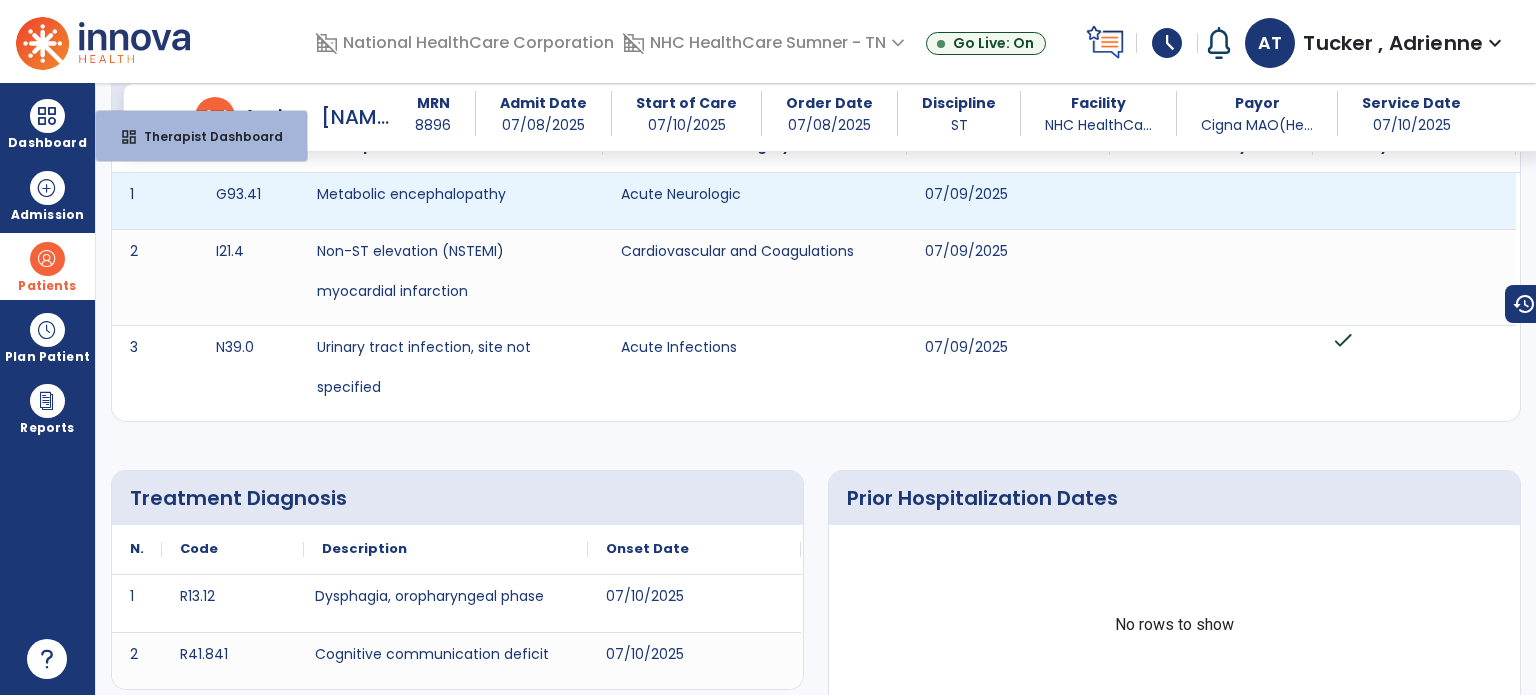 scroll, scrollTop: 0, scrollLeft: 0, axis: both 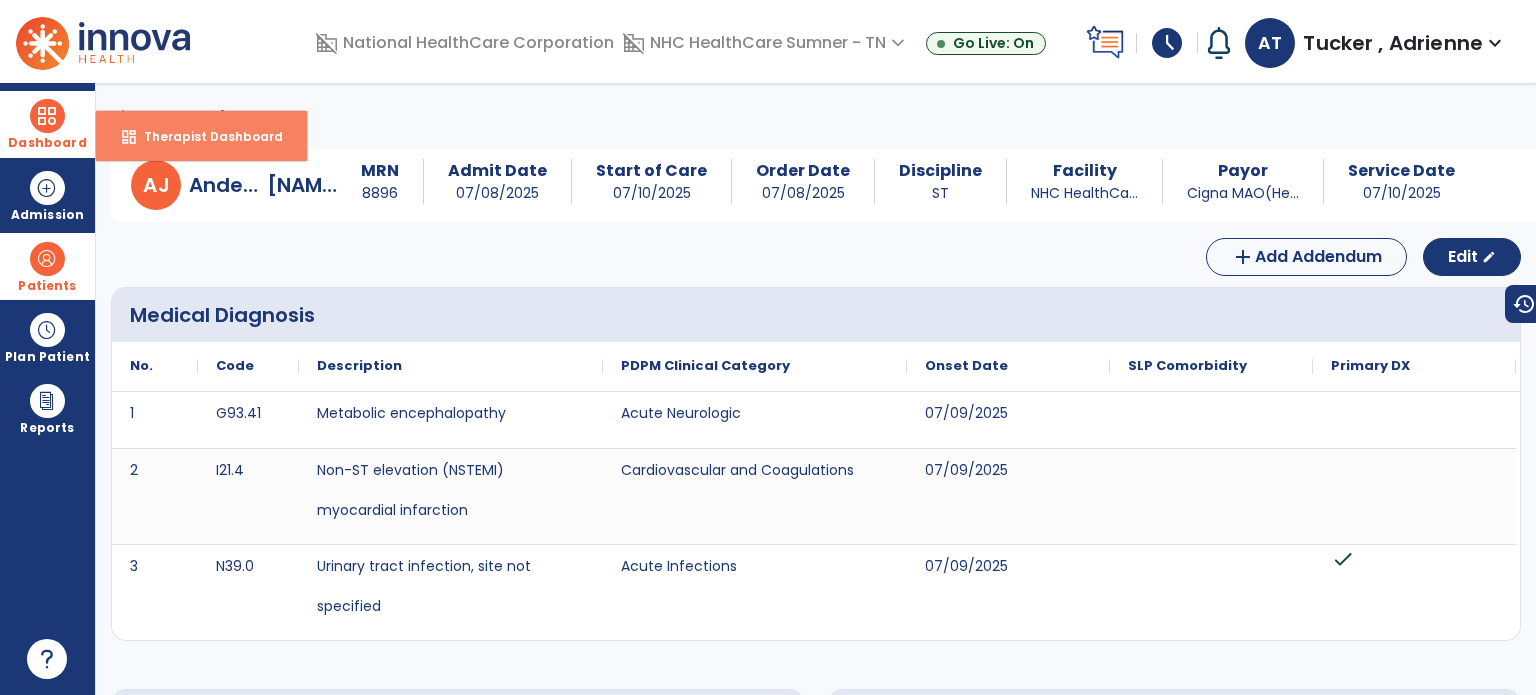 click on "Therapist Dashboard" at bounding box center [205, 136] 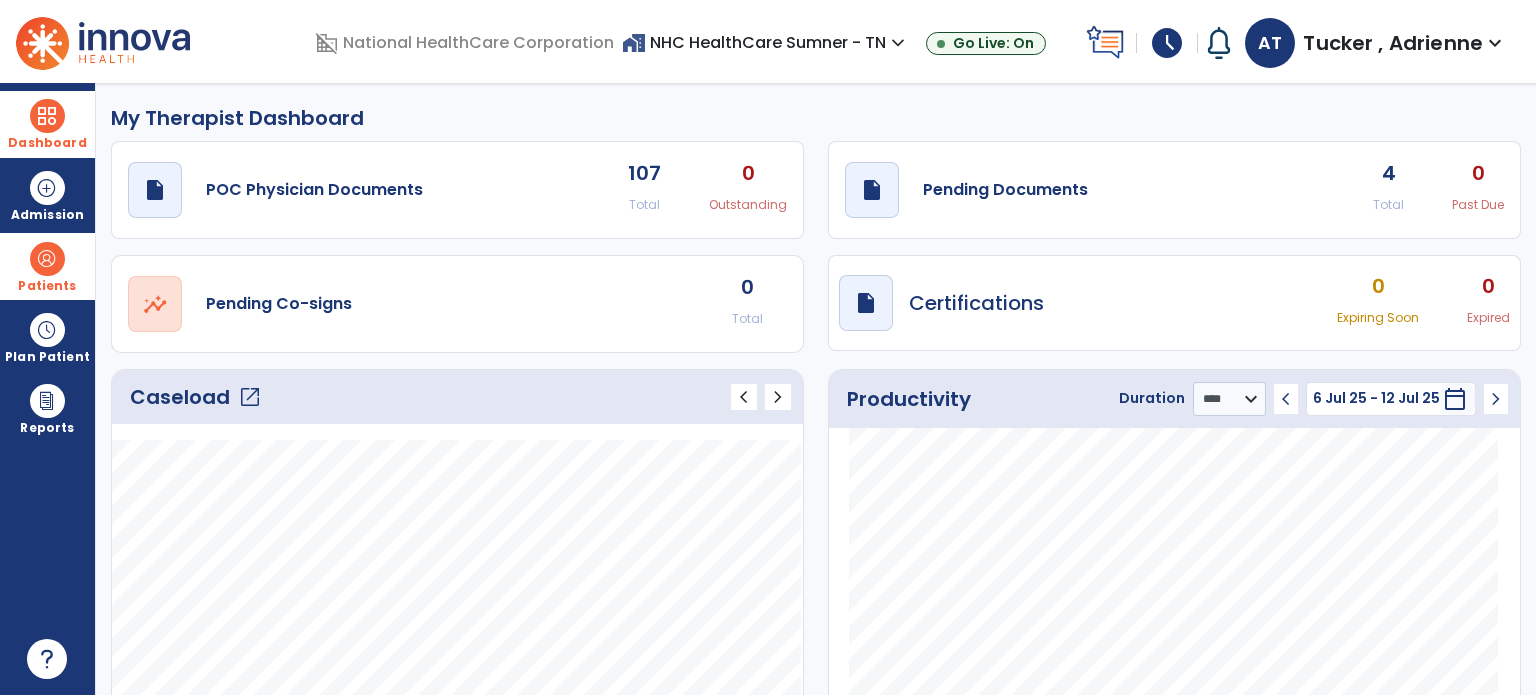 click on "Patients" at bounding box center [47, 266] 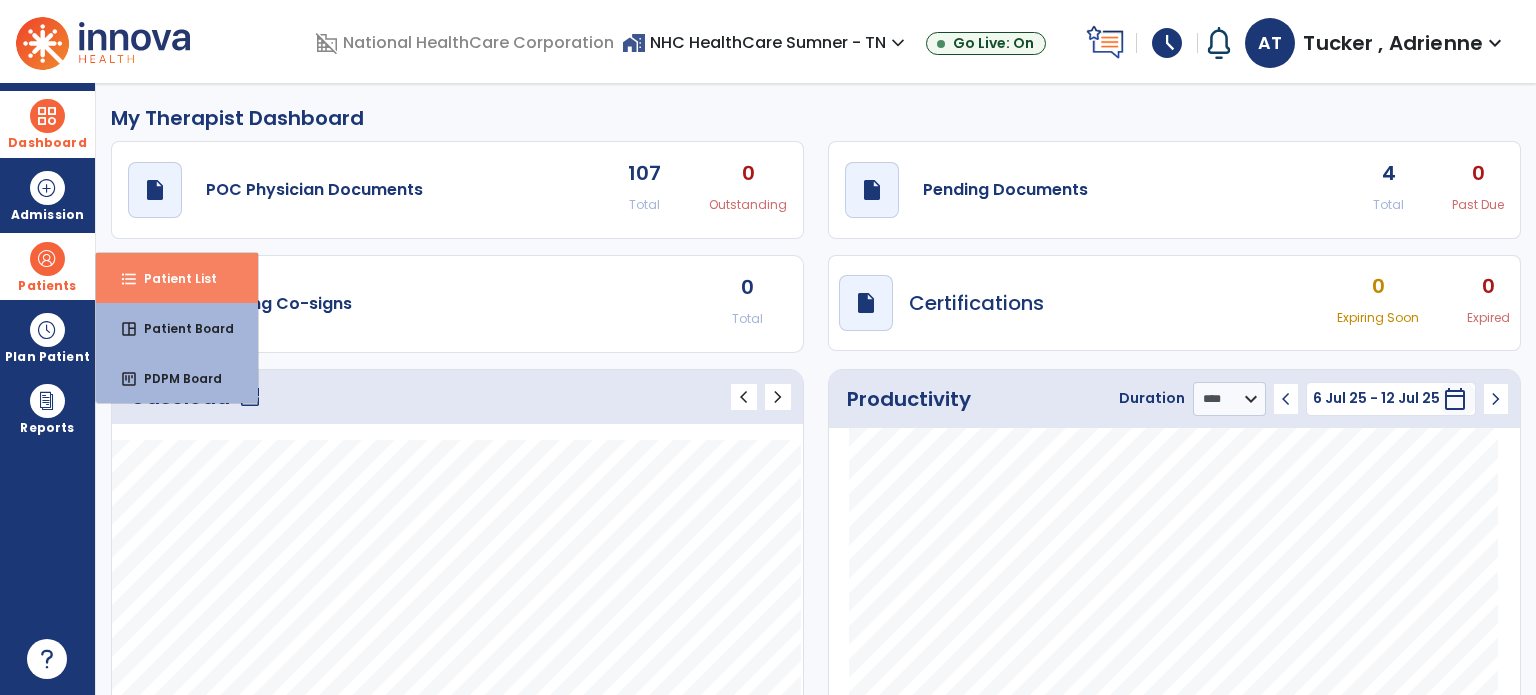 click on "Patient List" at bounding box center [172, 278] 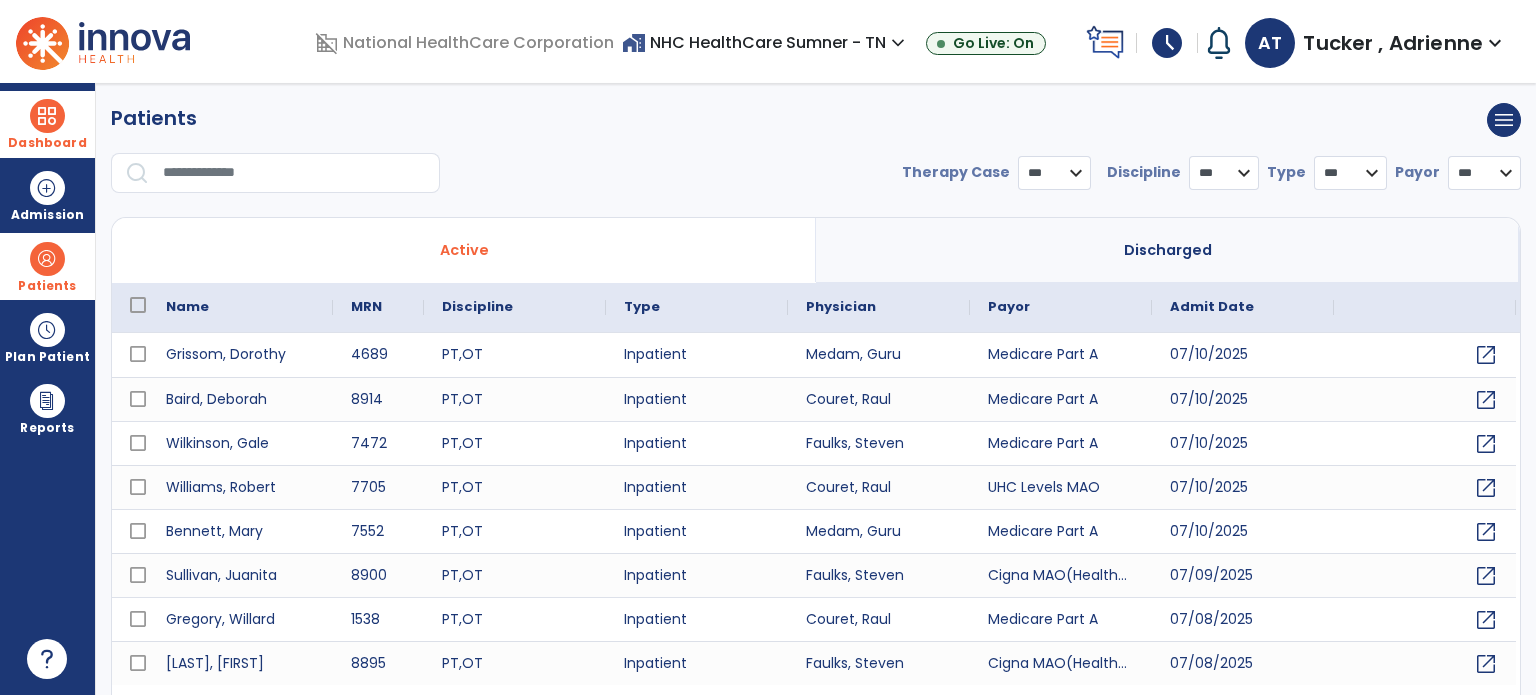 select on "***" 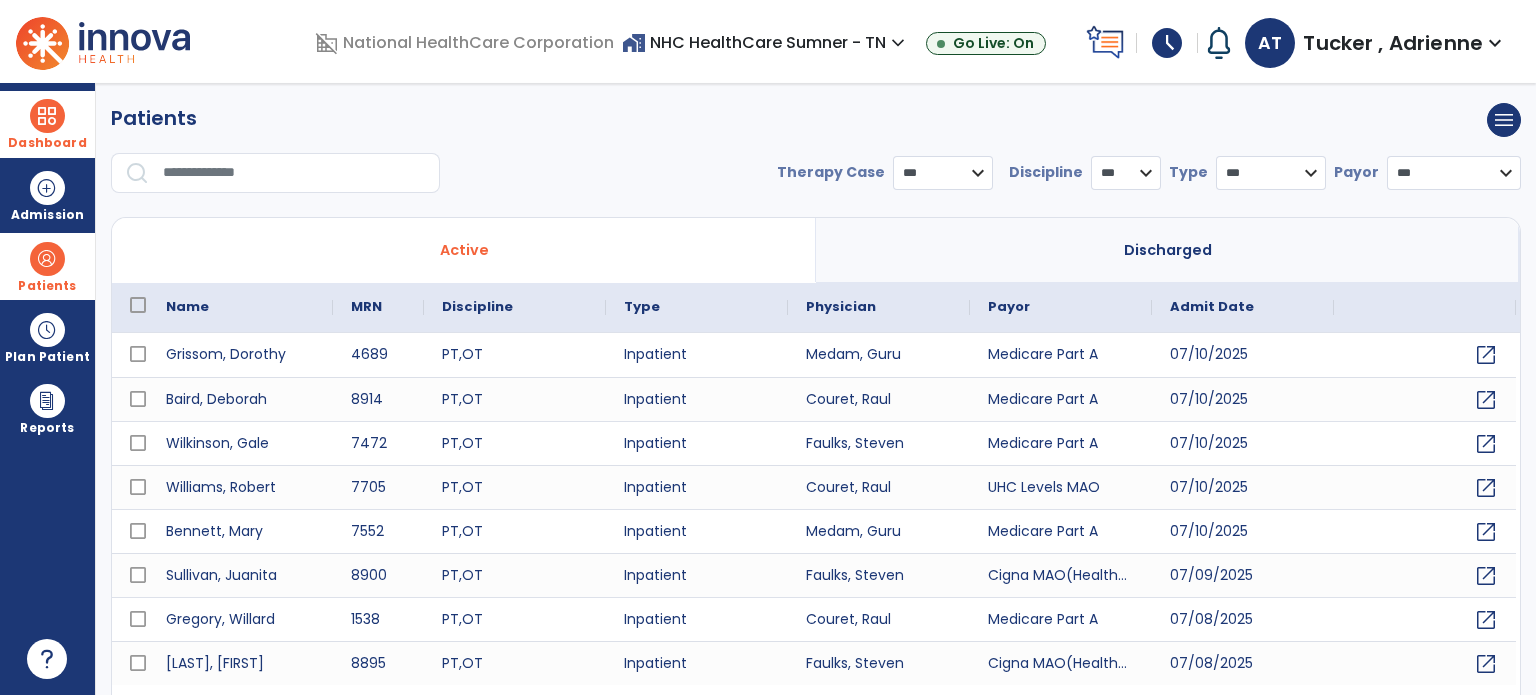 click at bounding box center (294, 173) 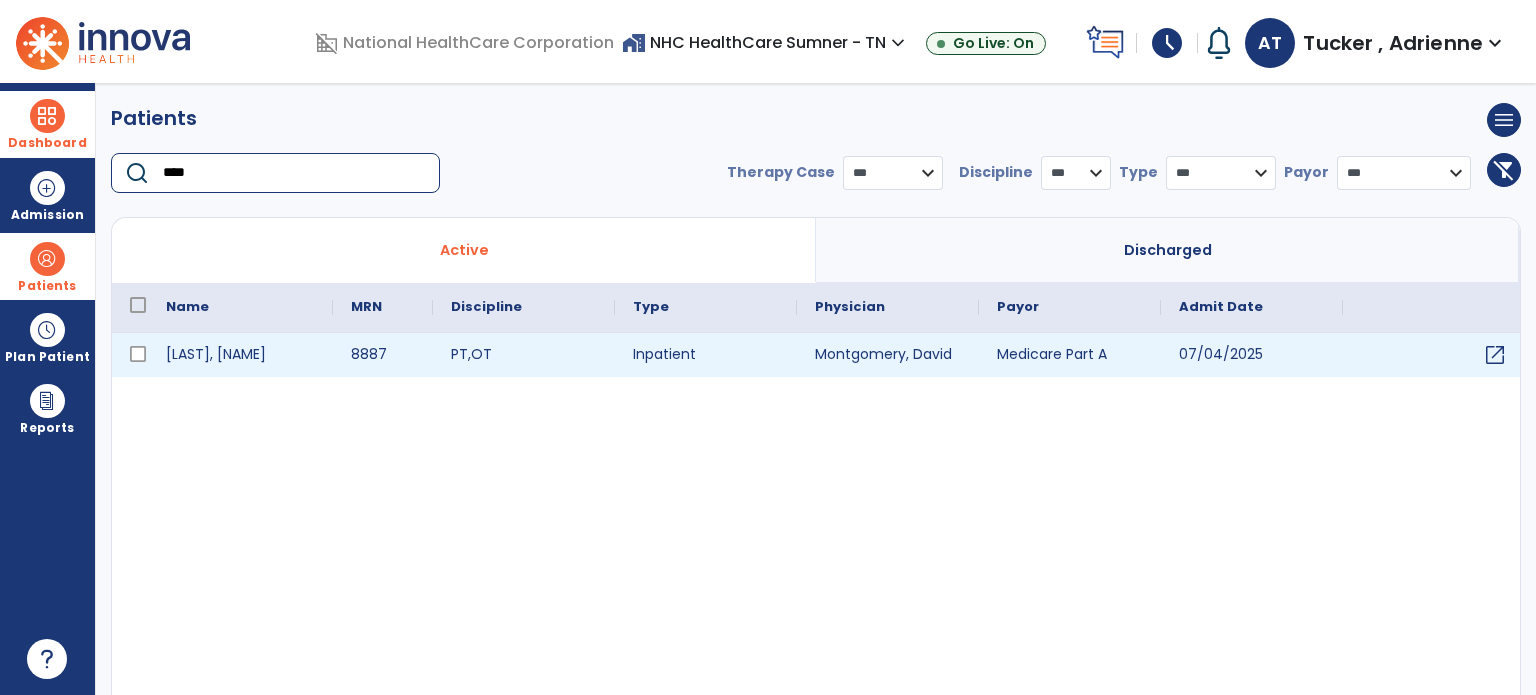type on "****" 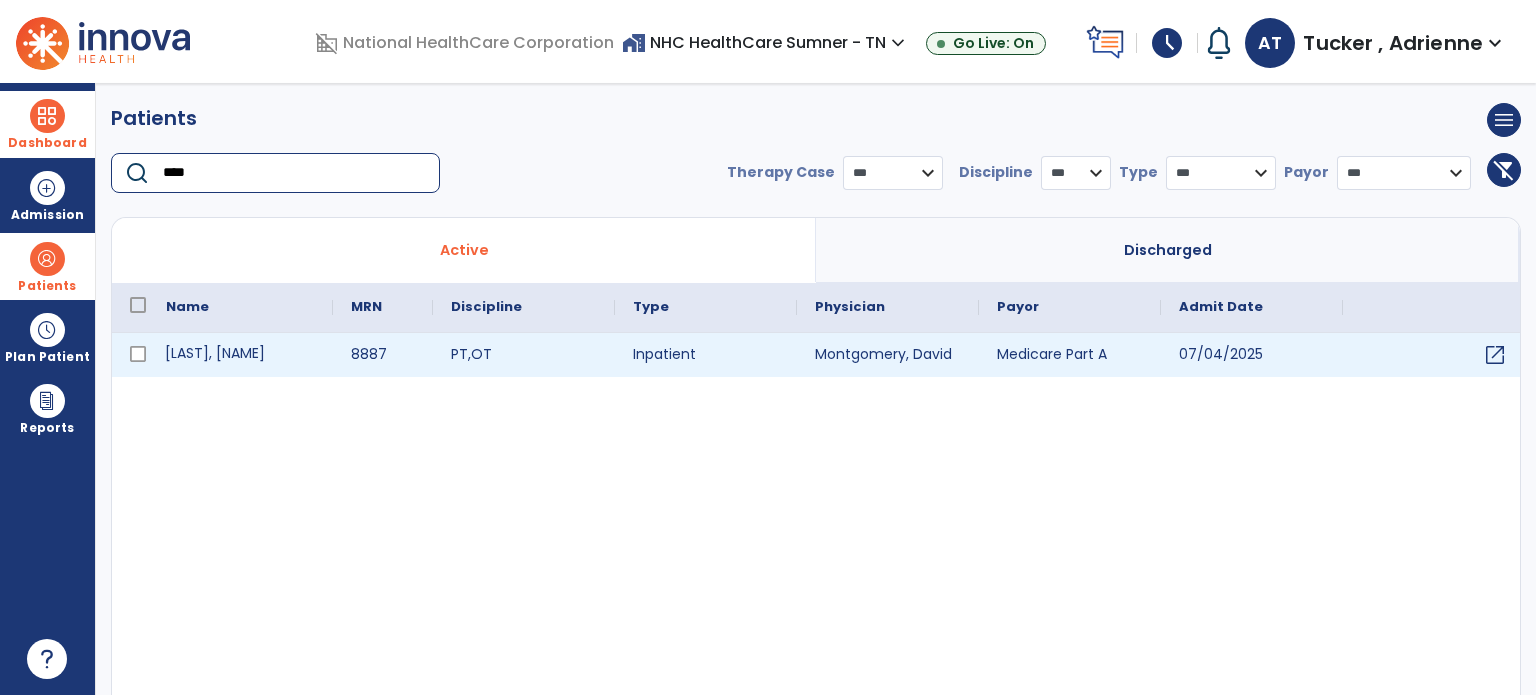 click on "[LAST], [NAME]" at bounding box center (240, 355) 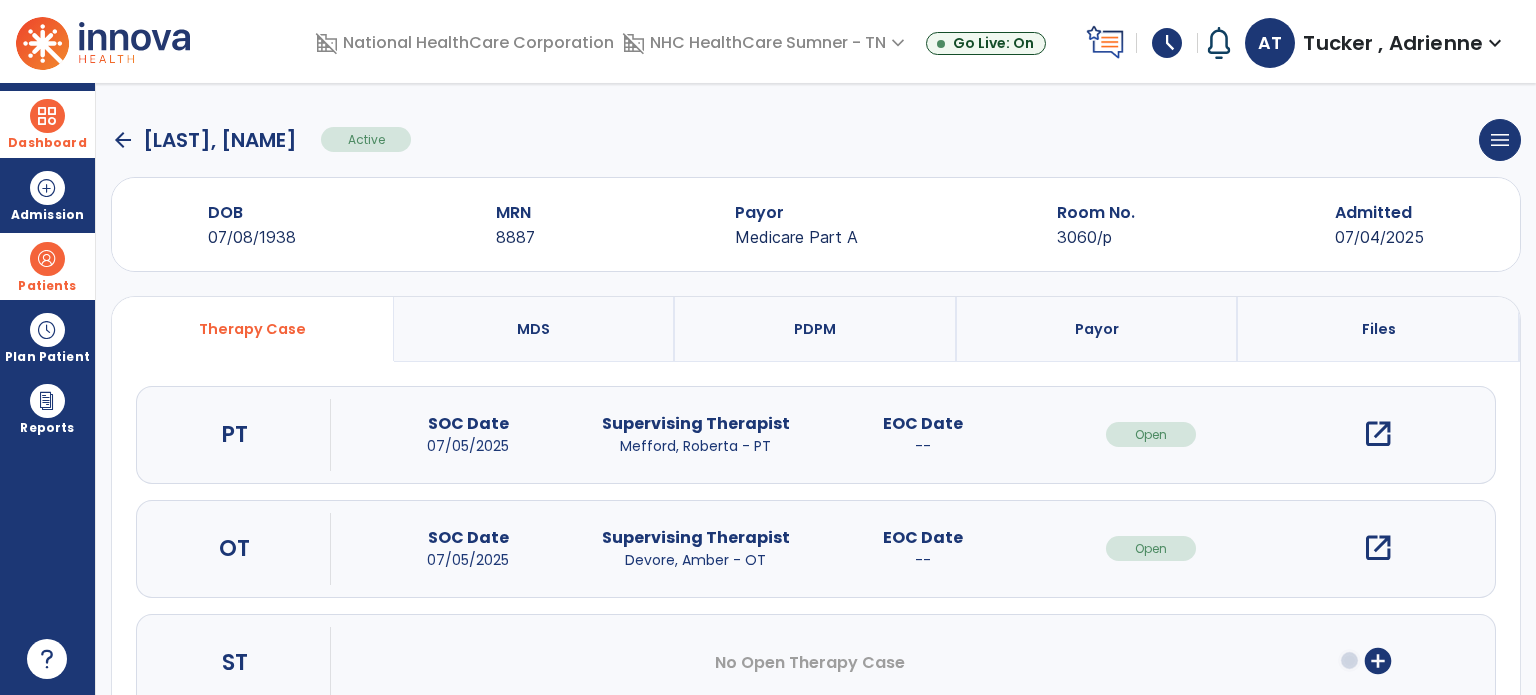 click at bounding box center (47, 259) 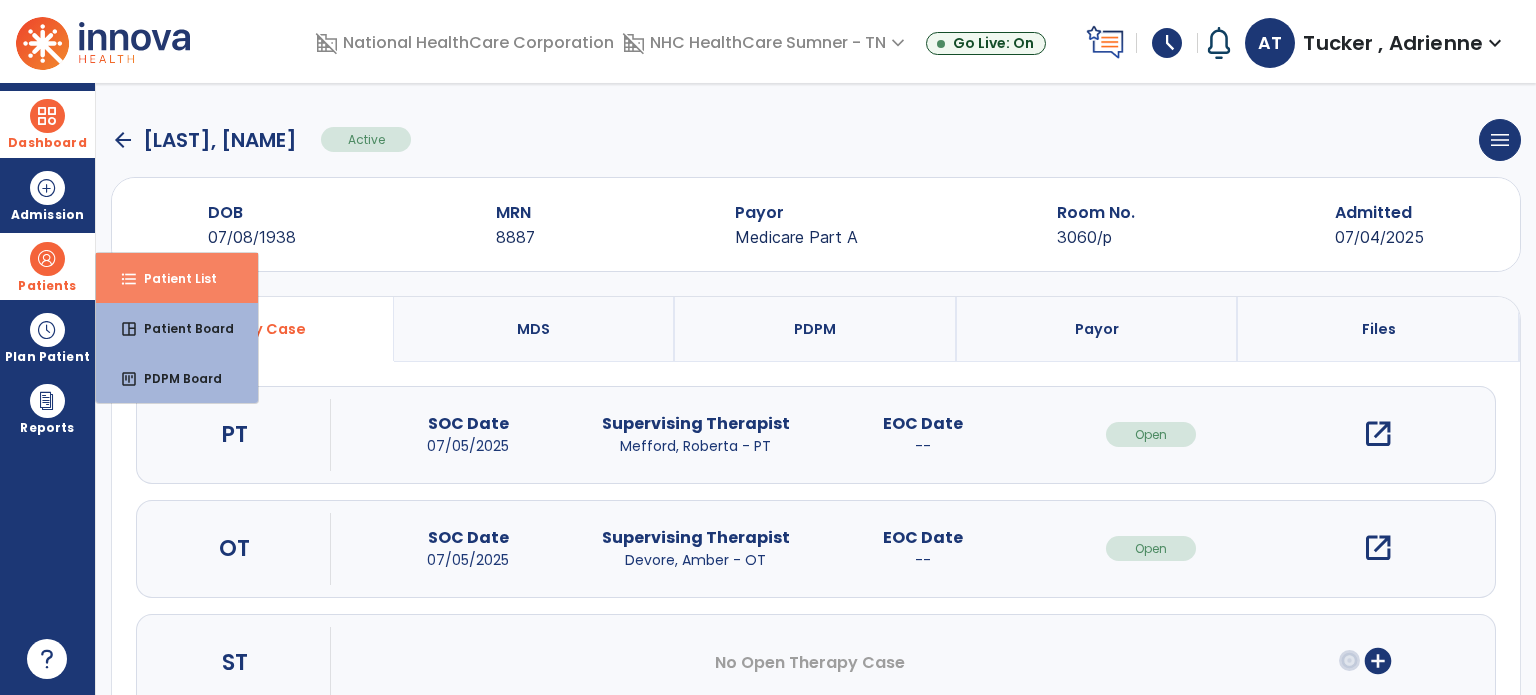 click on "format_list_bulleted  Patient List" at bounding box center [177, 278] 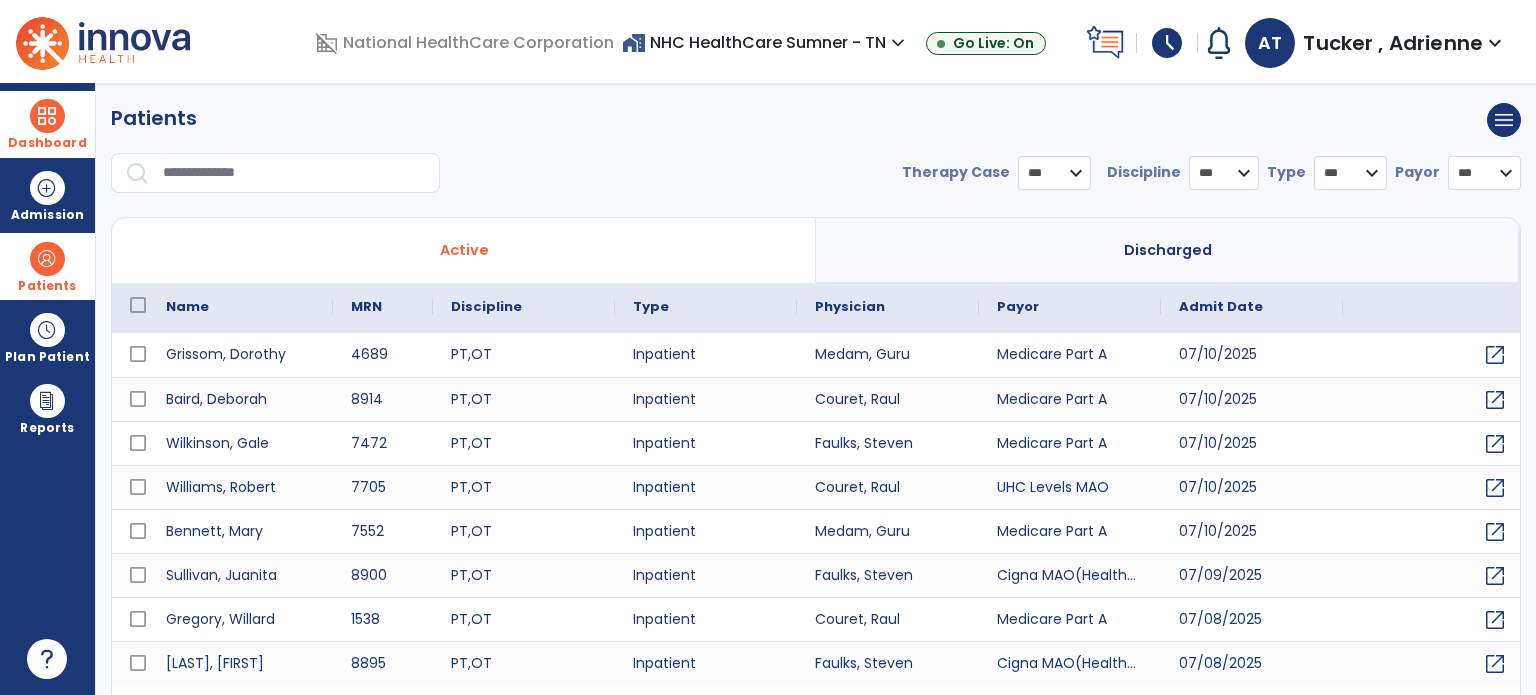select on "***" 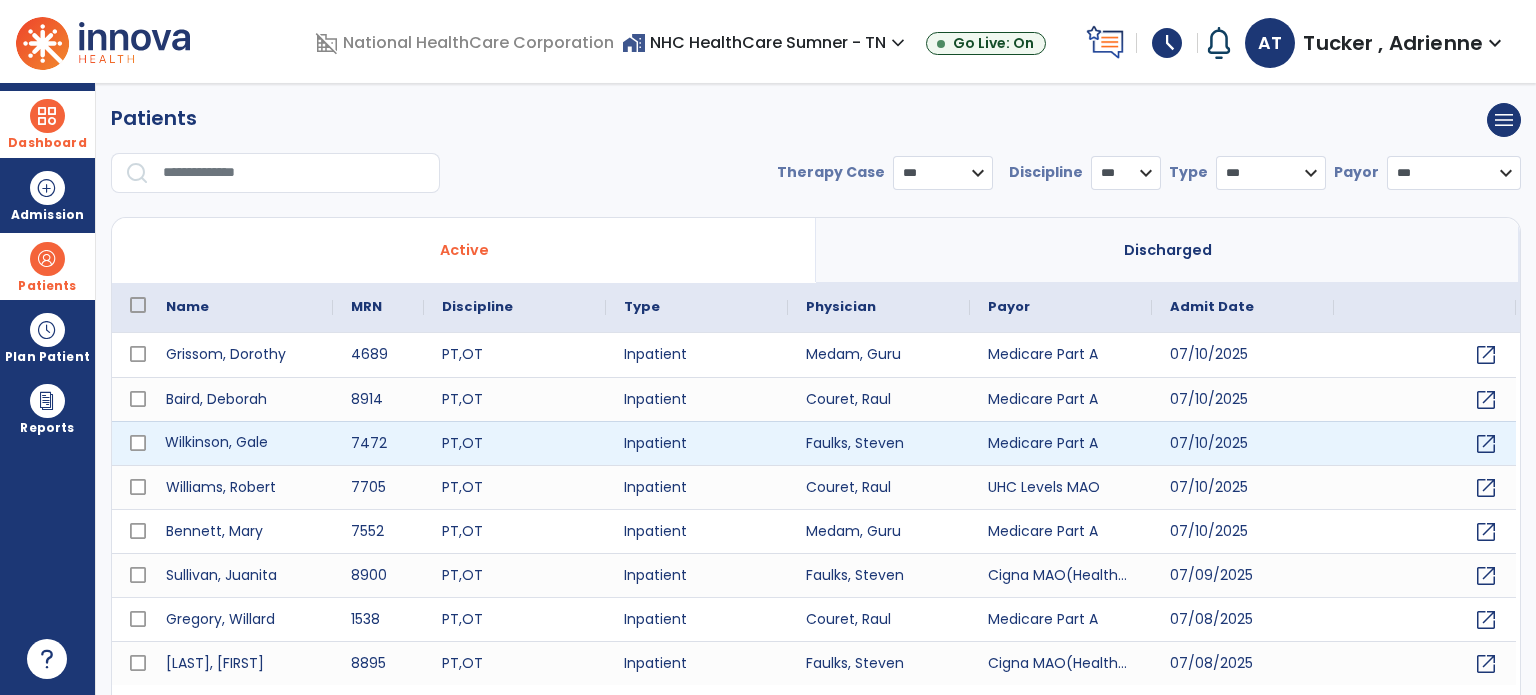 click on "Wilkinson, Gale" at bounding box center (240, 443) 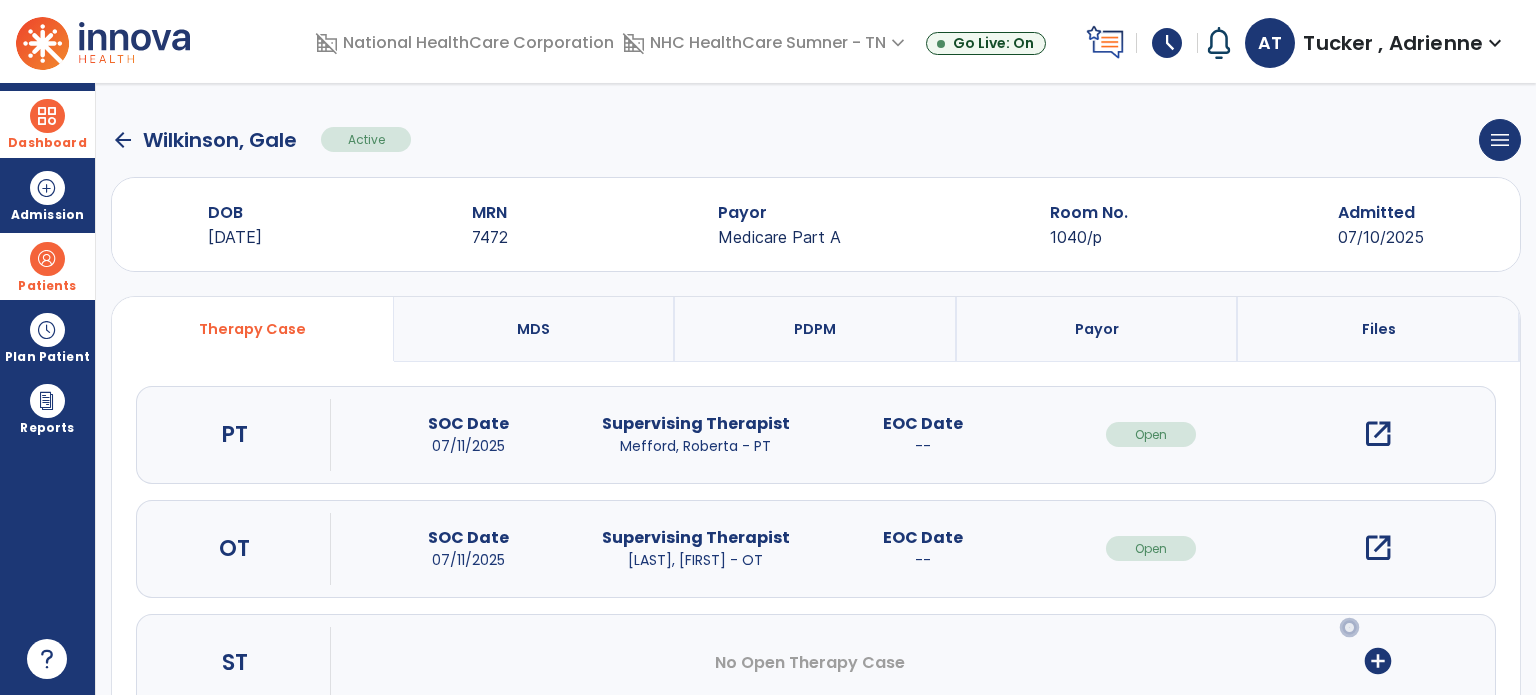 scroll, scrollTop: 62, scrollLeft: 0, axis: vertical 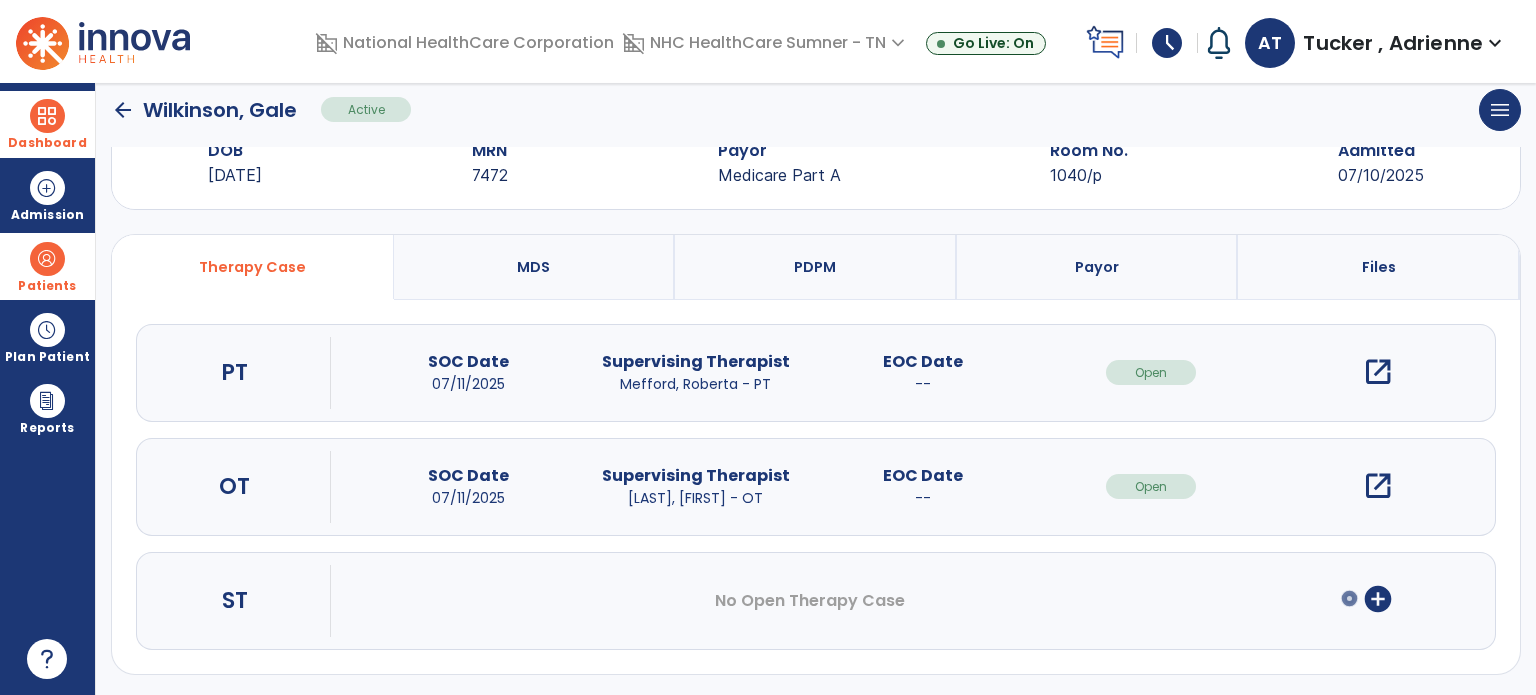 click on "add_circle" at bounding box center [1378, 599] 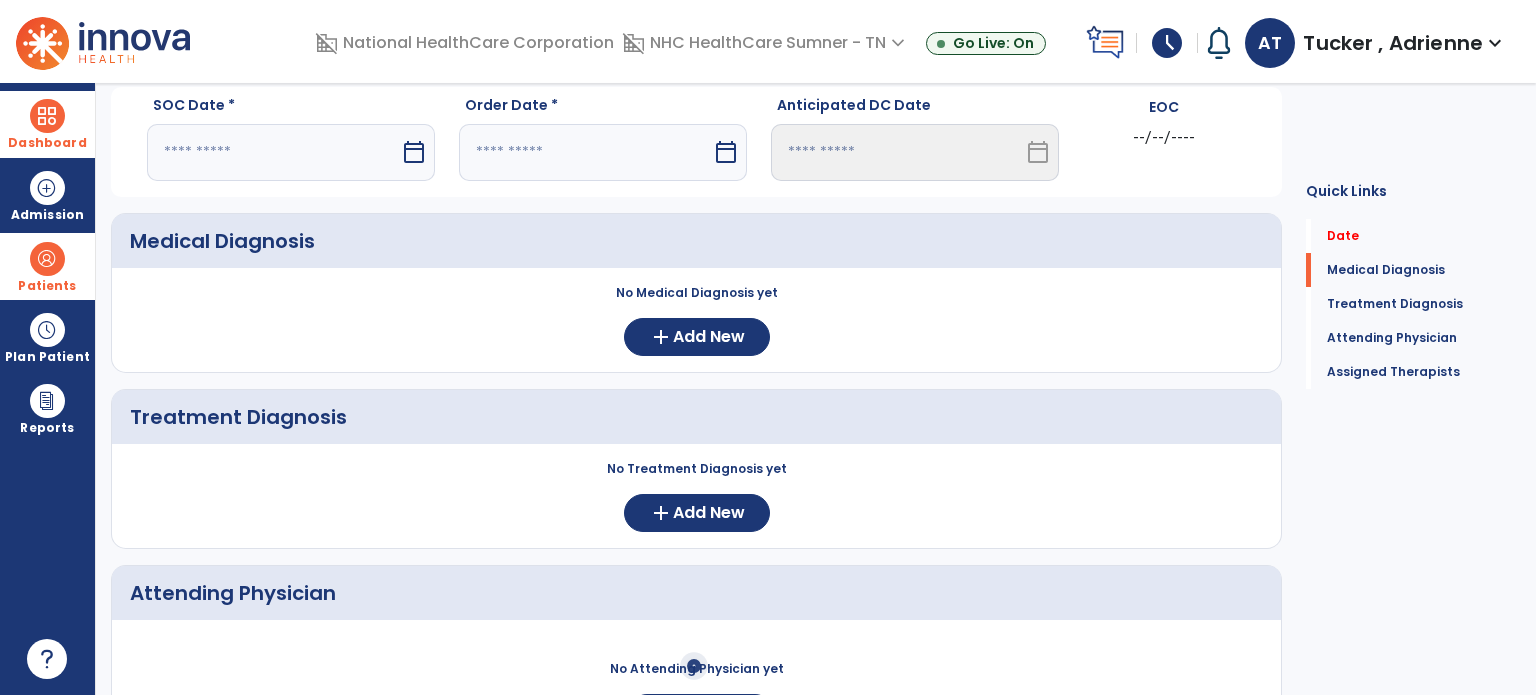 click at bounding box center (273, 152) 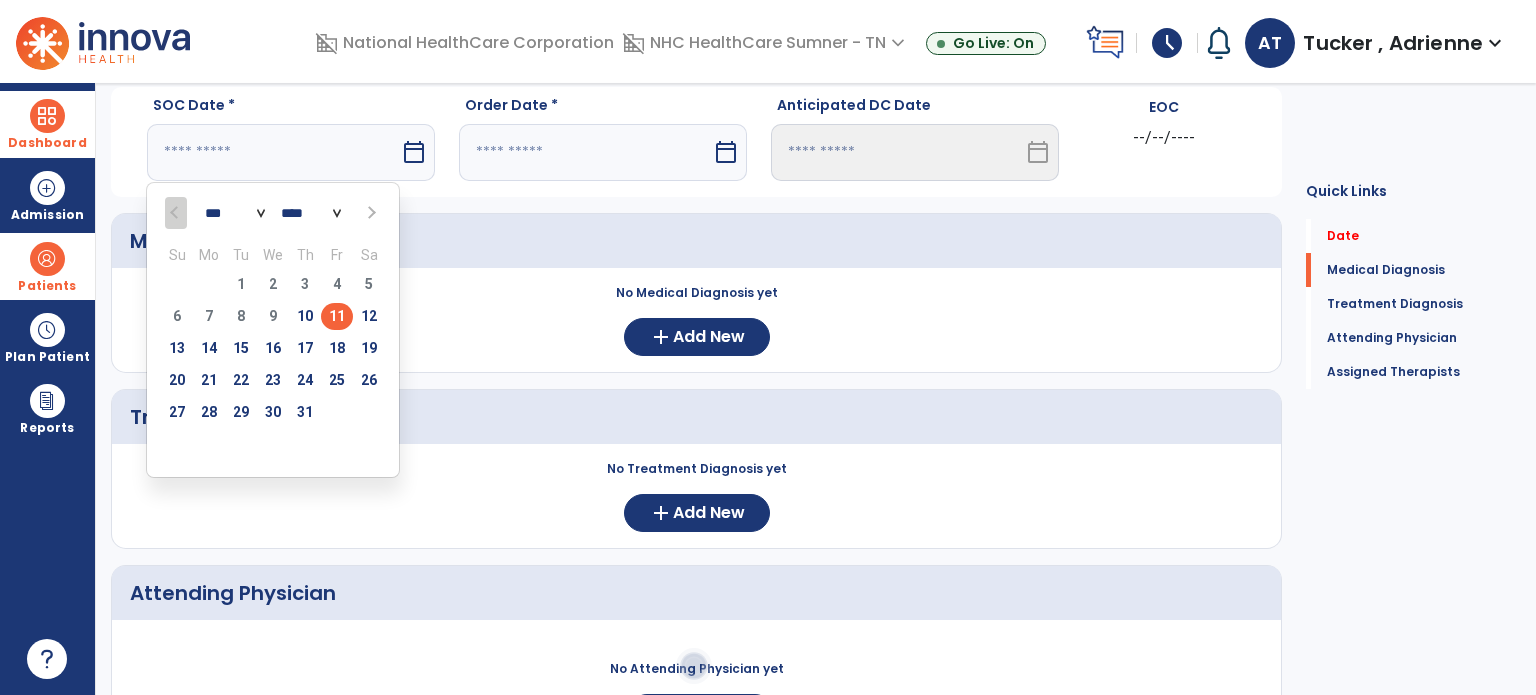 click on "11" at bounding box center (337, 316) 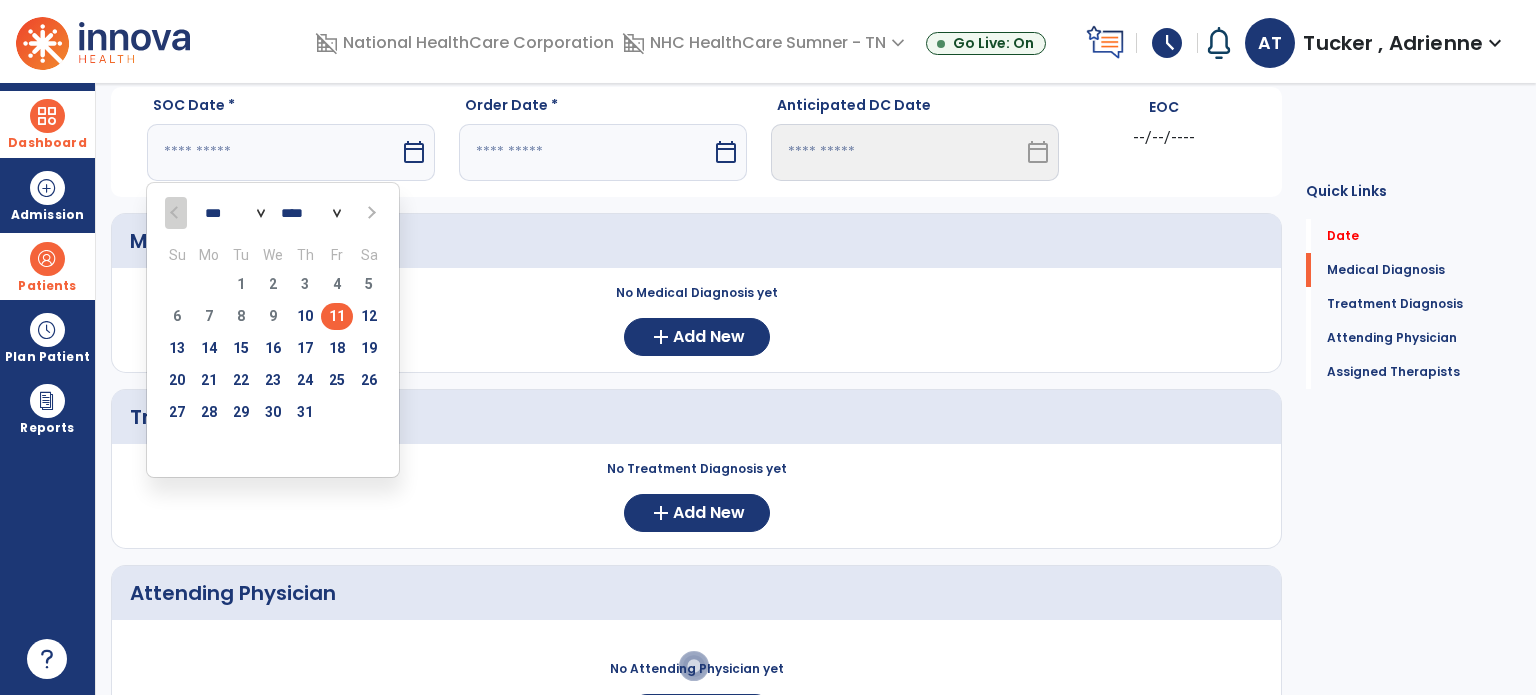 type on "*********" 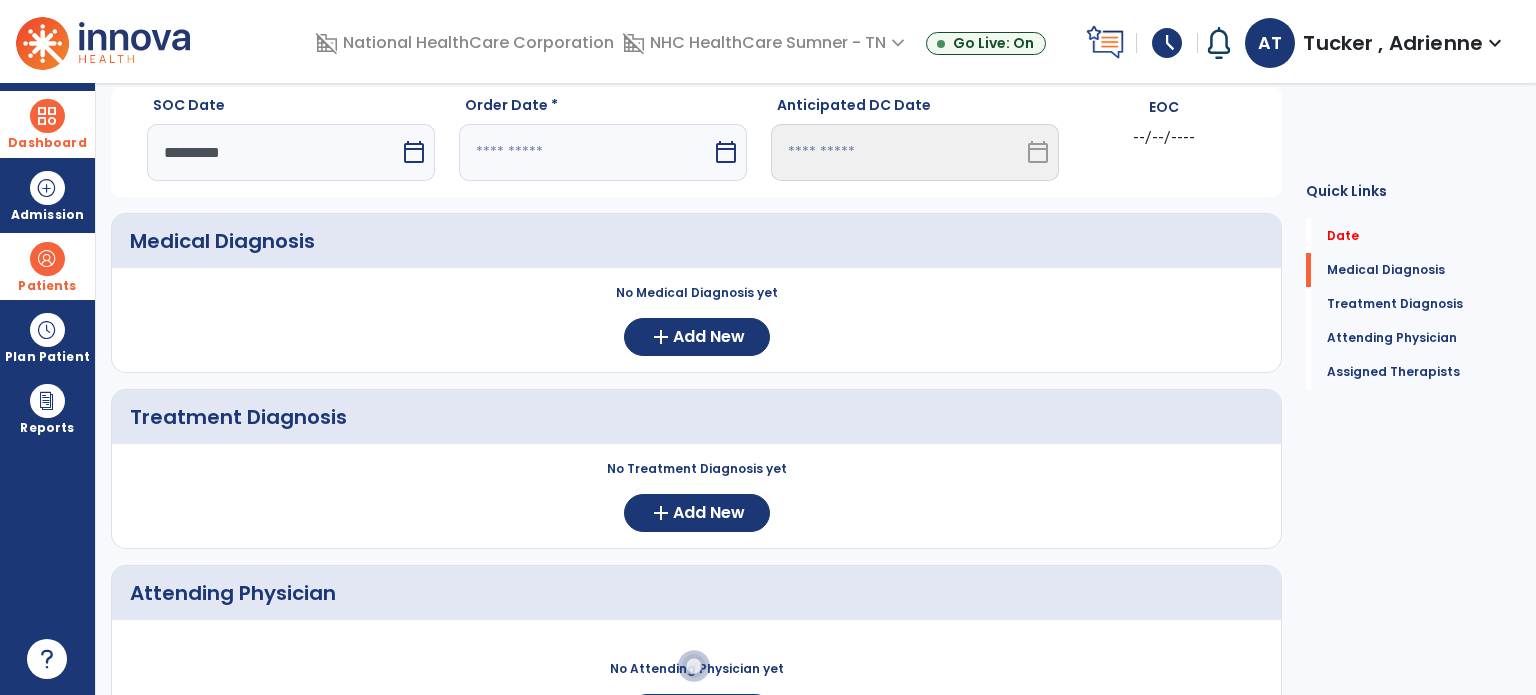 click at bounding box center [585, 152] 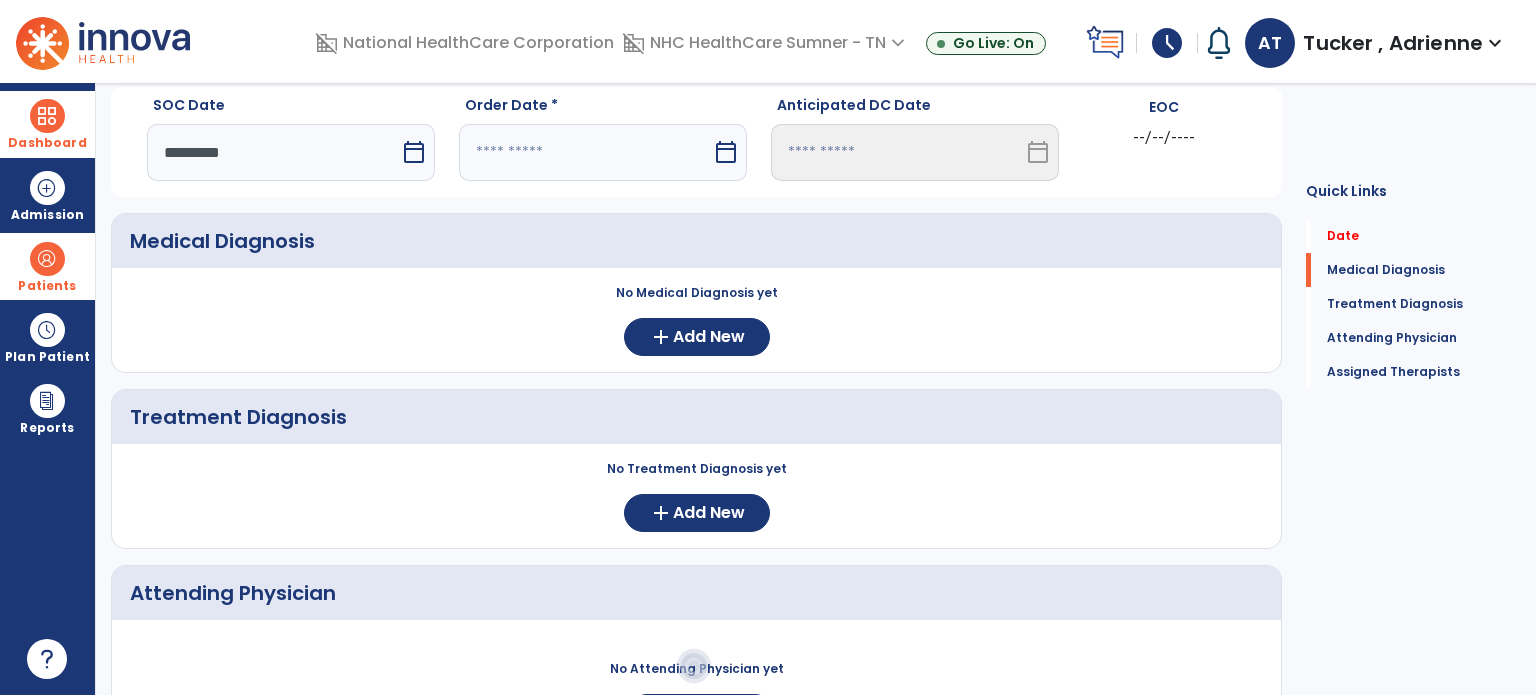 select on "*" 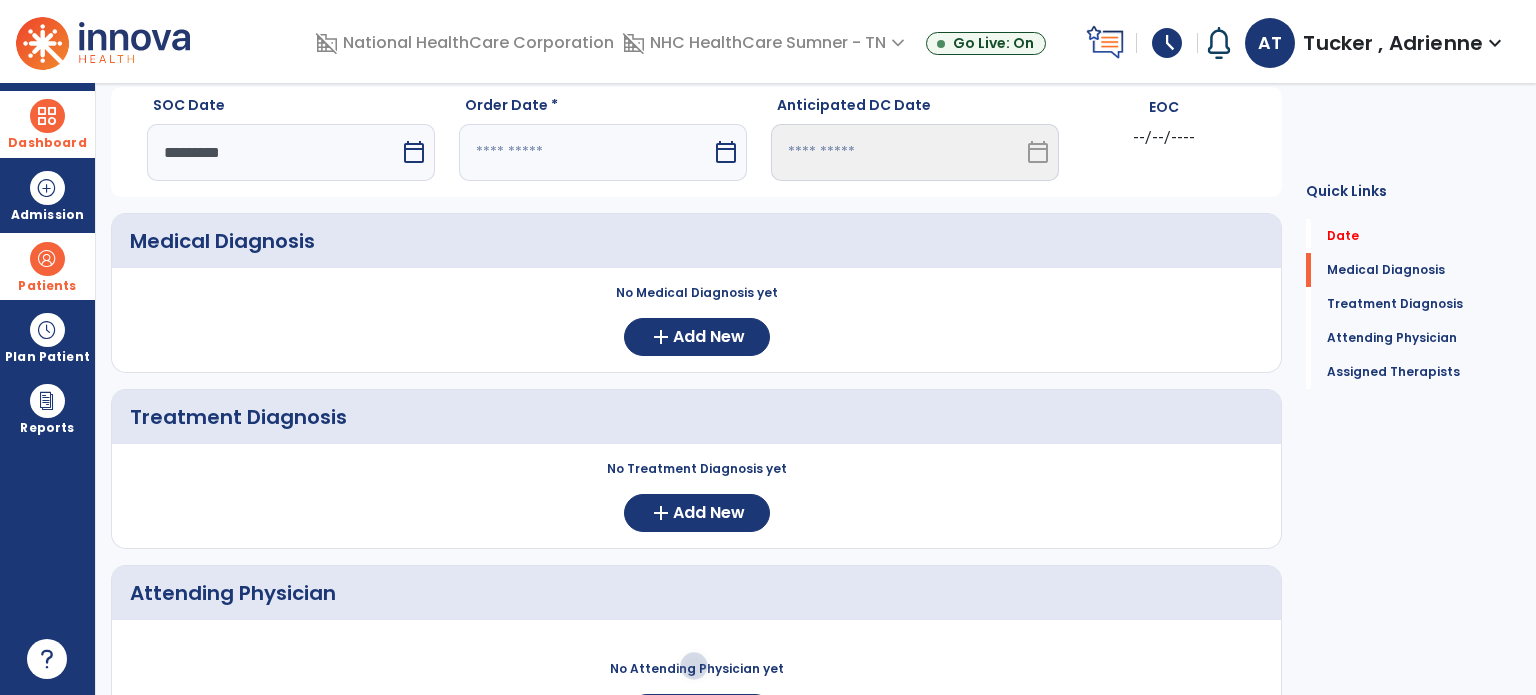 select on "****" 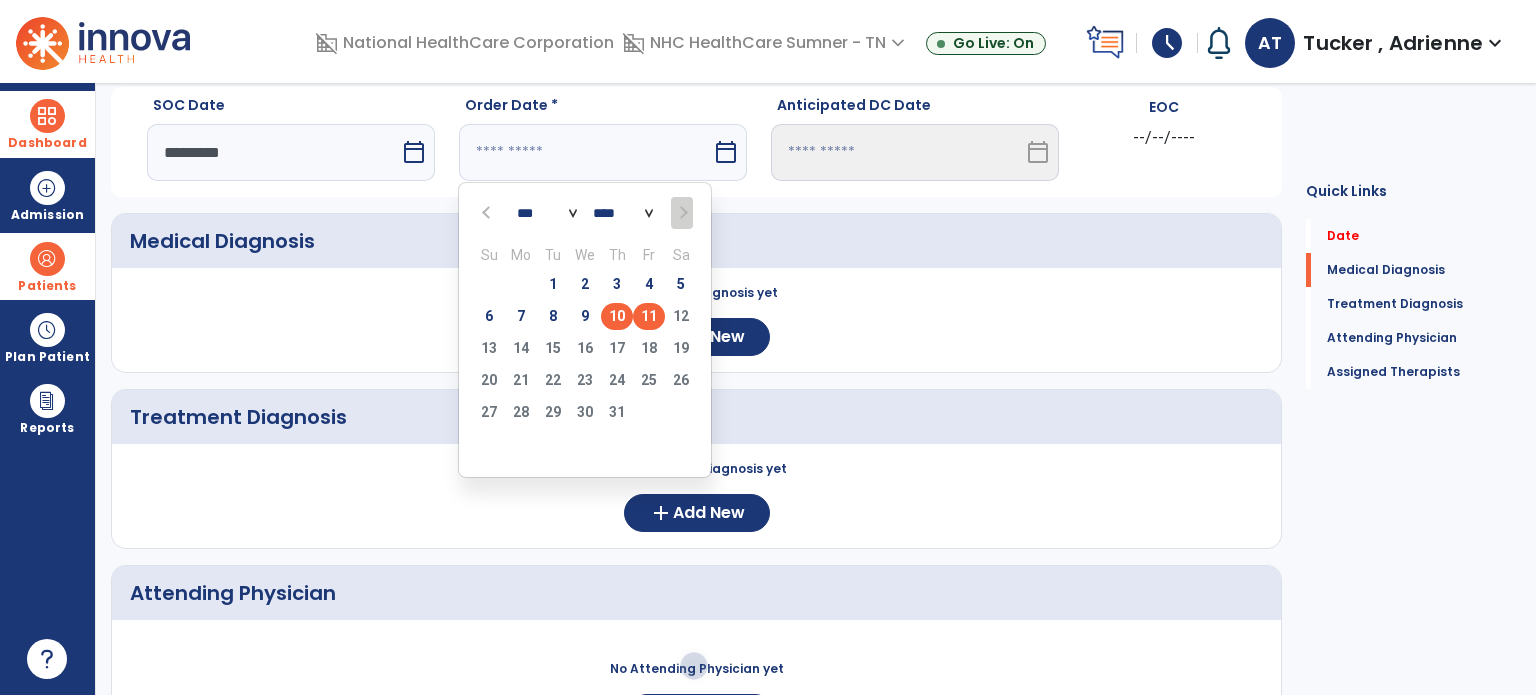 click on "10" at bounding box center (617, 316) 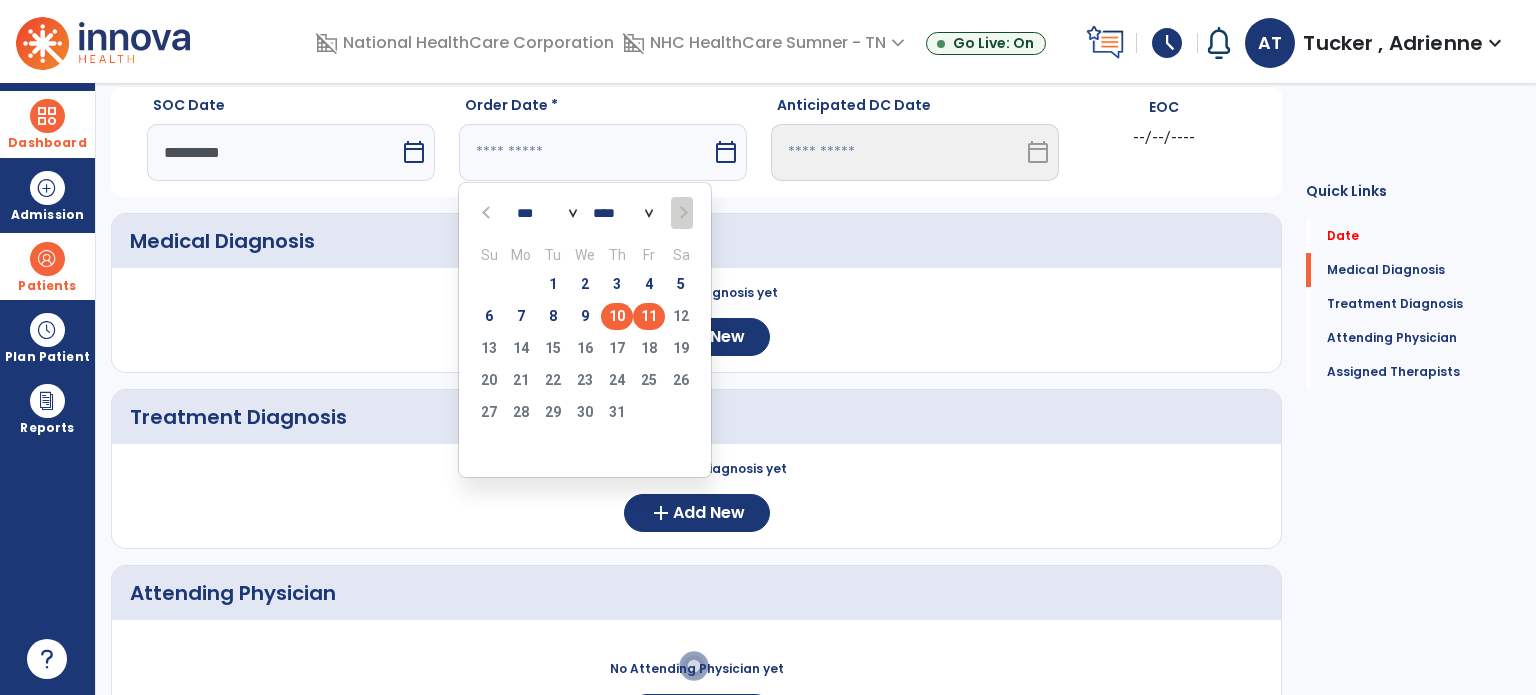 type on "*********" 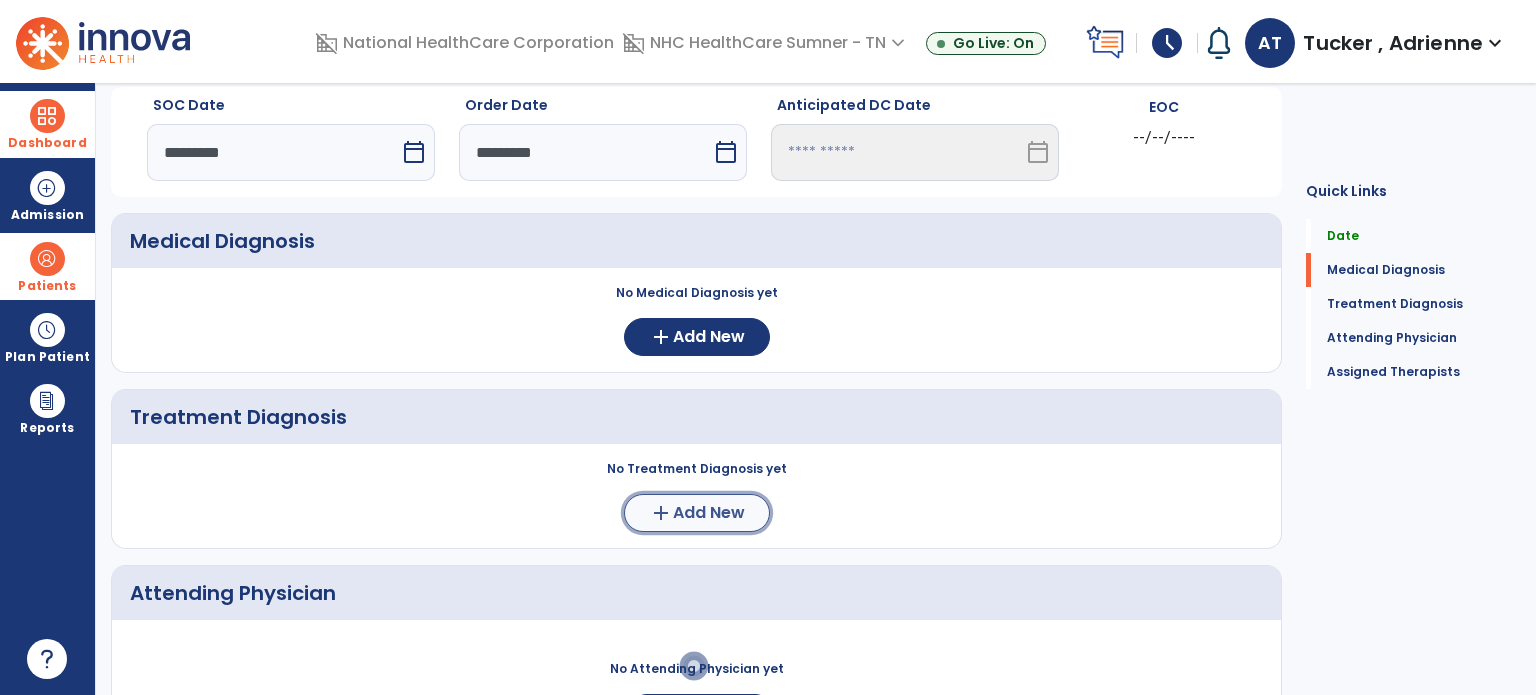 click on "add" 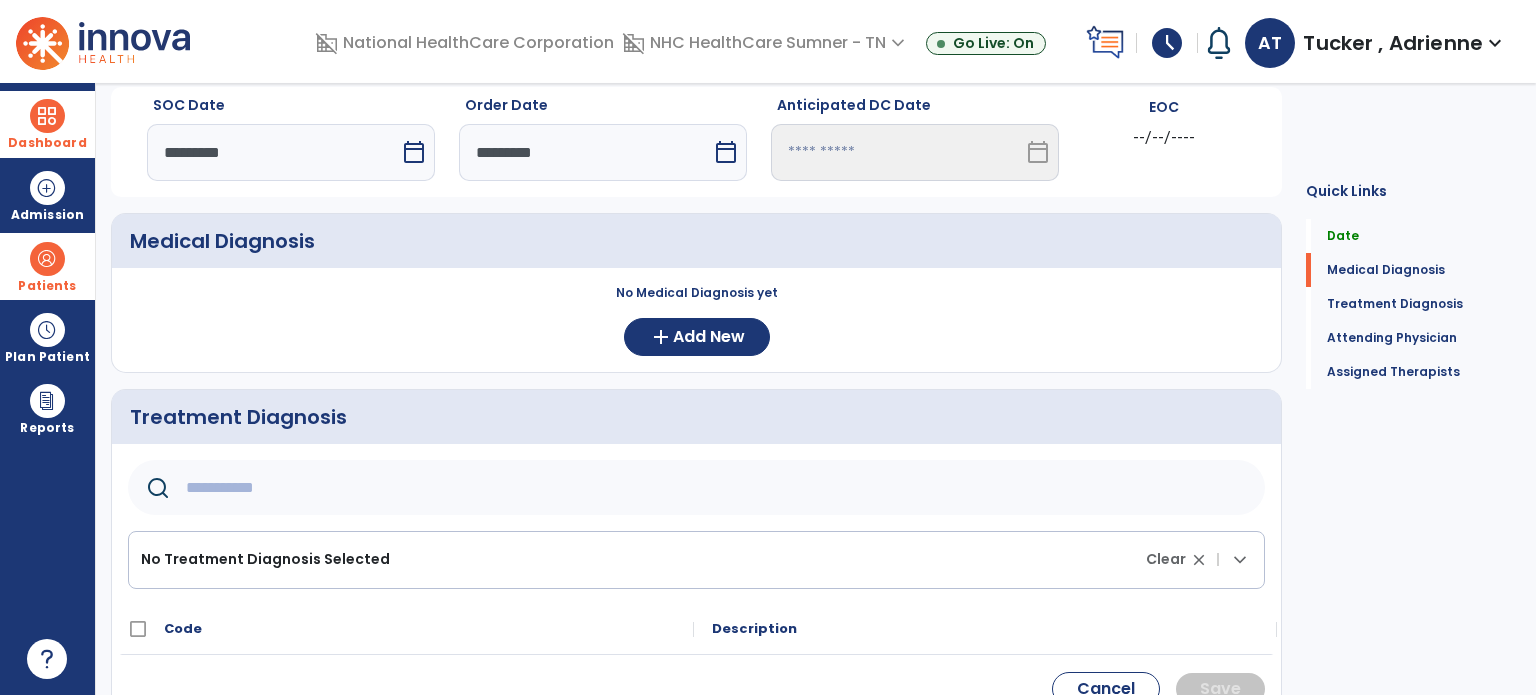 click 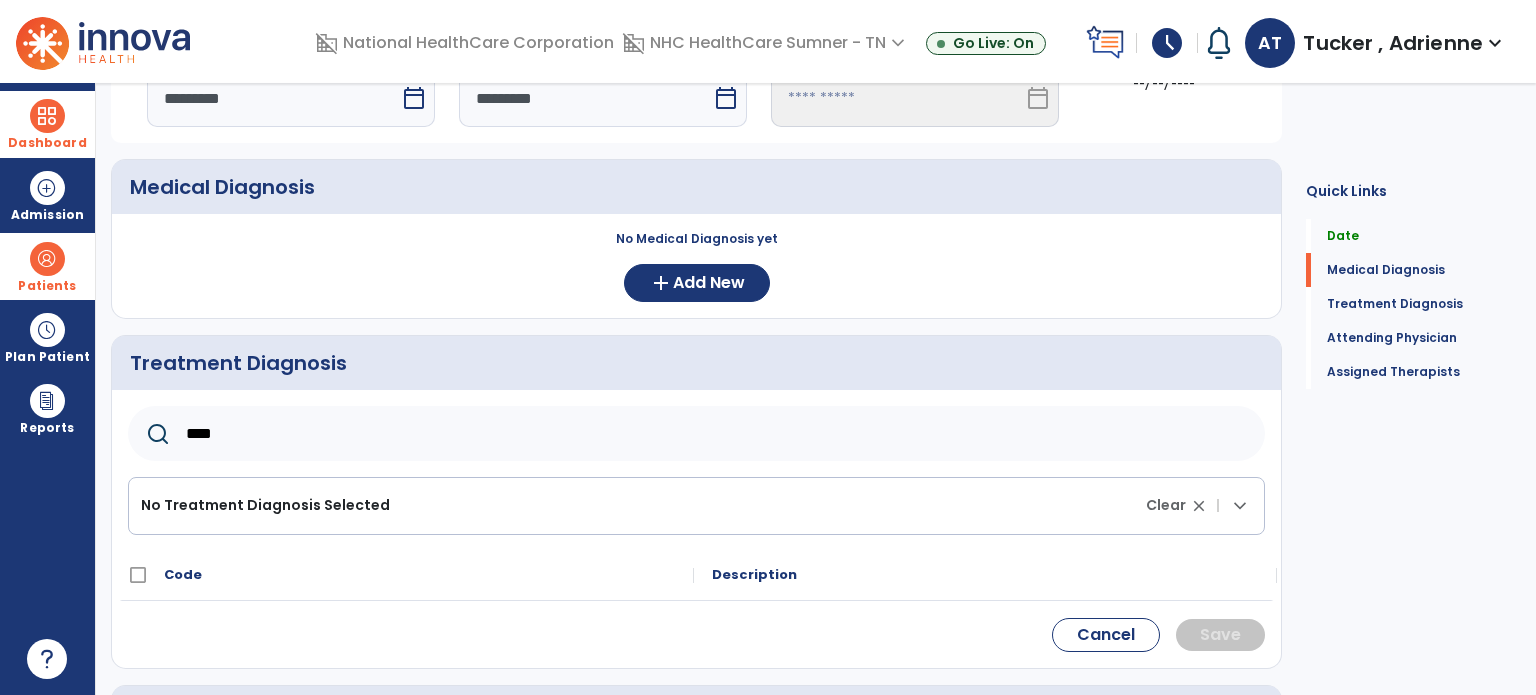 scroll, scrollTop: 162, scrollLeft: 0, axis: vertical 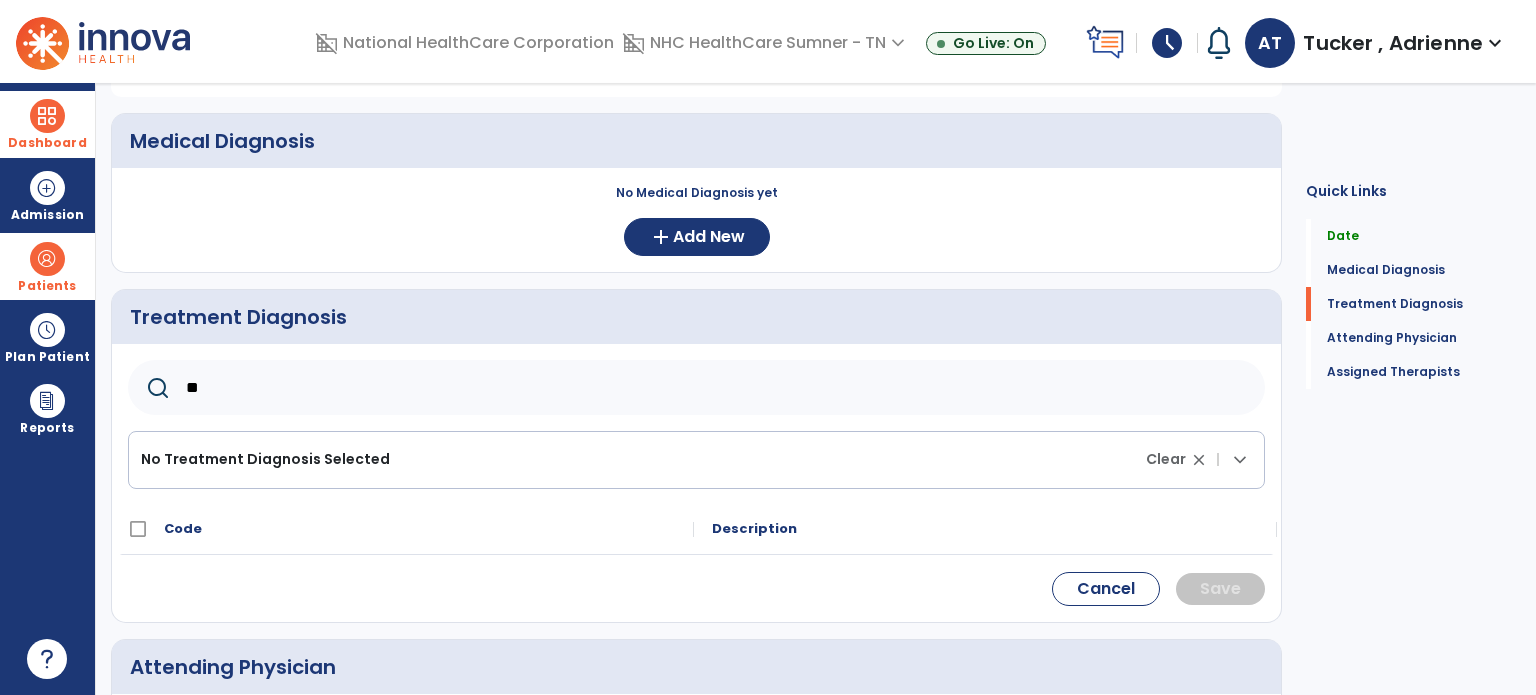 type on "*" 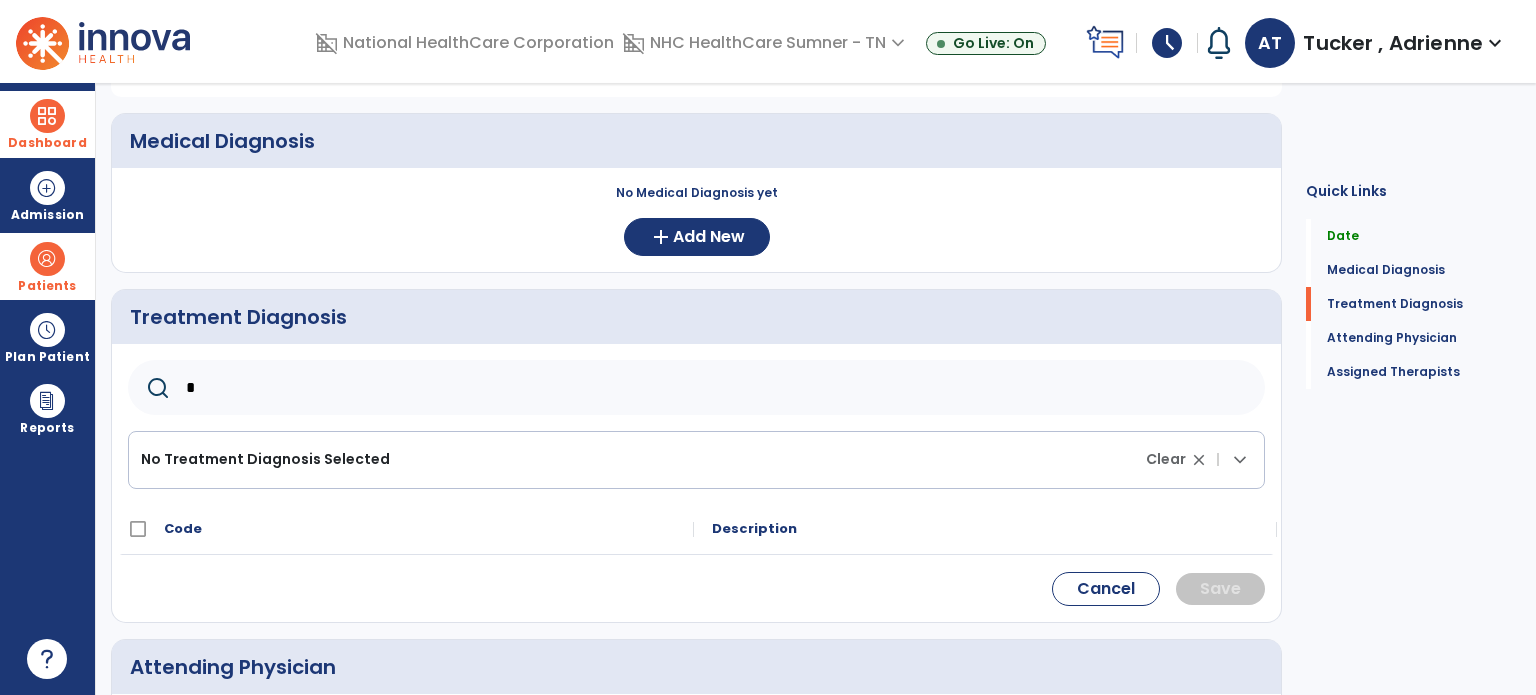 type 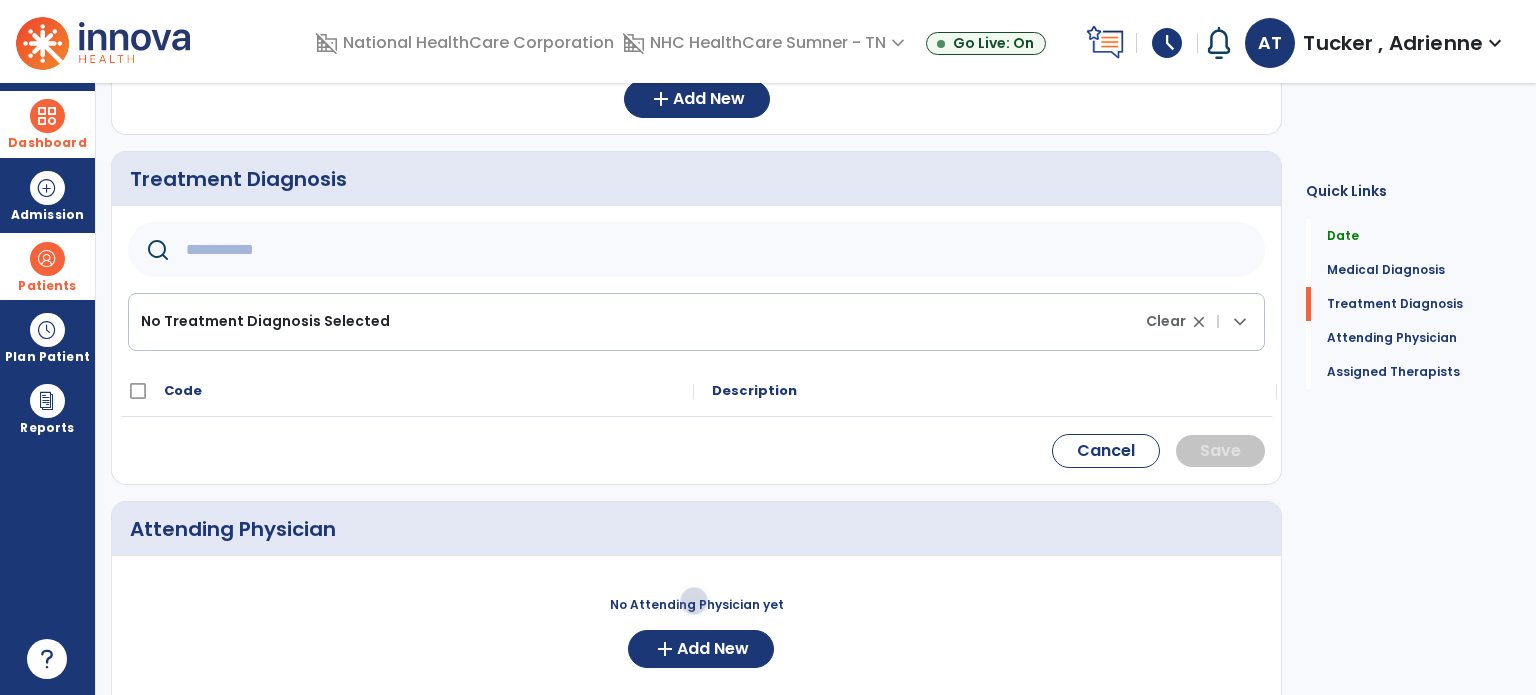 scroll, scrollTop: 500, scrollLeft: 0, axis: vertical 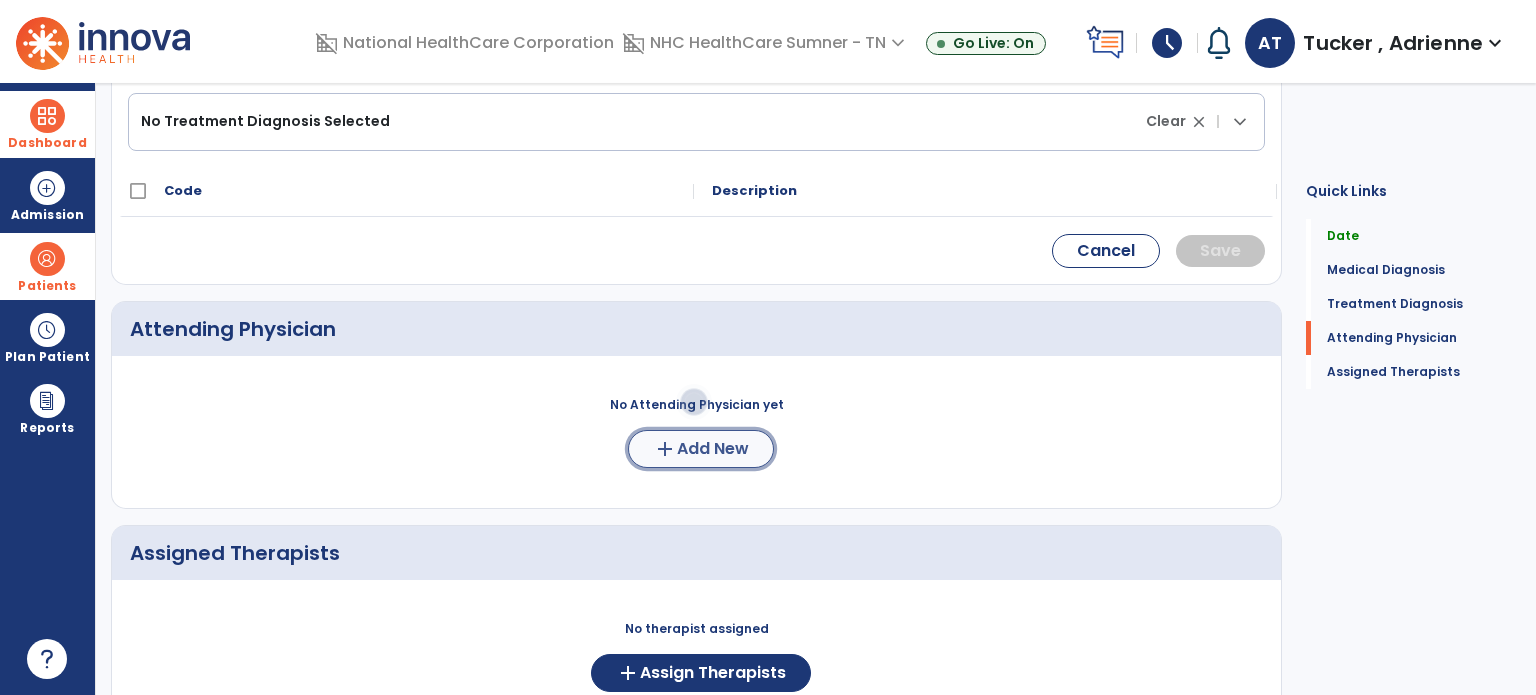click on "Add New" 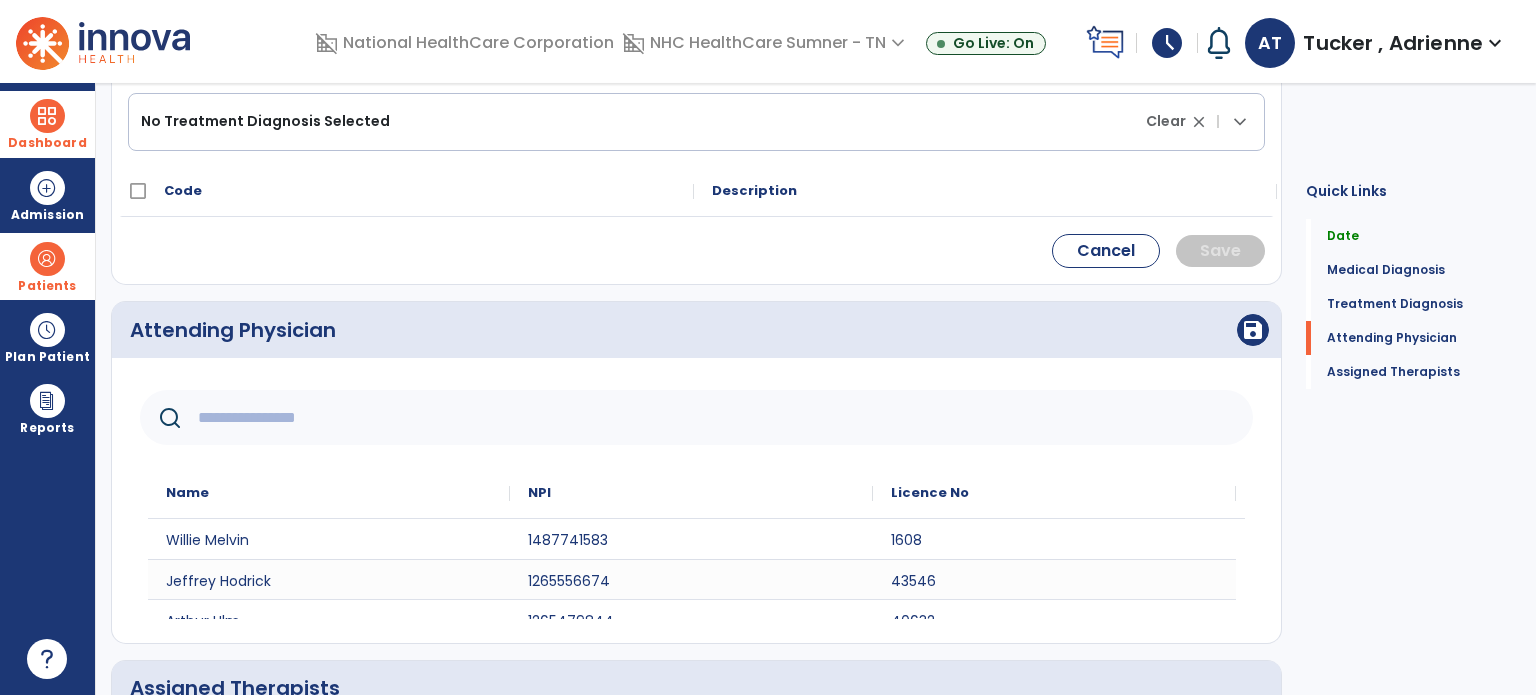 drag, startPoint x: 320, startPoint y: 394, endPoint x: 312, endPoint y: 410, distance: 17.888544 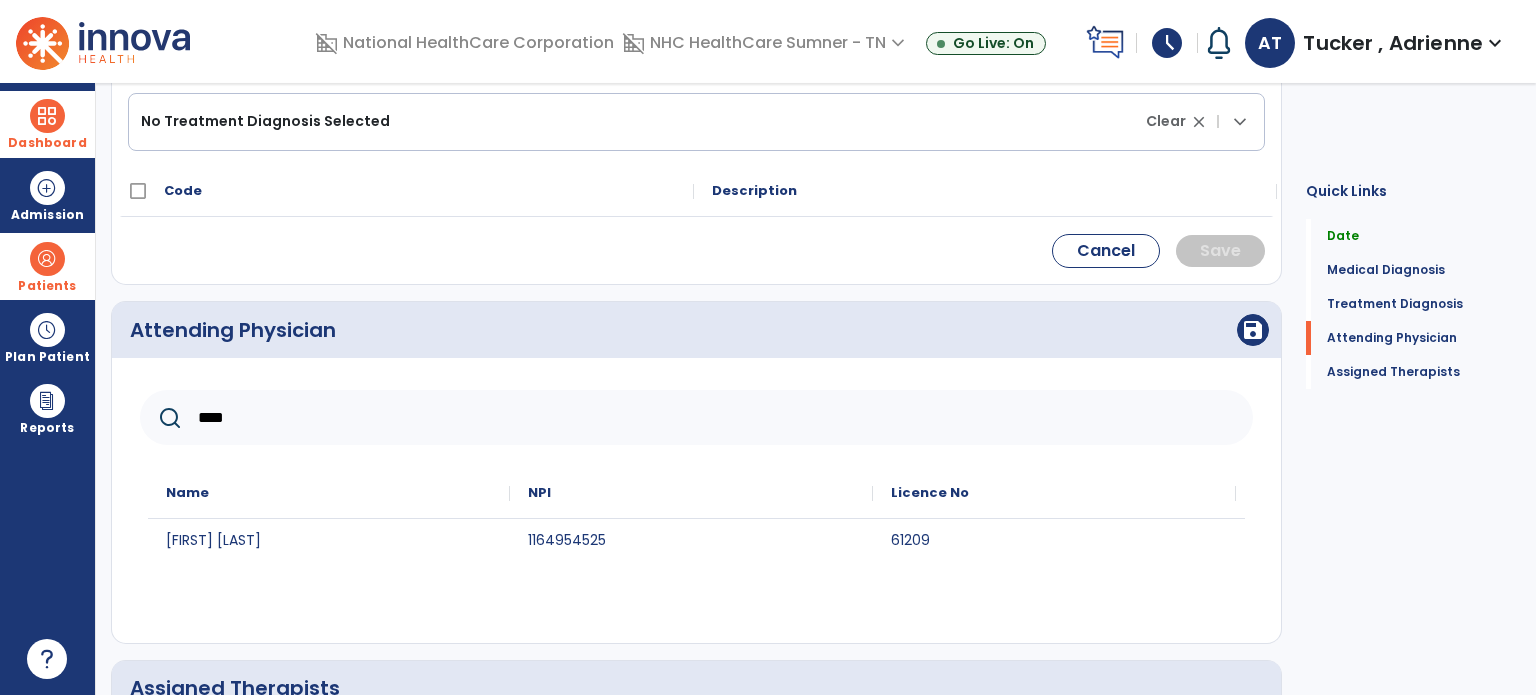 type on "****" 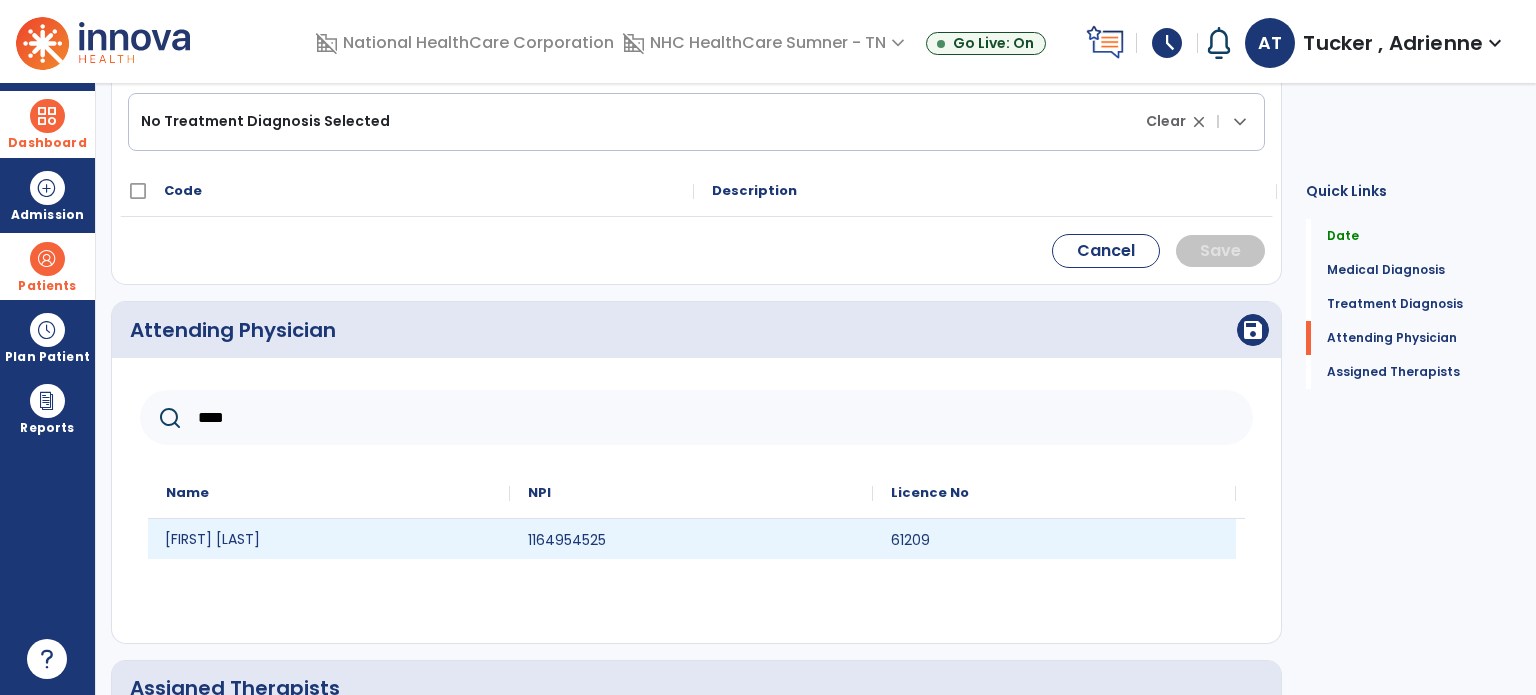 click on "[FIRST] [LAST]" 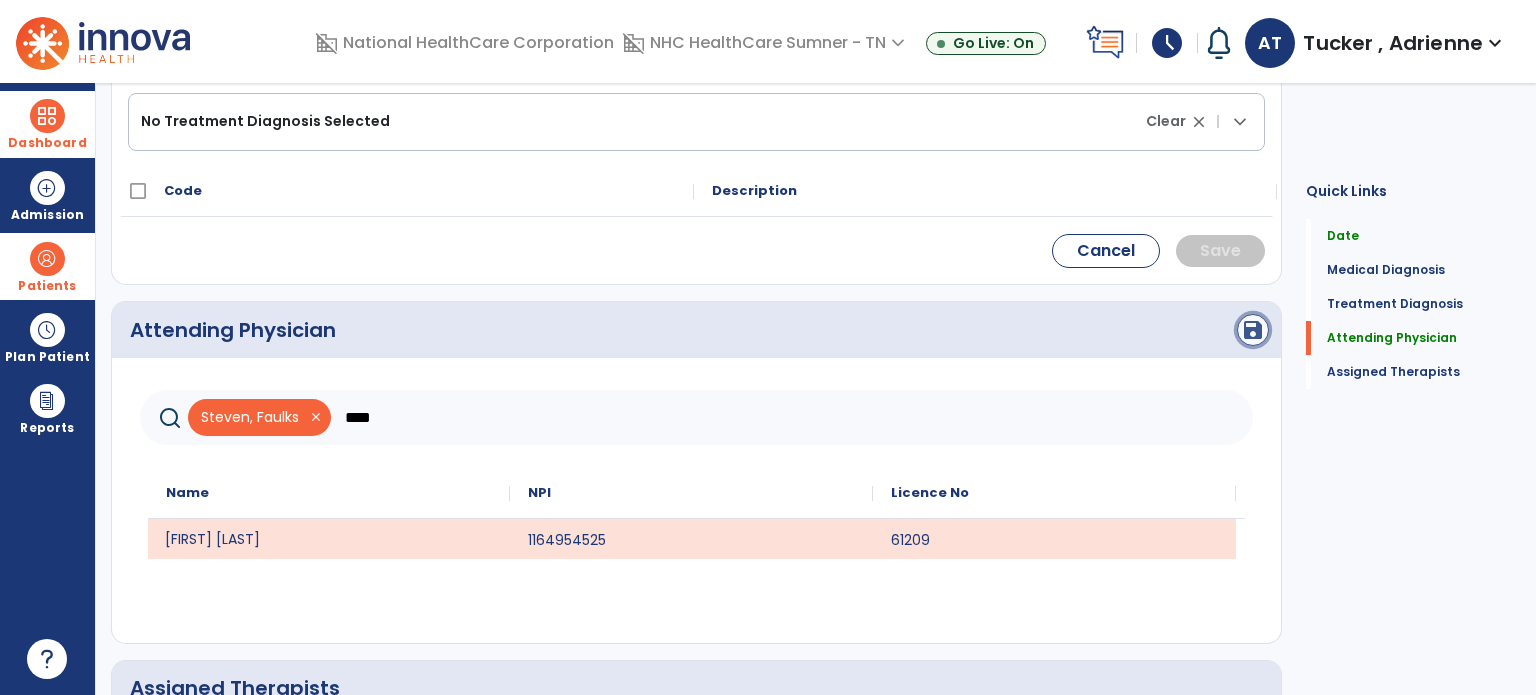 click on "save" 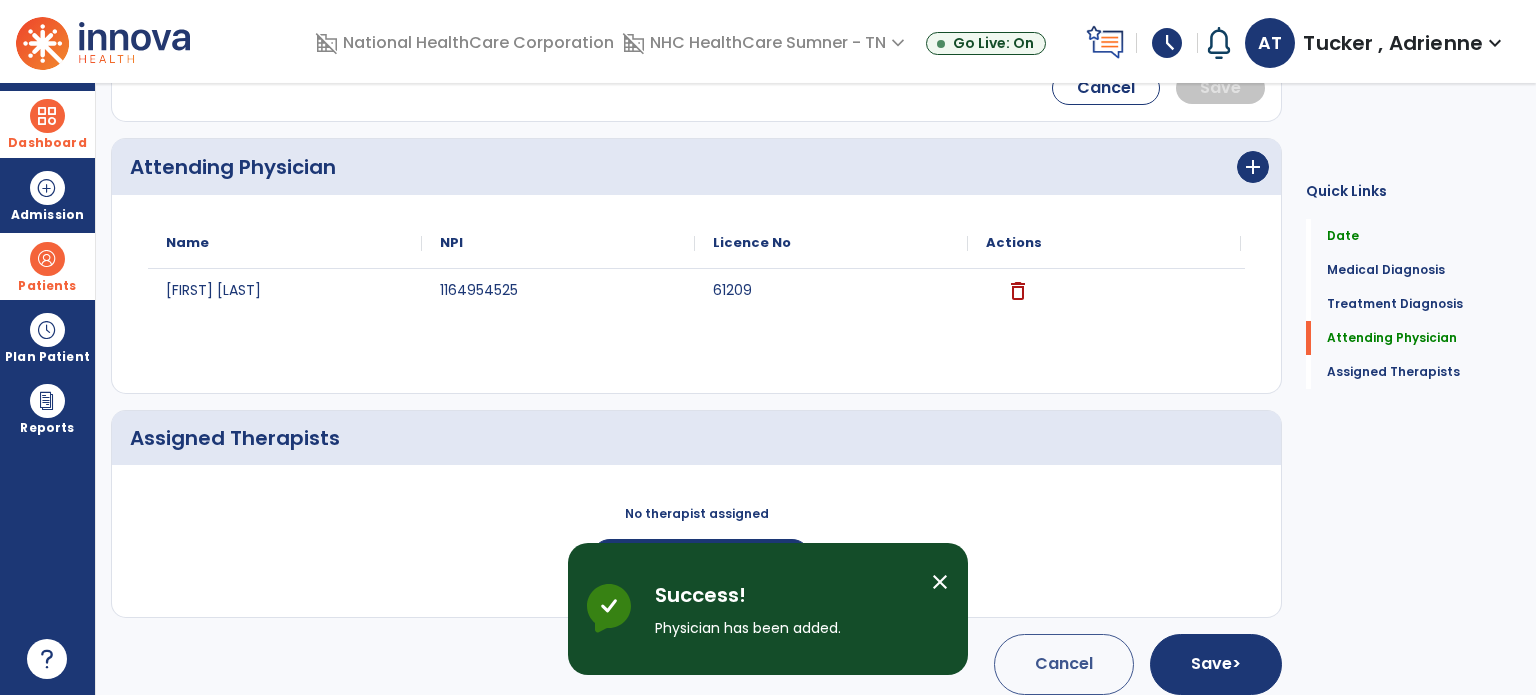 scroll, scrollTop: 674, scrollLeft: 0, axis: vertical 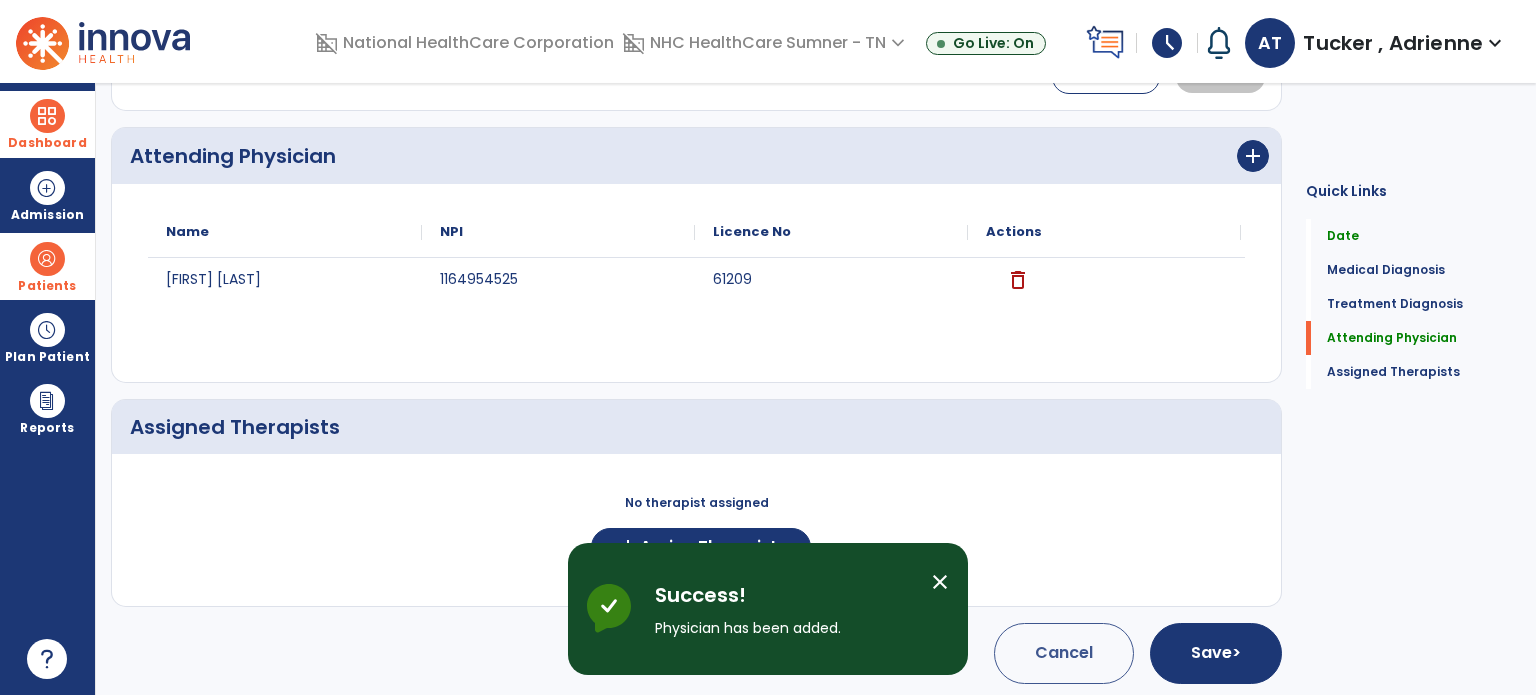 click on "Success! Physician  has been added." at bounding box center (785, 609) 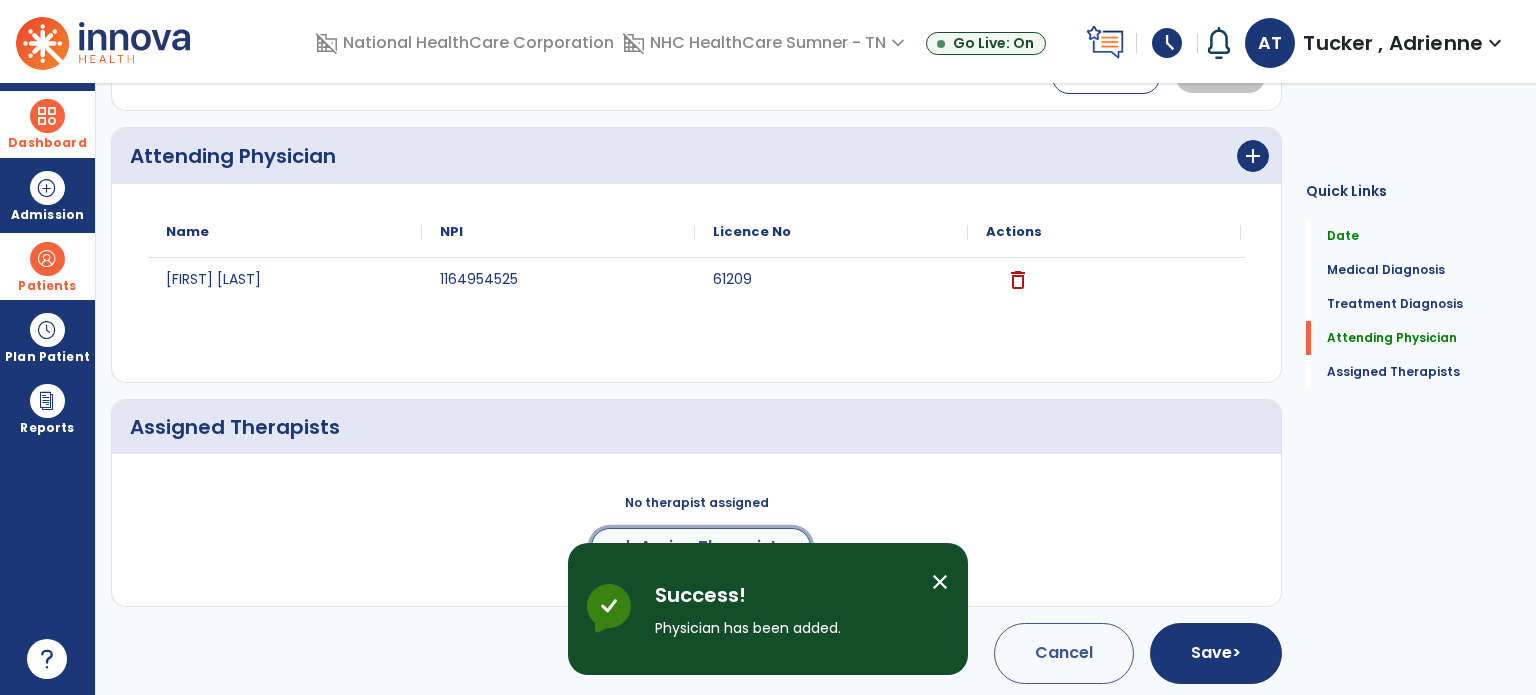 click on "Assign Therapists" 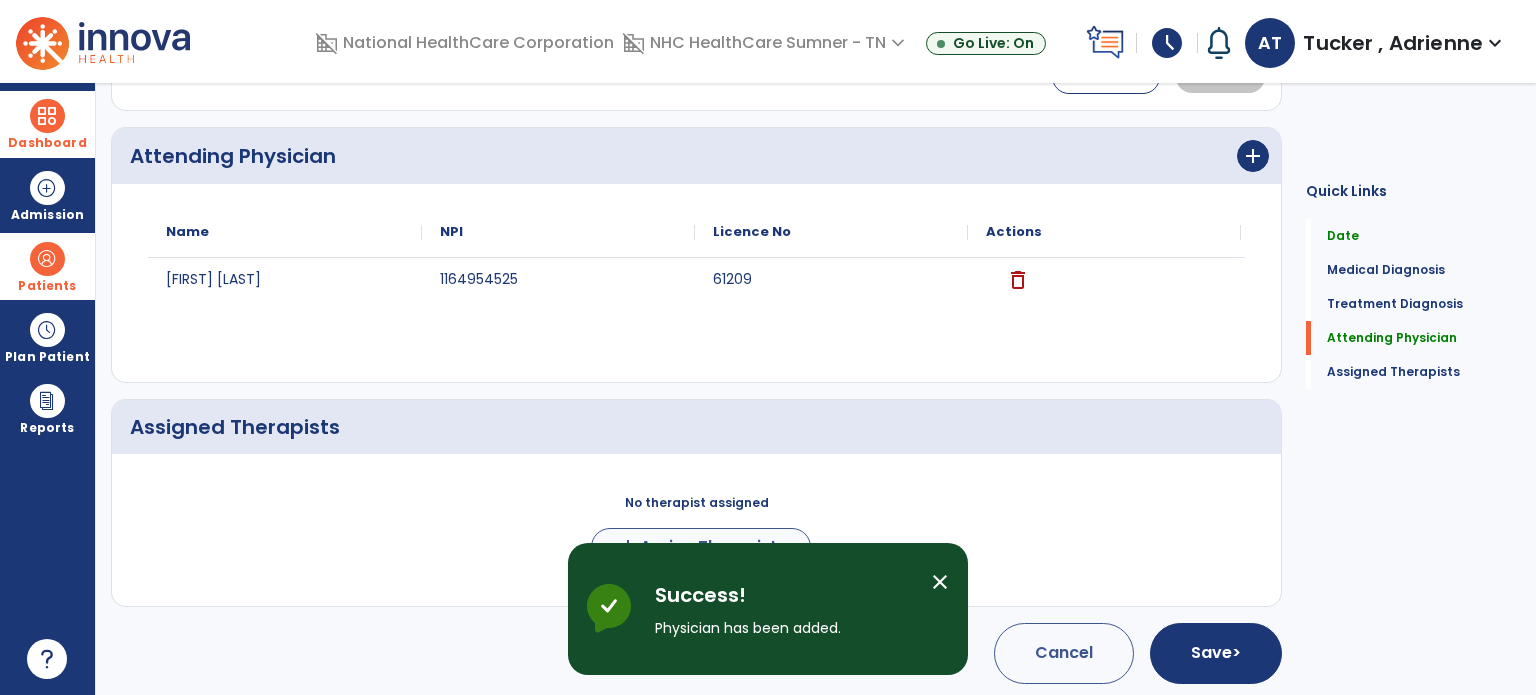 scroll, scrollTop: 671, scrollLeft: 0, axis: vertical 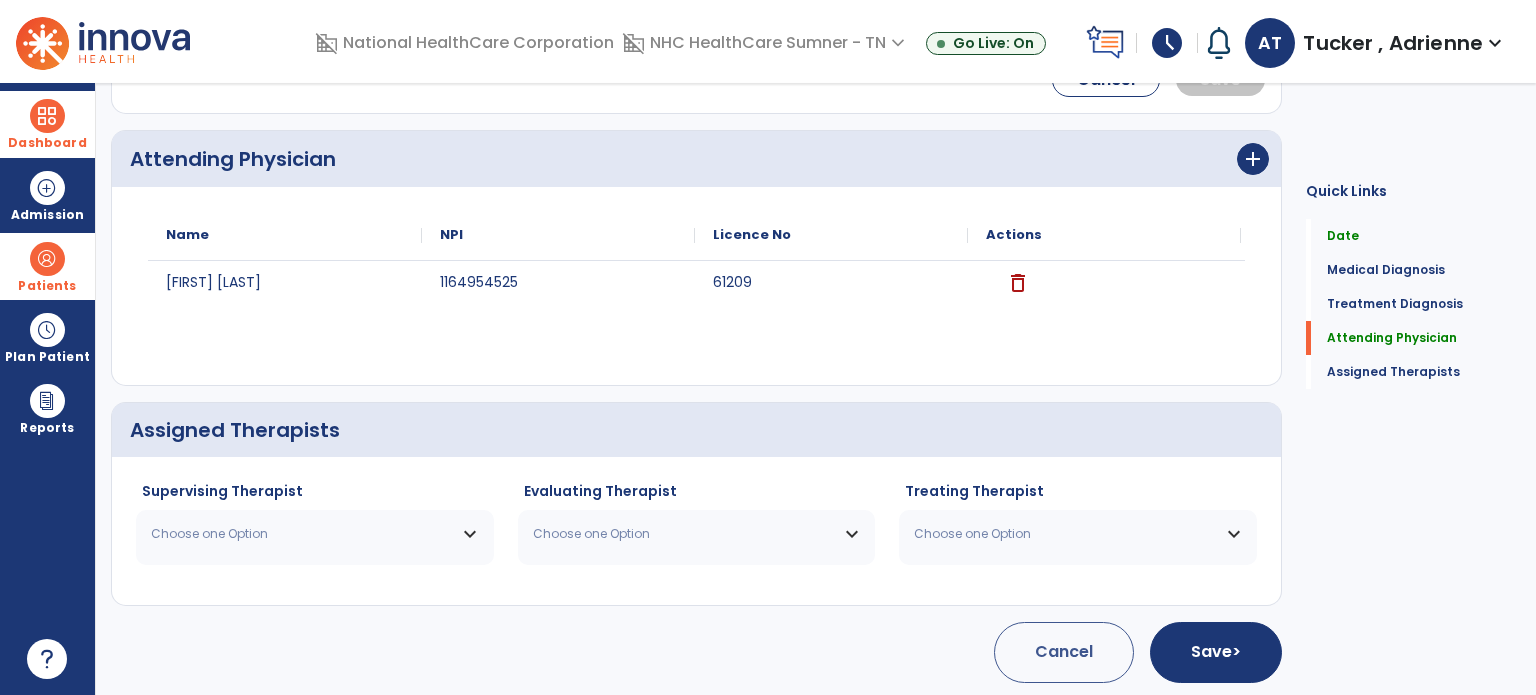 click on "Choose one Option" at bounding box center (302, 534) 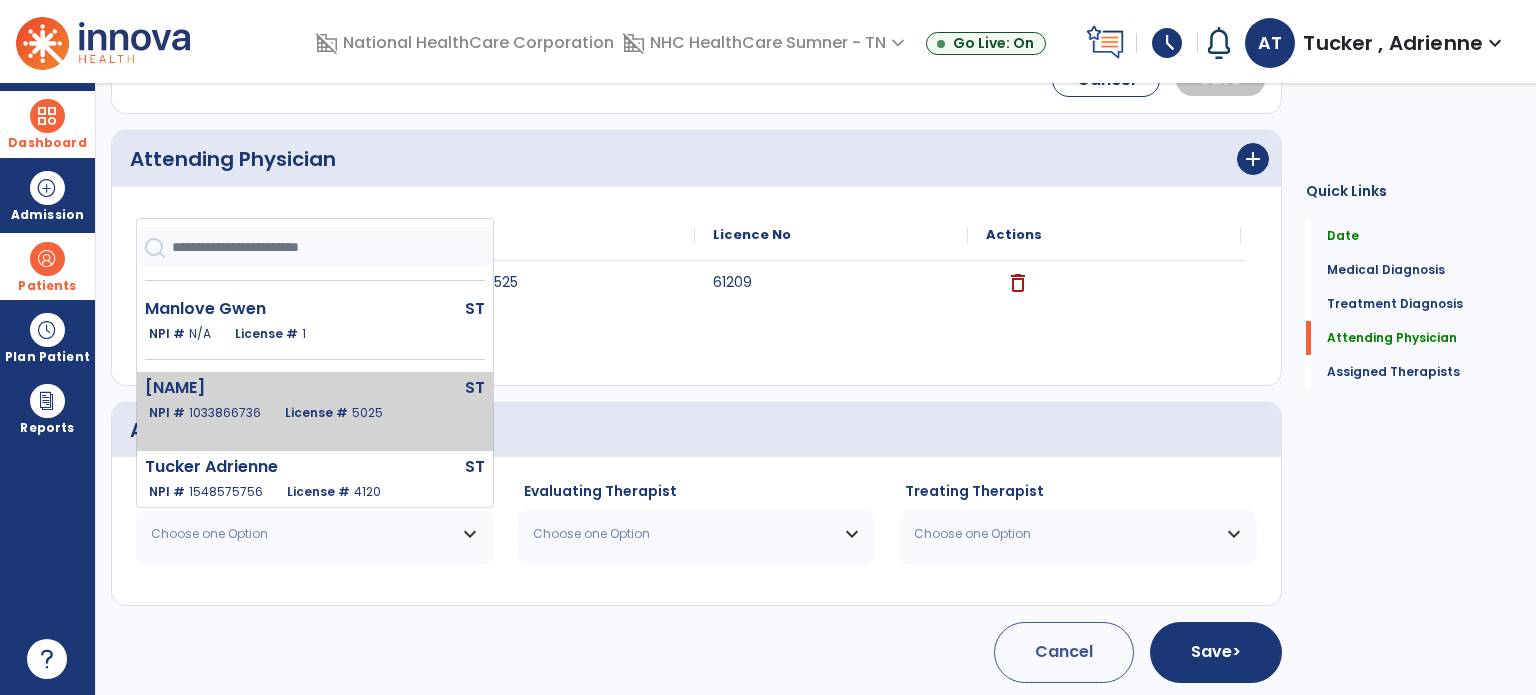 scroll, scrollTop: 300, scrollLeft: 0, axis: vertical 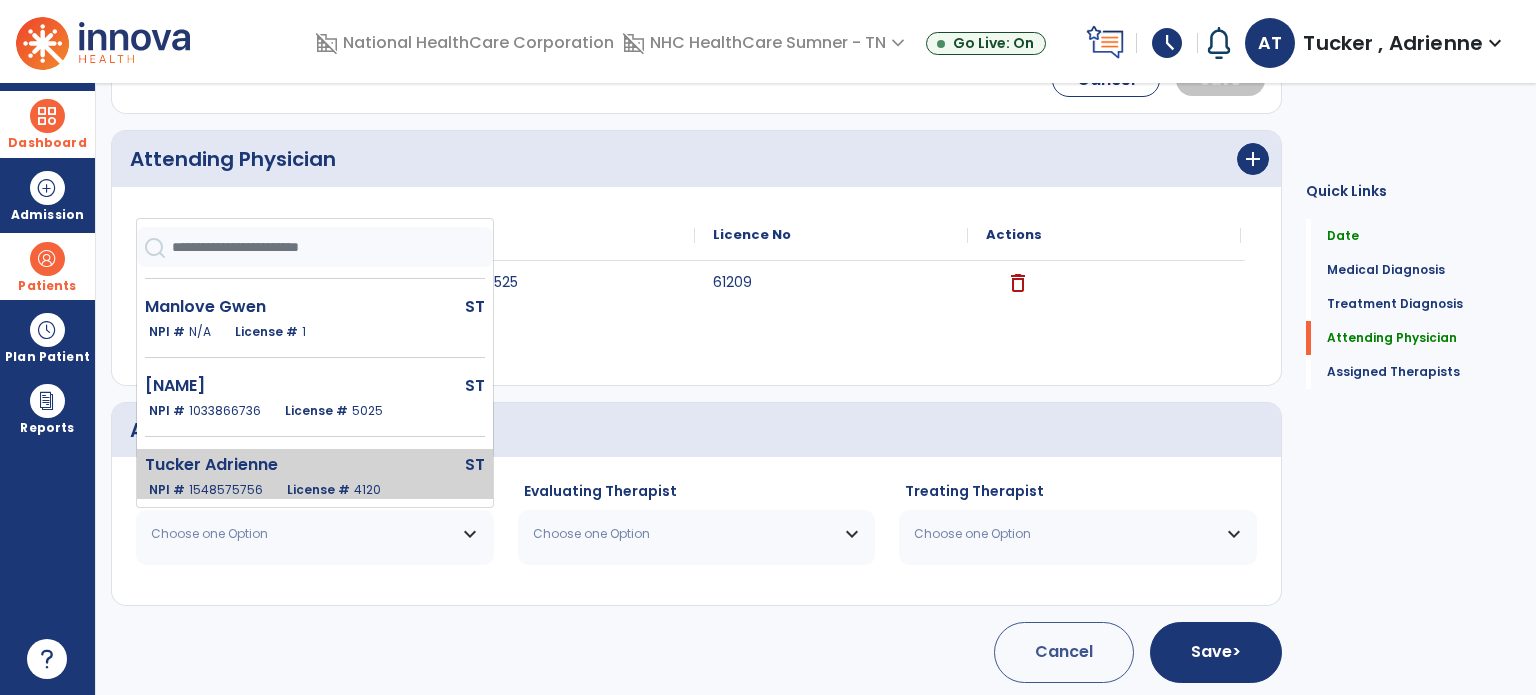 click on "Tucker Adrienne" 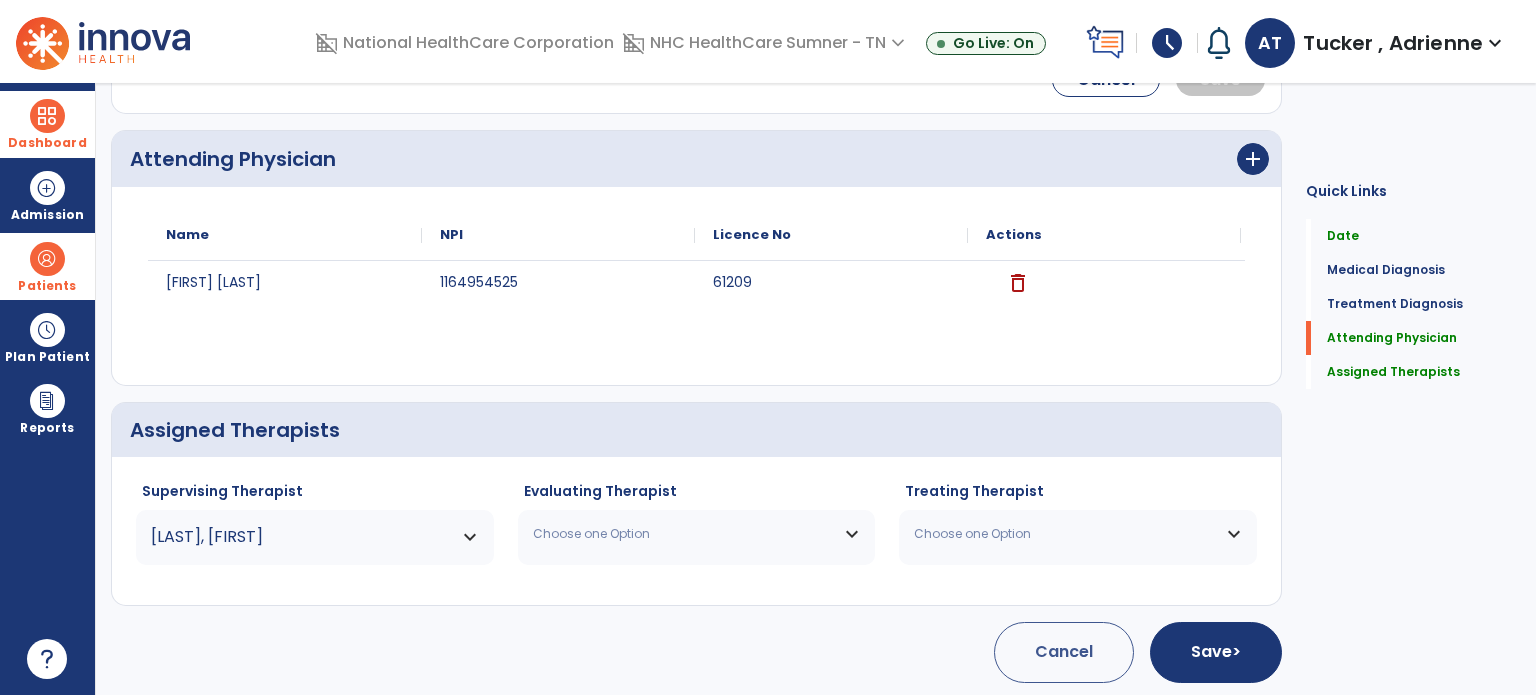 click on "Choose one Option" at bounding box center [684, 534] 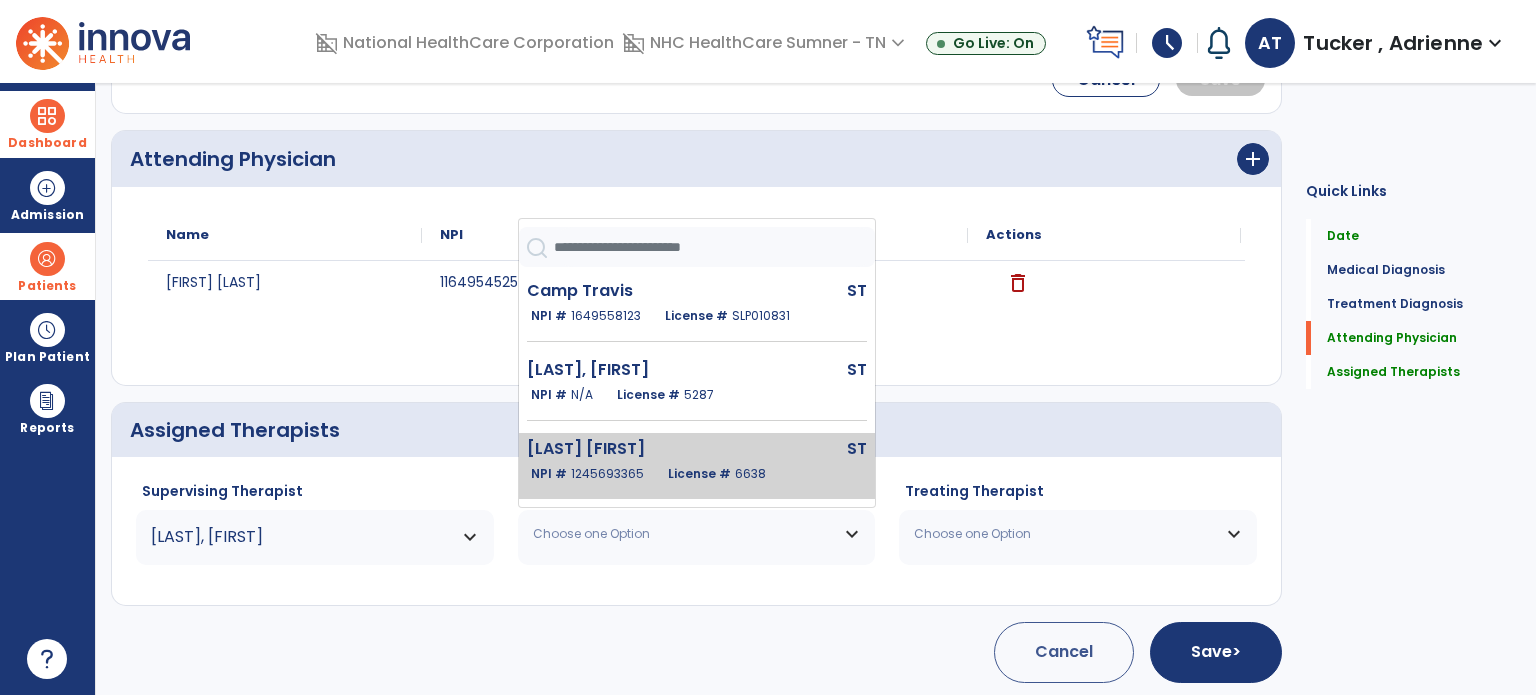 scroll, scrollTop: 300, scrollLeft: 0, axis: vertical 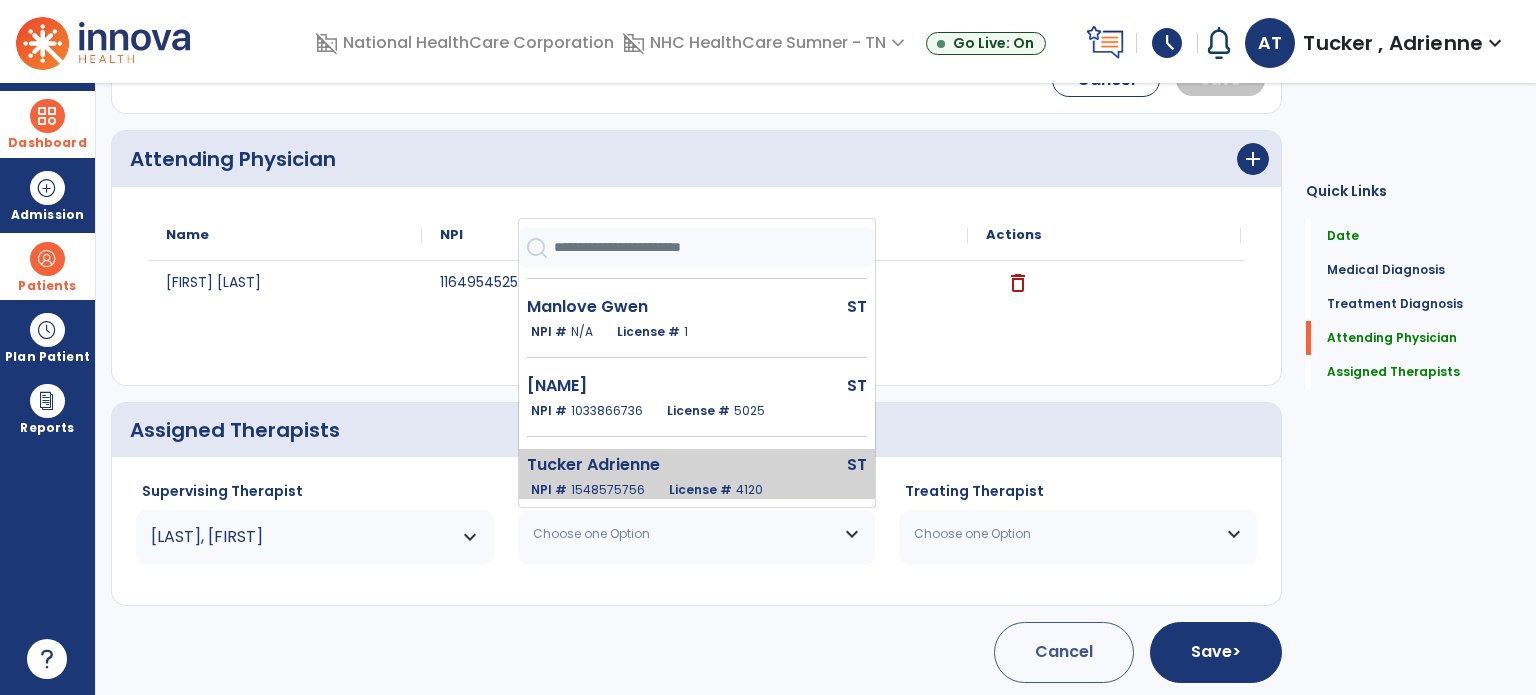 click on "Tucker Adrienne" 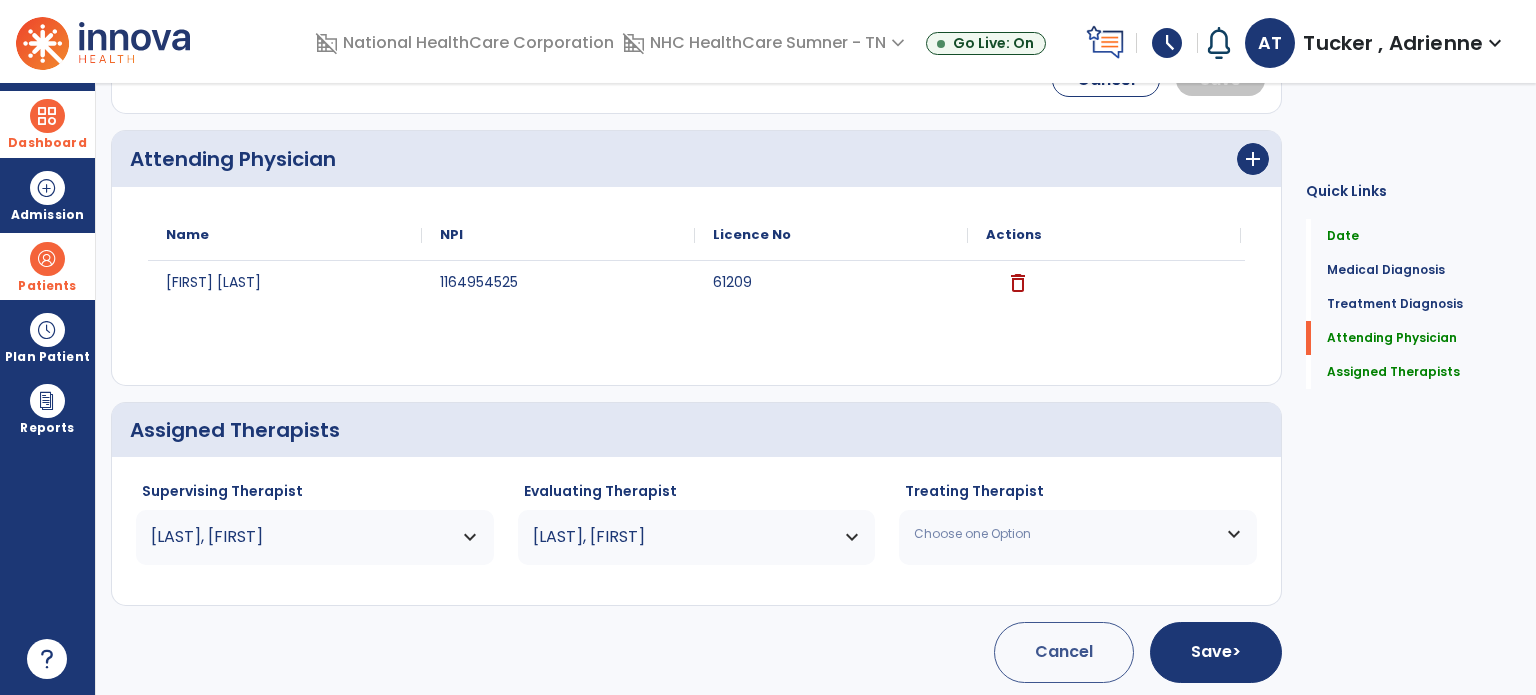 click on "Choose one Option" at bounding box center (1078, 534) 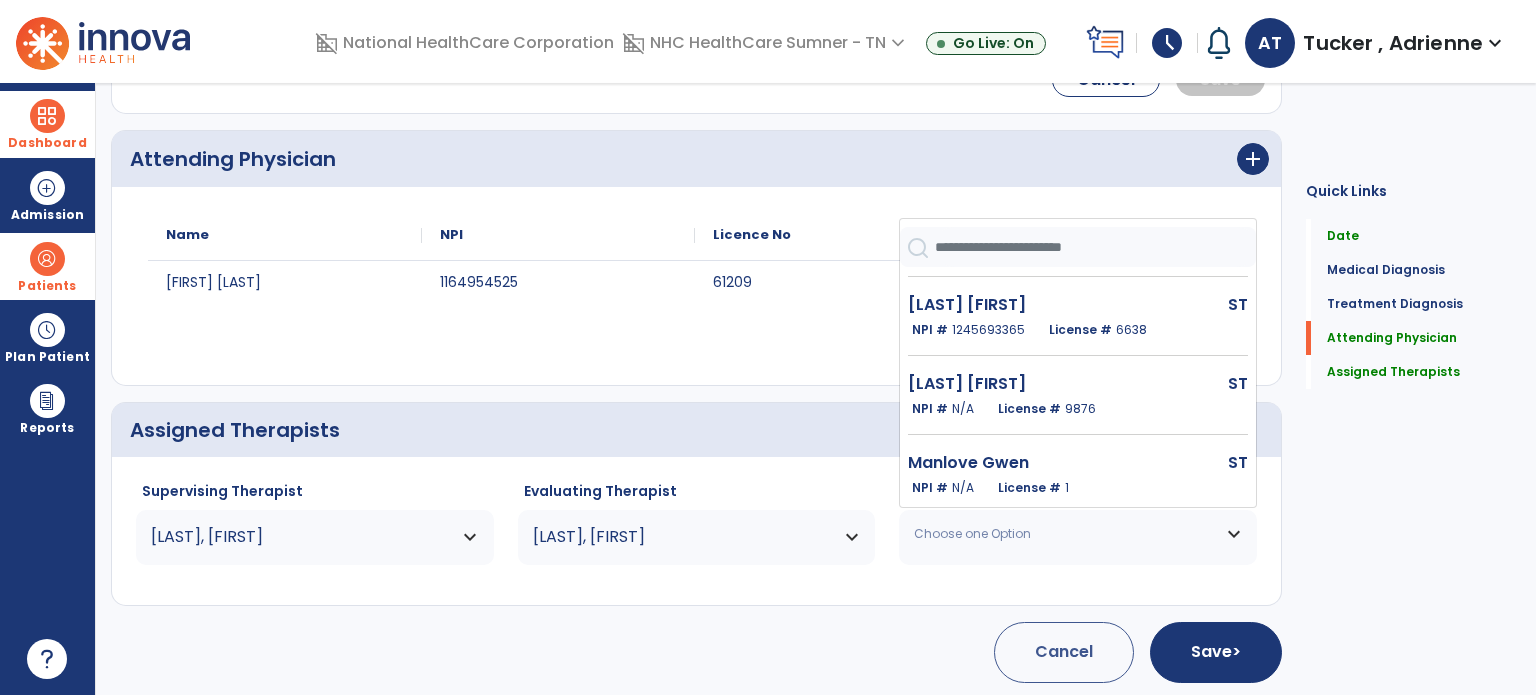 scroll, scrollTop: 400, scrollLeft: 0, axis: vertical 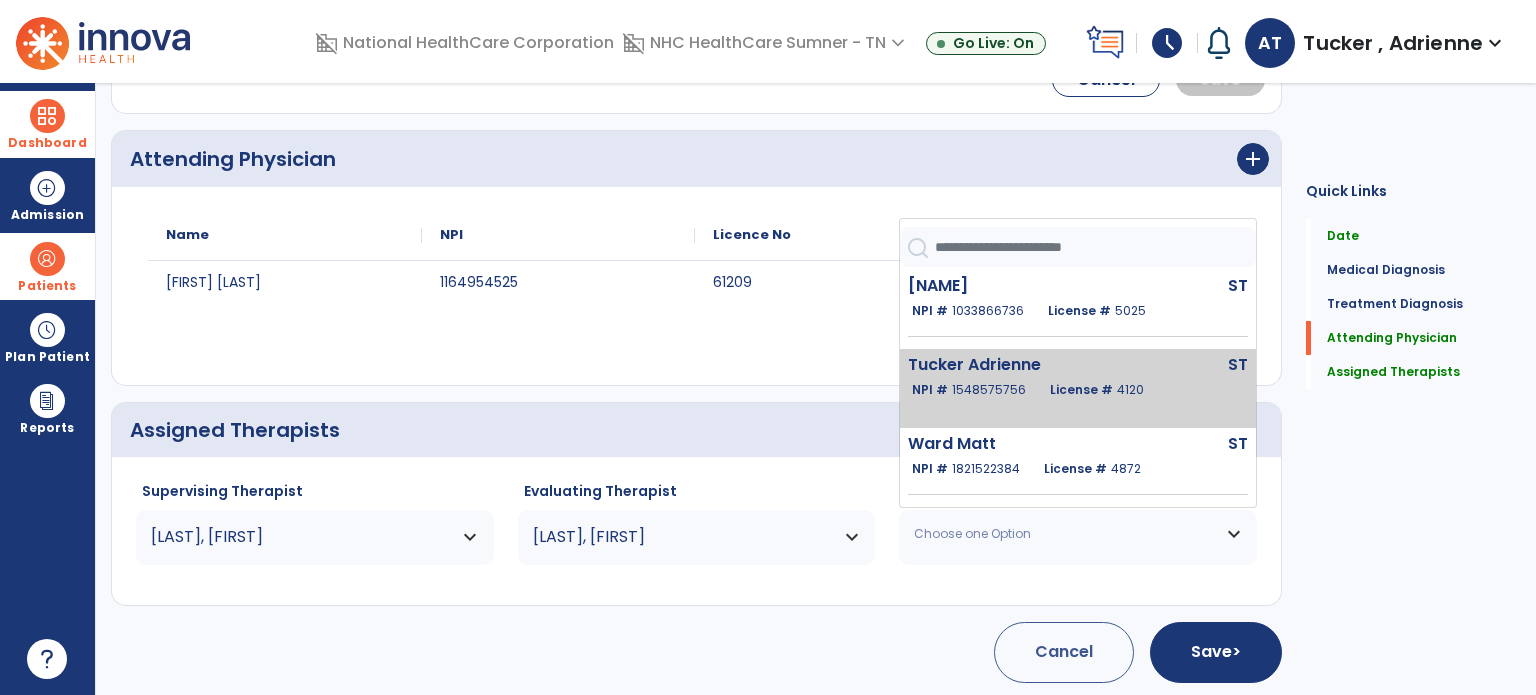 click on "[LAST] [FIRST] ST   NPI #  [NUMBER]  License #  [NUMBER]" 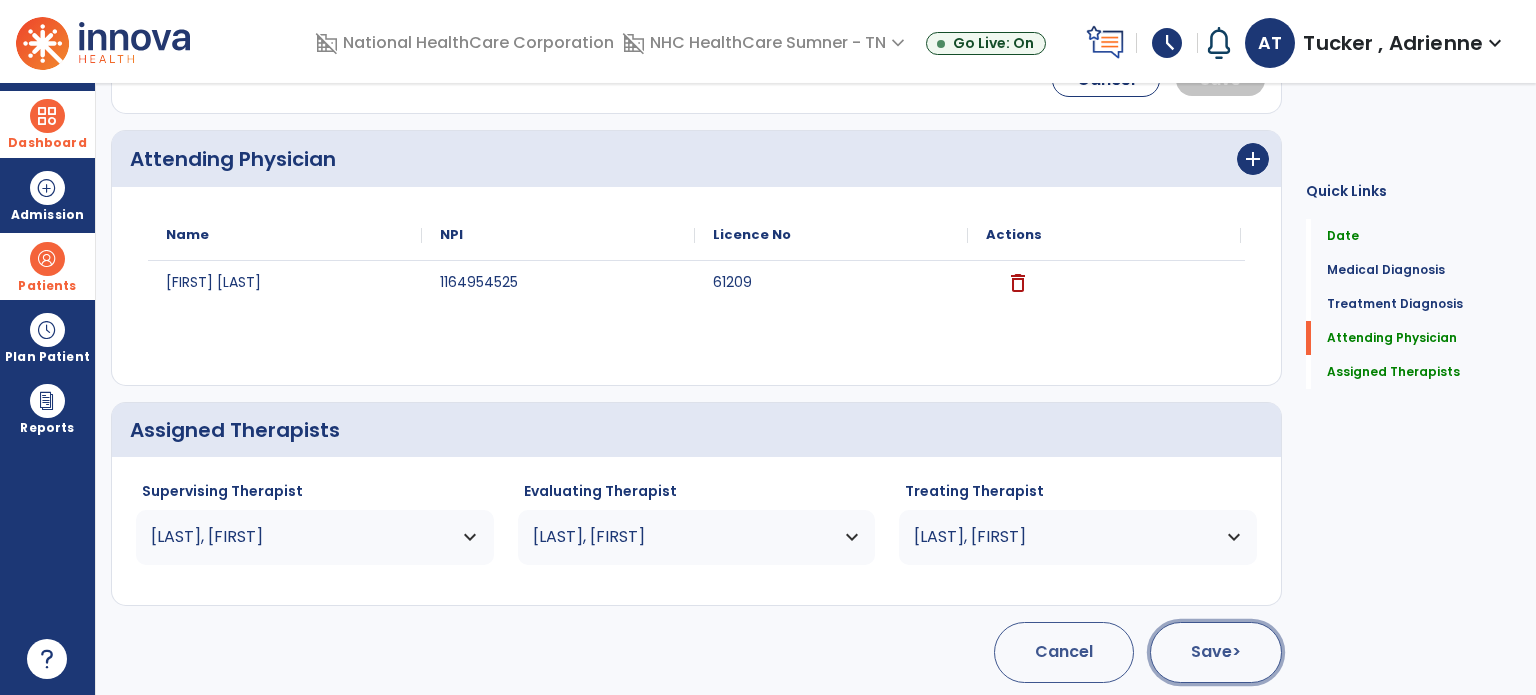 click on "Save  >" 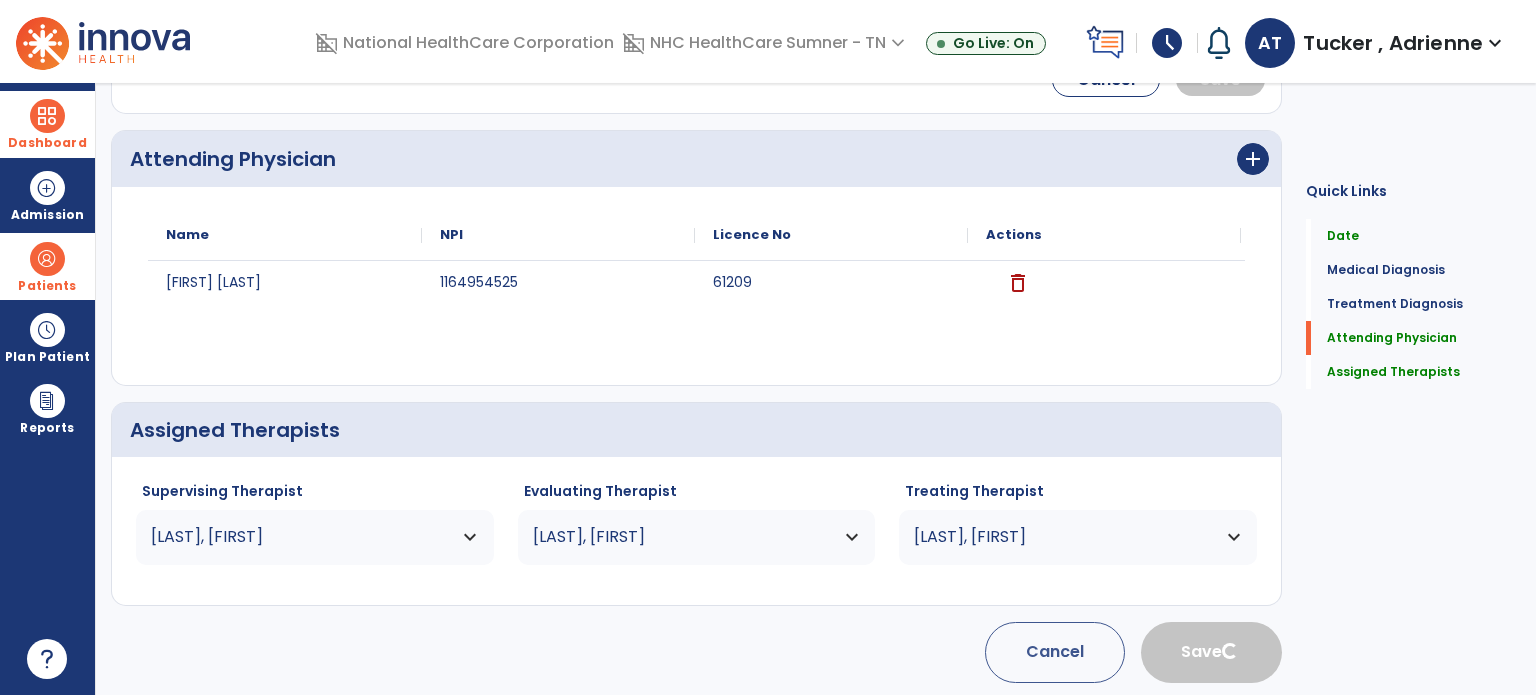 type 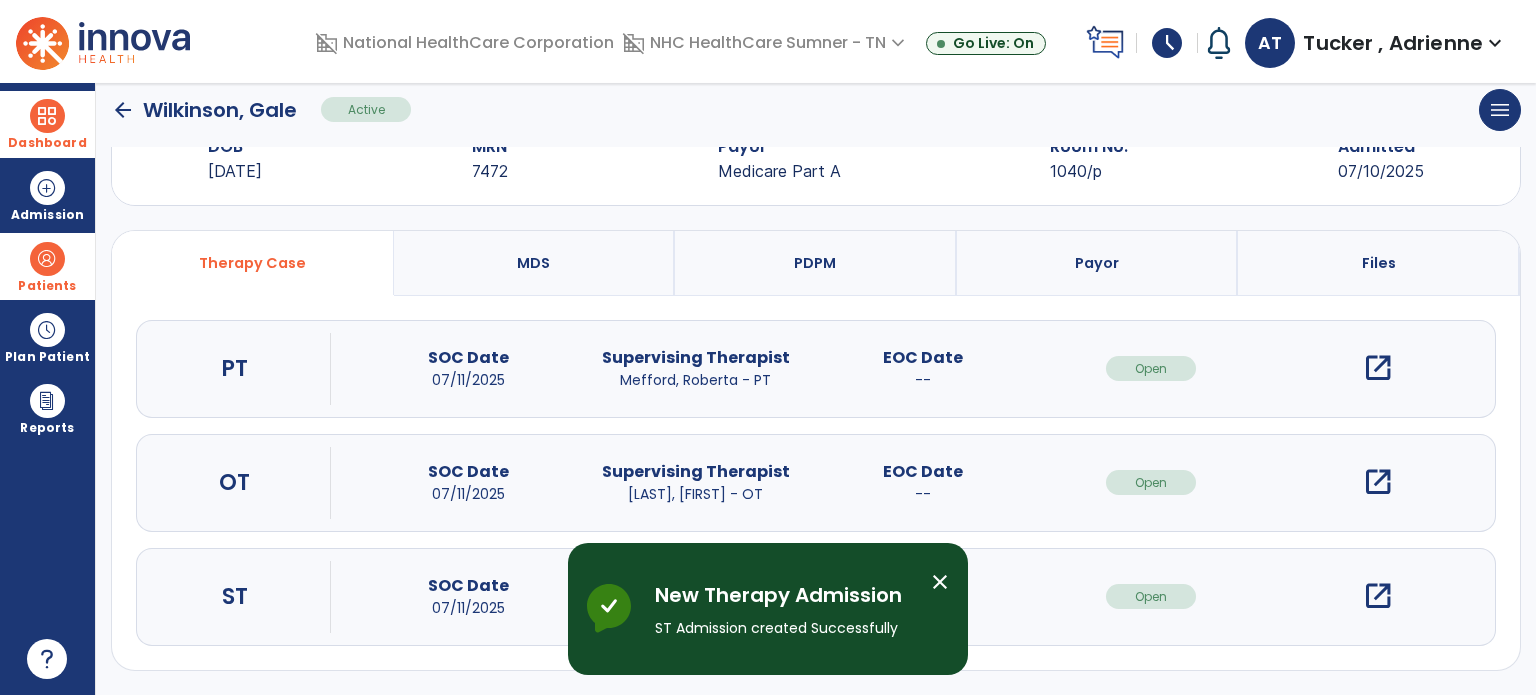scroll, scrollTop: 62, scrollLeft: 0, axis: vertical 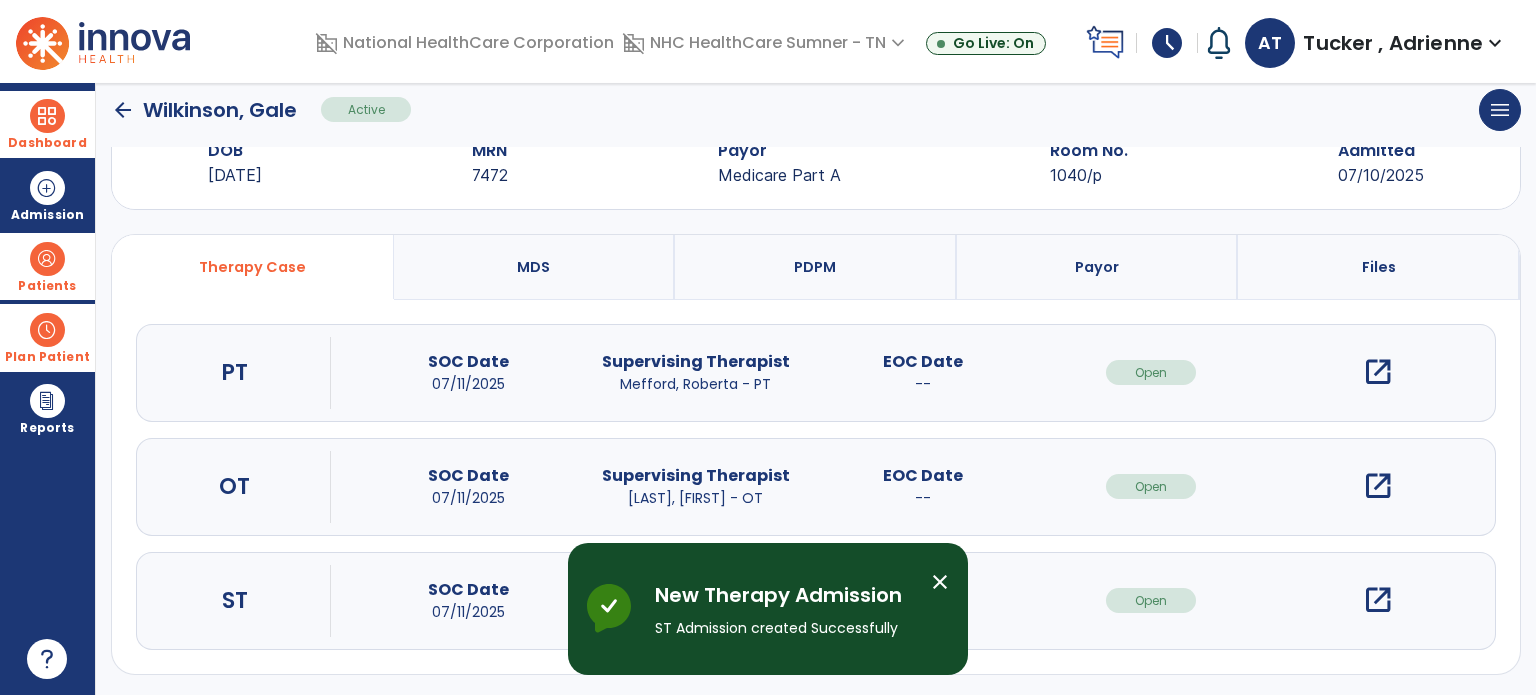 click at bounding box center (47, 330) 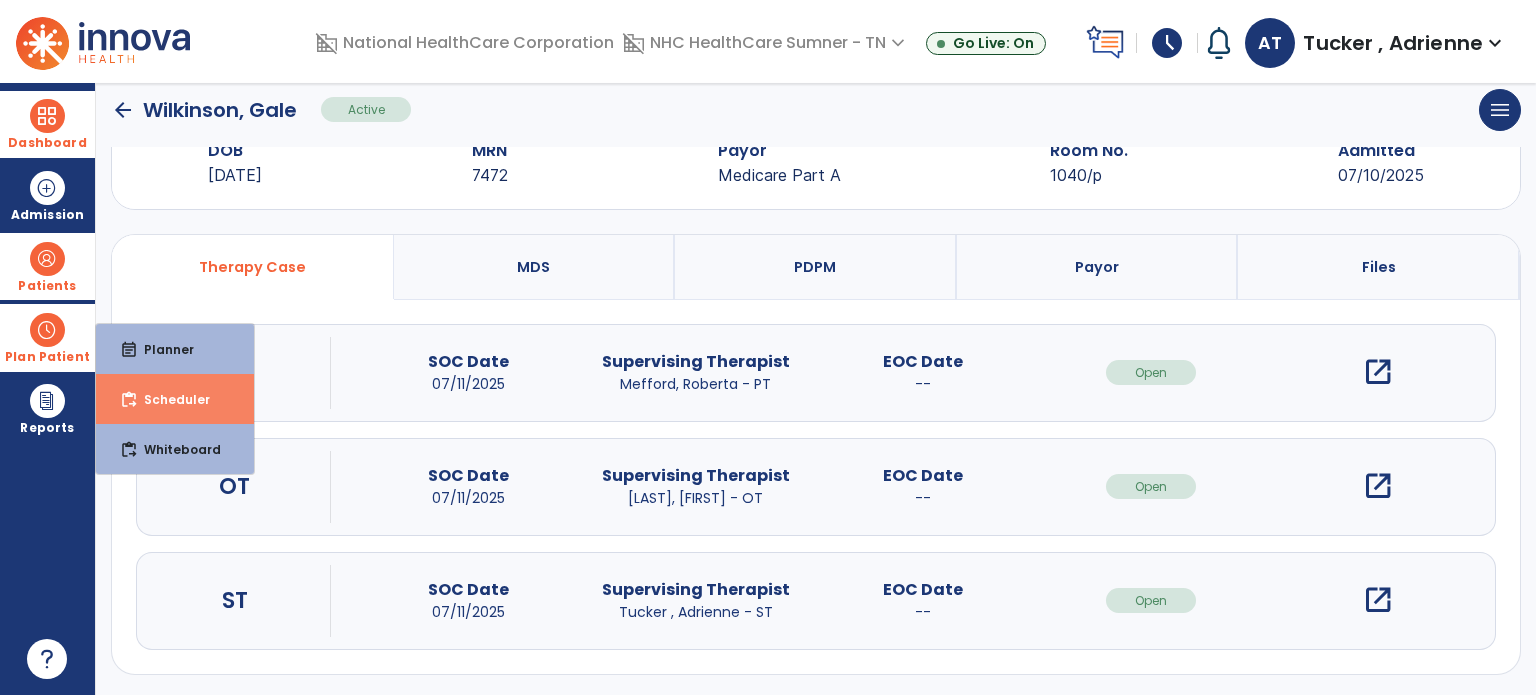 click on "Scheduler" at bounding box center (169, 399) 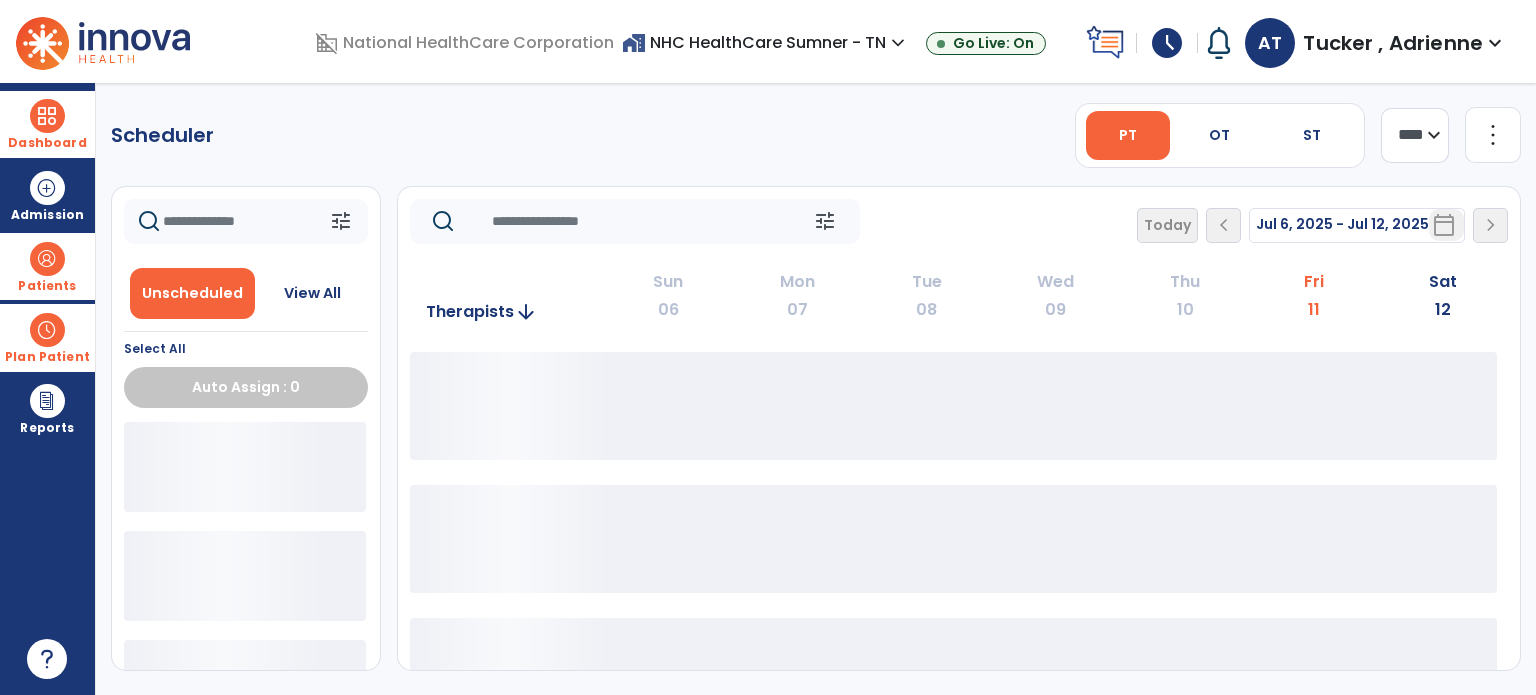 scroll, scrollTop: 0, scrollLeft: 0, axis: both 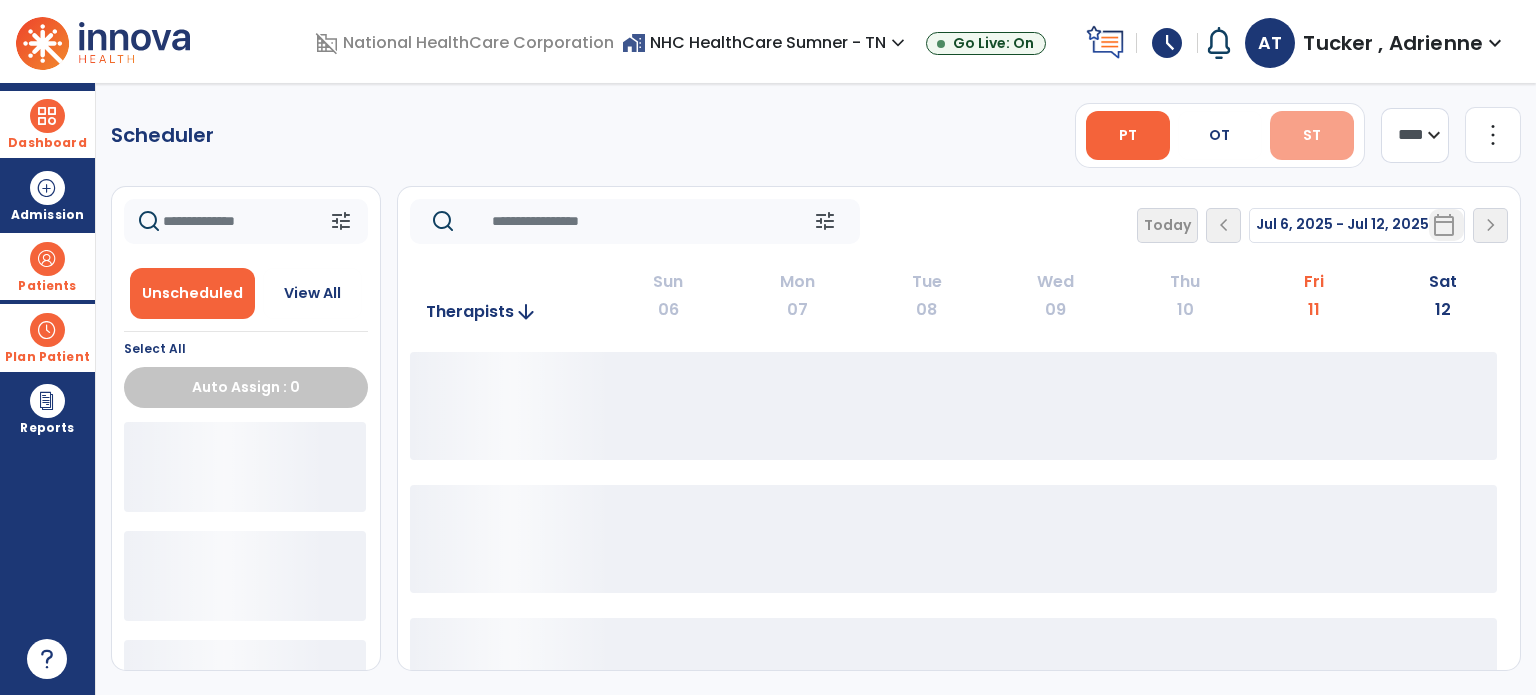 click on "ST" at bounding box center (1312, 135) 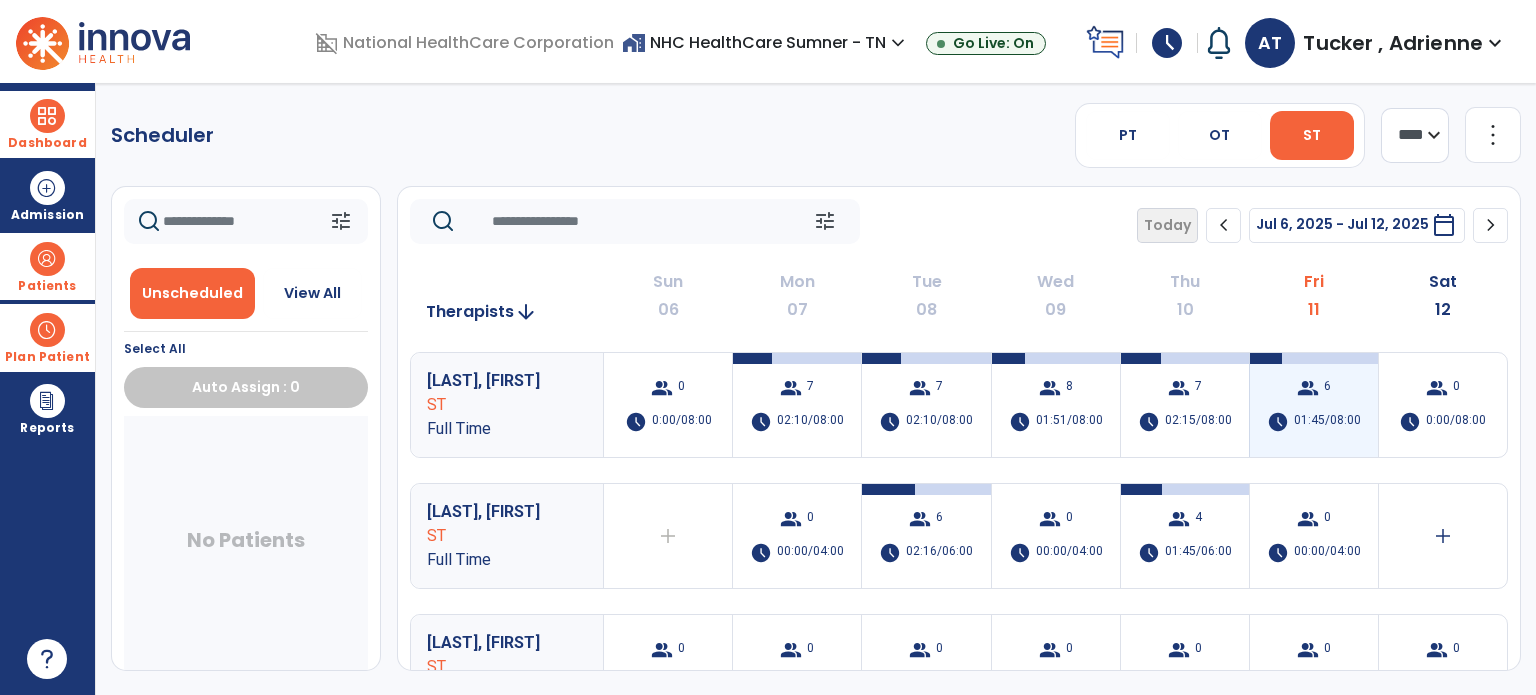click on "group" at bounding box center [1308, 388] 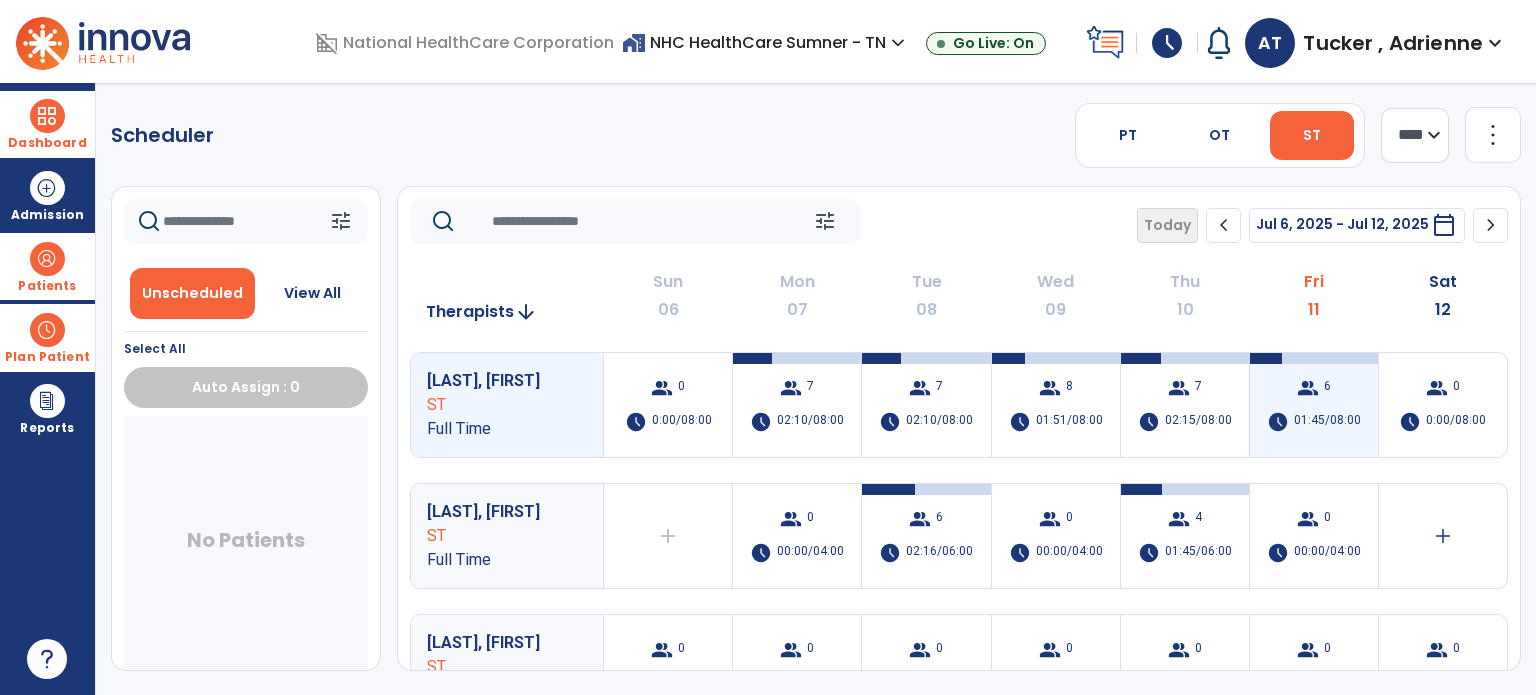 click on "group" at bounding box center (1308, 388) 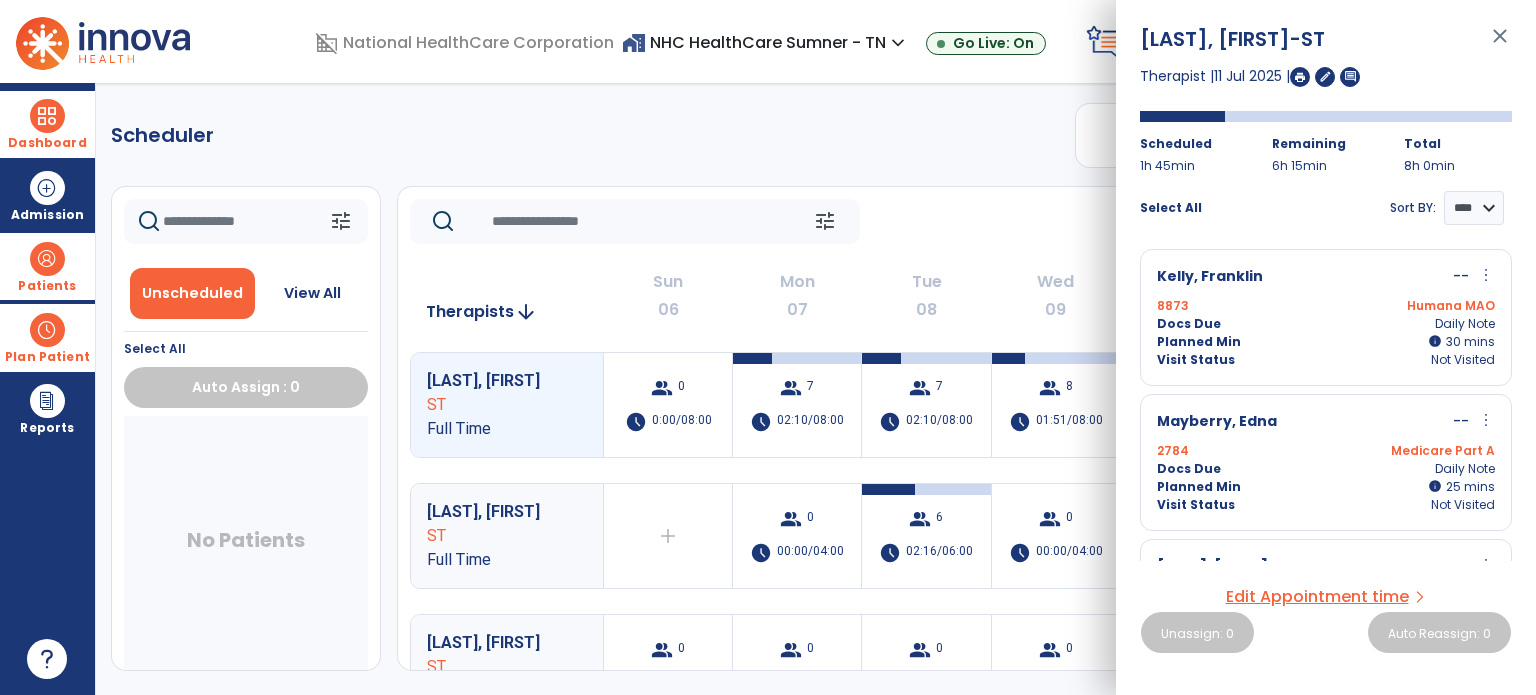 click at bounding box center (1300, 77) 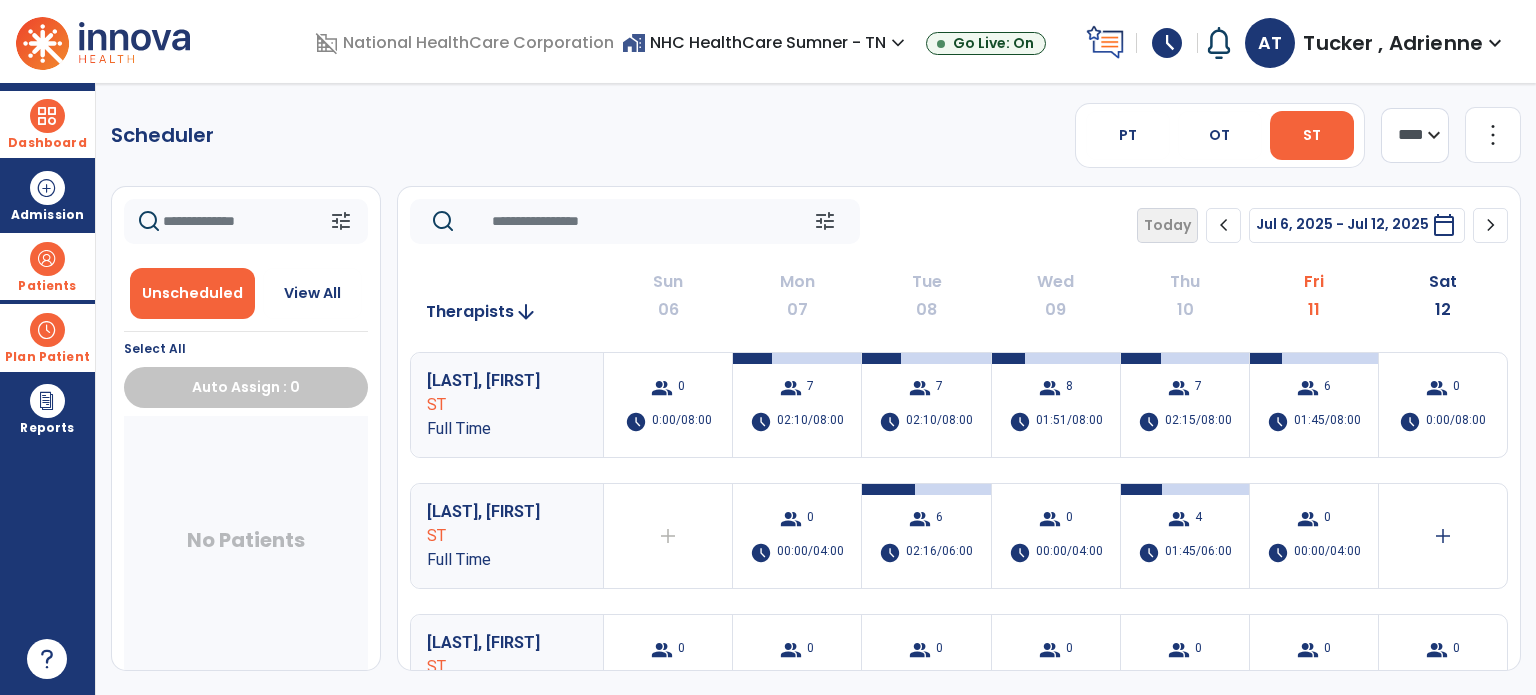 click on "ST" at bounding box center (1312, 135) 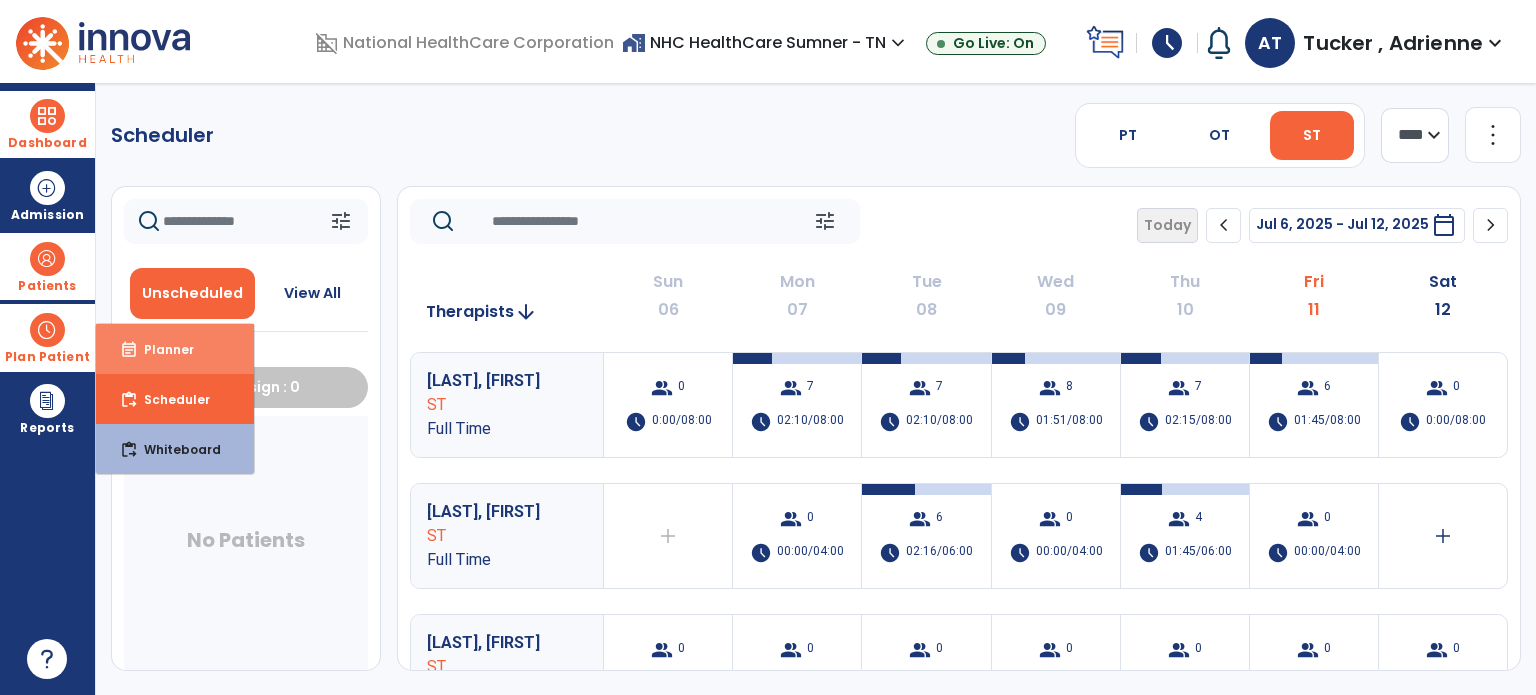 click on "event_note  Planner" at bounding box center [175, 349] 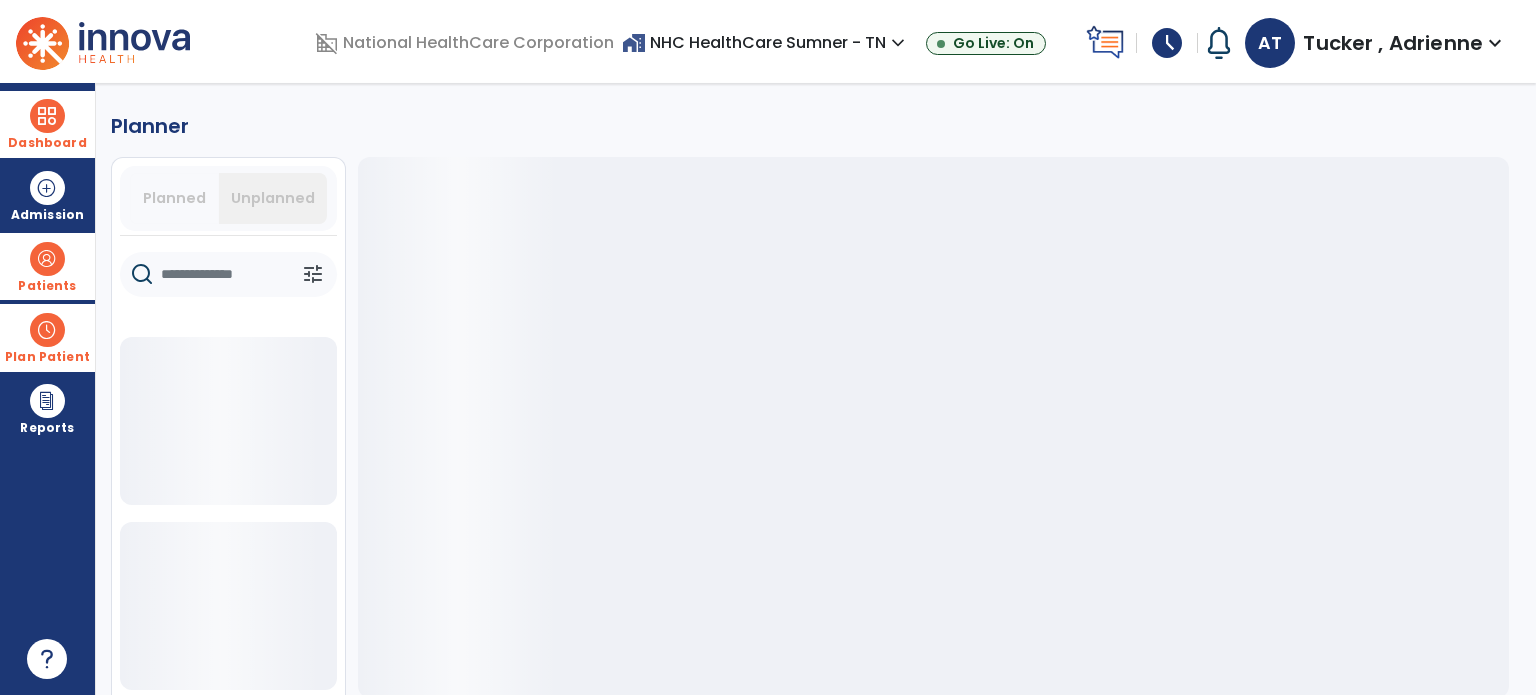 click at bounding box center [47, 330] 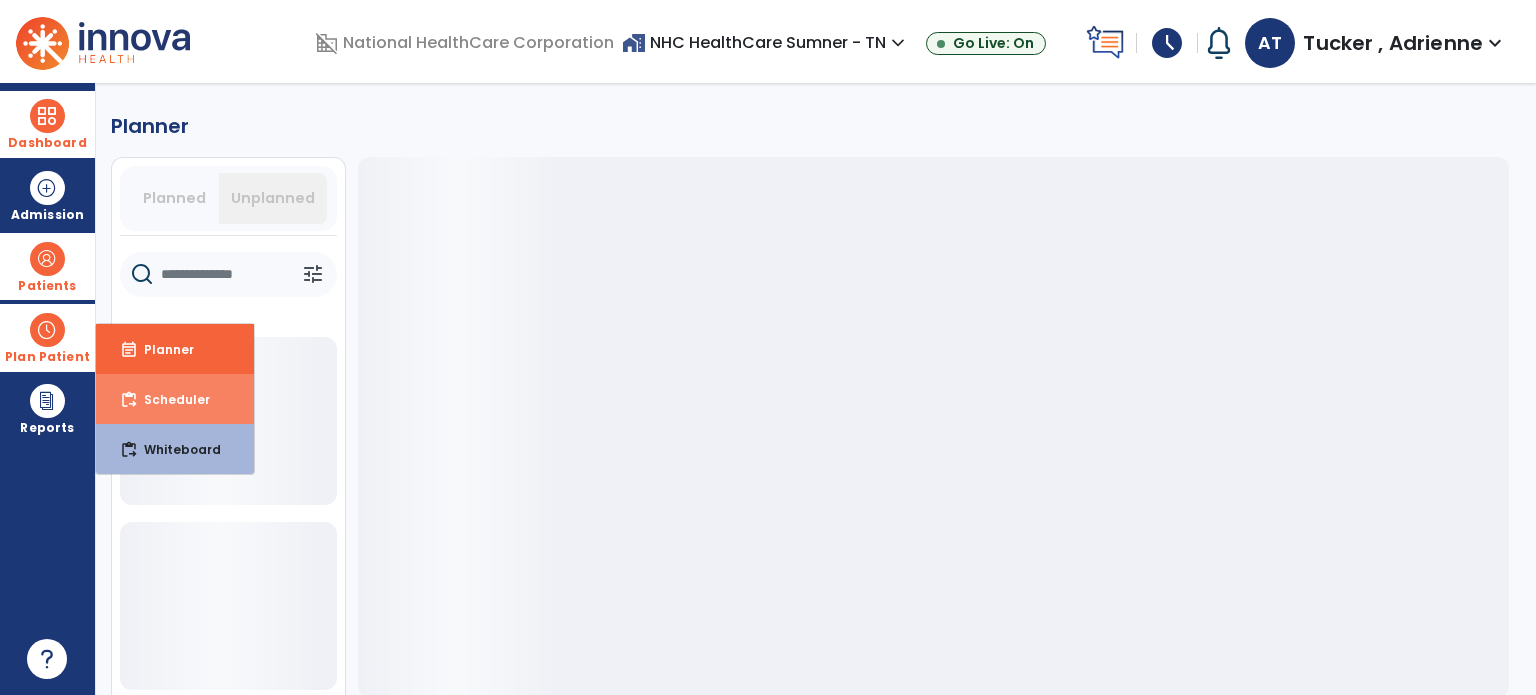 click on "Scheduler" at bounding box center (169, 399) 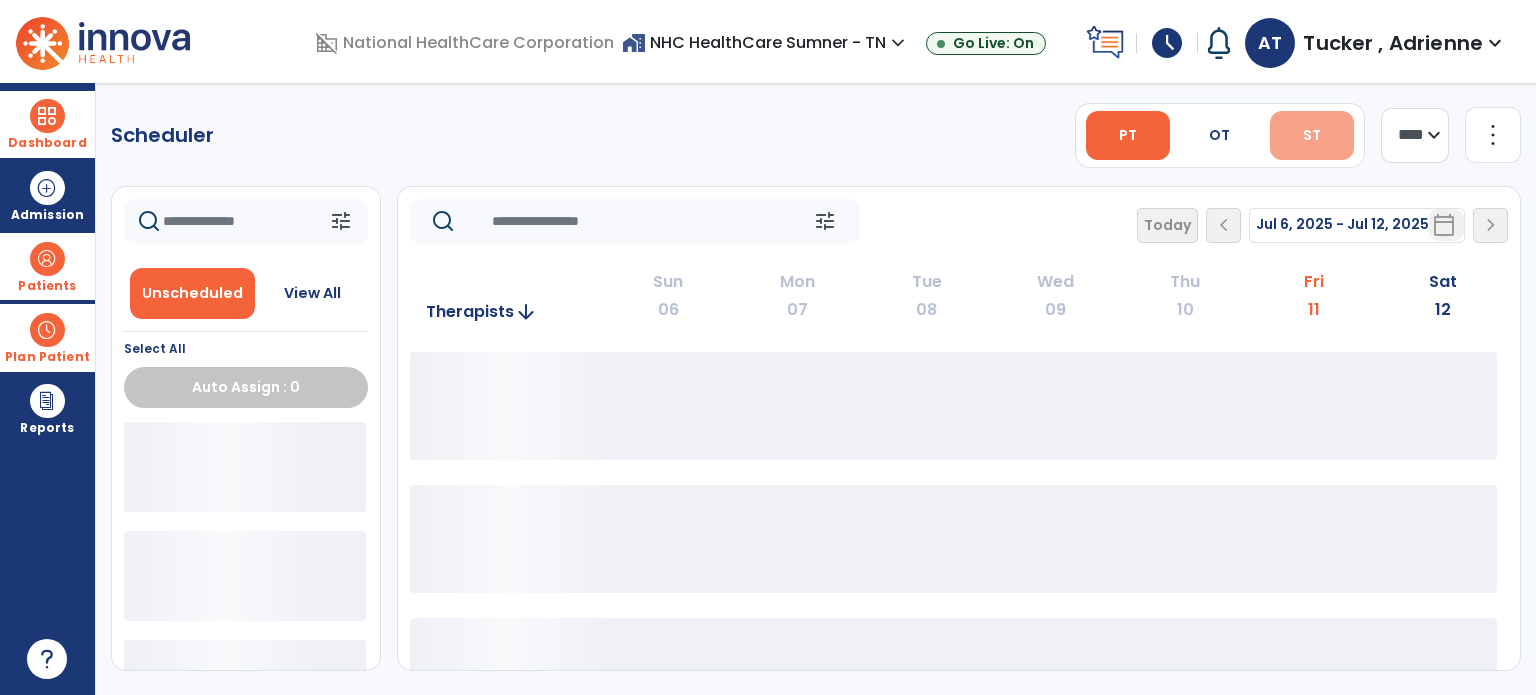 click on "ST" at bounding box center (1312, 135) 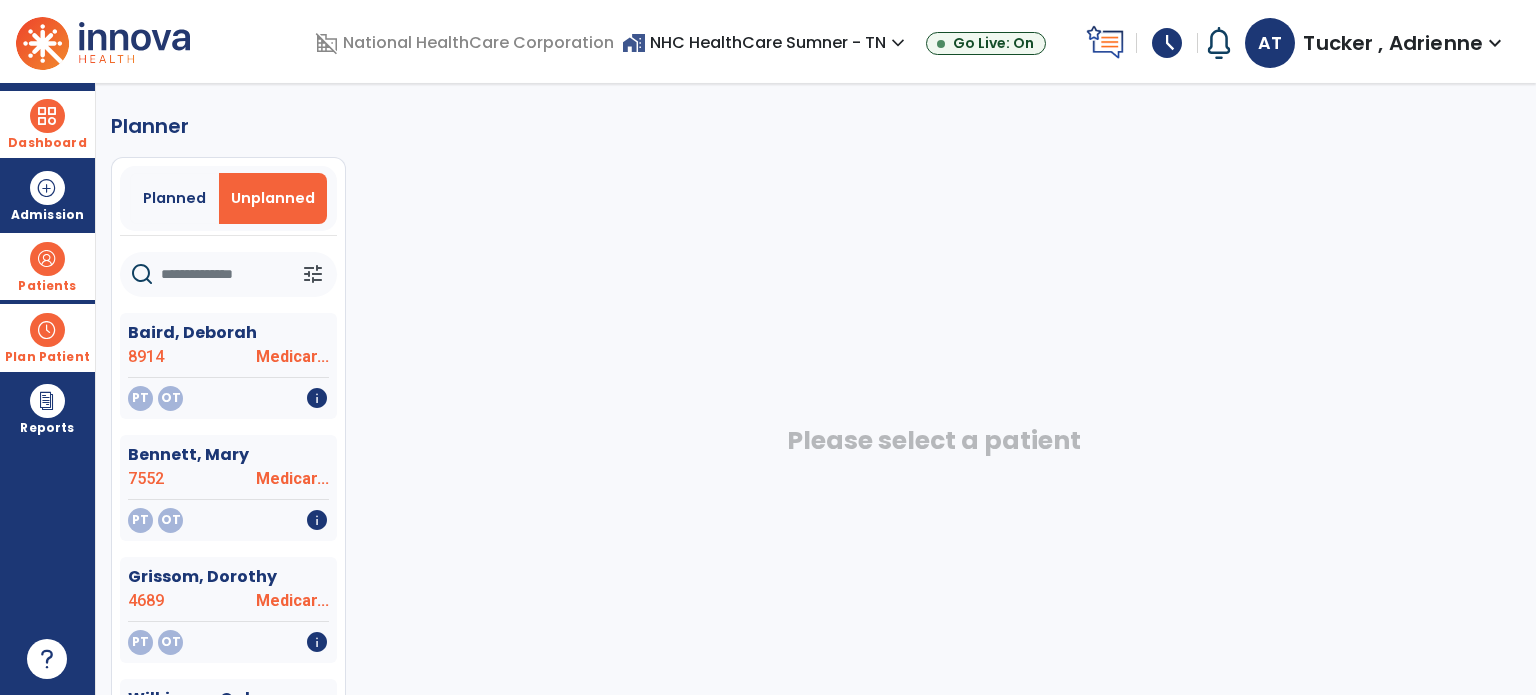 click at bounding box center [47, 116] 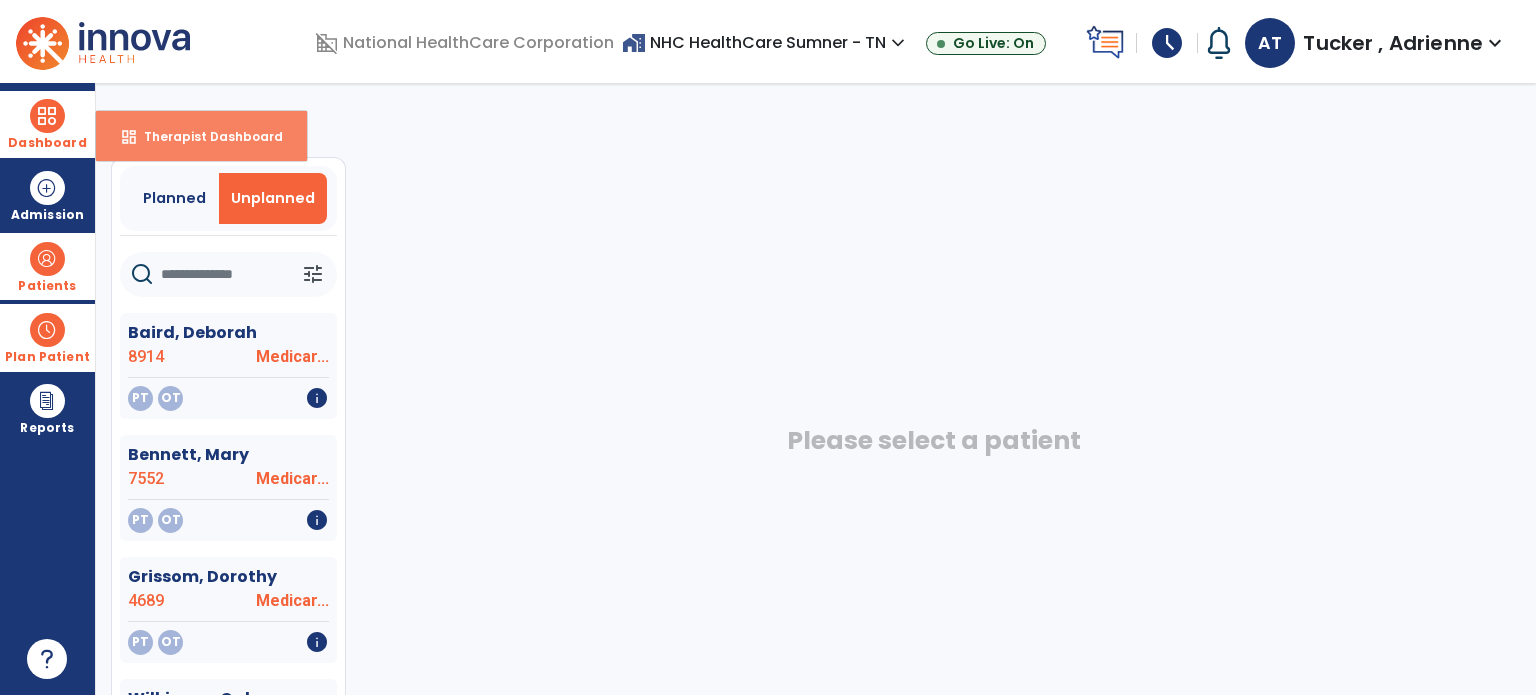 click on "dashboard  Therapist Dashboard" at bounding box center [201, 136] 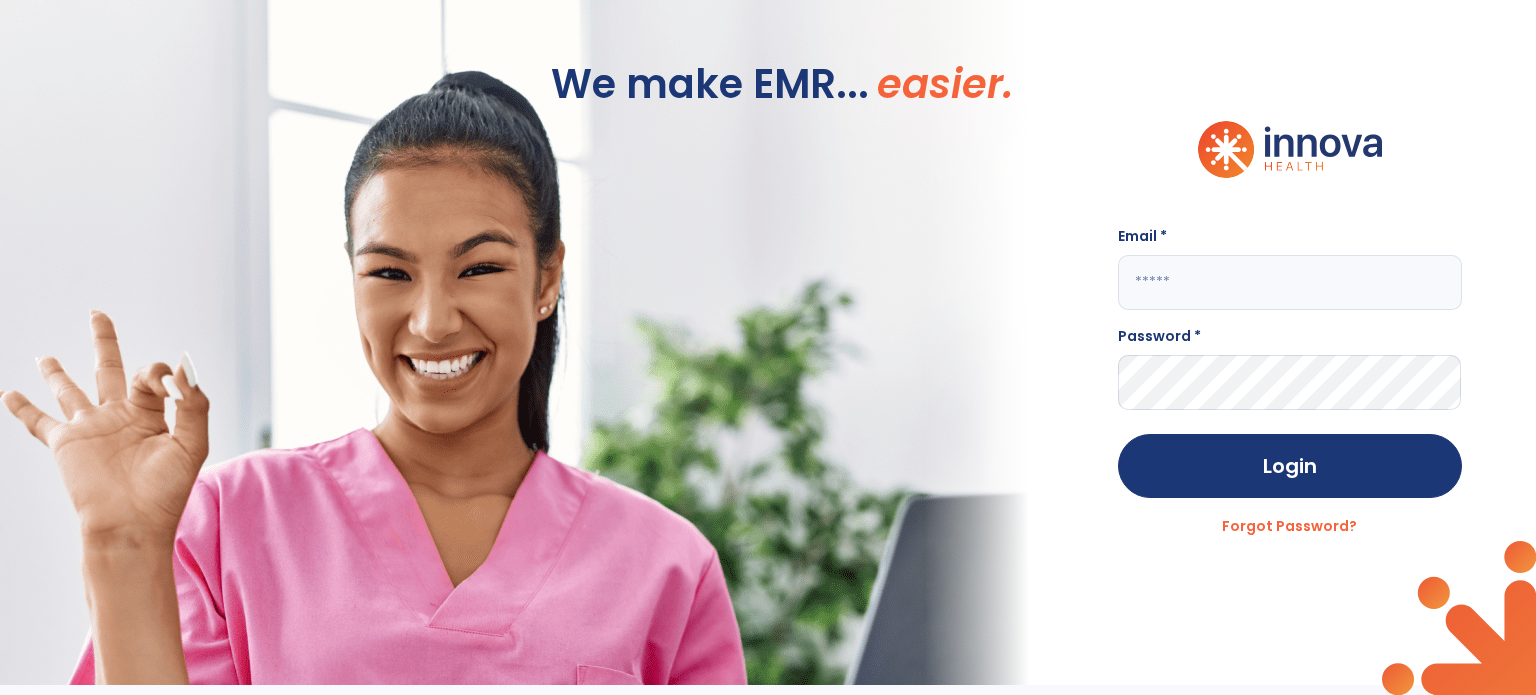 type on "**********" 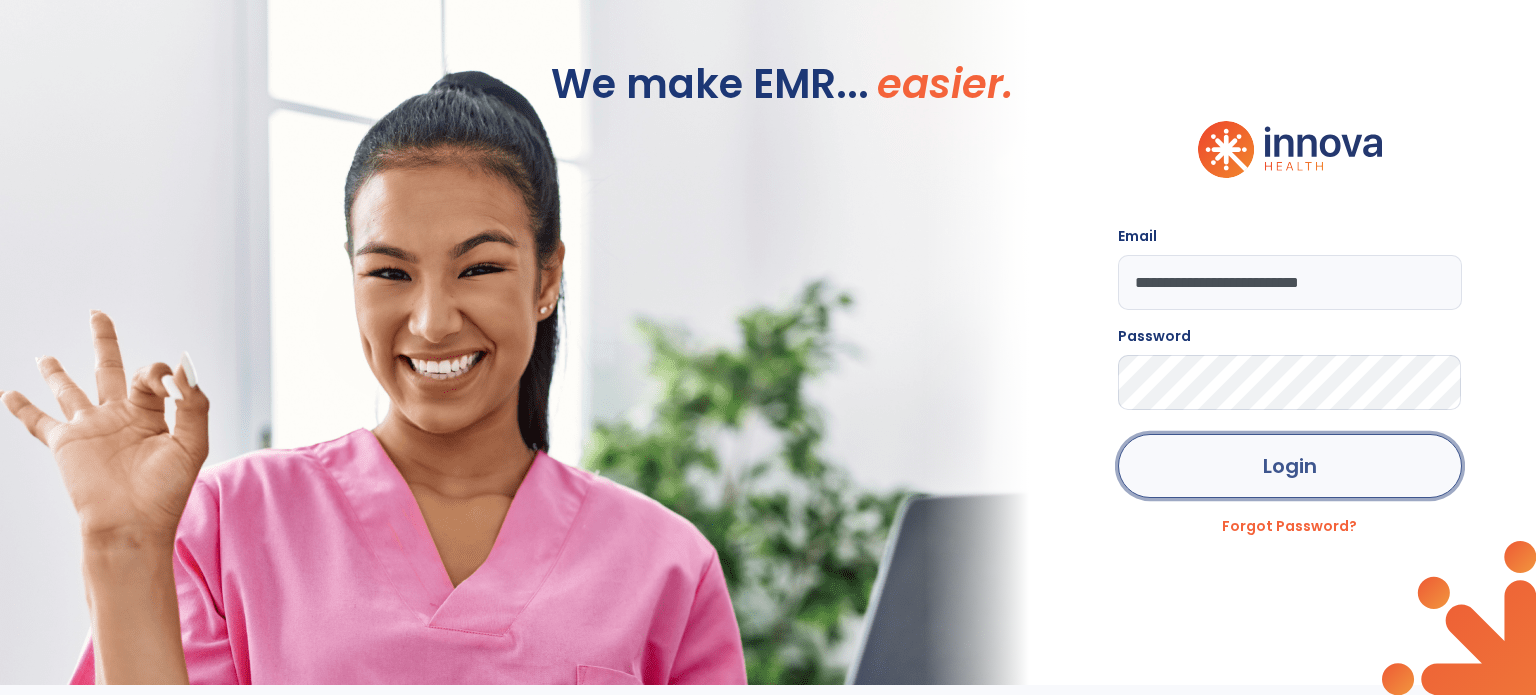 click on "Login" 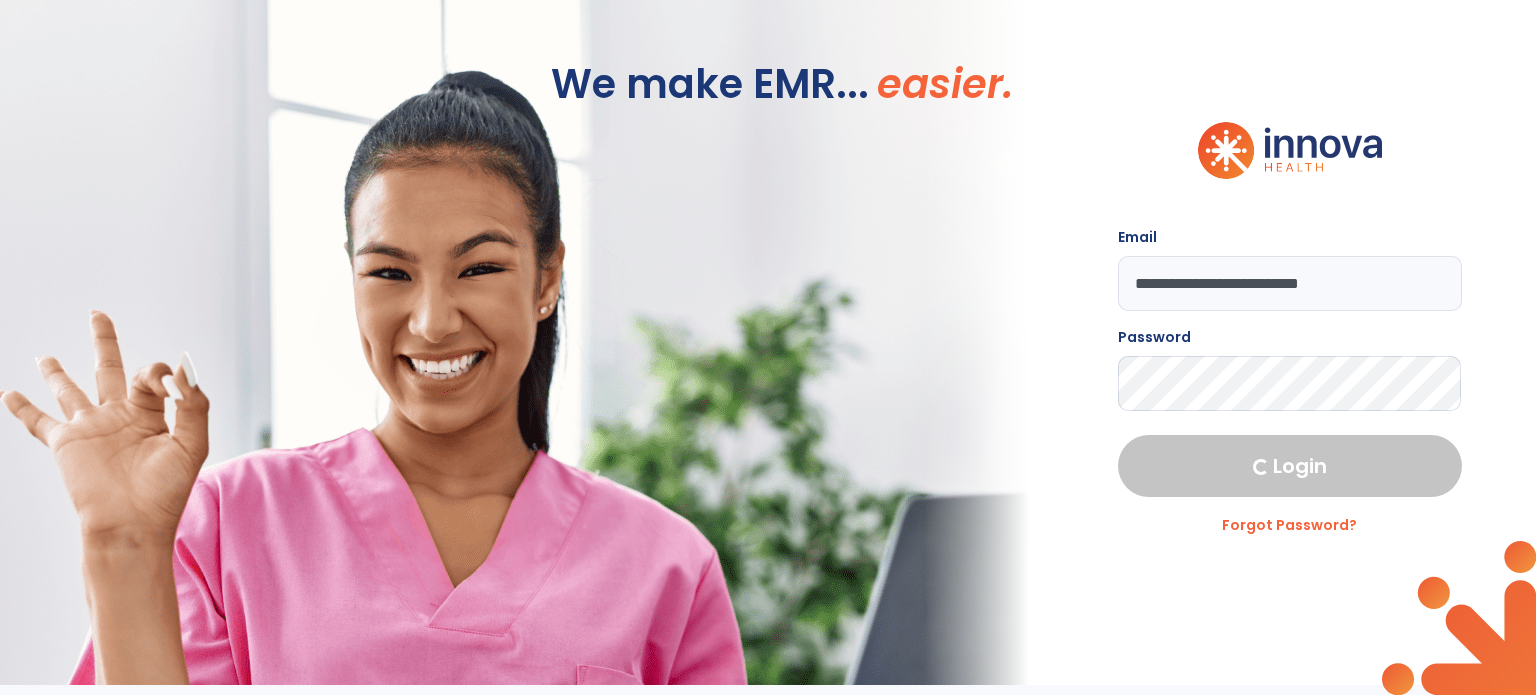 select on "****" 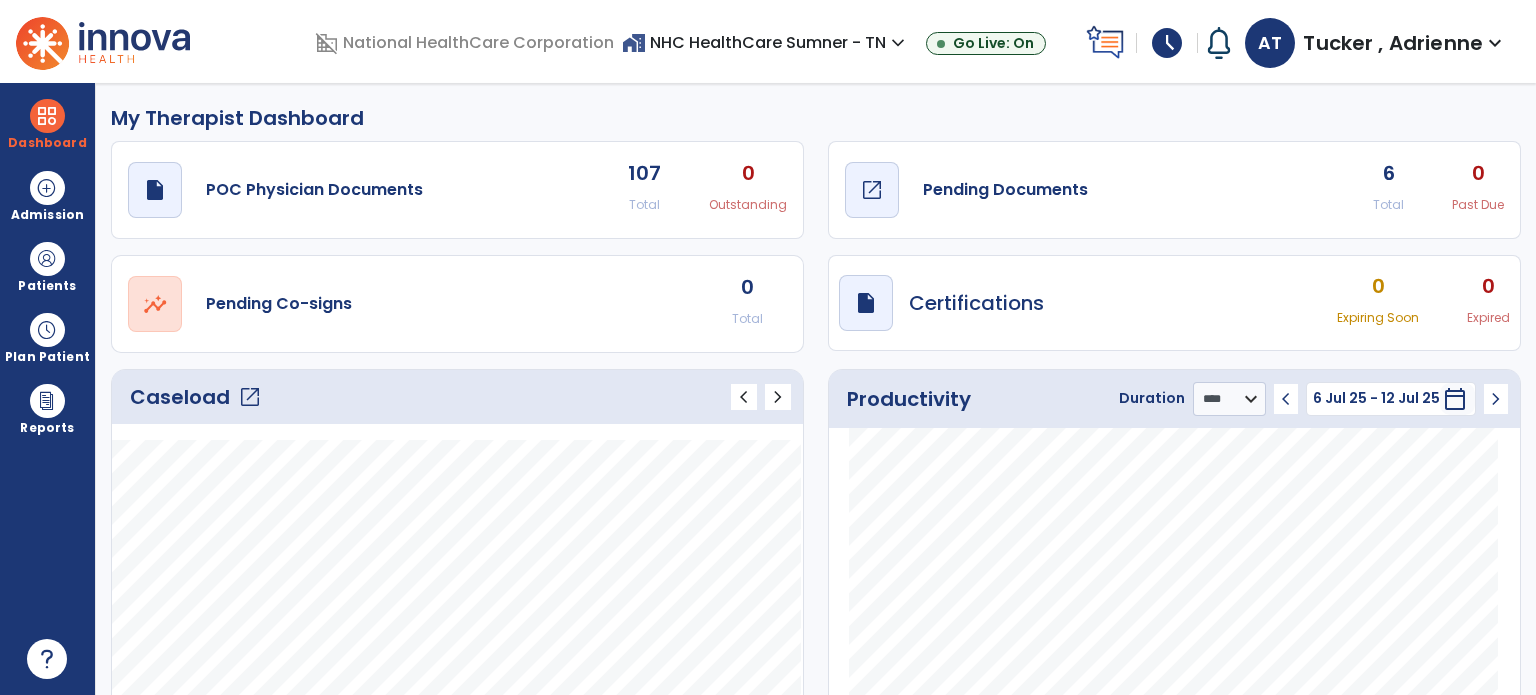click on "Pending Documents" 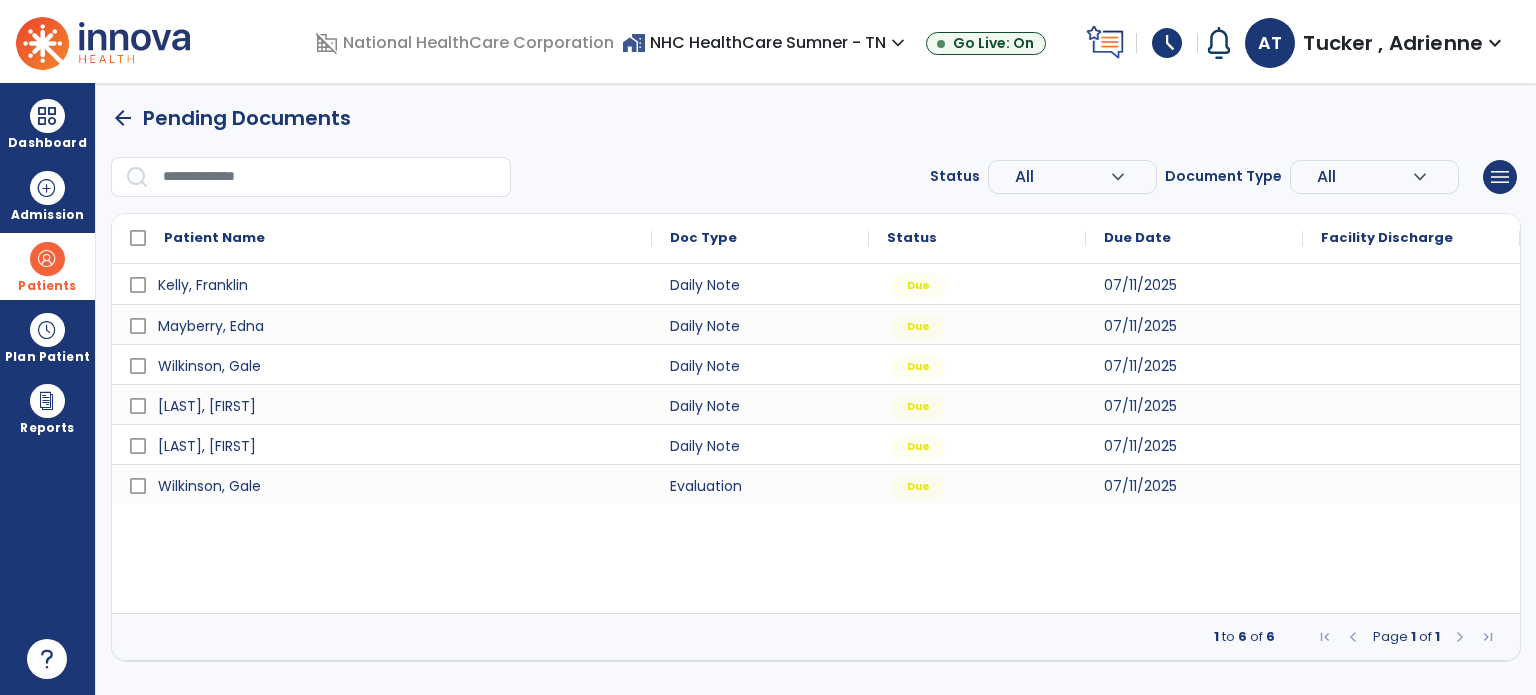 click at bounding box center (47, 259) 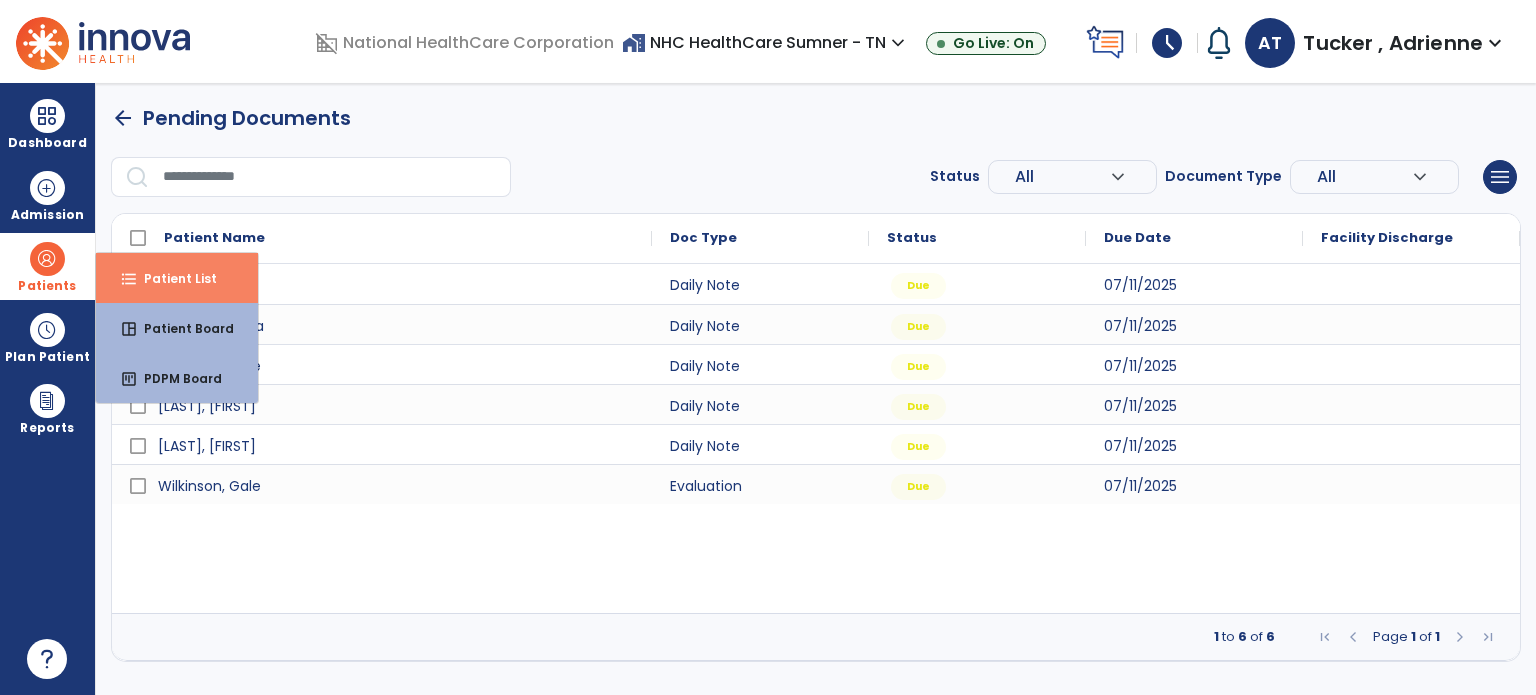 click on "Patient List" at bounding box center (172, 278) 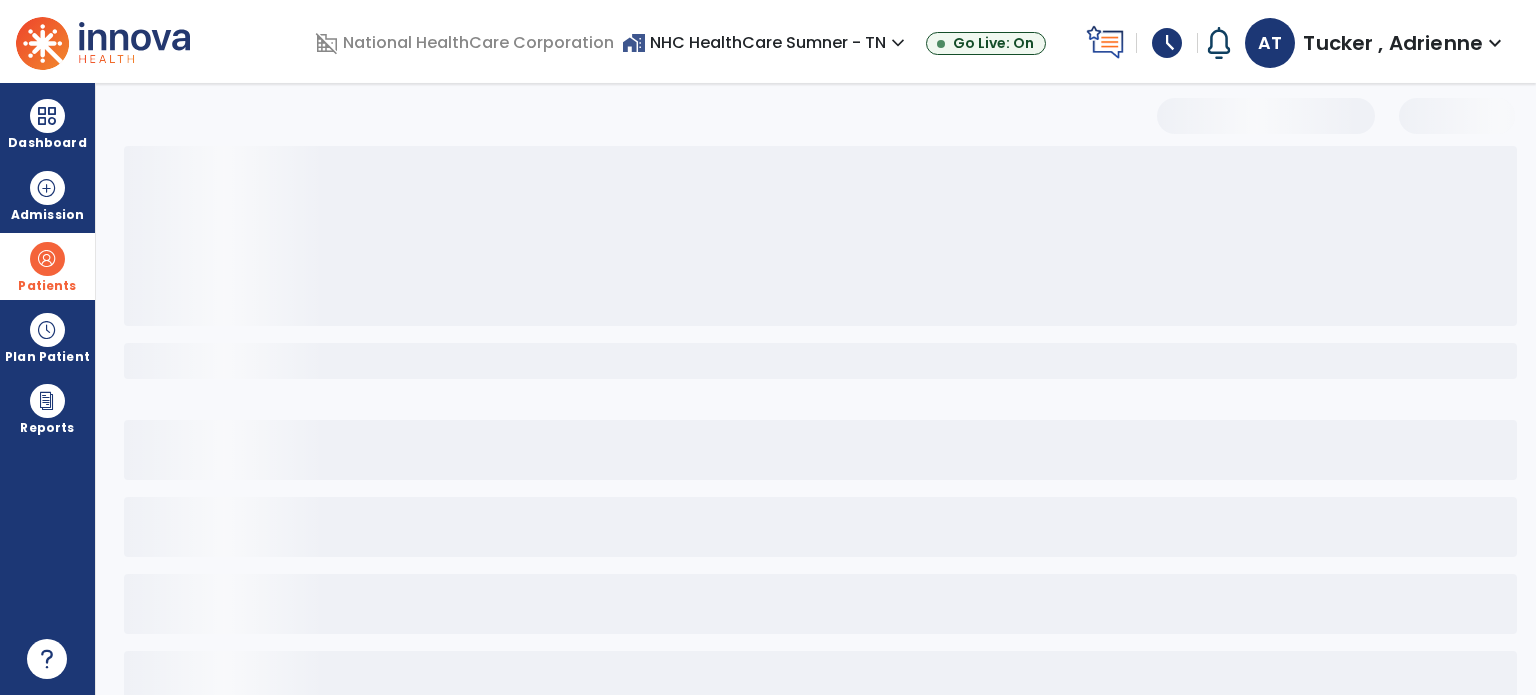 select on "***" 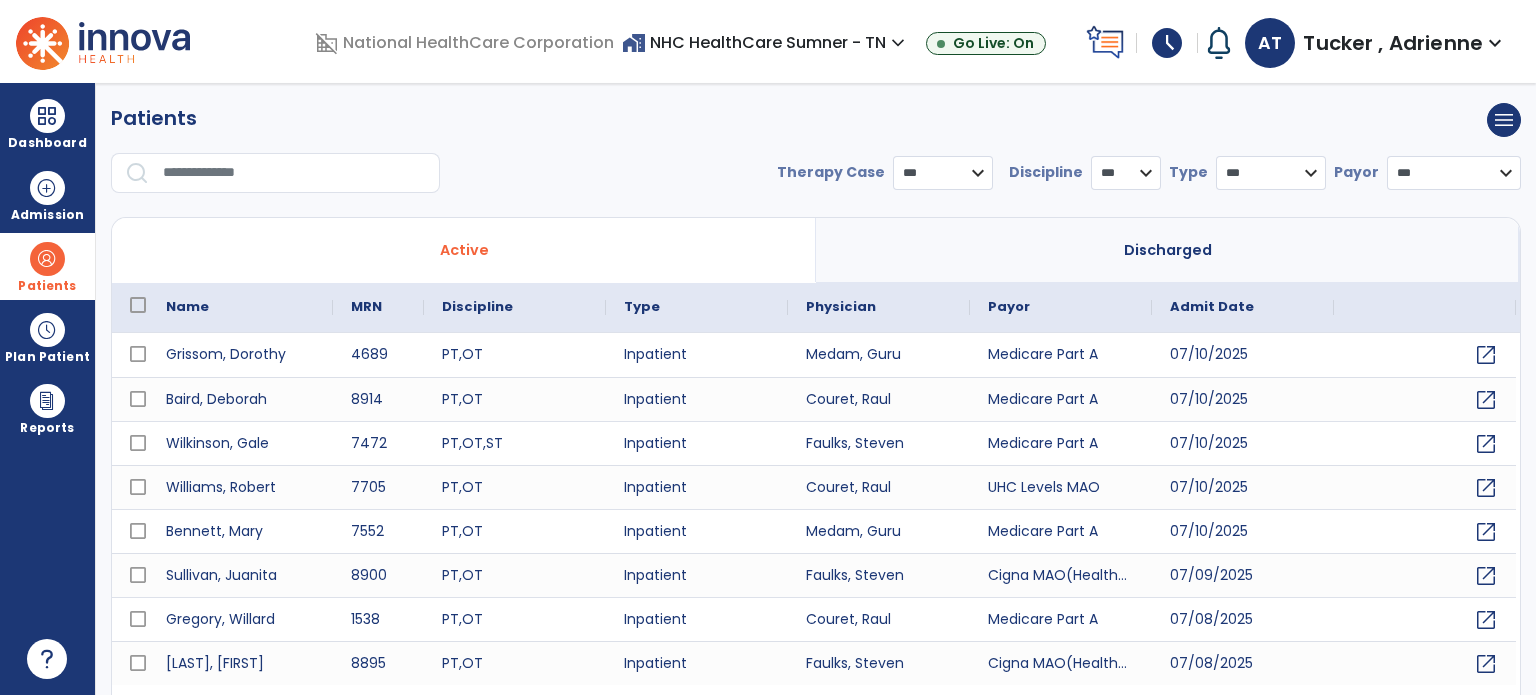 click at bounding box center [294, 173] 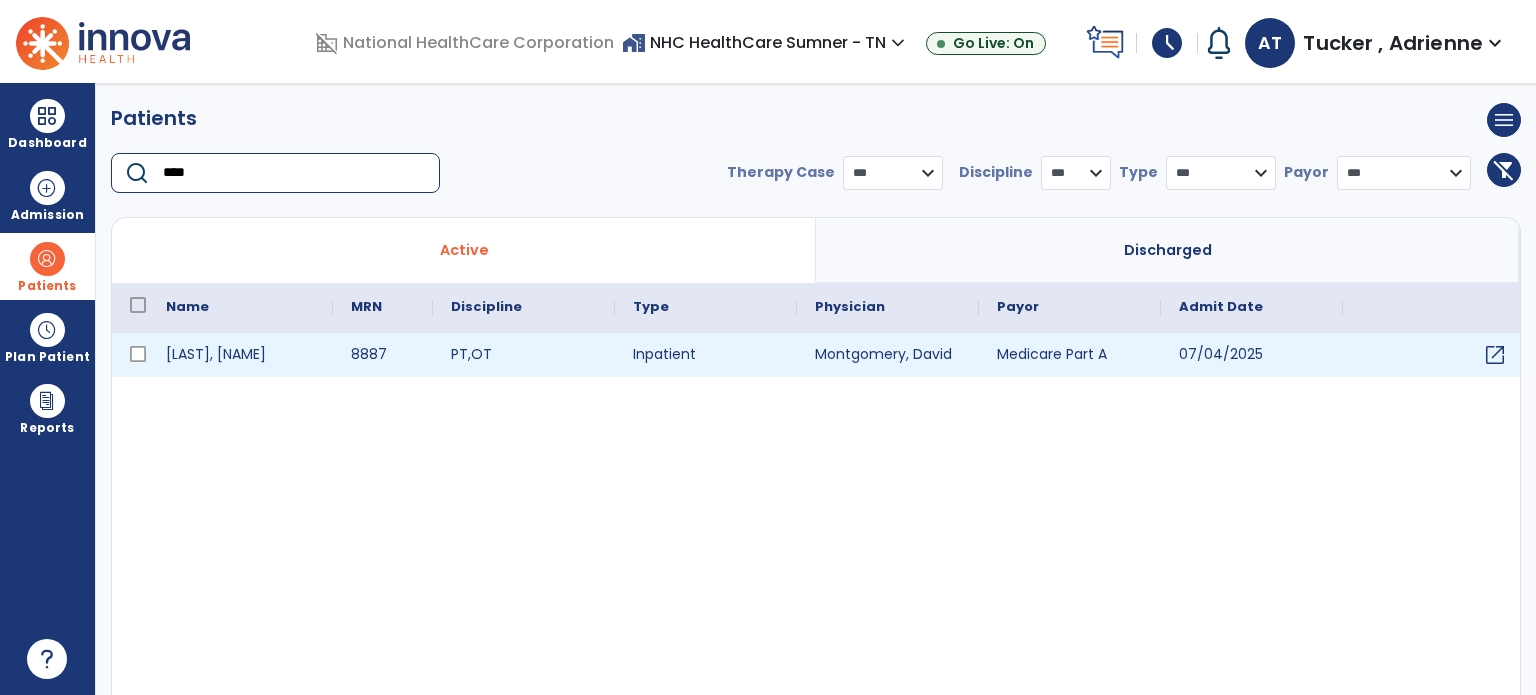 type on "****" 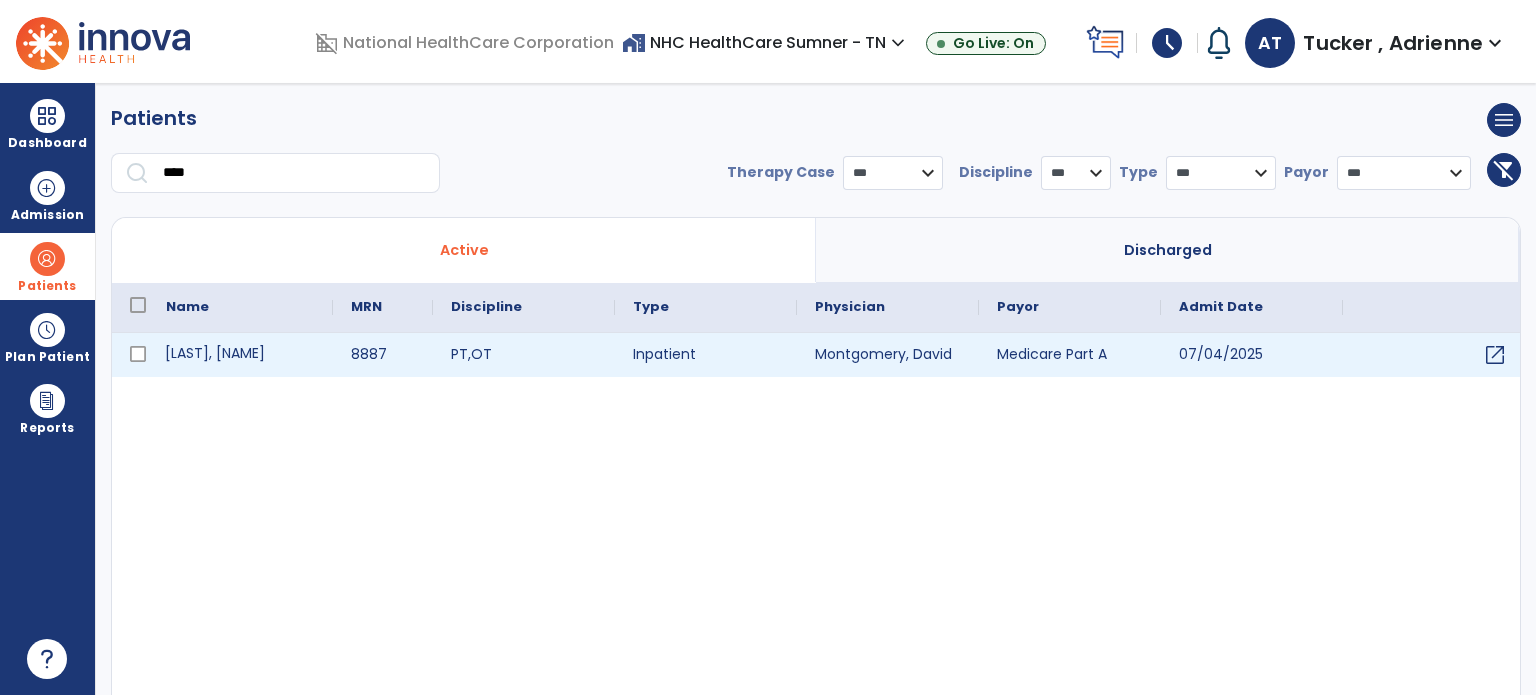 click on "[LAST], [NAME]" at bounding box center [240, 355] 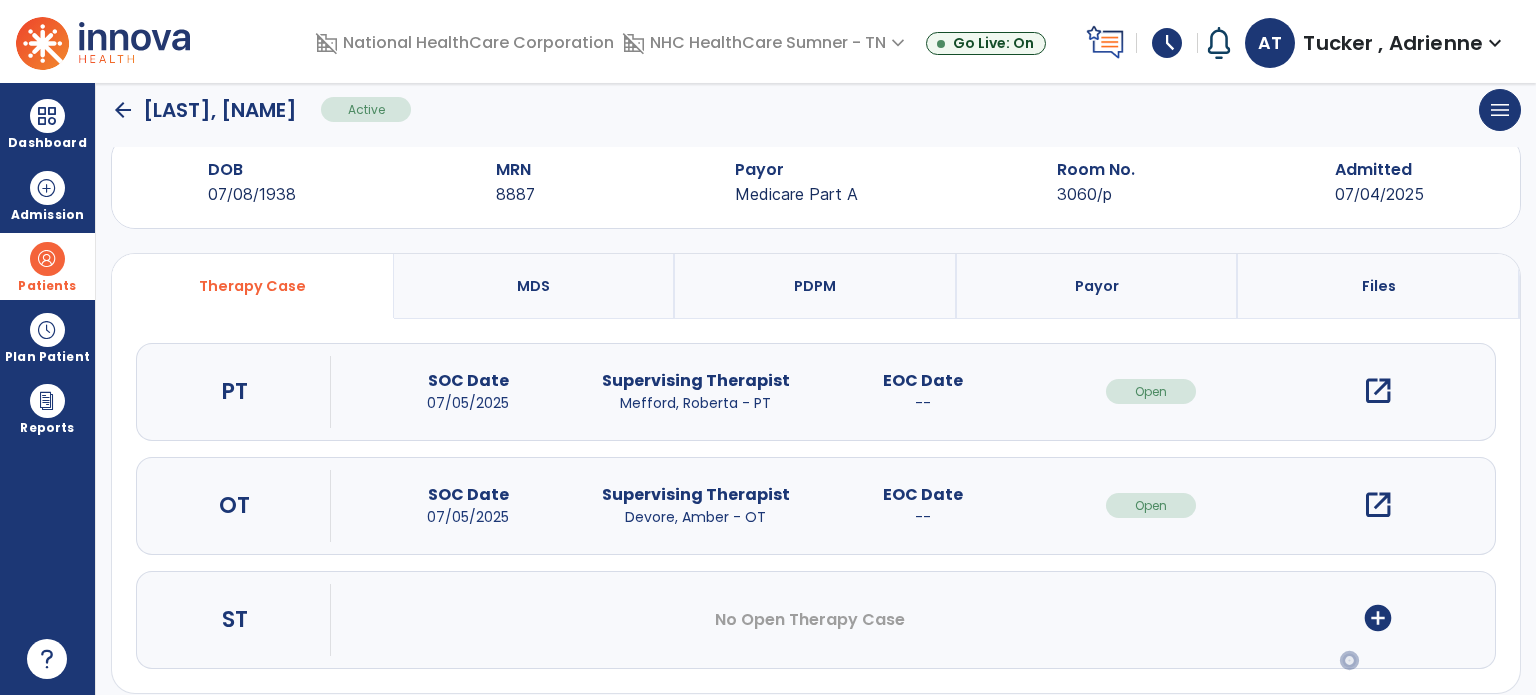 scroll, scrollTop: 62, scrollLeft: 0, axis: vertical 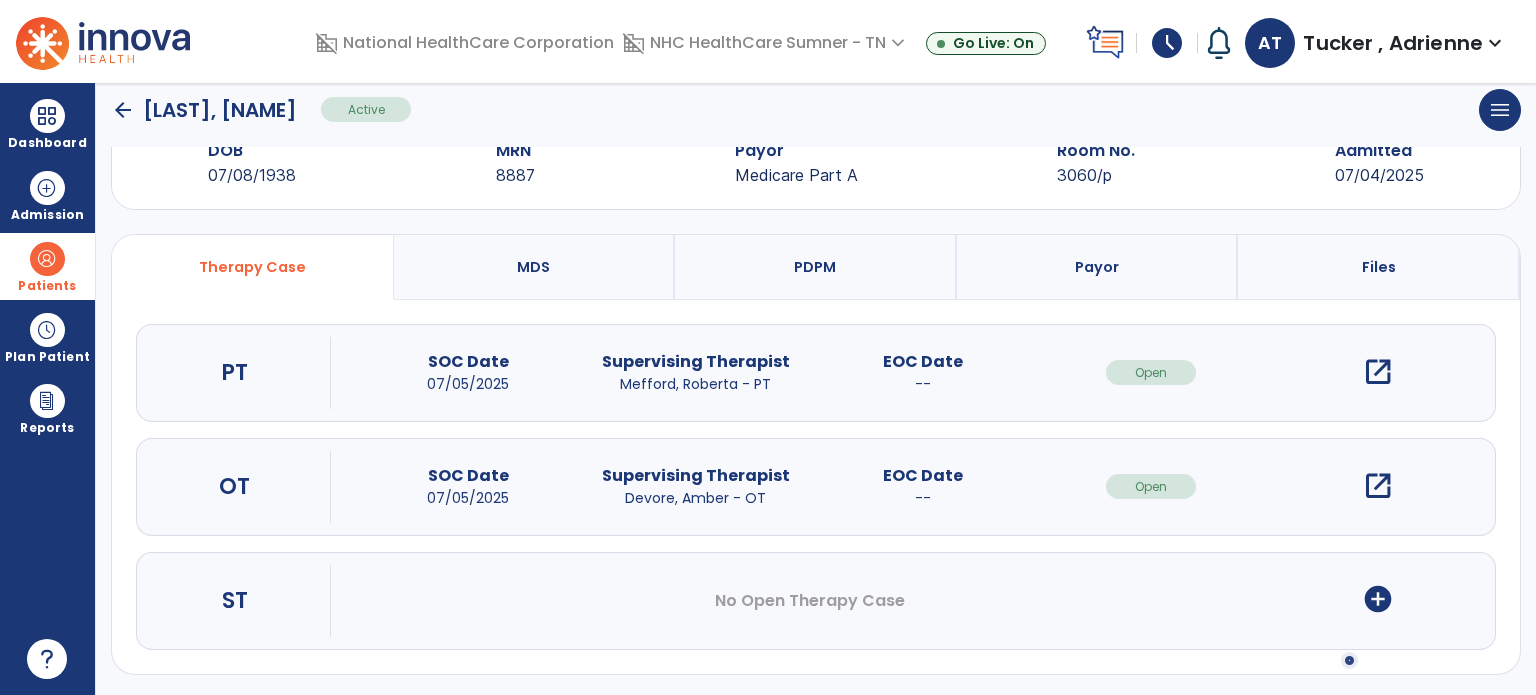 click on "add_circle" at bounding box center [1378, 599] 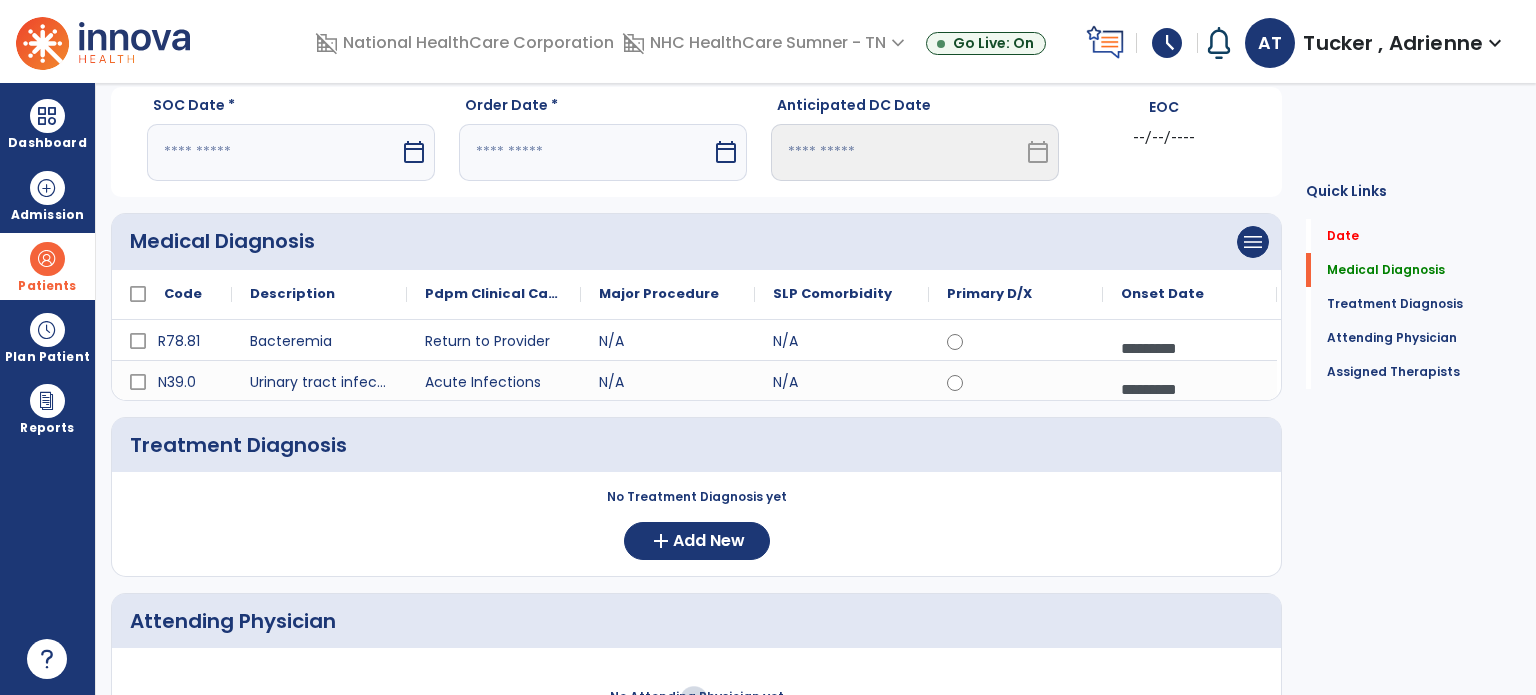 click at bounding box center (273, 152) 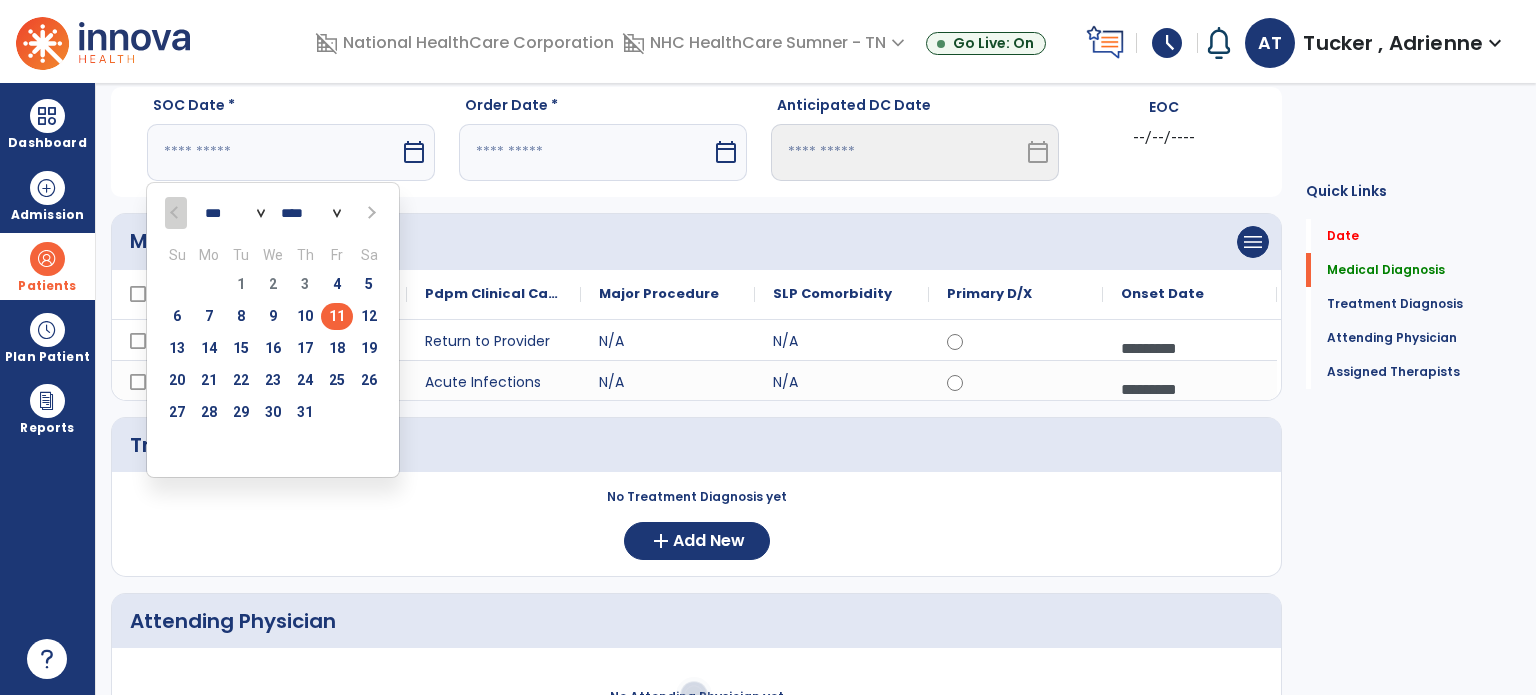 click on "11" at bounding box center (337, 316) 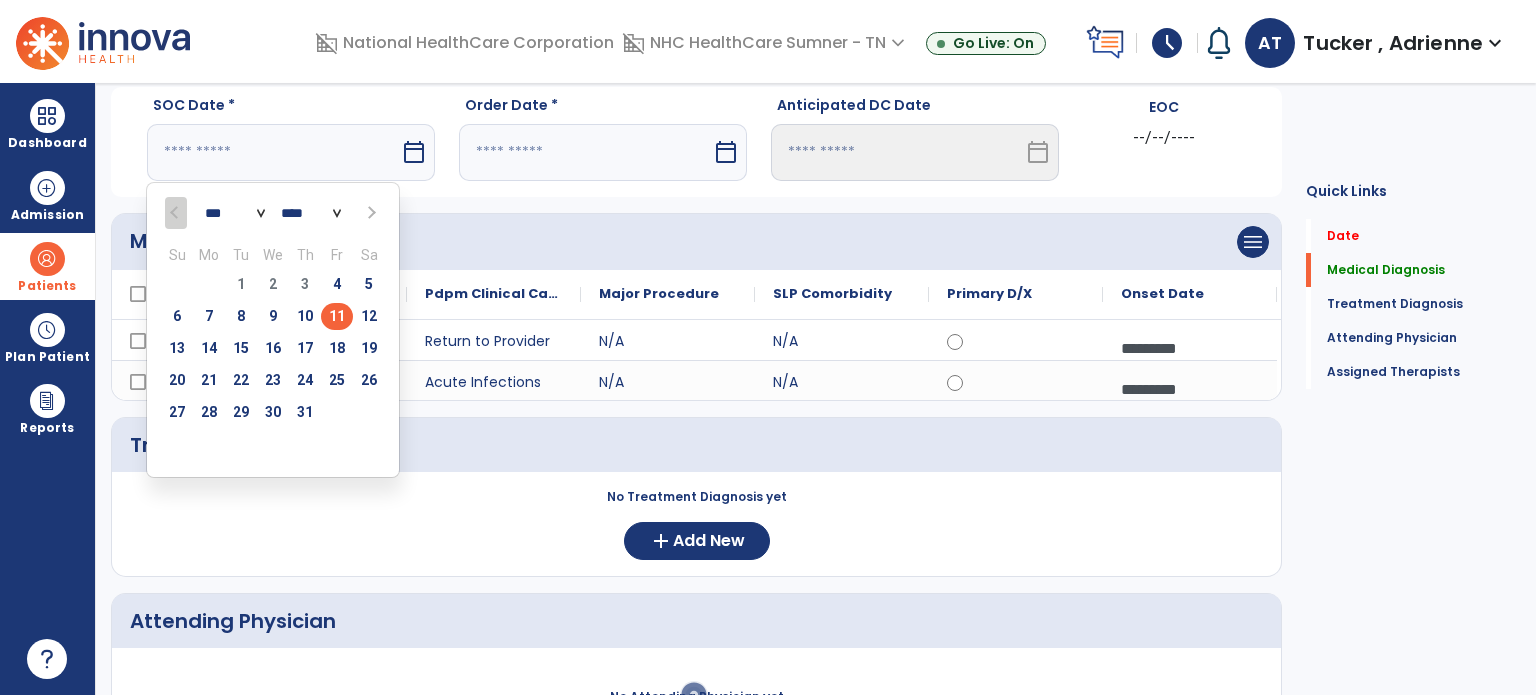 type on "*********" 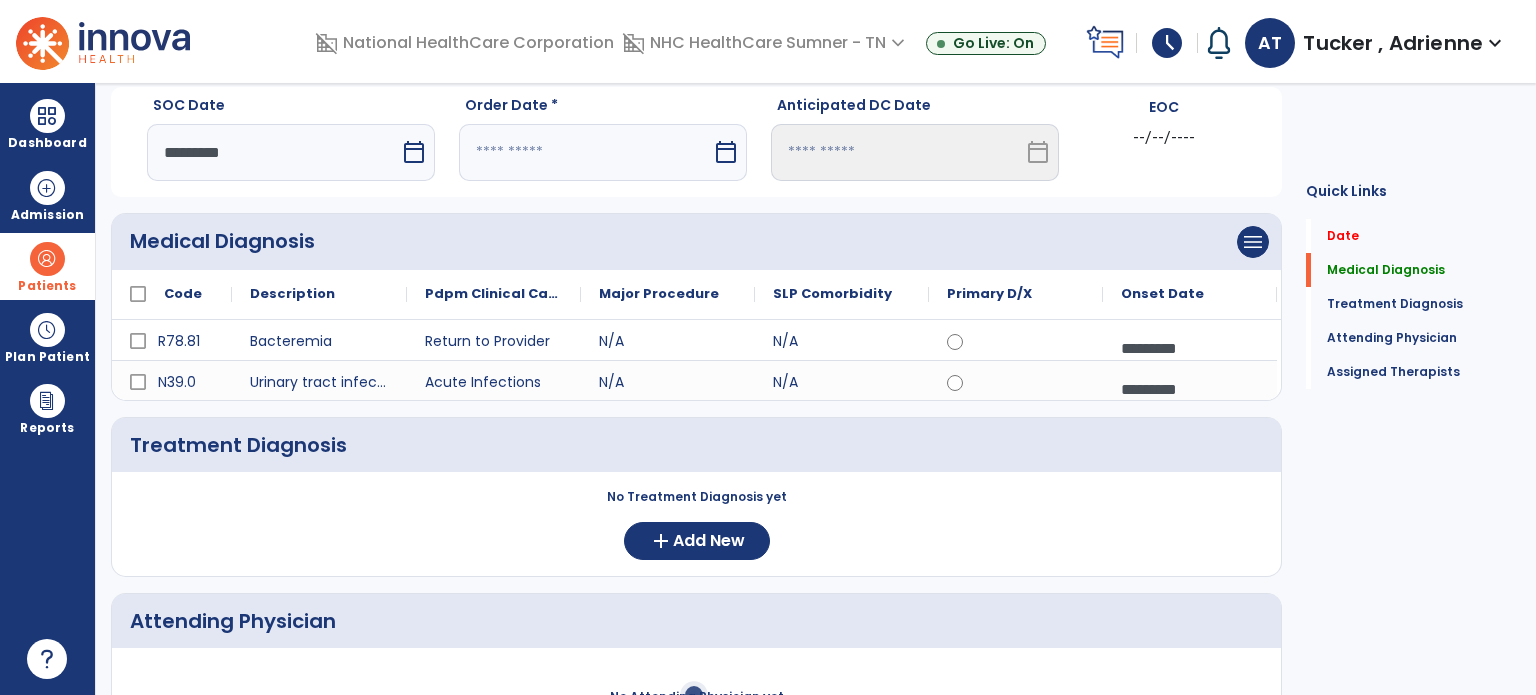 click at bounding box center [585, 152] 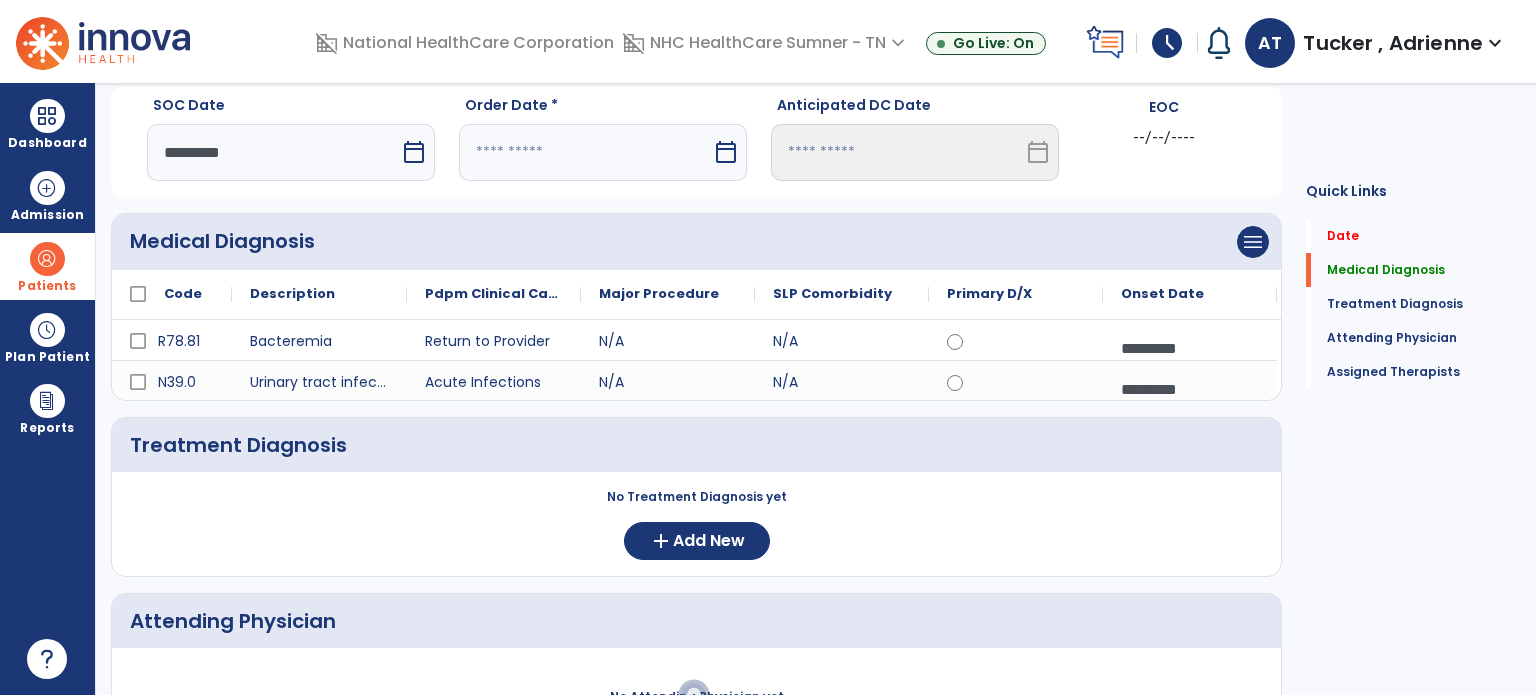 select on "*" 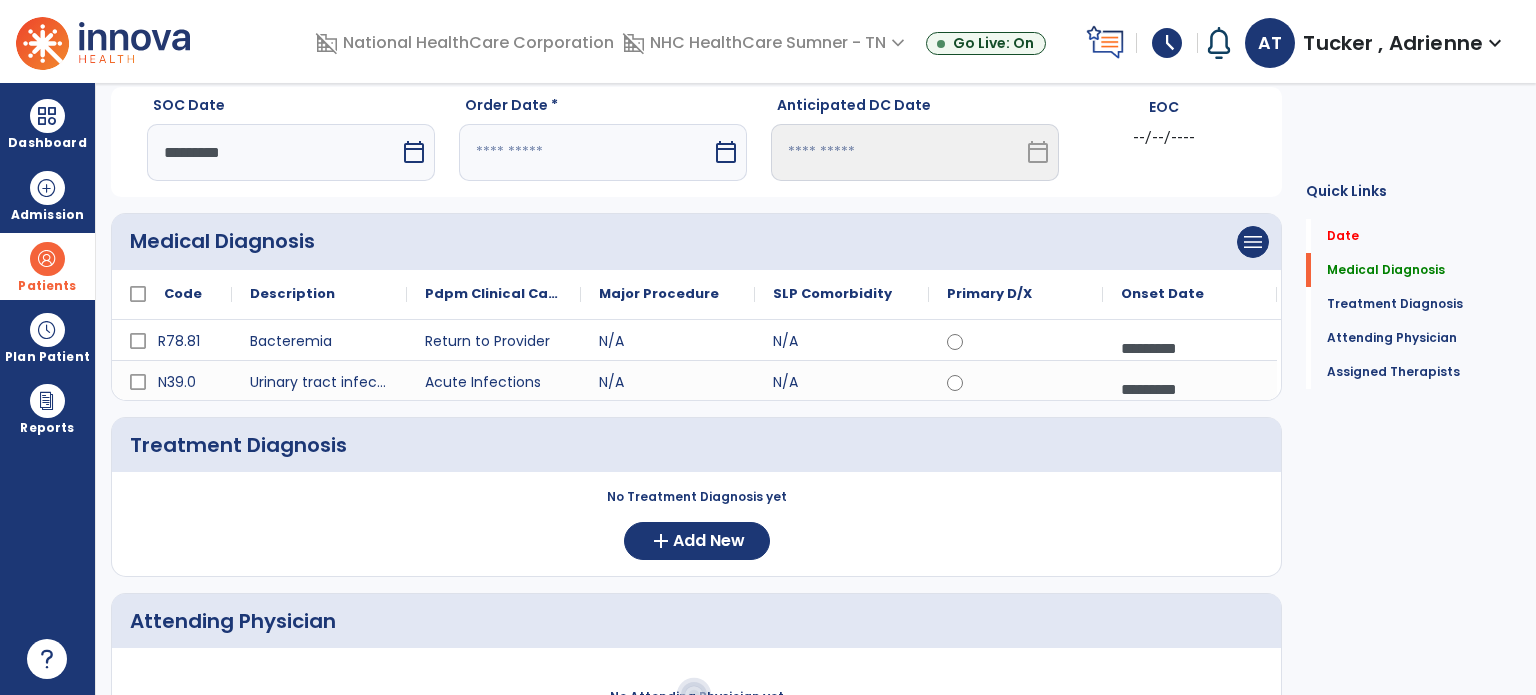 select on "****" 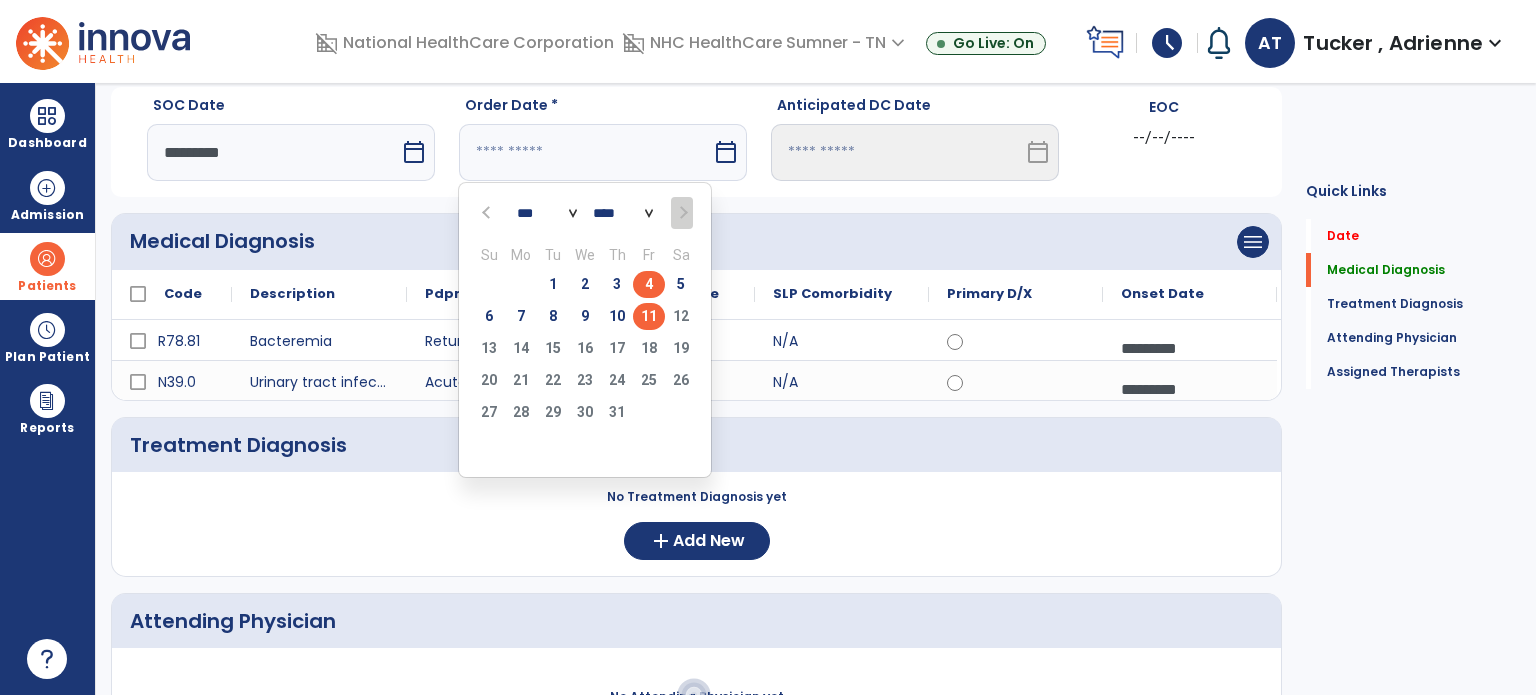 click on "4" at bounding box center [649, 284] 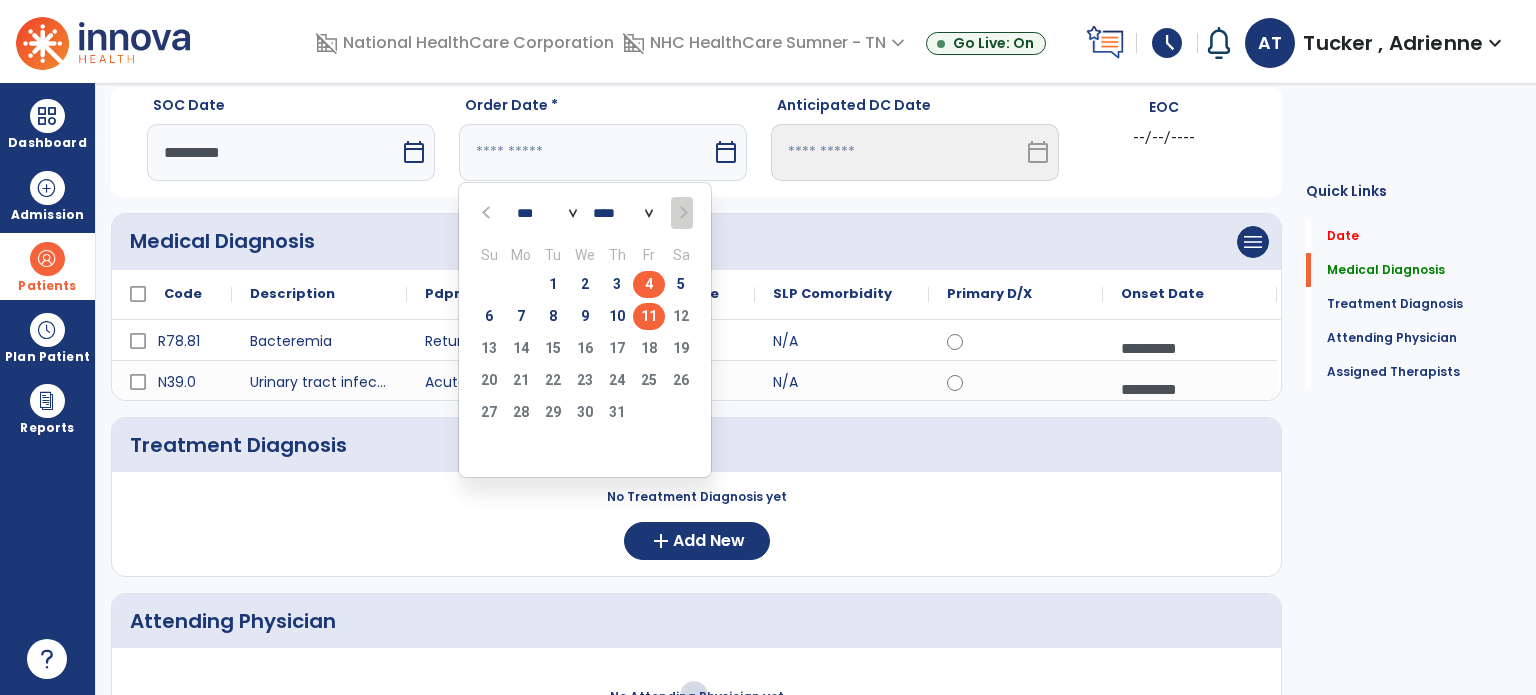 type on "********" 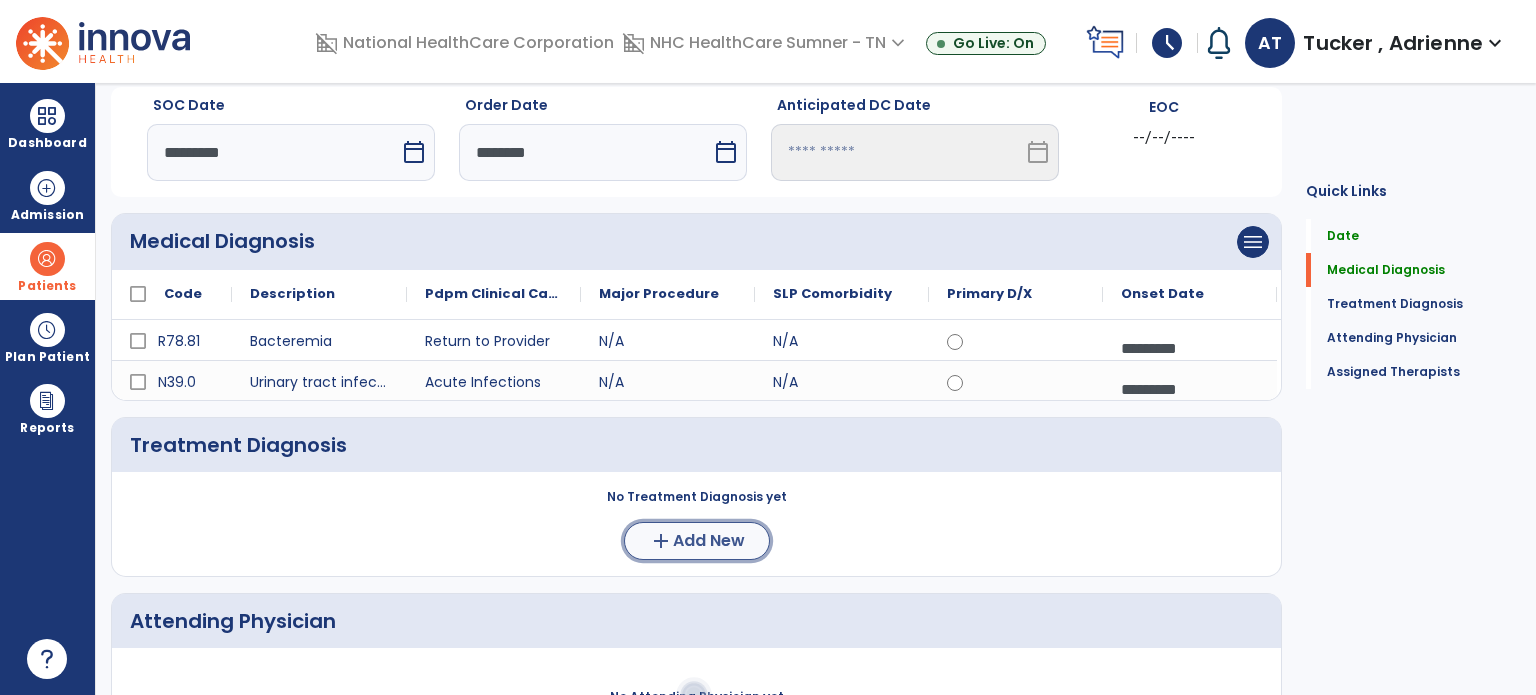 click on "Add New" 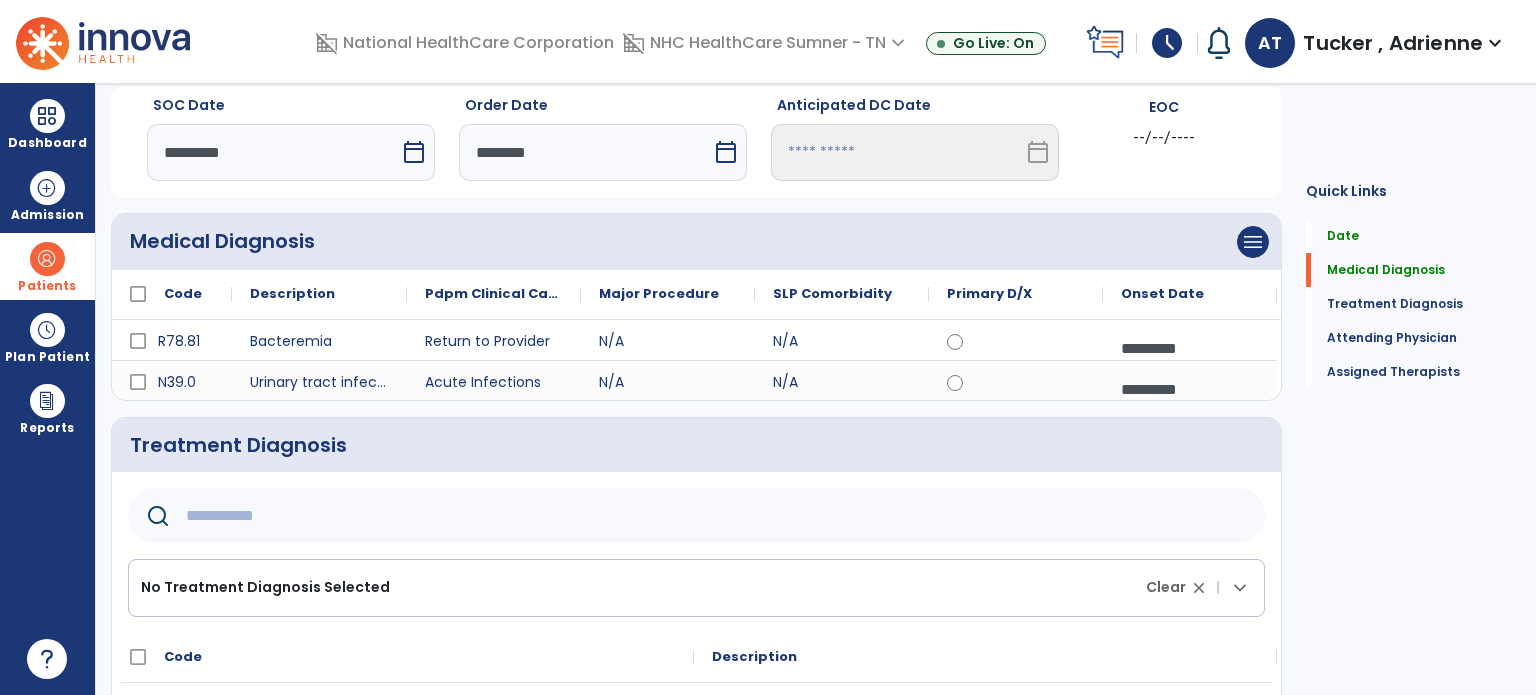 click 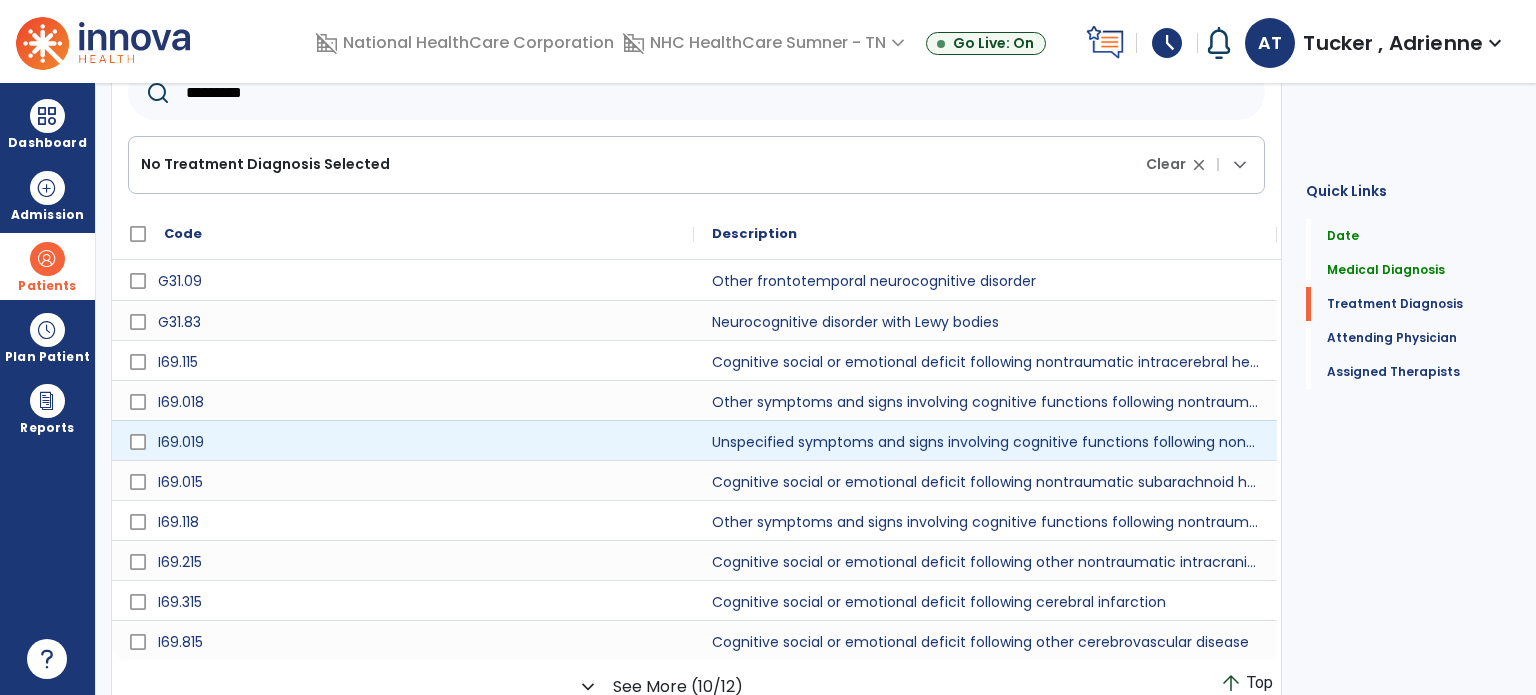 scroll, scrollTop: 493, scrollLeft: 0, axis: vertical 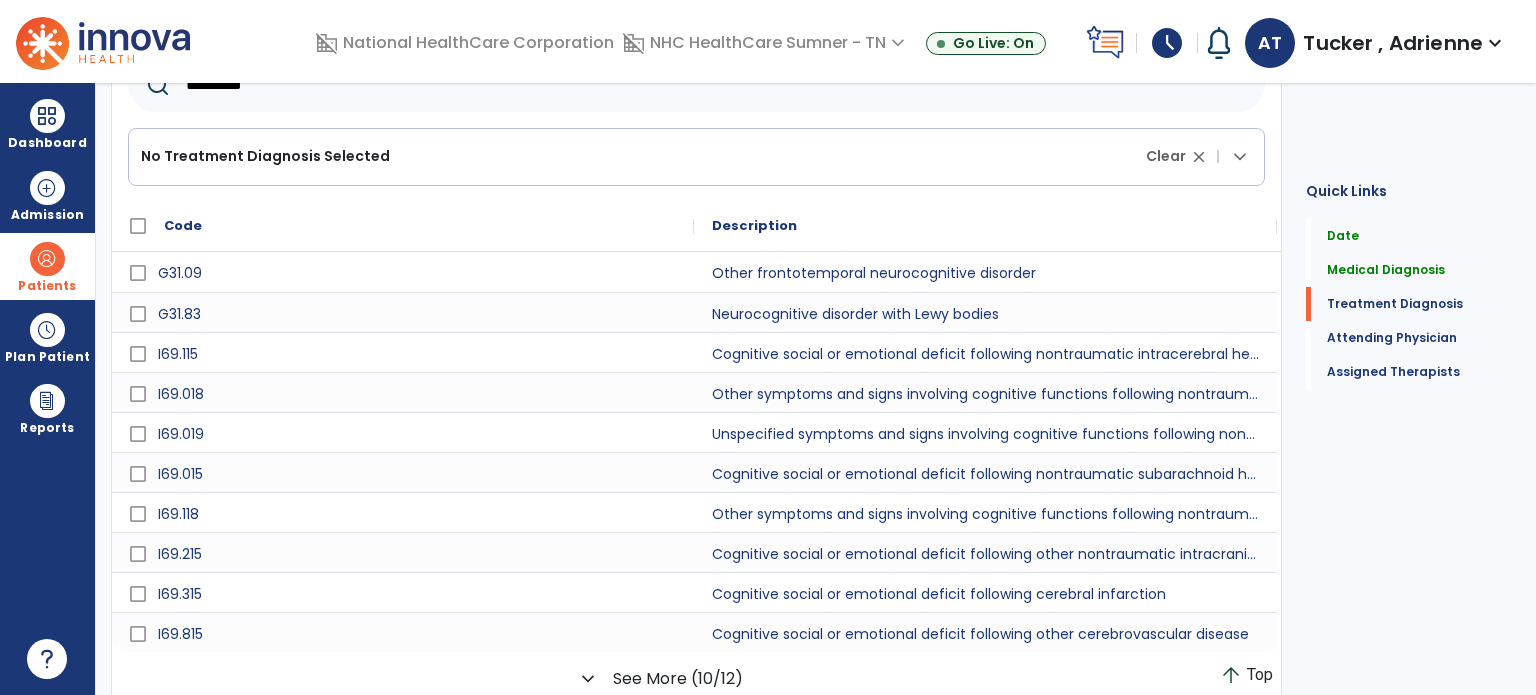 type on "*********" 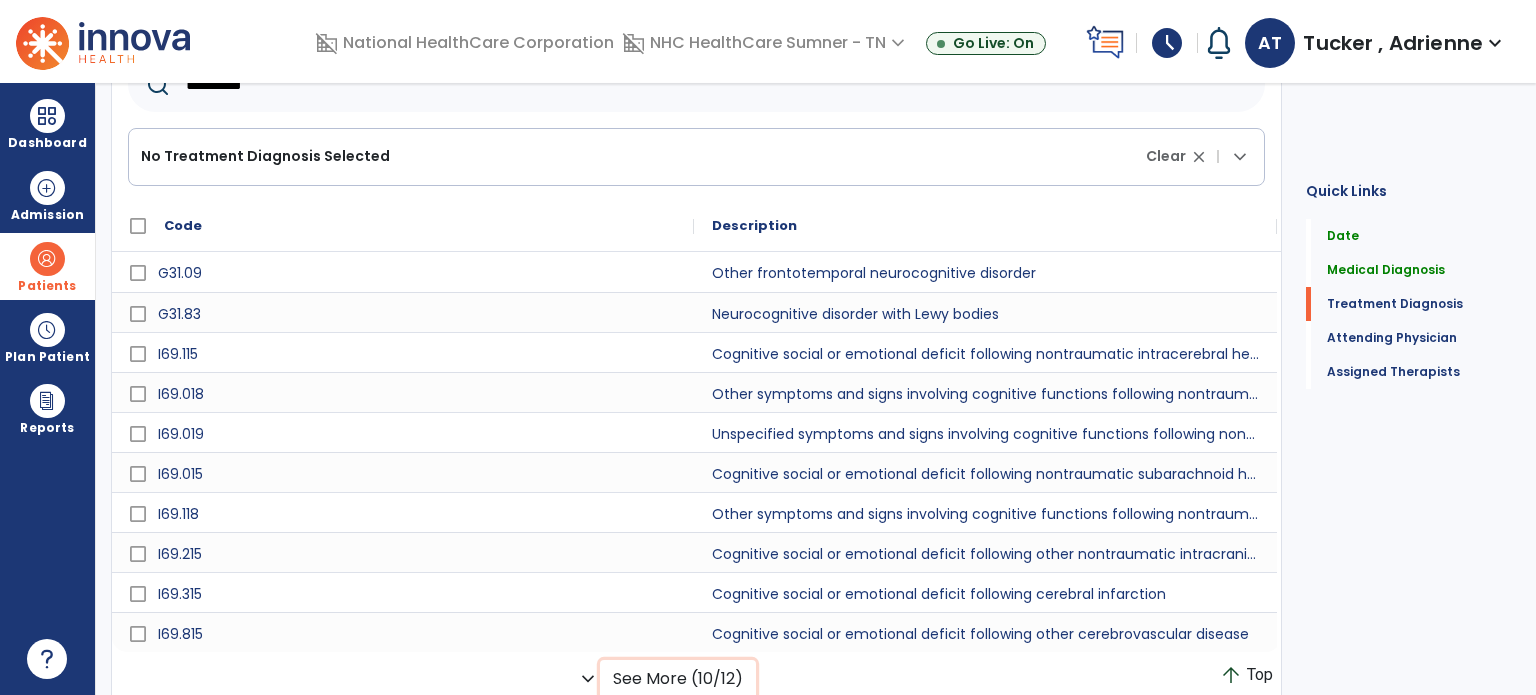 click on "See More (10/12)" 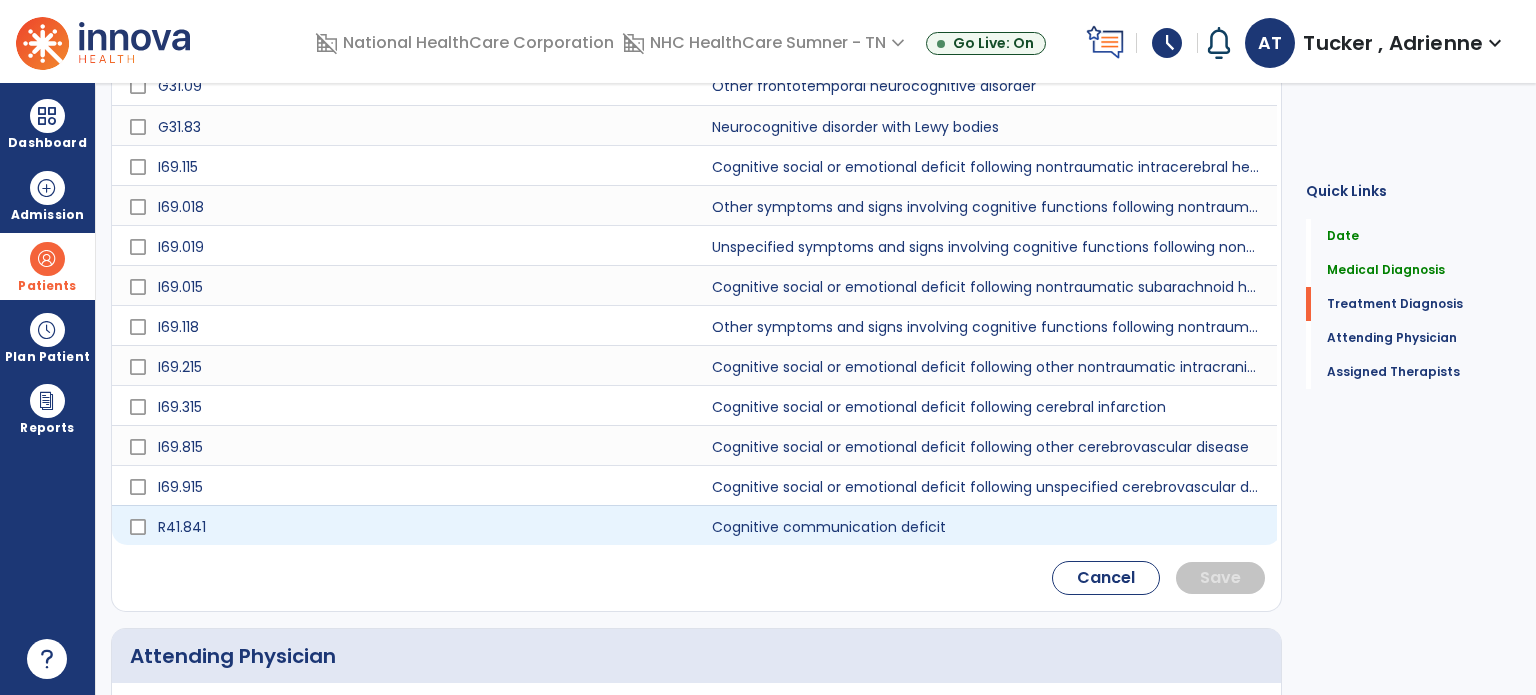 scroll, scrollTop: 693, scrollLeft: 0, axis: vertical 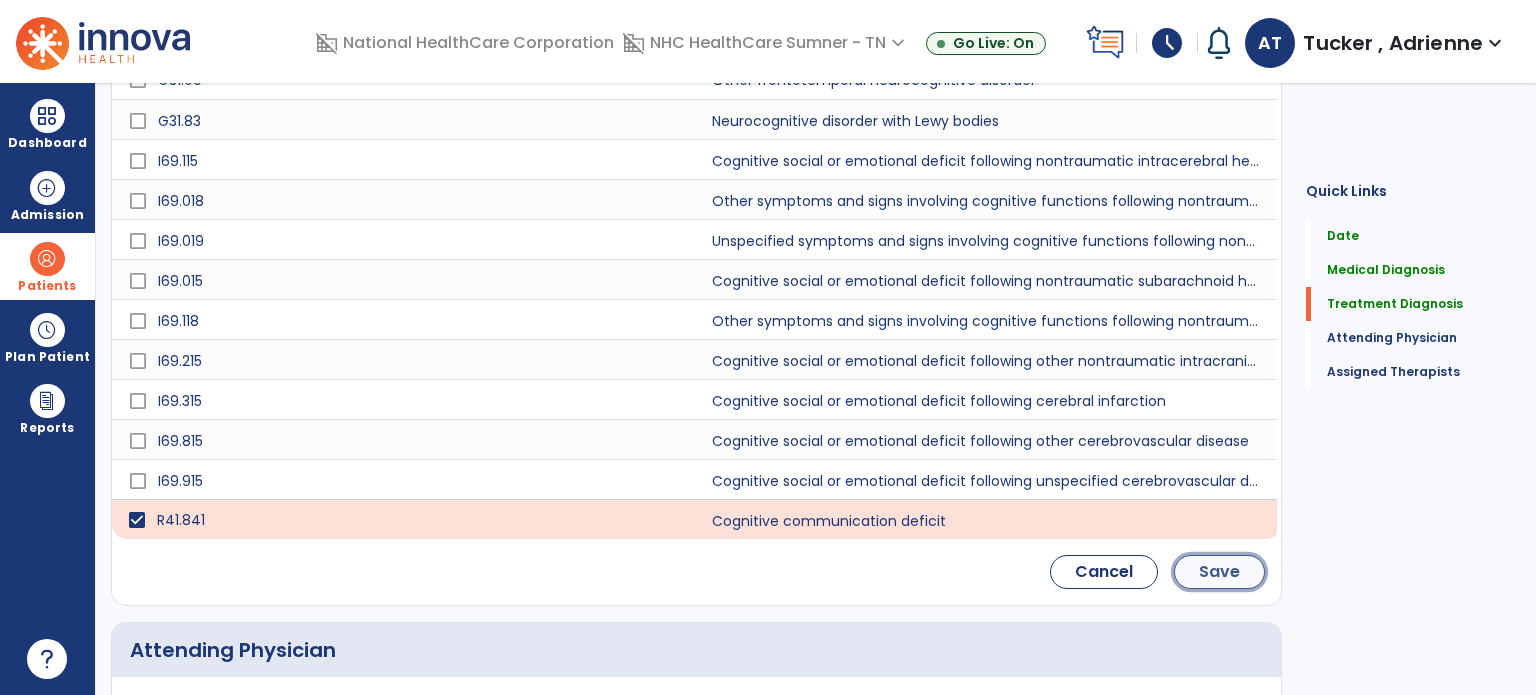 click on "Save" 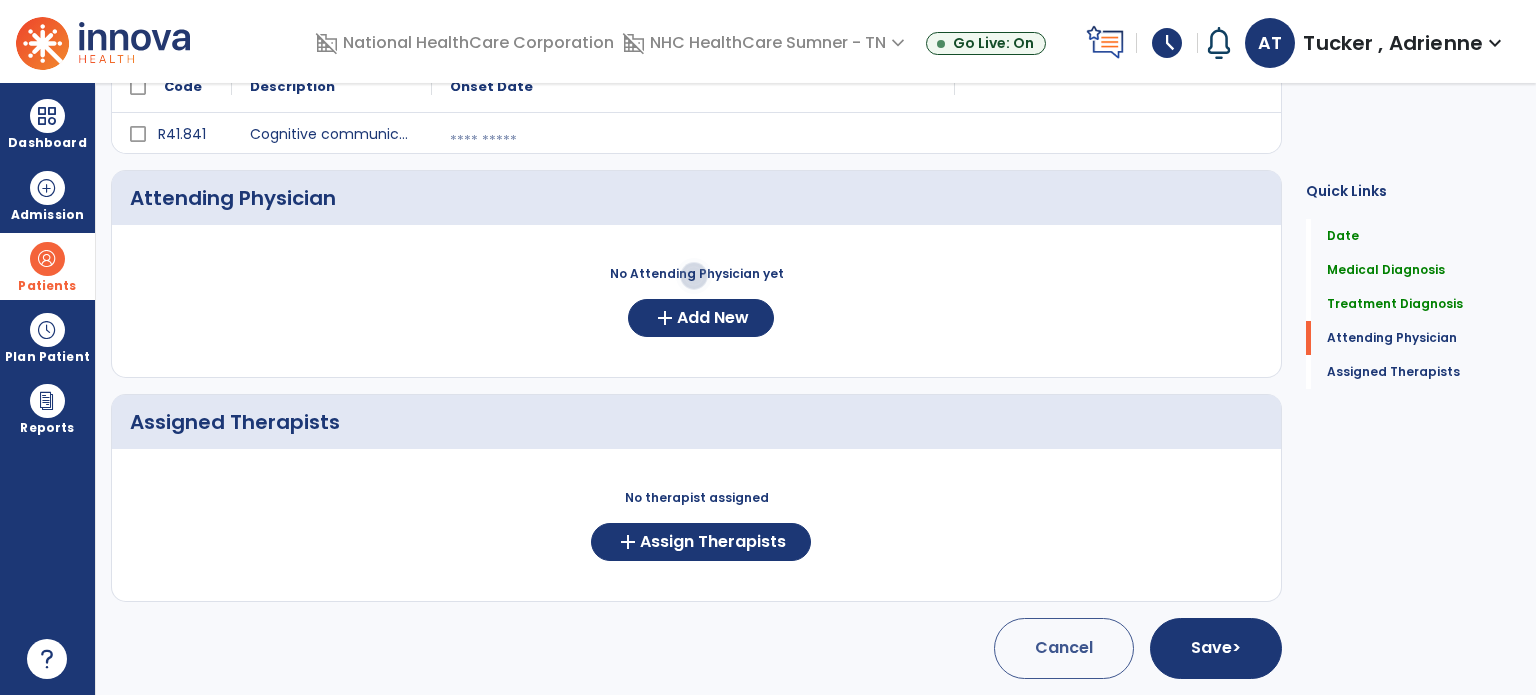 scroll, scrollTop: 469, scrollLeft: 0, axis: vertical 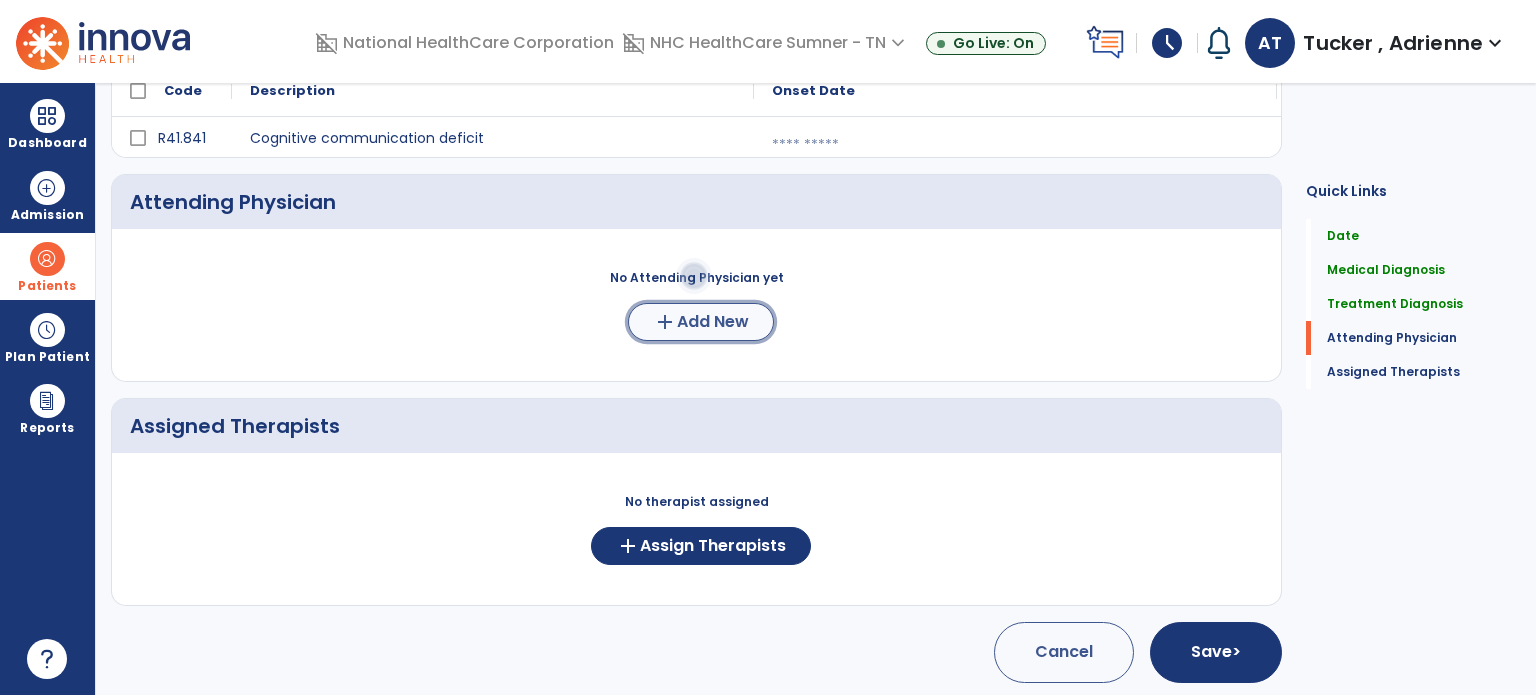 click on "Add New" 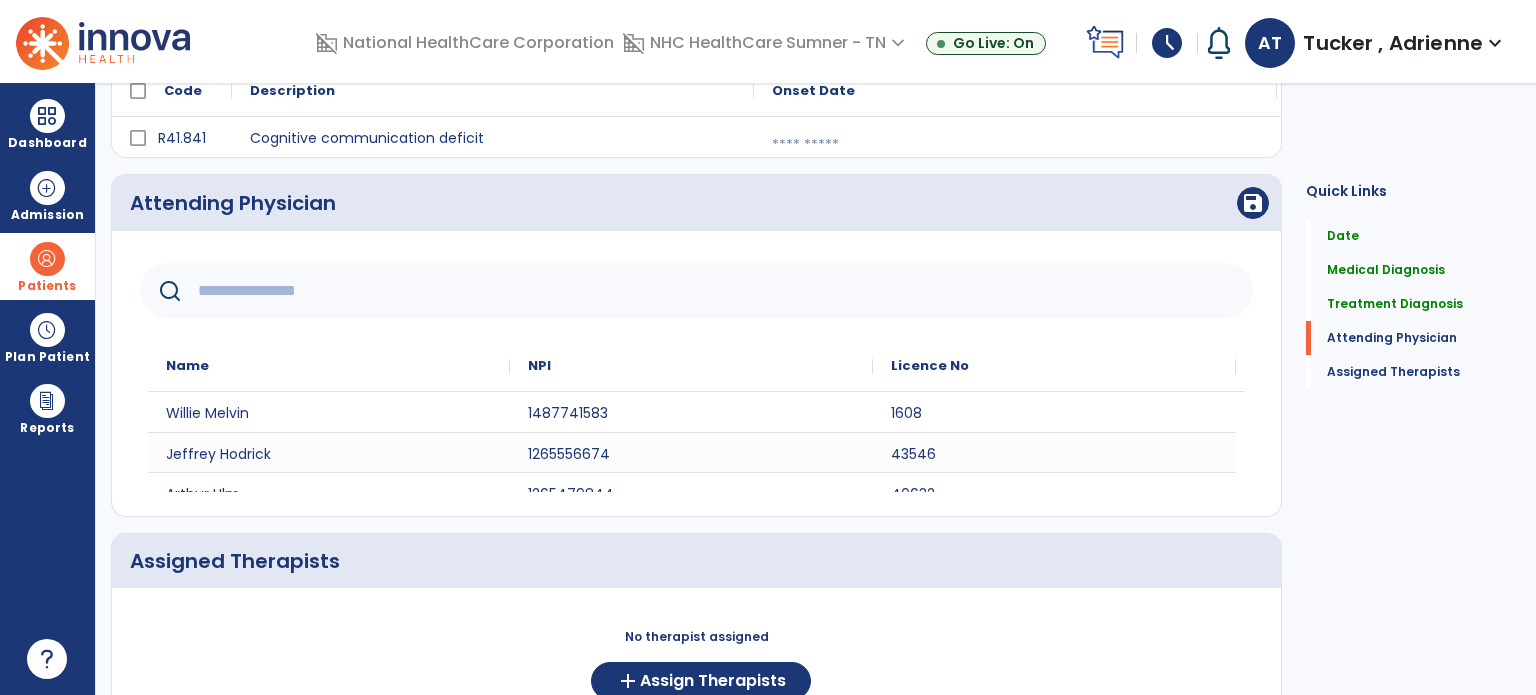 click 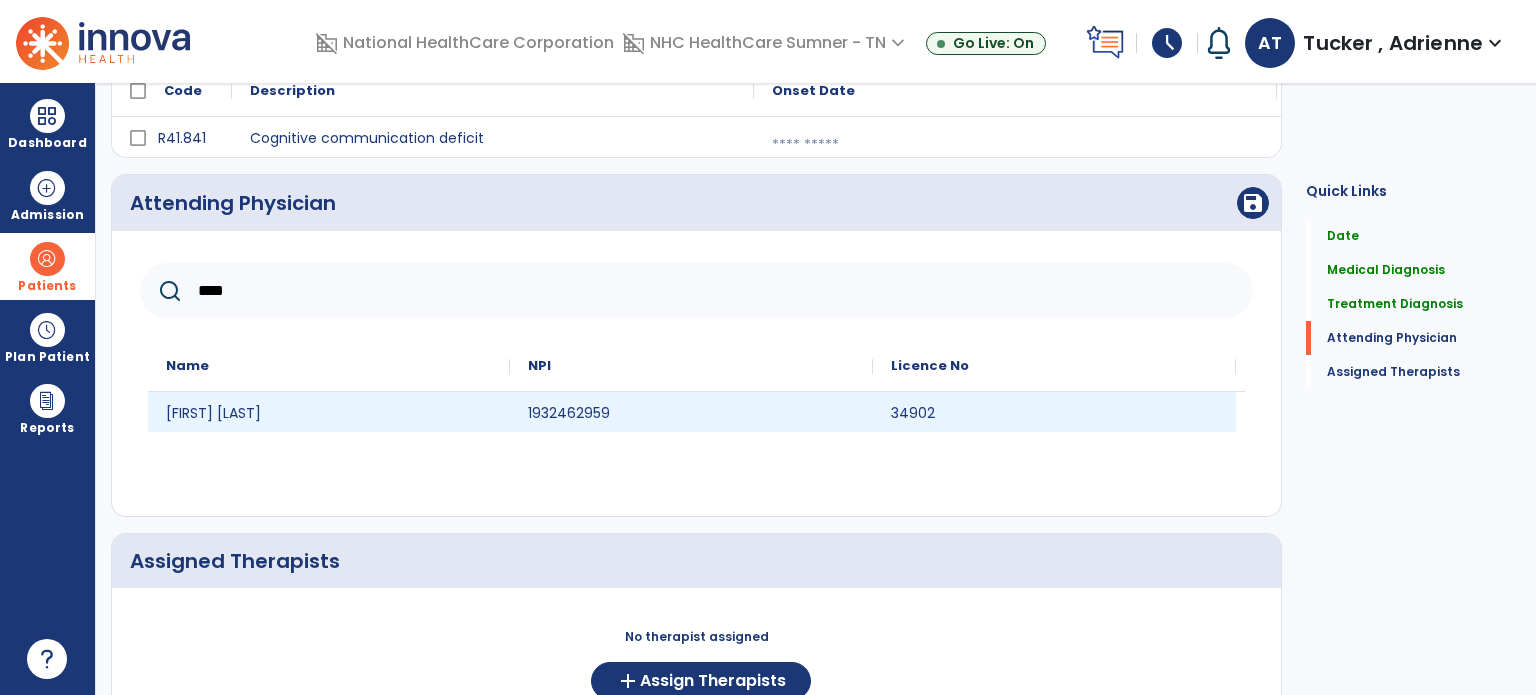 type on "****" 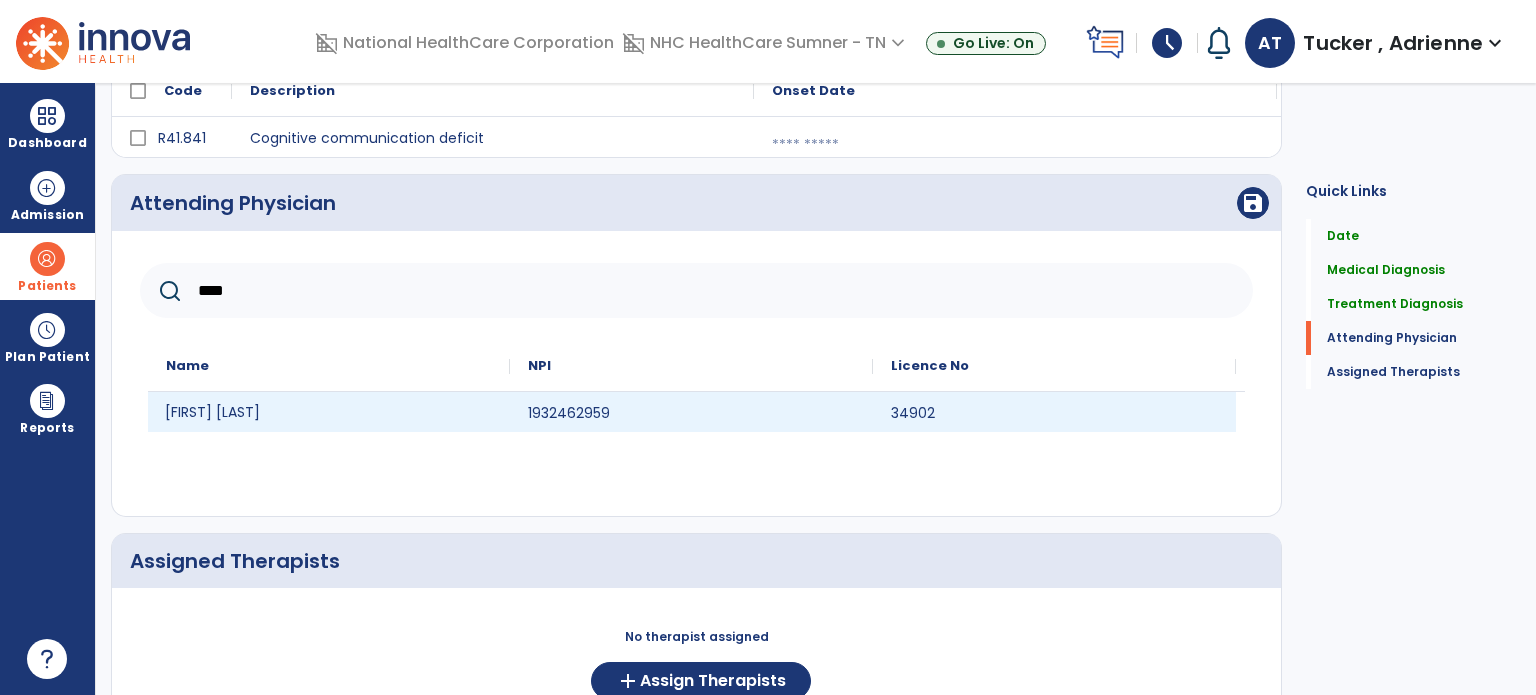 click on "[FIRST] [LAST]" 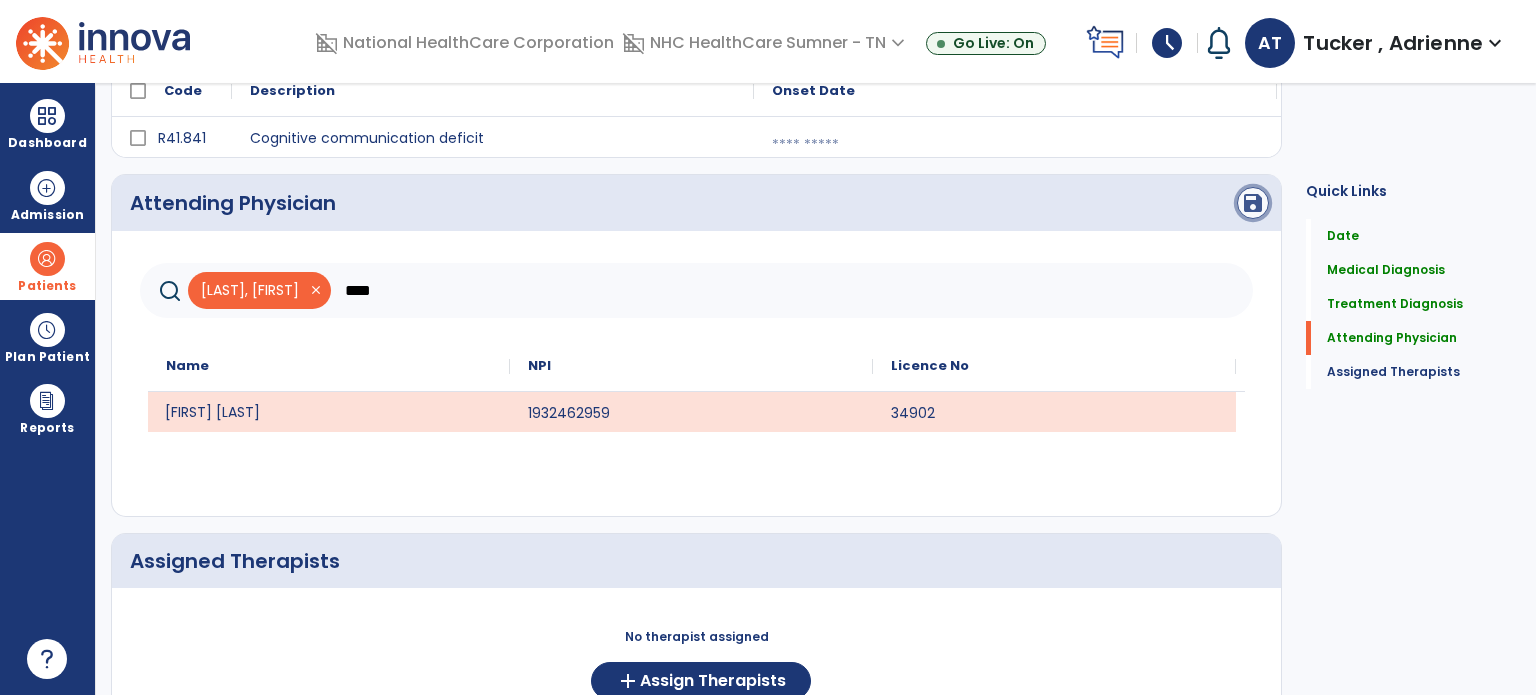 click on "save" 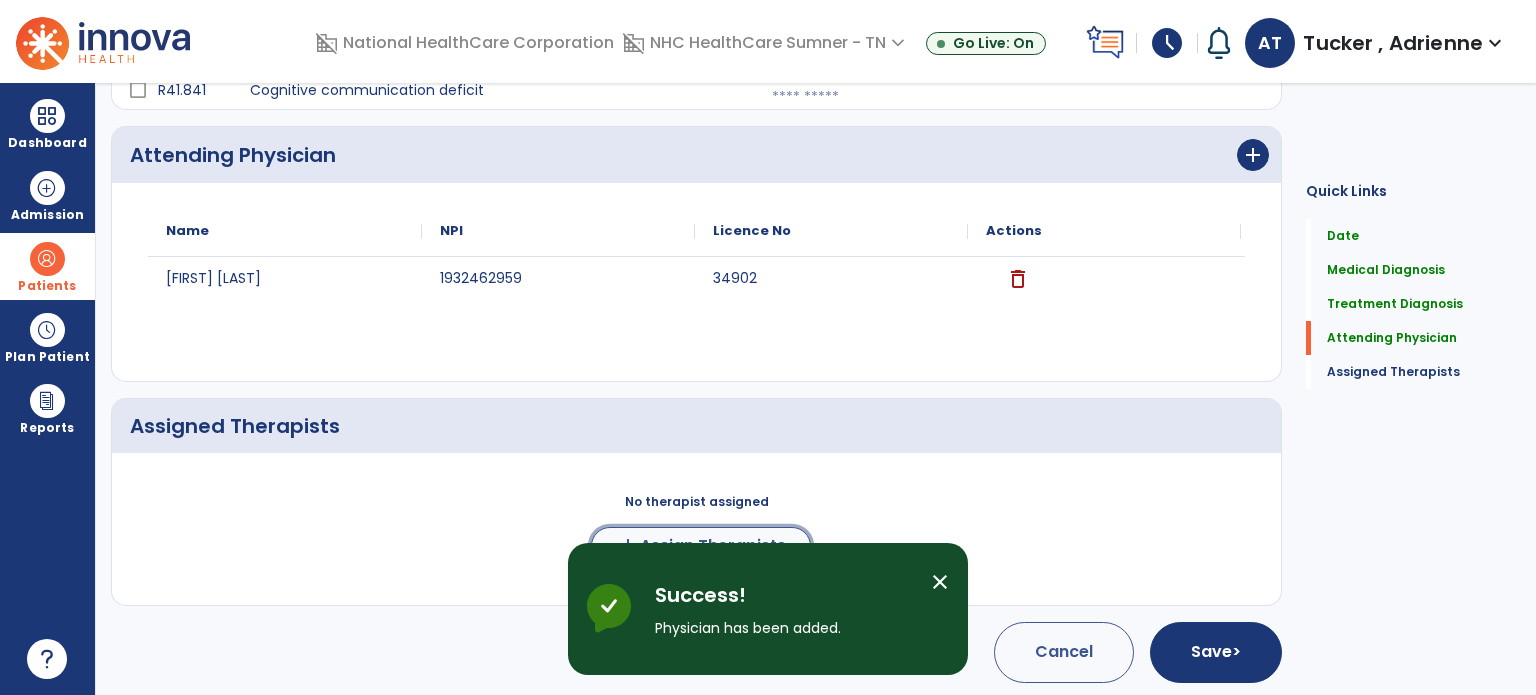 click on "Assign Therapists" 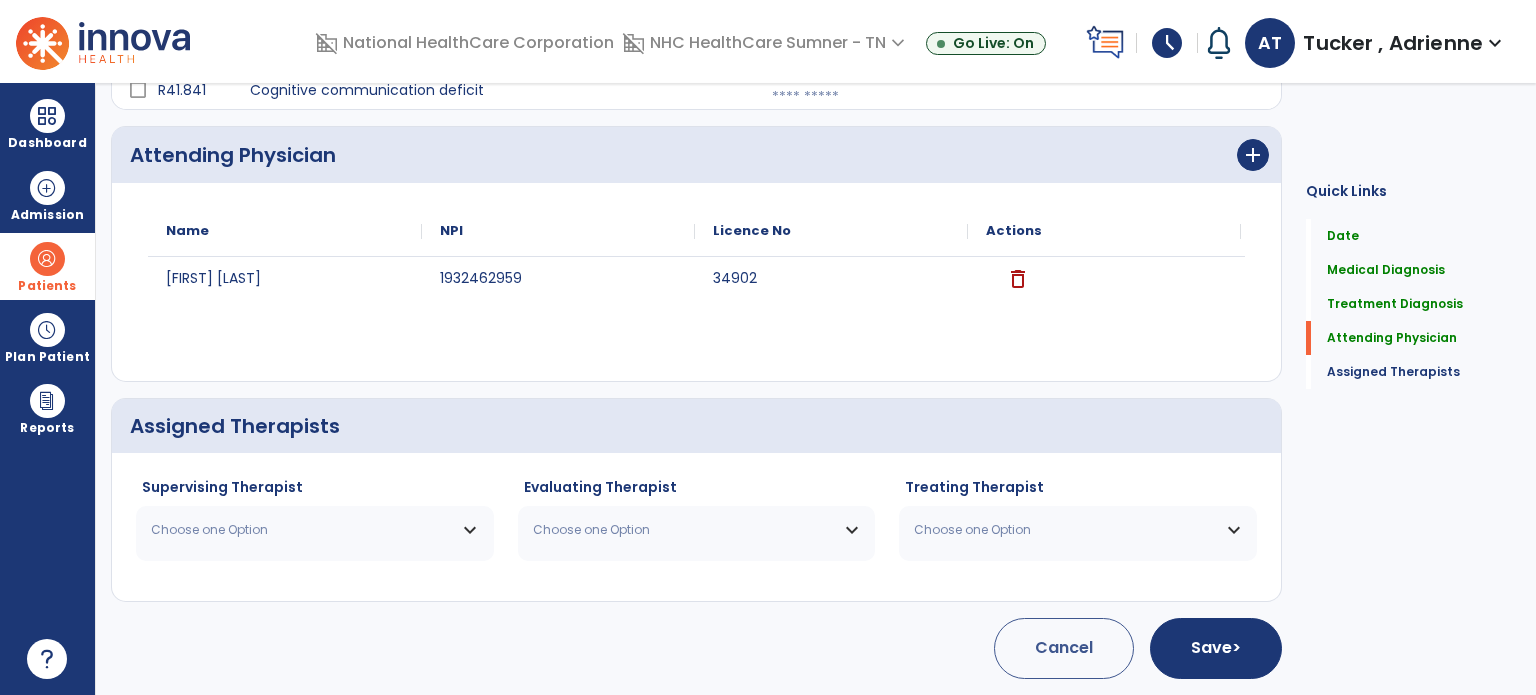 scroll, scrollTop: 514, scrollLeft: 0, axis: vertical 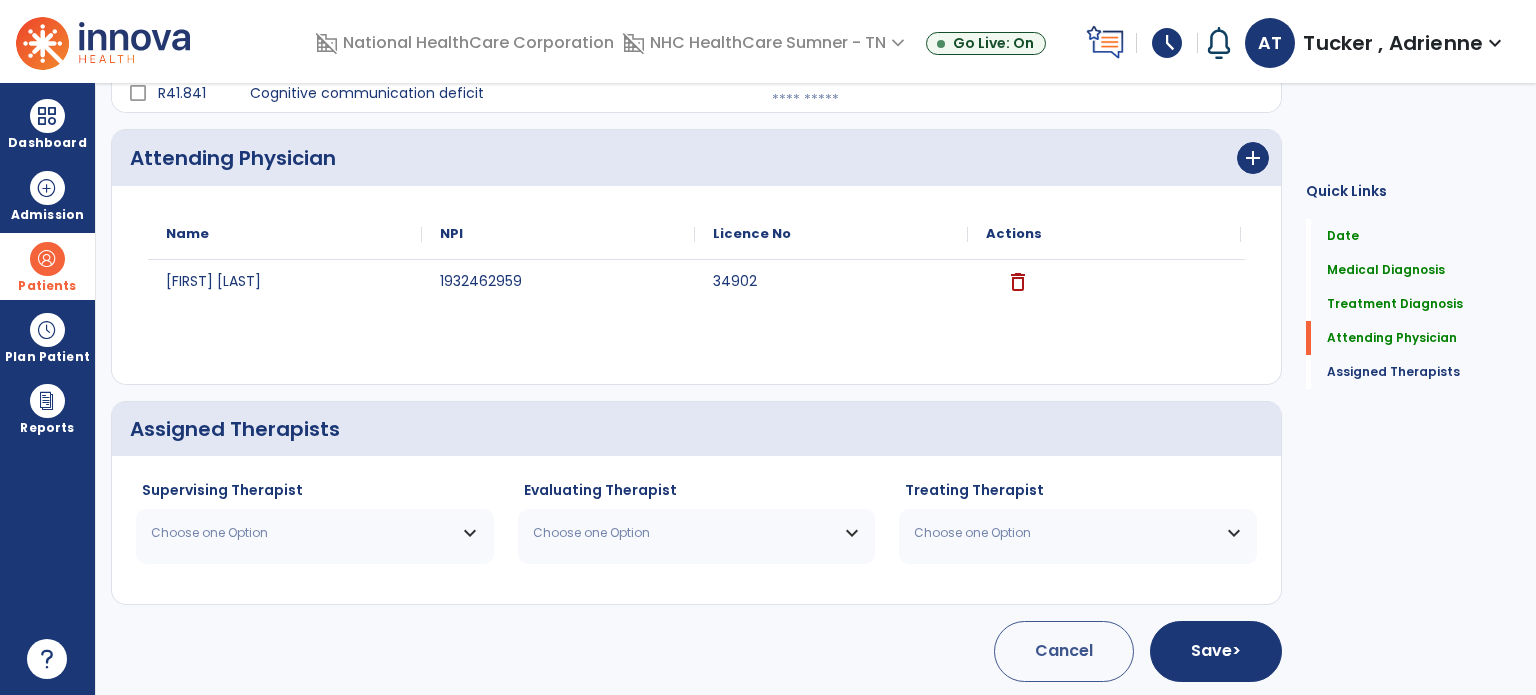 click on "Choose one Option" at bounding box center (302, 533) 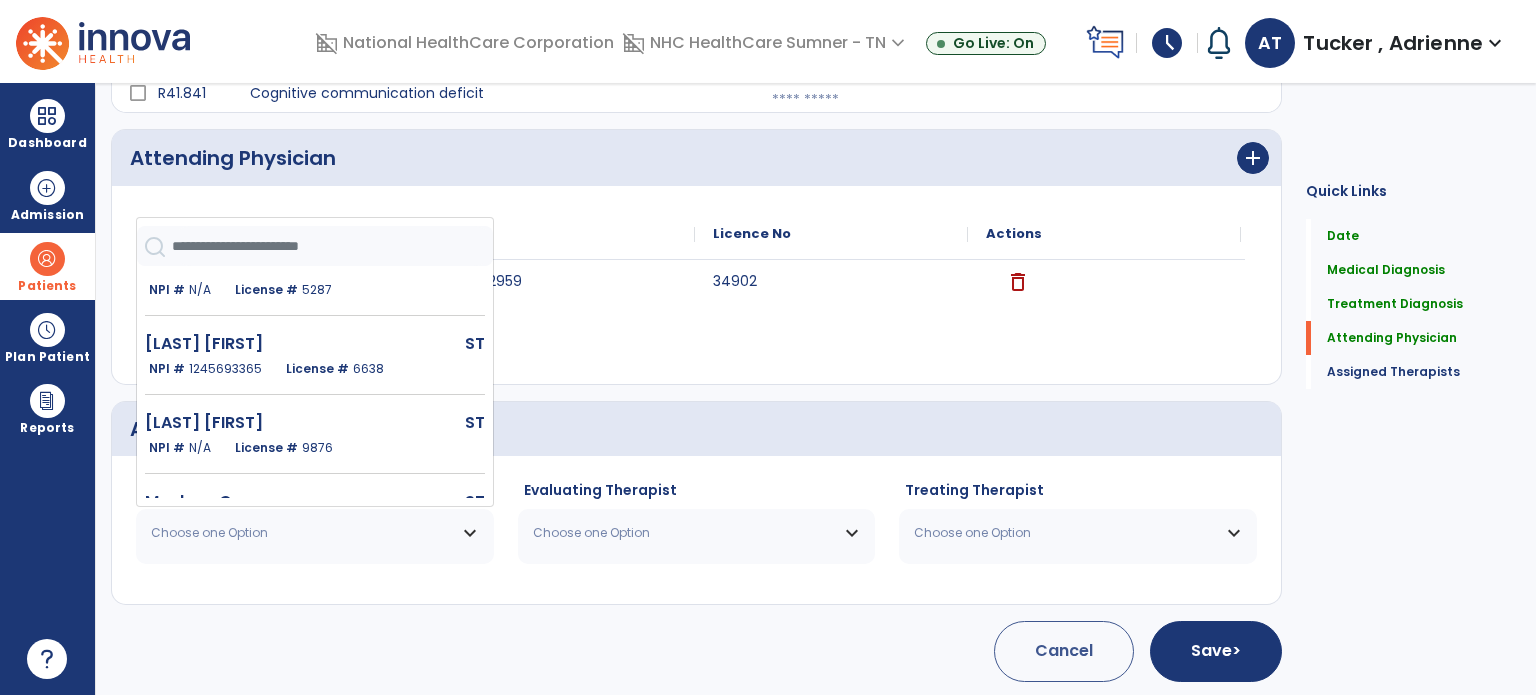 scroll, scrollTop: 300, scrollLeft: 0, axis: vertical 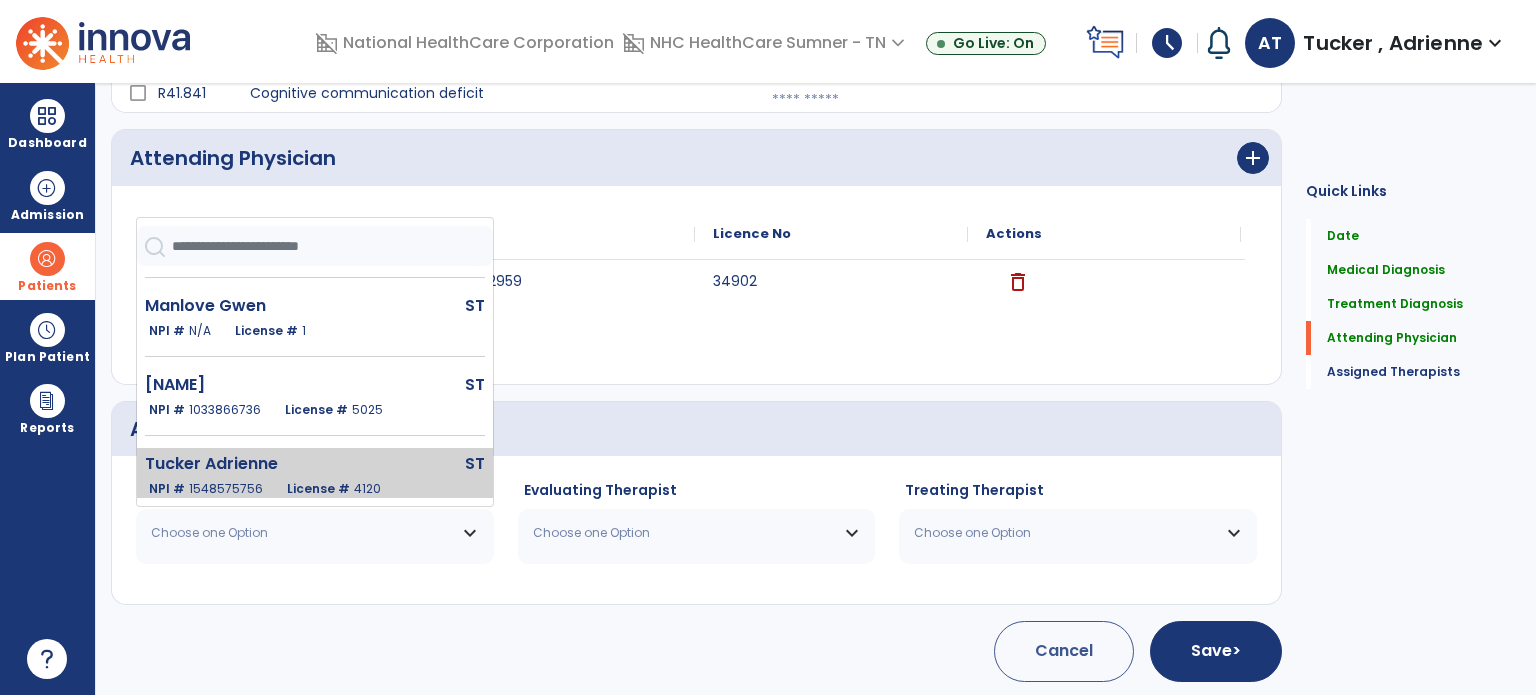 click on "[LAST] [FIRST] ST   NPI #  [NUMBER]  License #  [NUMBER]" 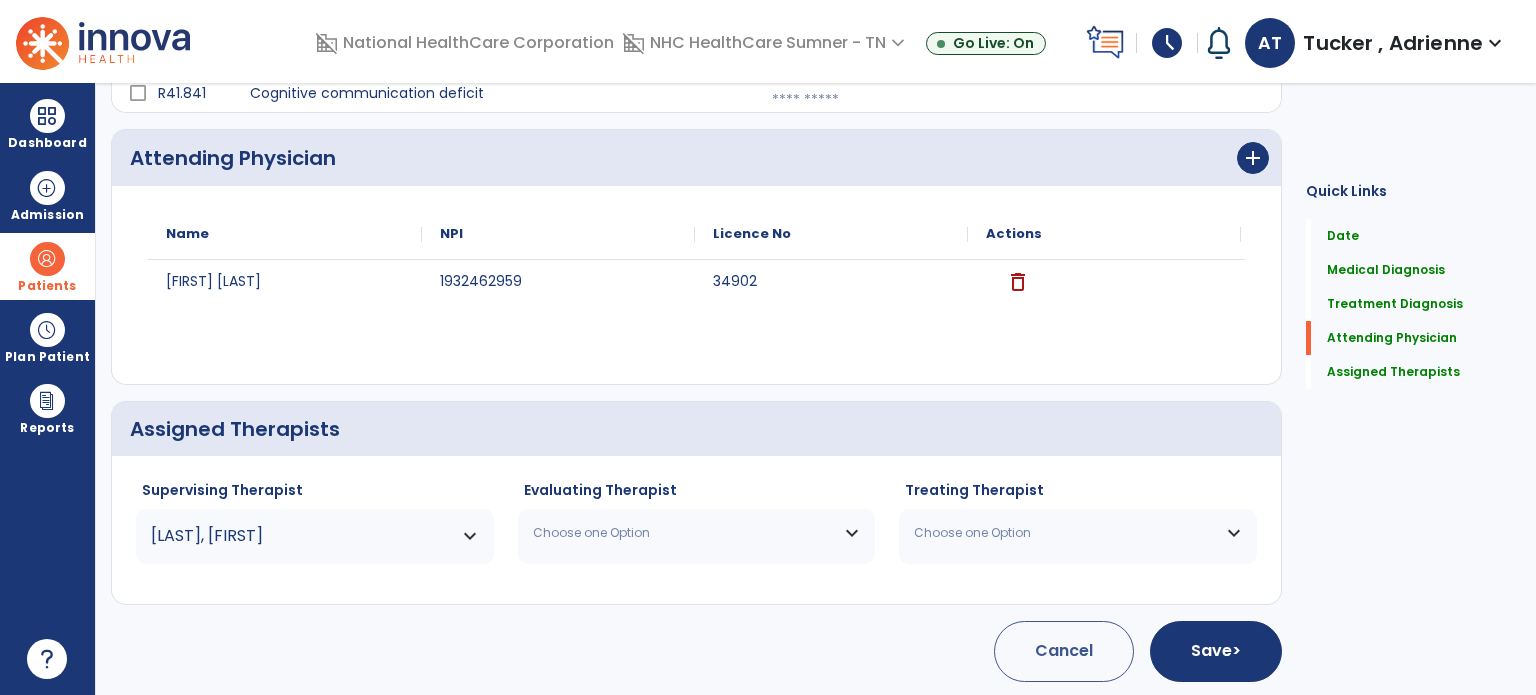 click on "Choose one Option" at bounding box center [697, 533] 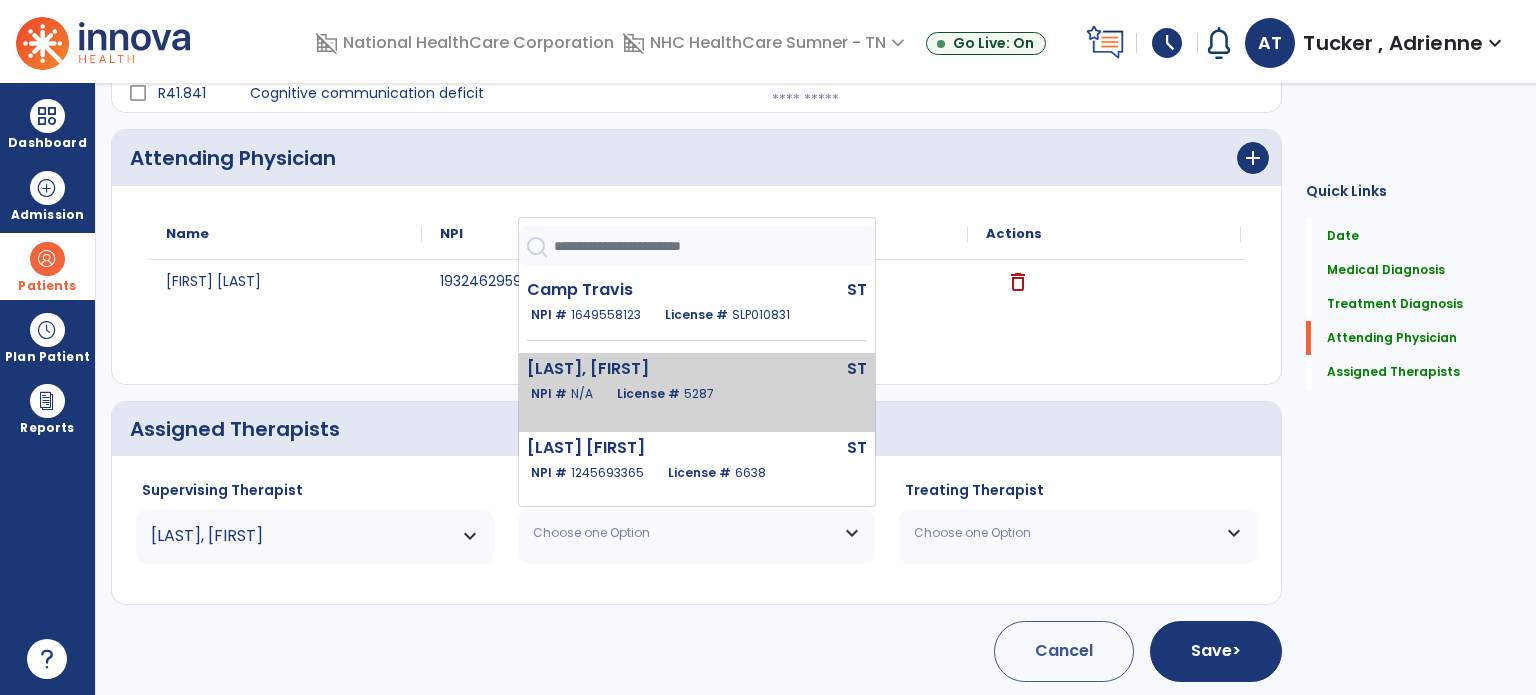 scroll, scrollTop: 300, scrollLeft: 0, axis: vertical 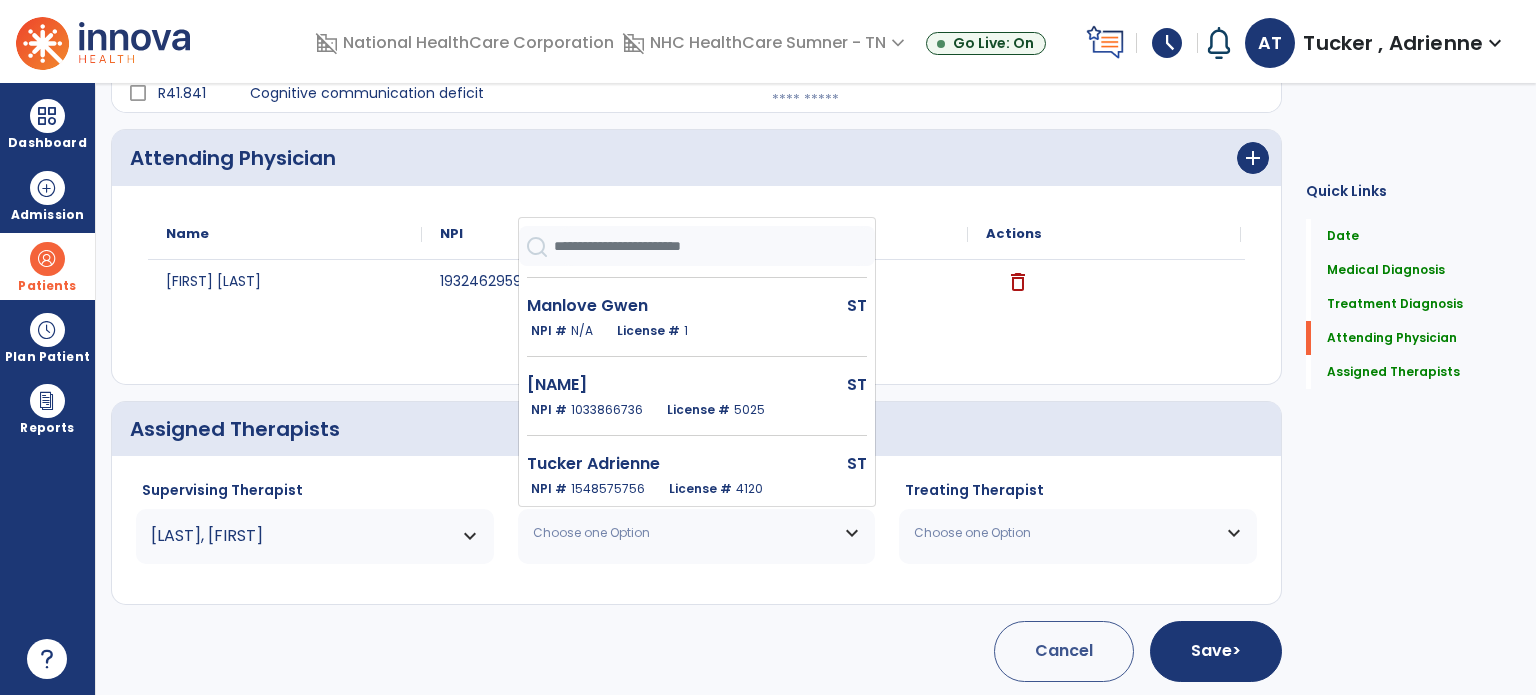 drag, startPoint x: 603, startPoint y: 471, endPoint x: 736, endPoint y: 488, distance: 134.08206 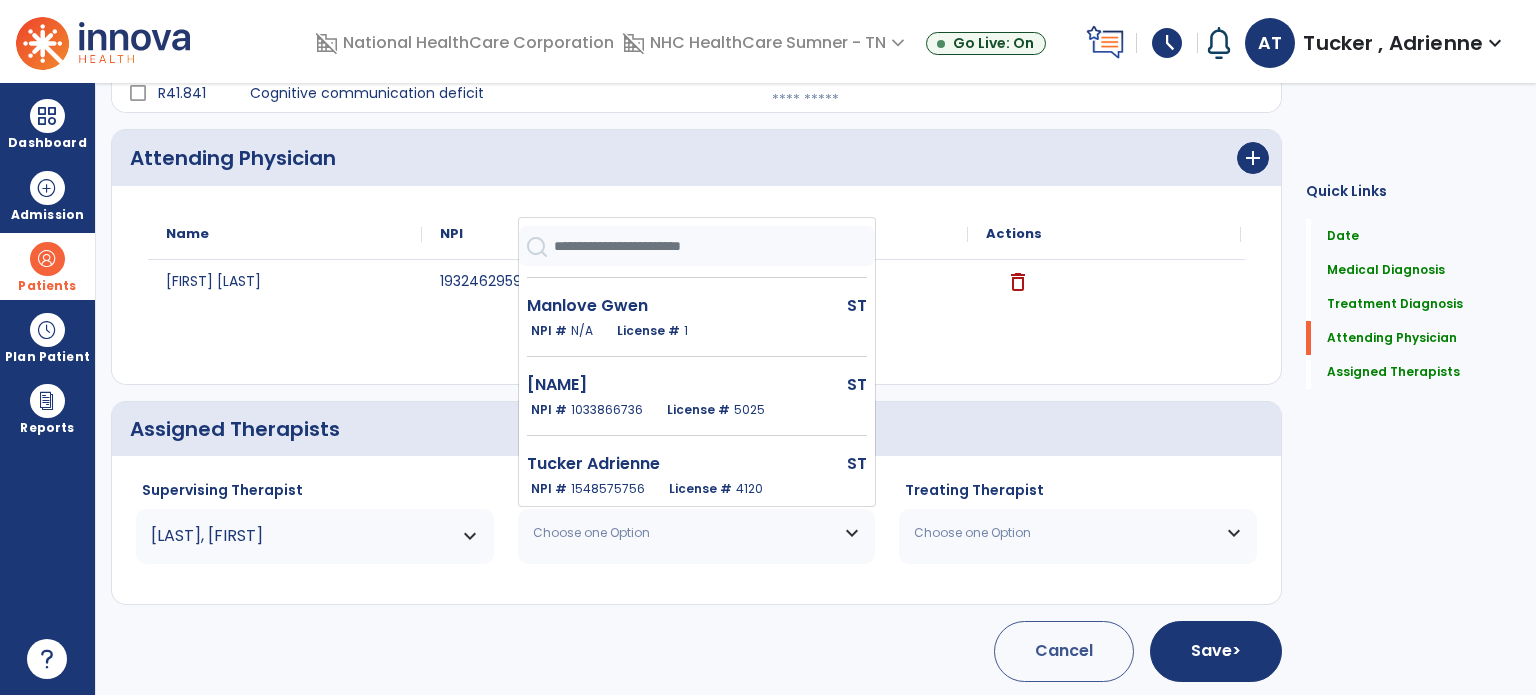 click on "Tucker Adrienne" 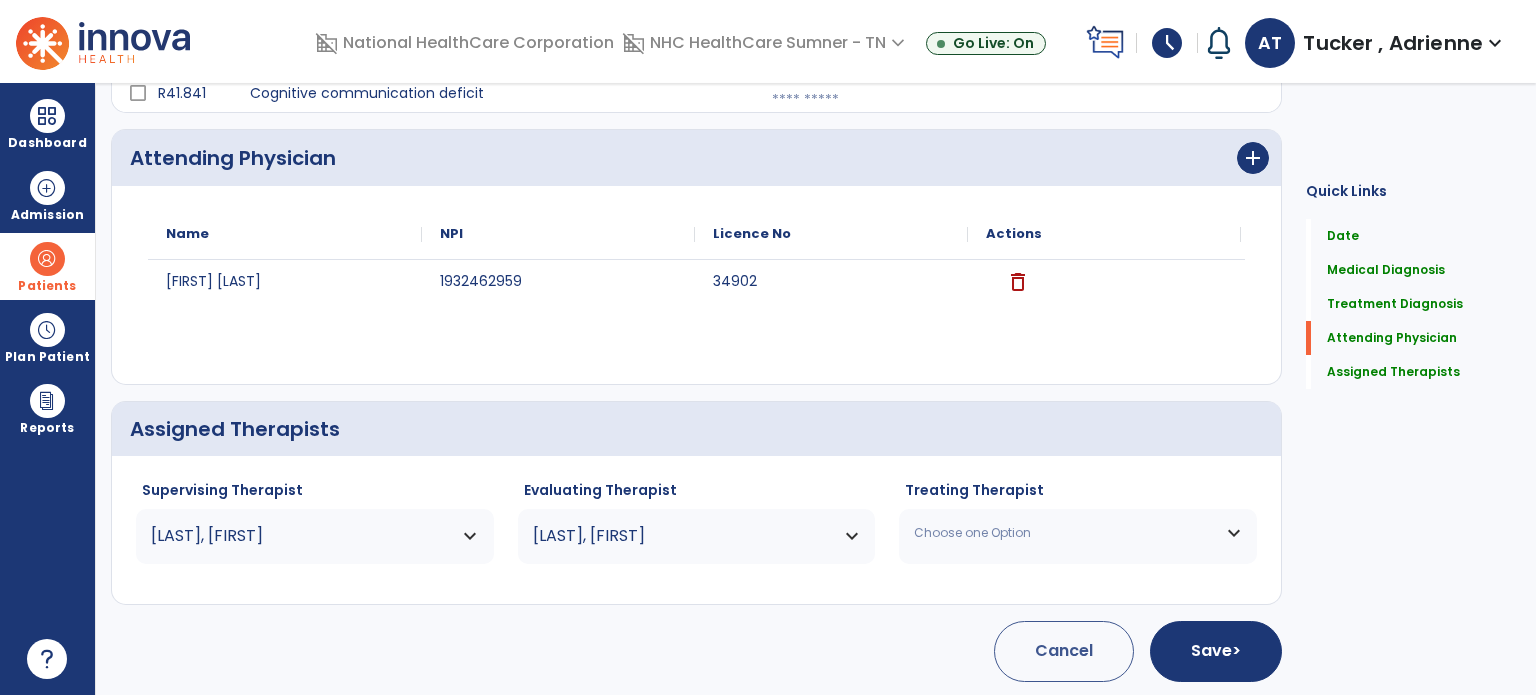 click on "Choose one Option" at bounding box center (1065, 533) 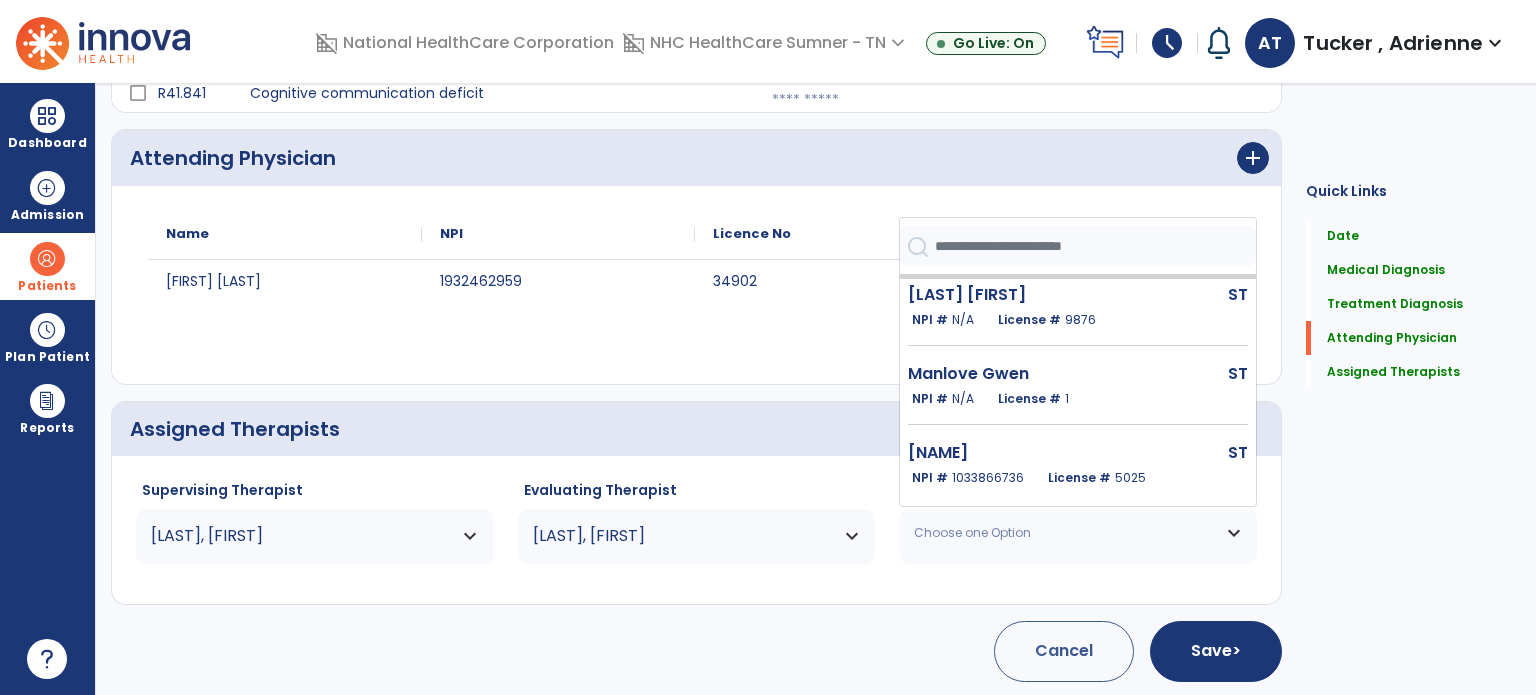 scroll, scrollTop: 400, scrollLeft: 0, axis: vertical 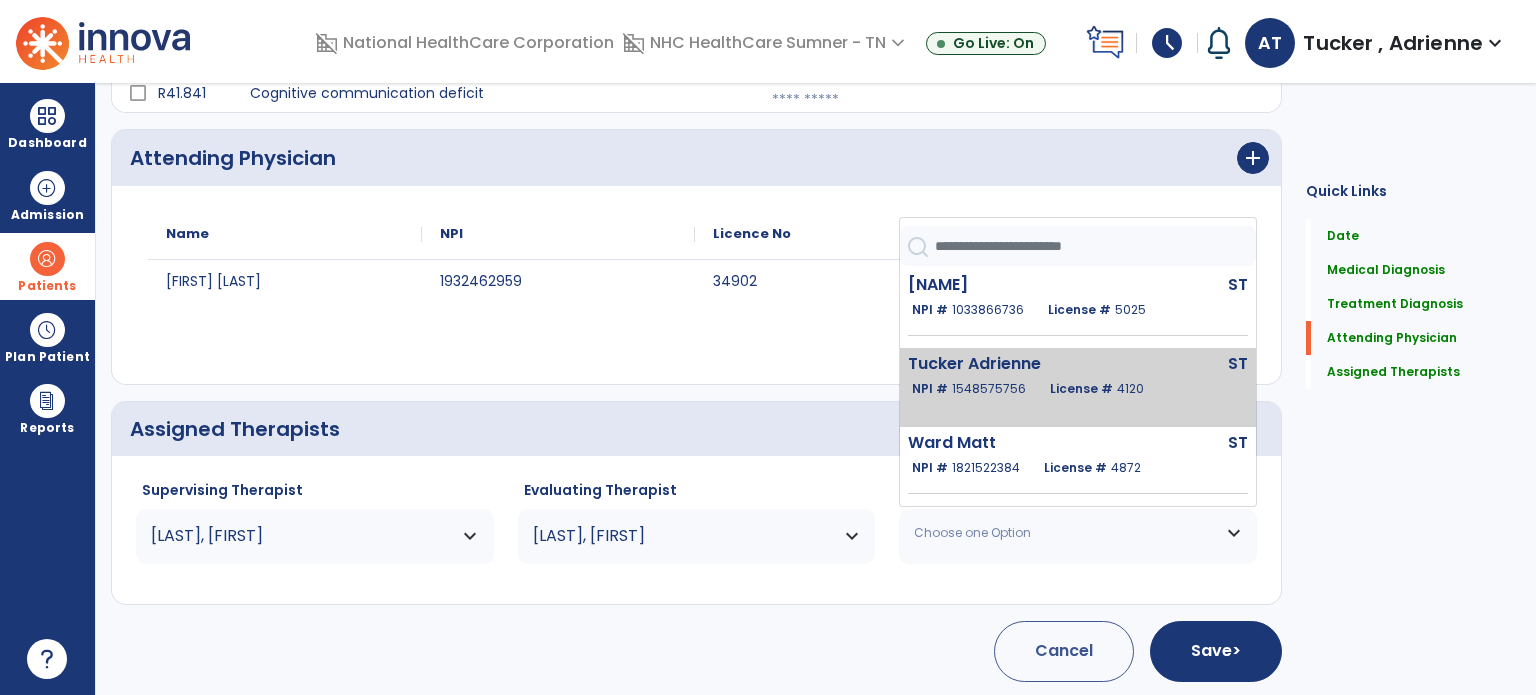 click on "Tucker Adrienne" 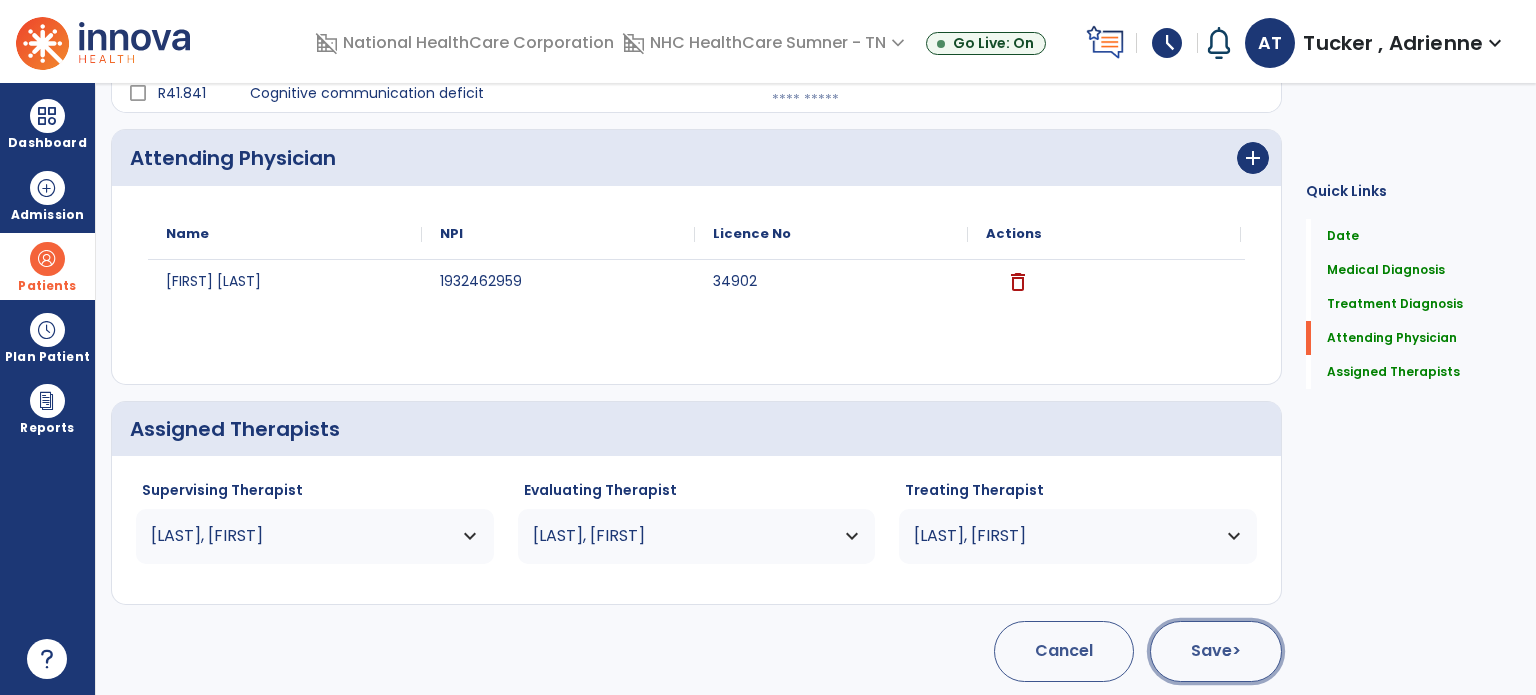 click on "Save  >" 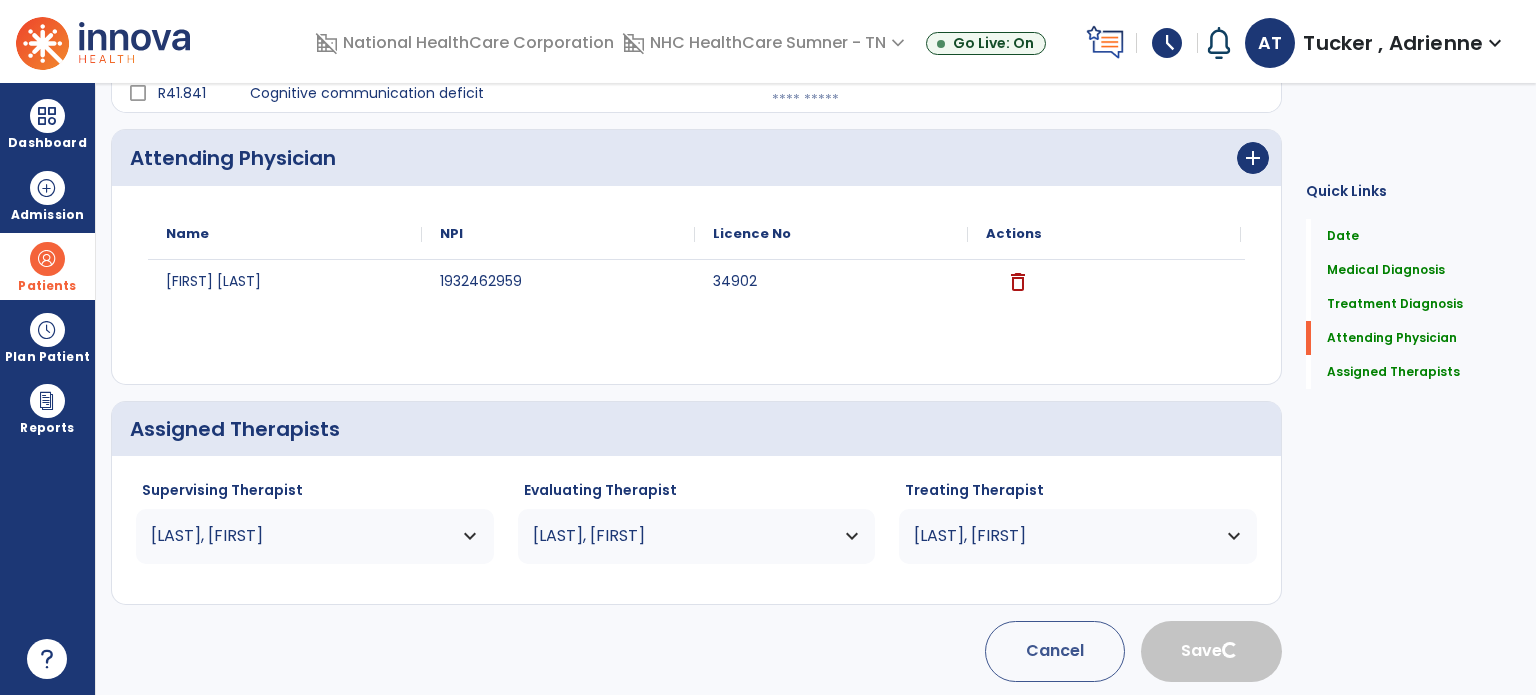 type 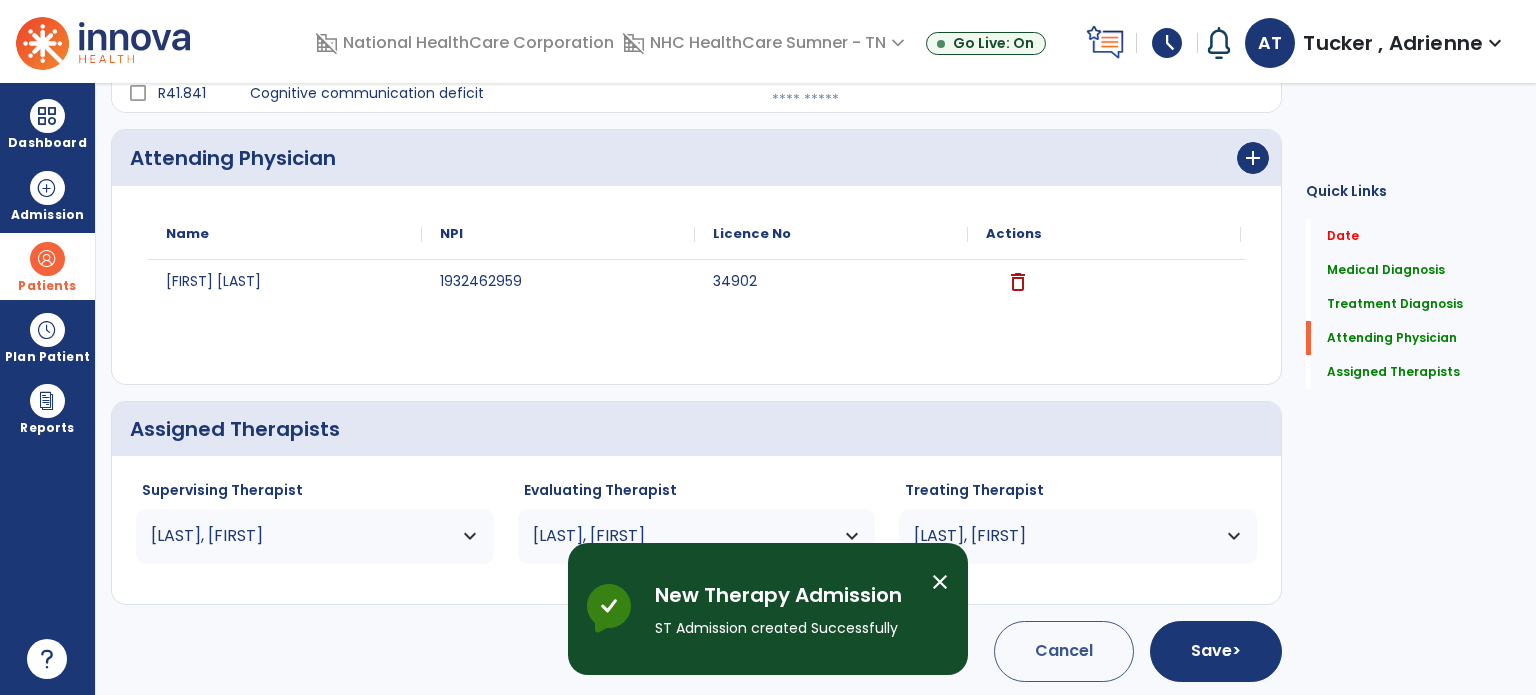 scroll, scrollTop: 62, scrollLeft: 0, axis: vertical 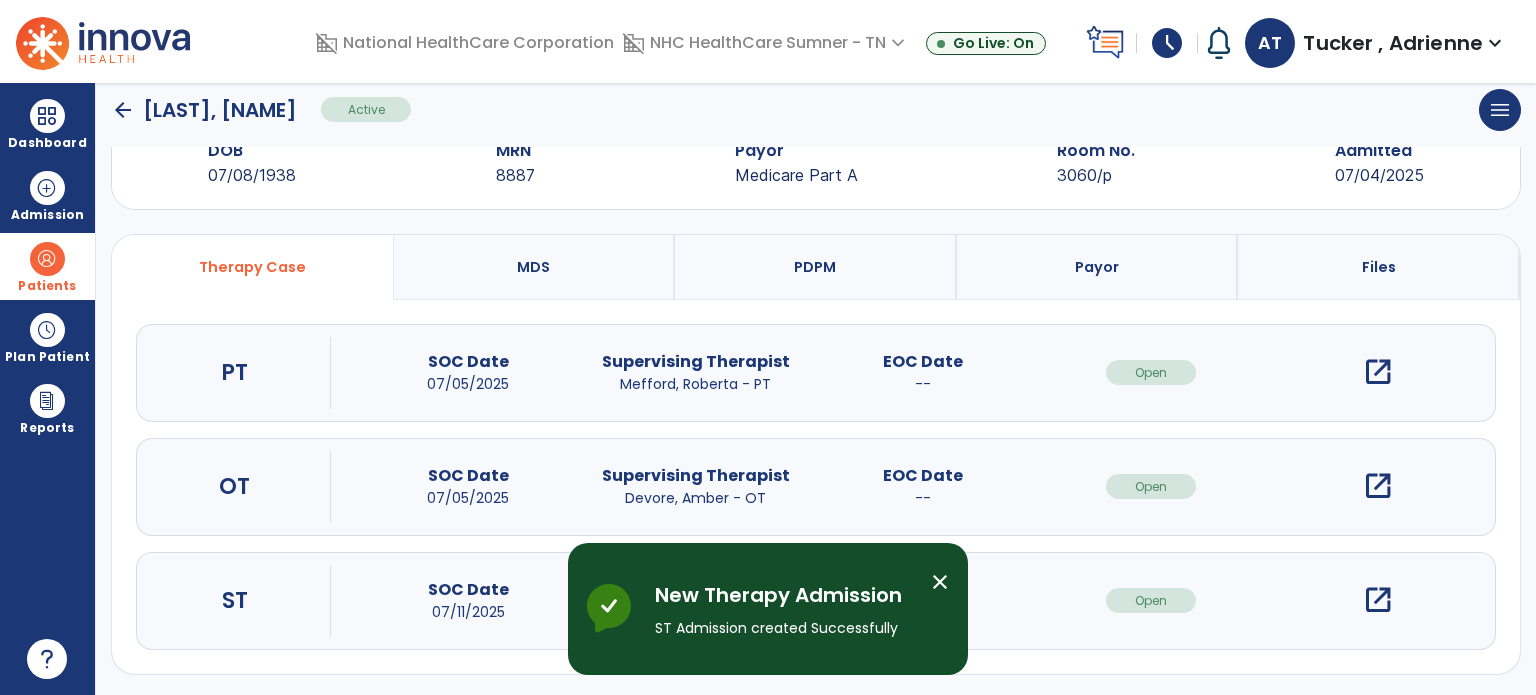click on "open_in_new" at bounding box center [1378, 600] 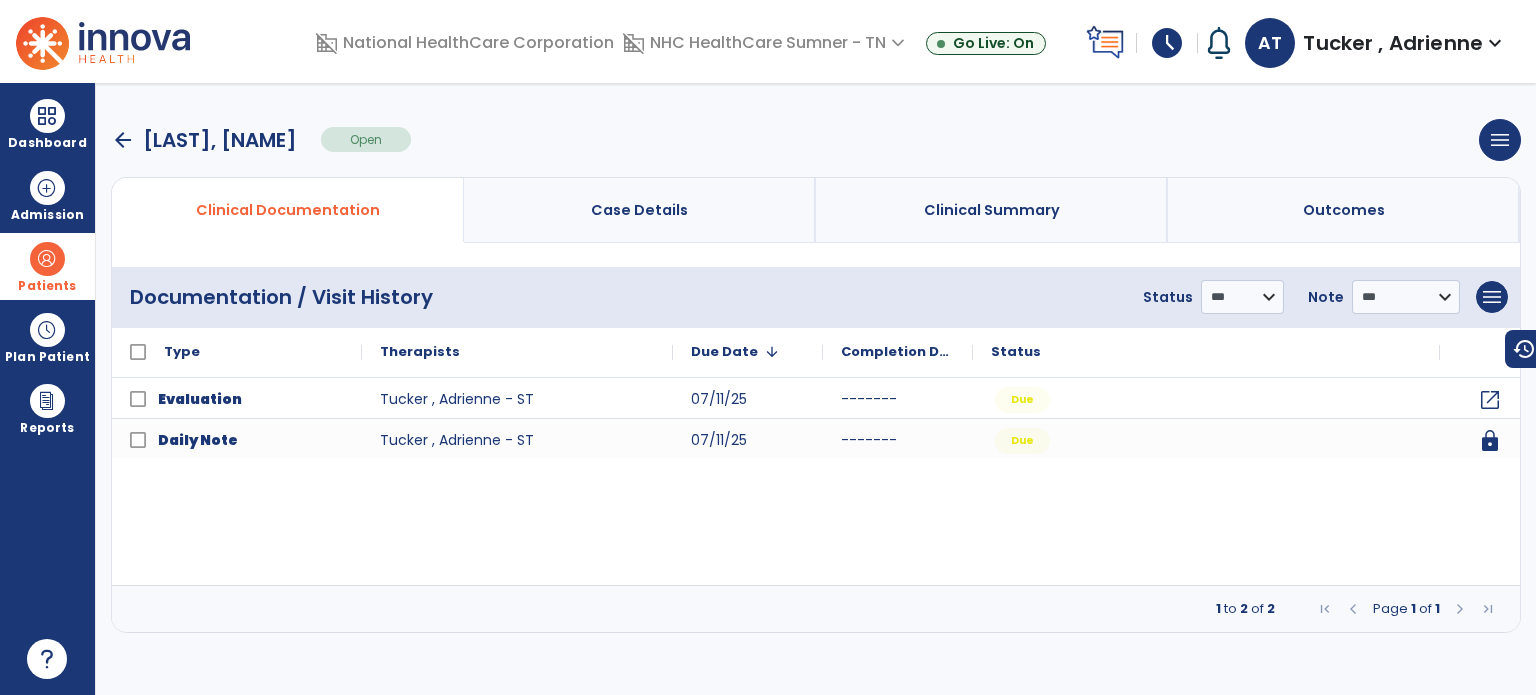 scroll, scrollTop: 0, scrollLeft: 0, axis: both 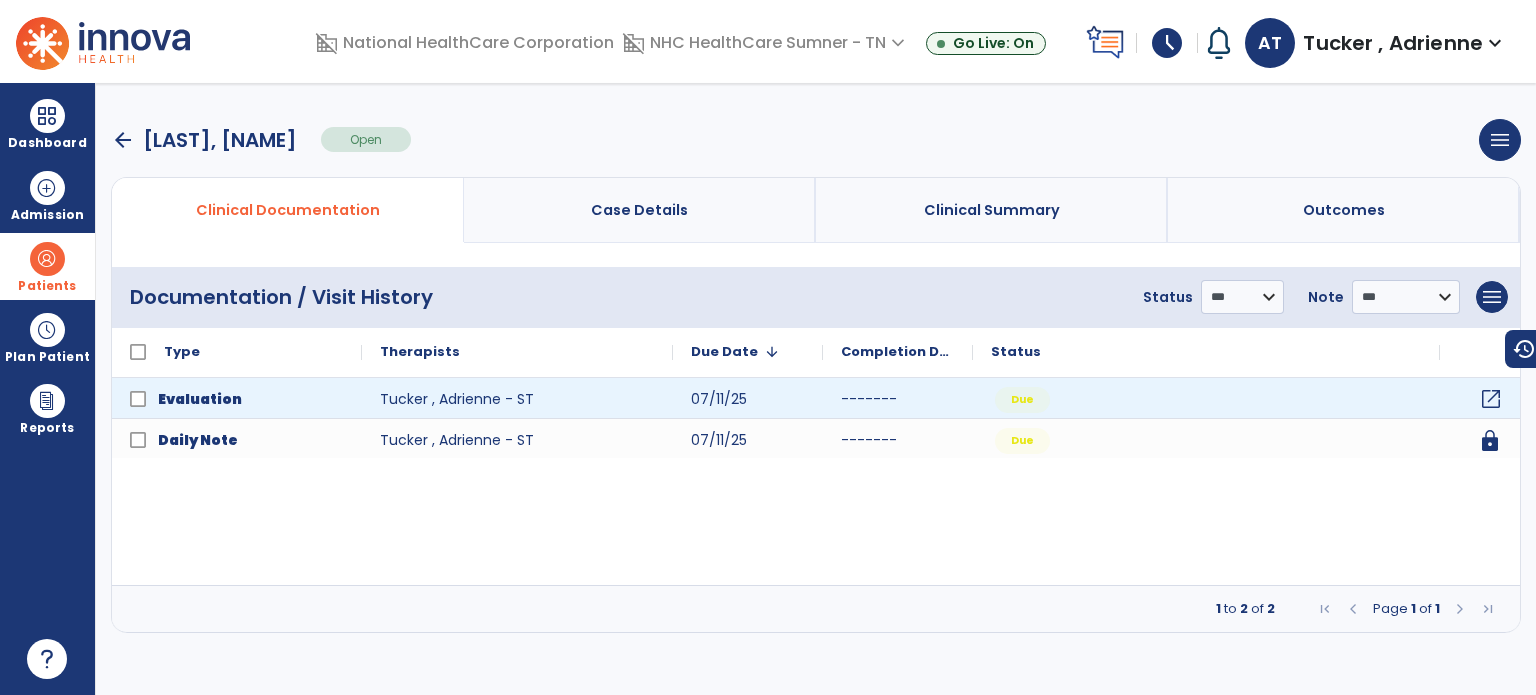click on "open_in_new" 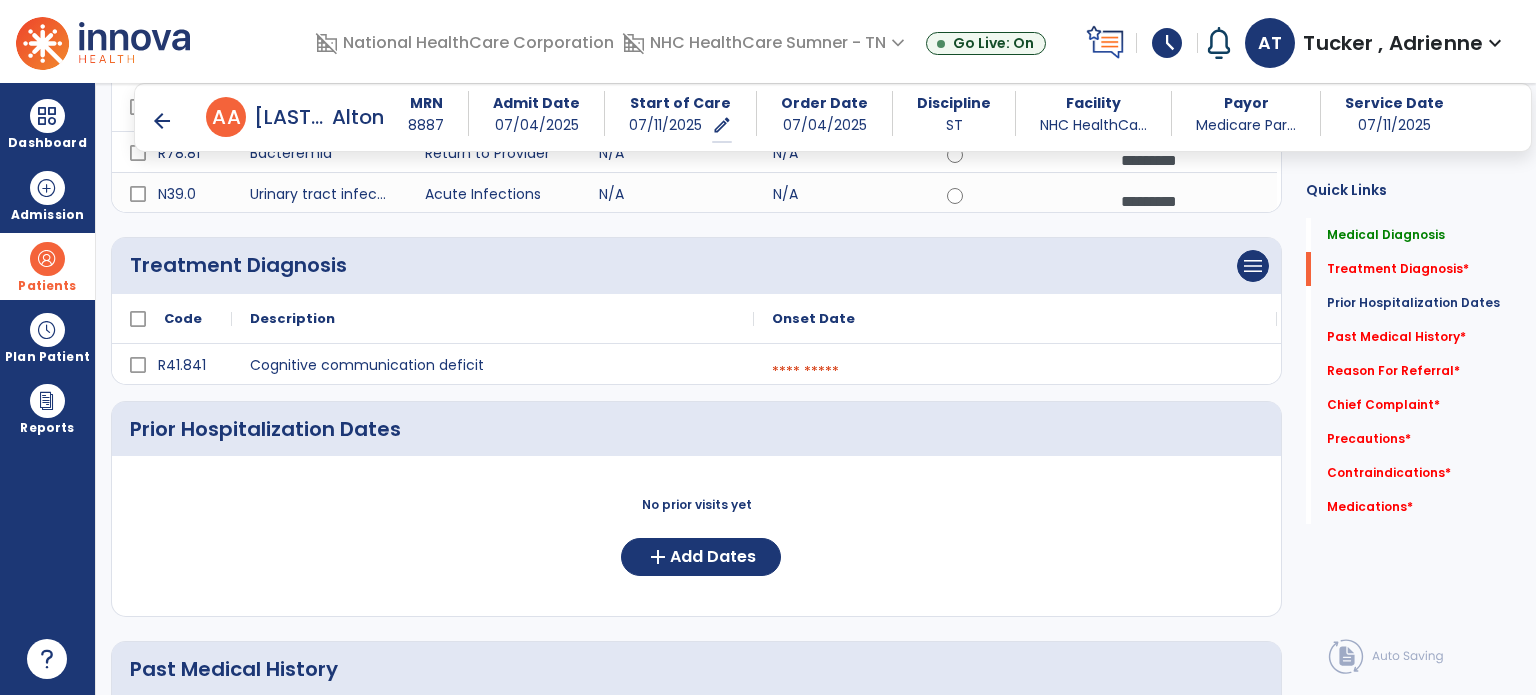 scroll, scrollTop: 300, scrollLeft: 0, axis: vertical 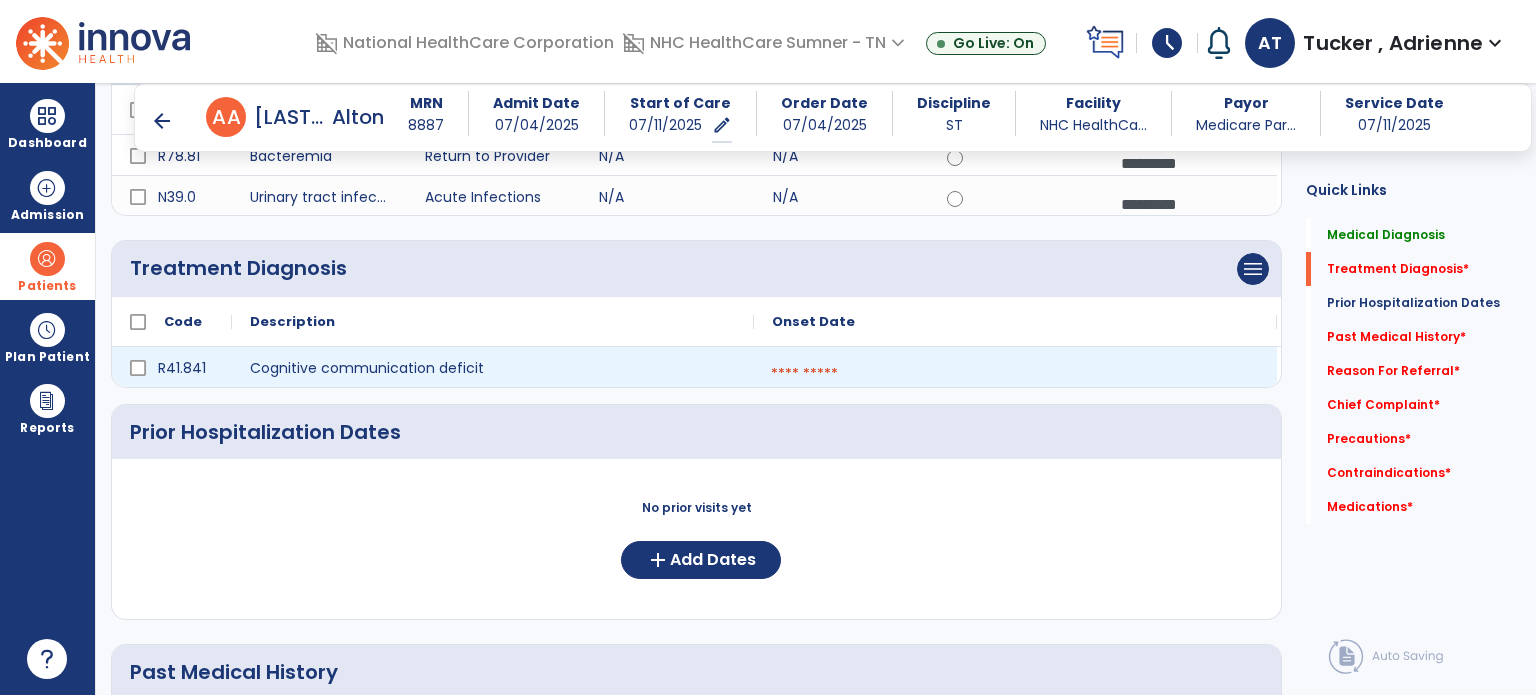 click at bounding box center (1015, 374) 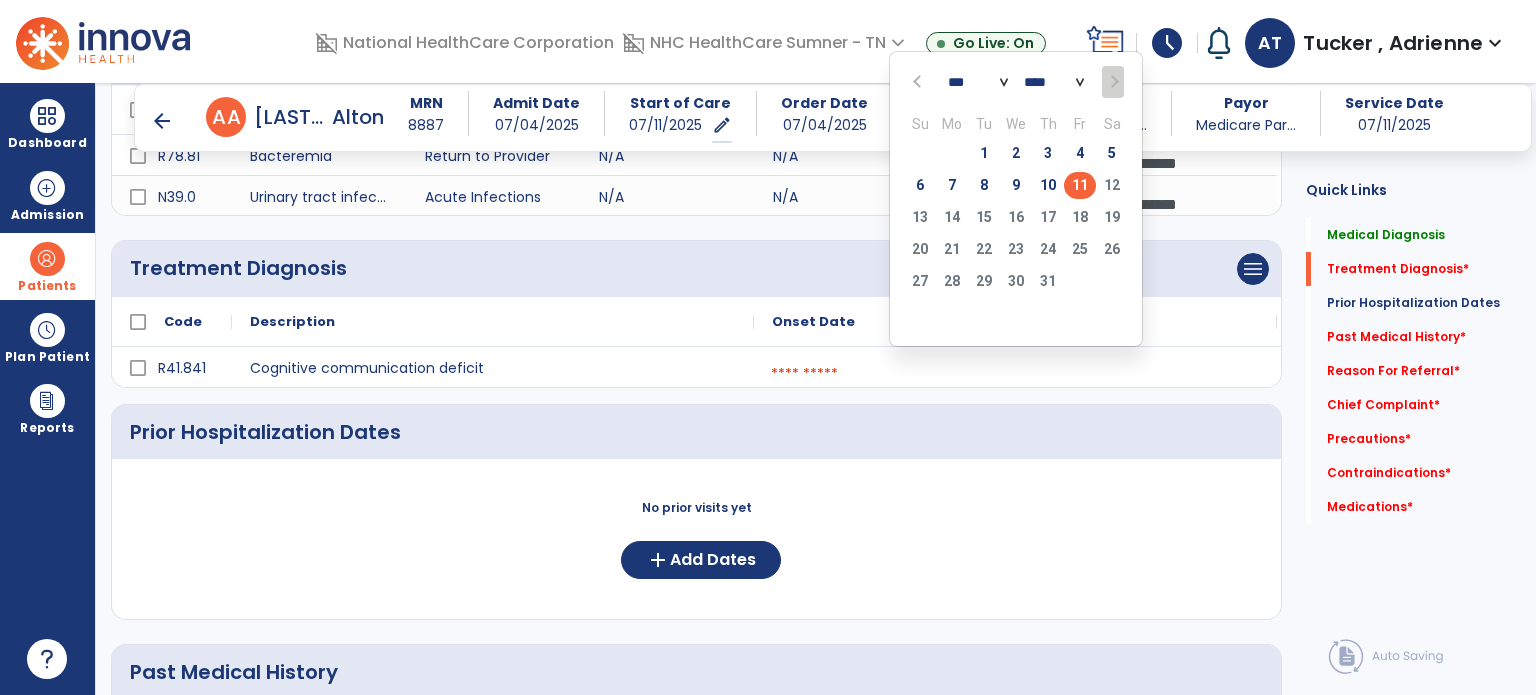 click on "11" 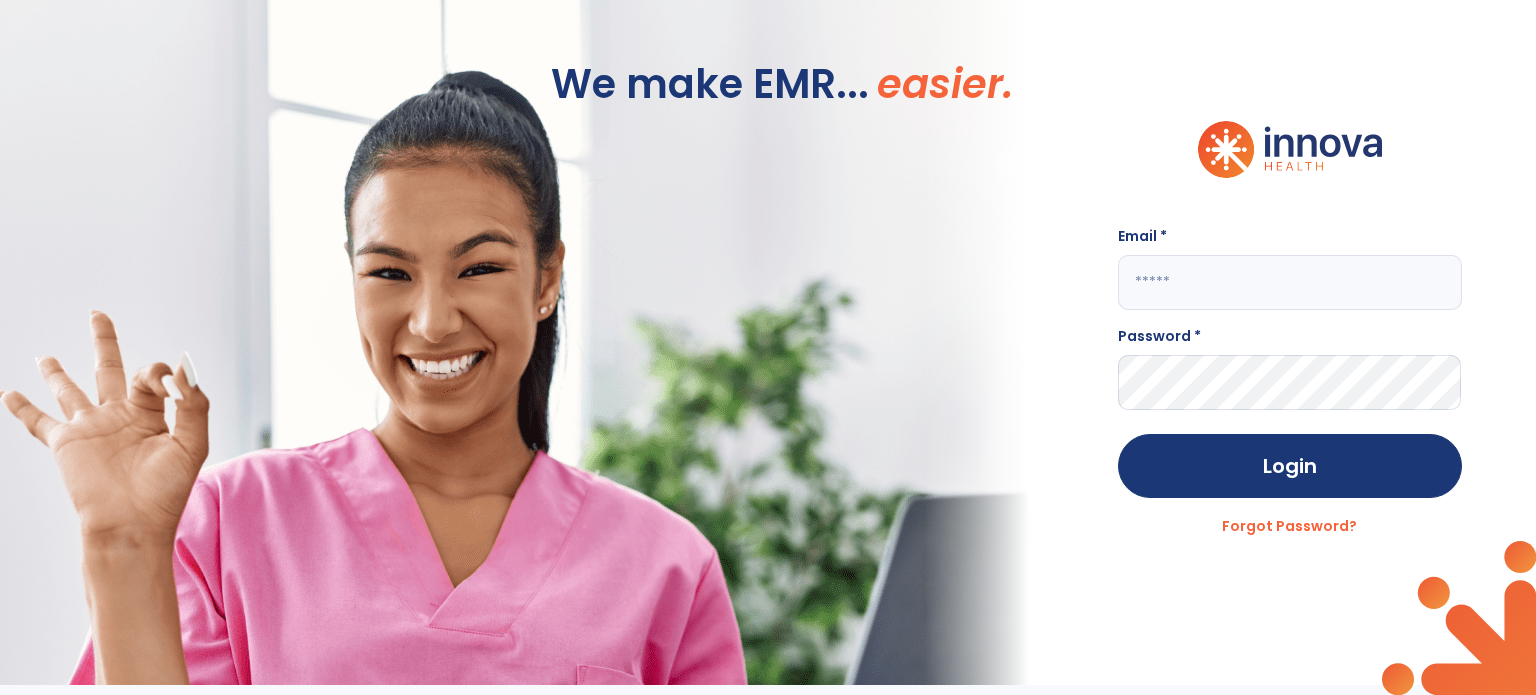 scroll, scrollTop: 0, scrollLeft: 0, axis: both 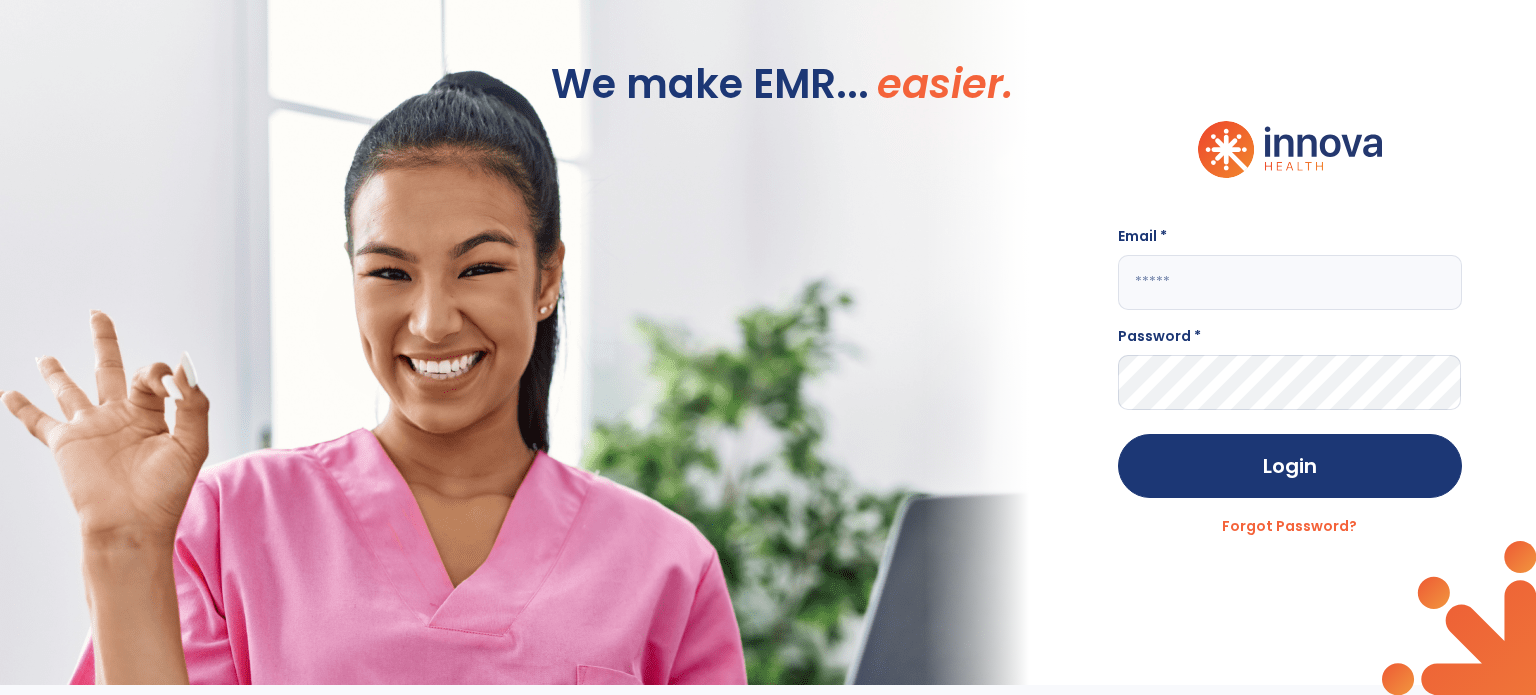 type on "**********" 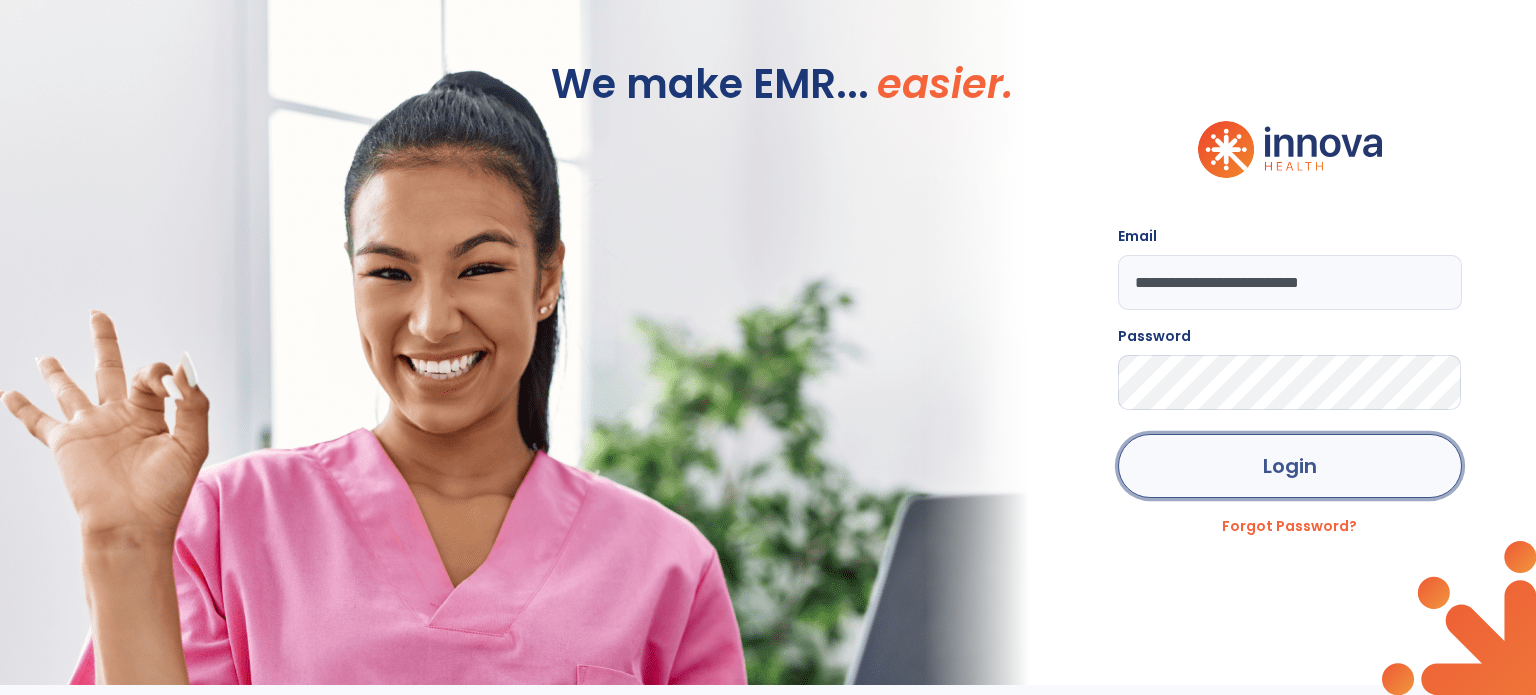 click on "Login" 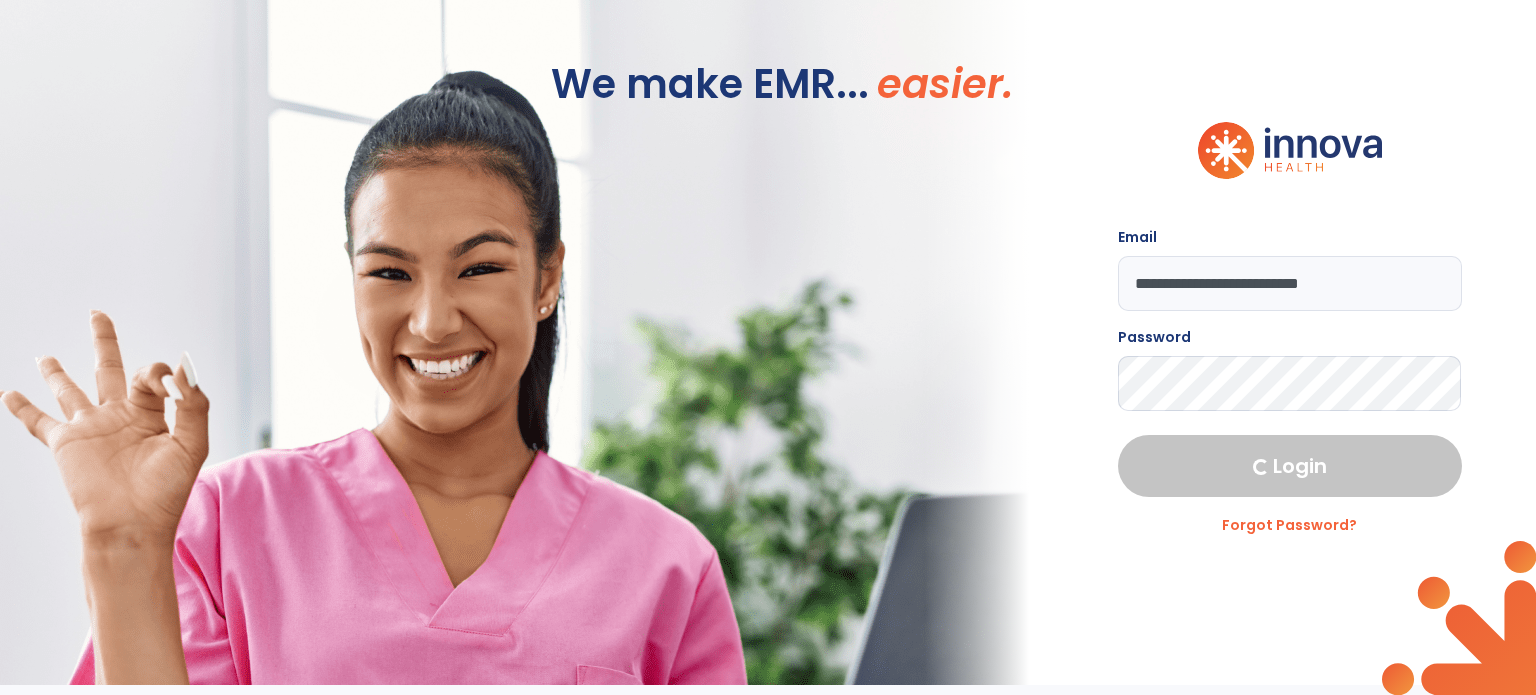 select on "****" 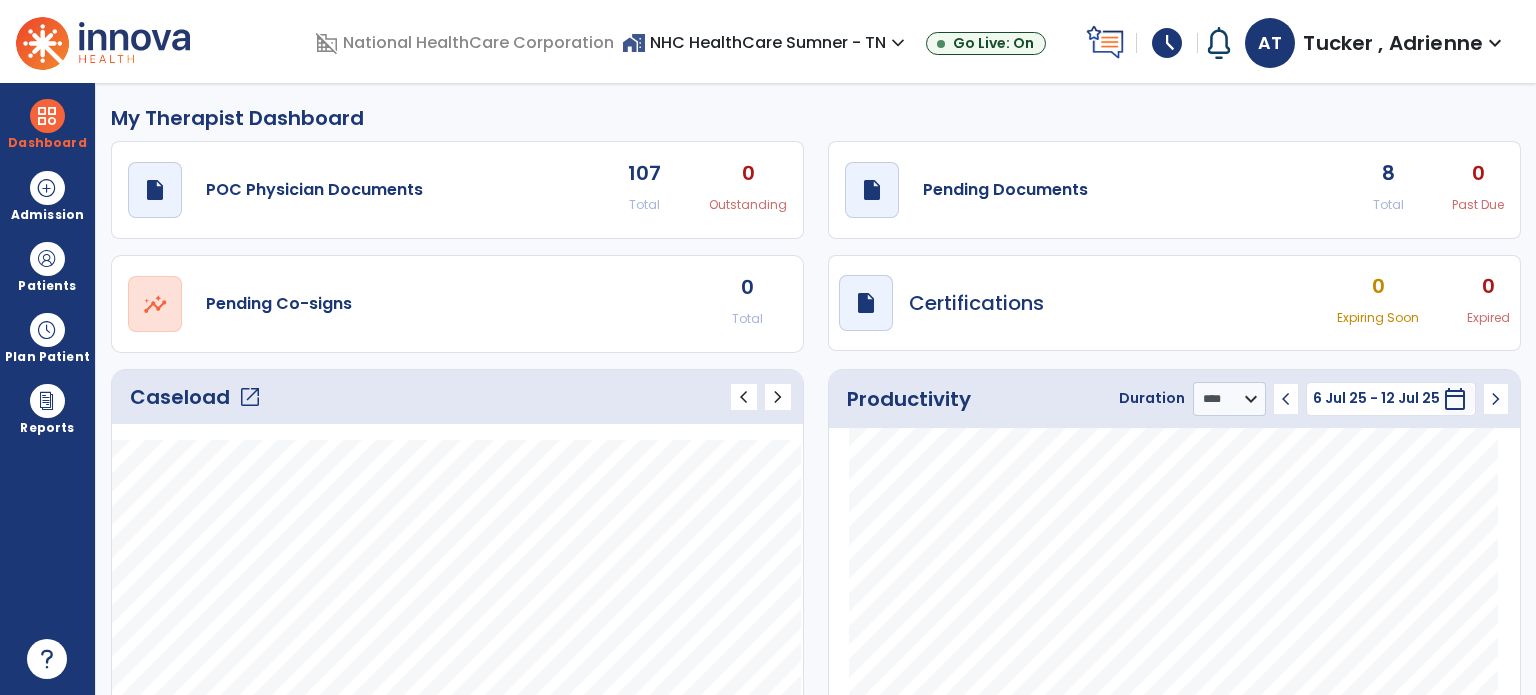 click on "draft   open_in_new  Pending Documents 8 Total 0 Past Due" 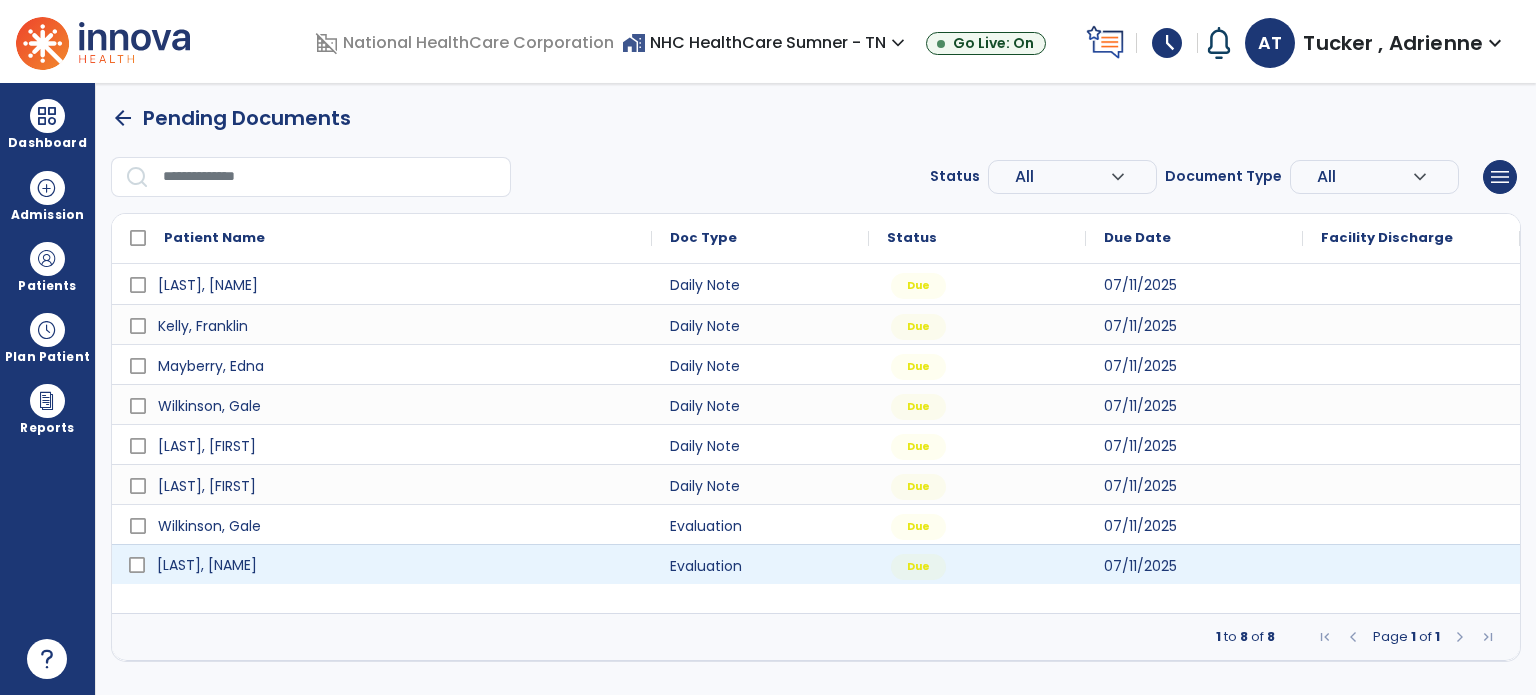 click on "[LAST], [NAME]" at bounding box center [207, 565] 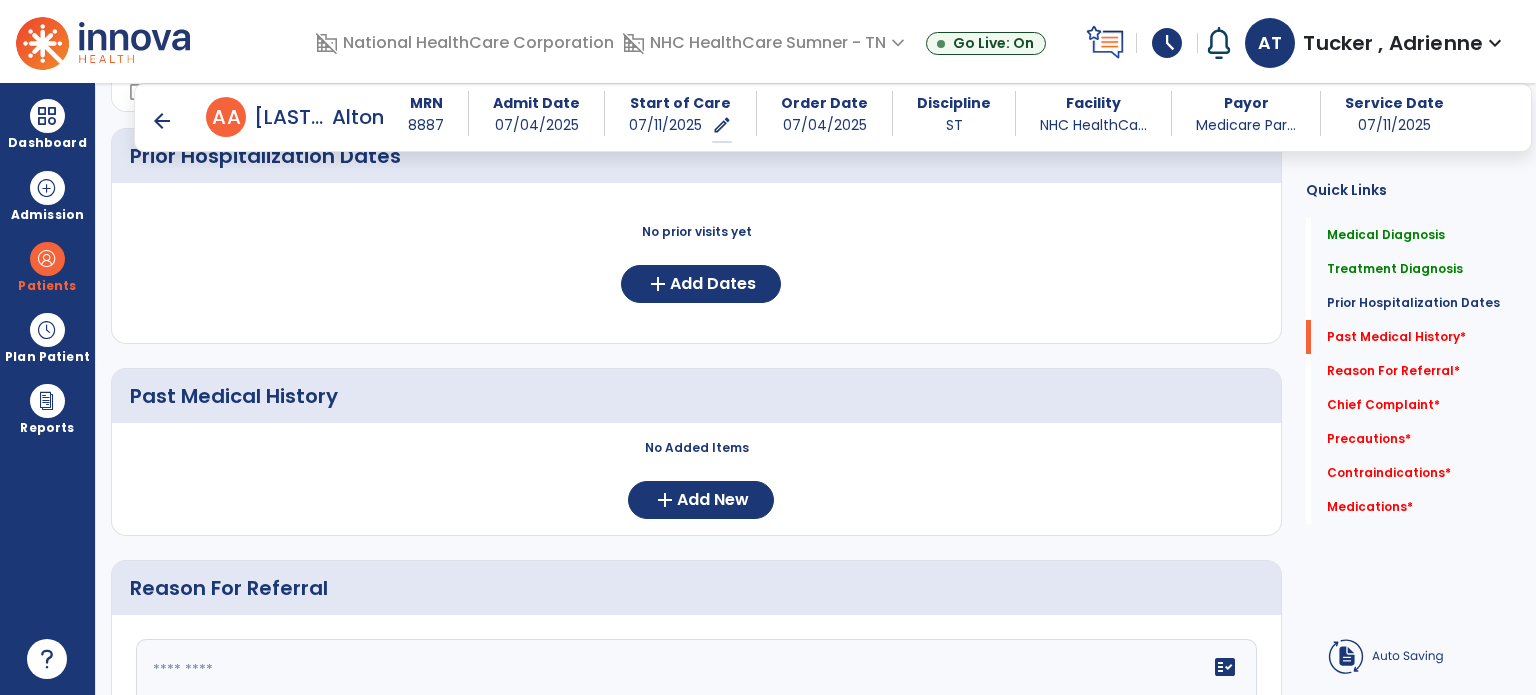scroll, scrollTop: 600, scrollLeft: 0, axis: vertical 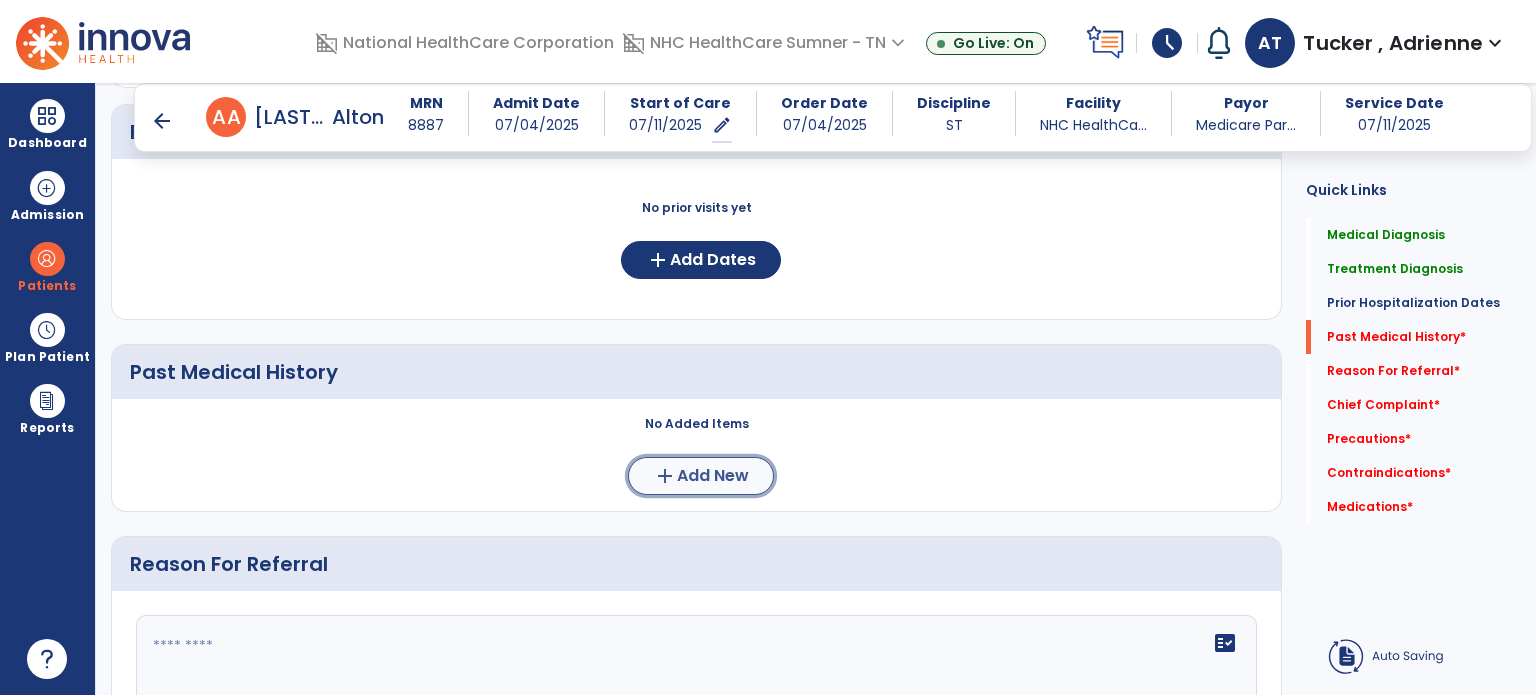 click on "Add New" 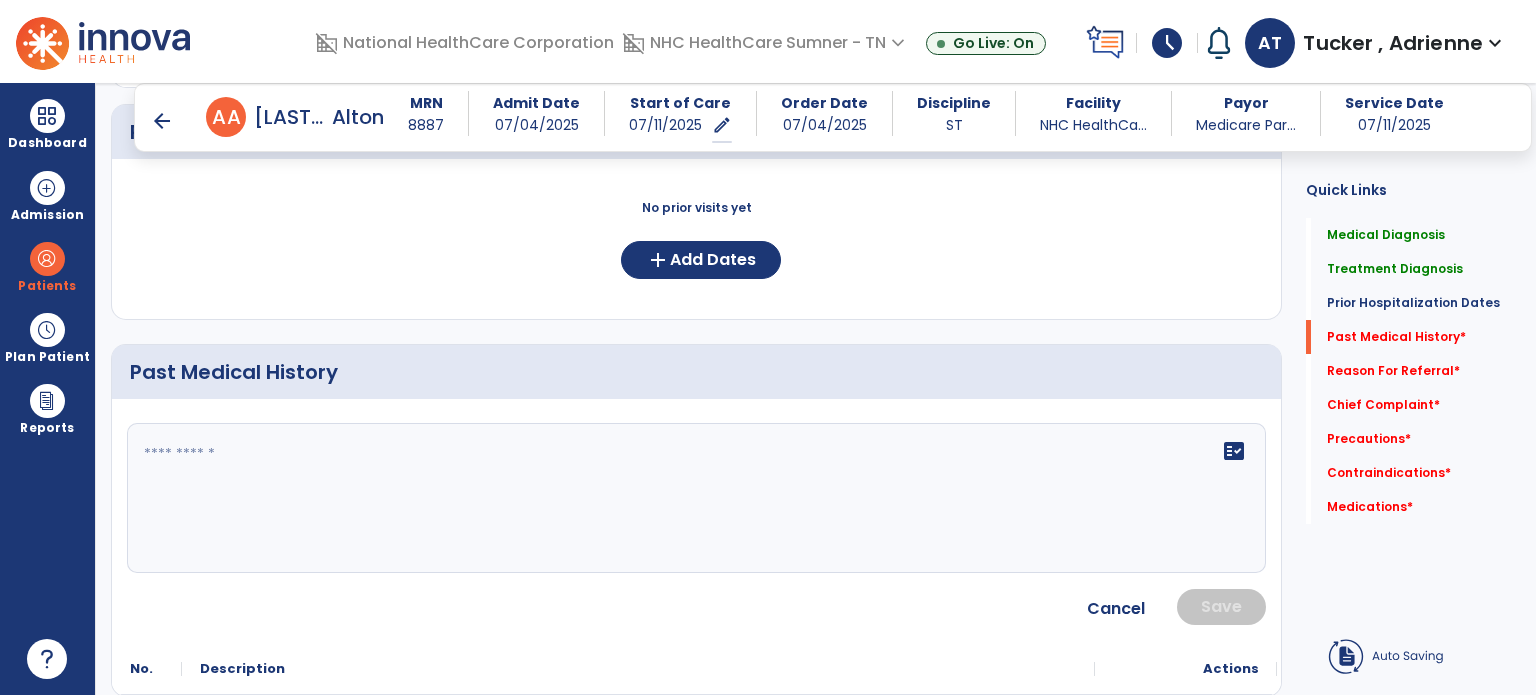 click 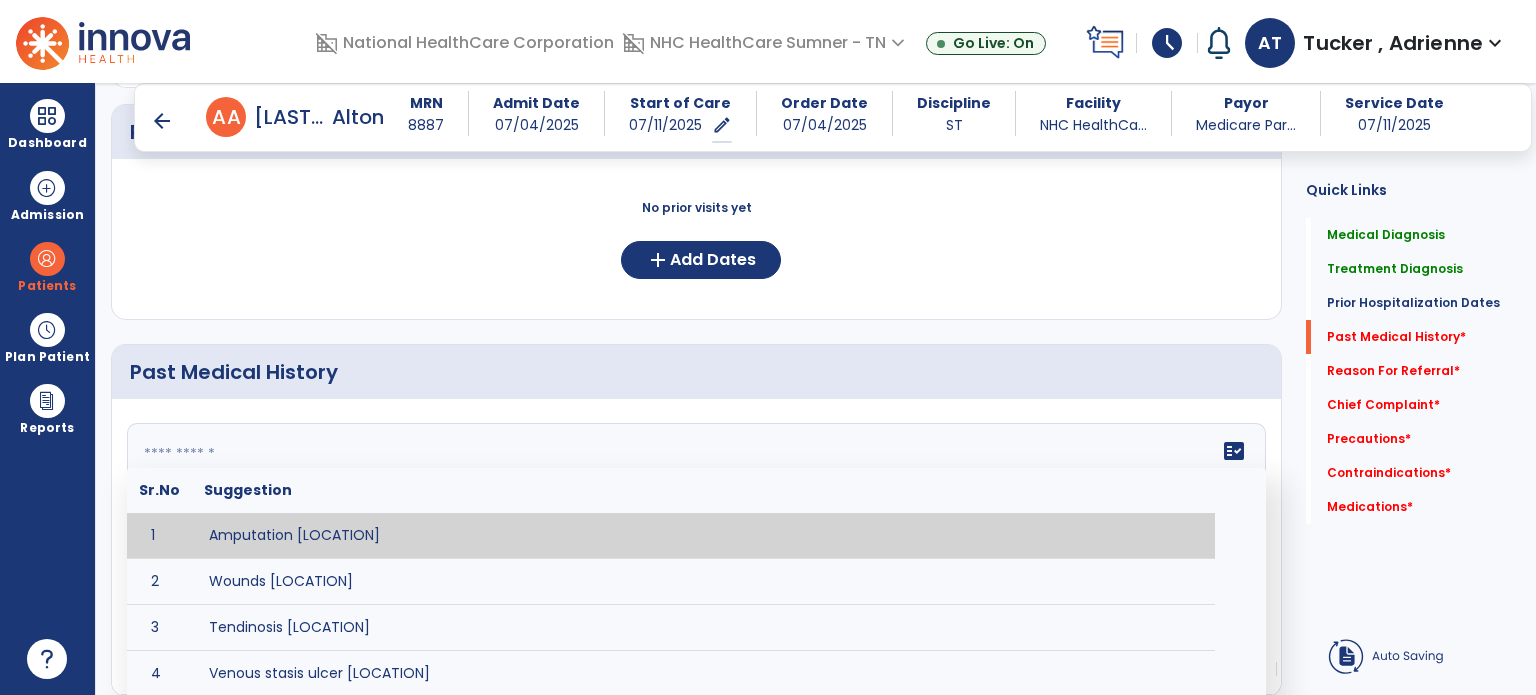 paste on "**********" 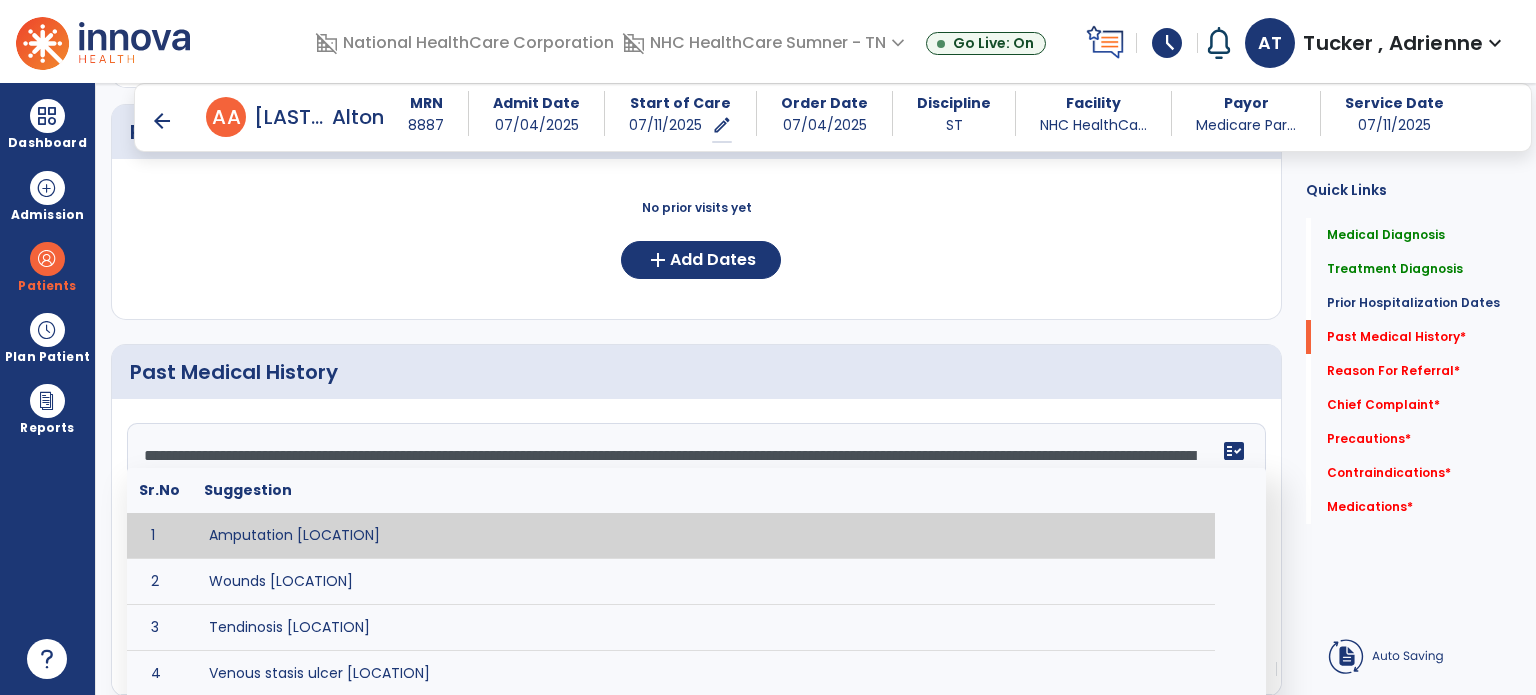 click on "**********" 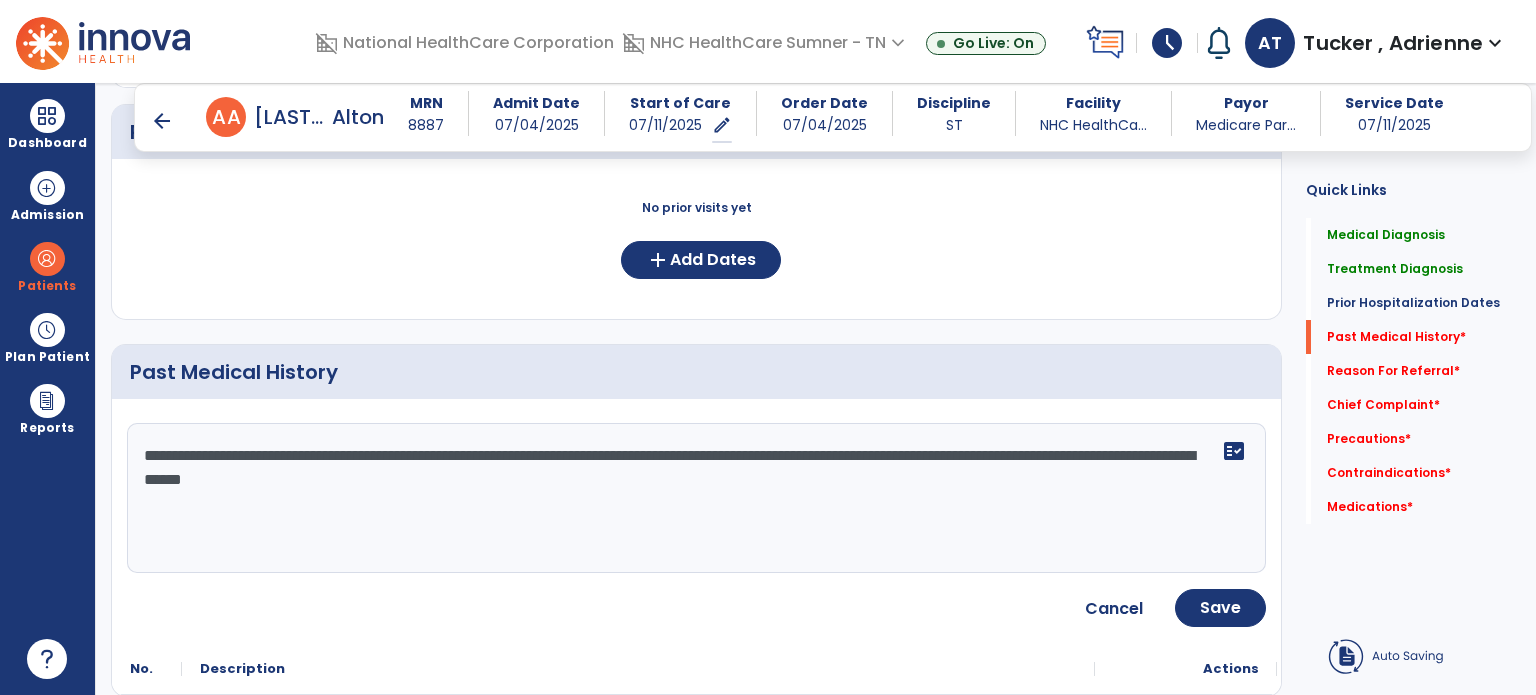 click on "**********" 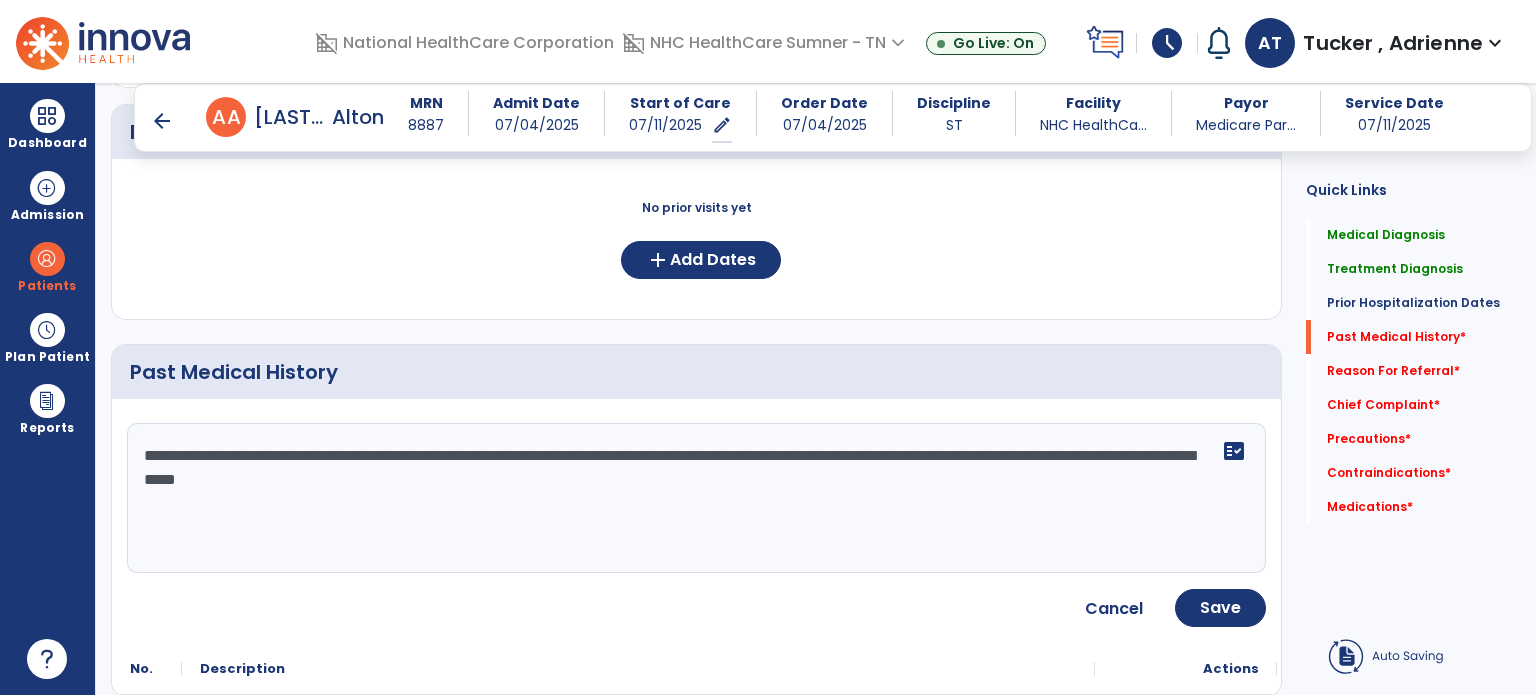 click on "**********" 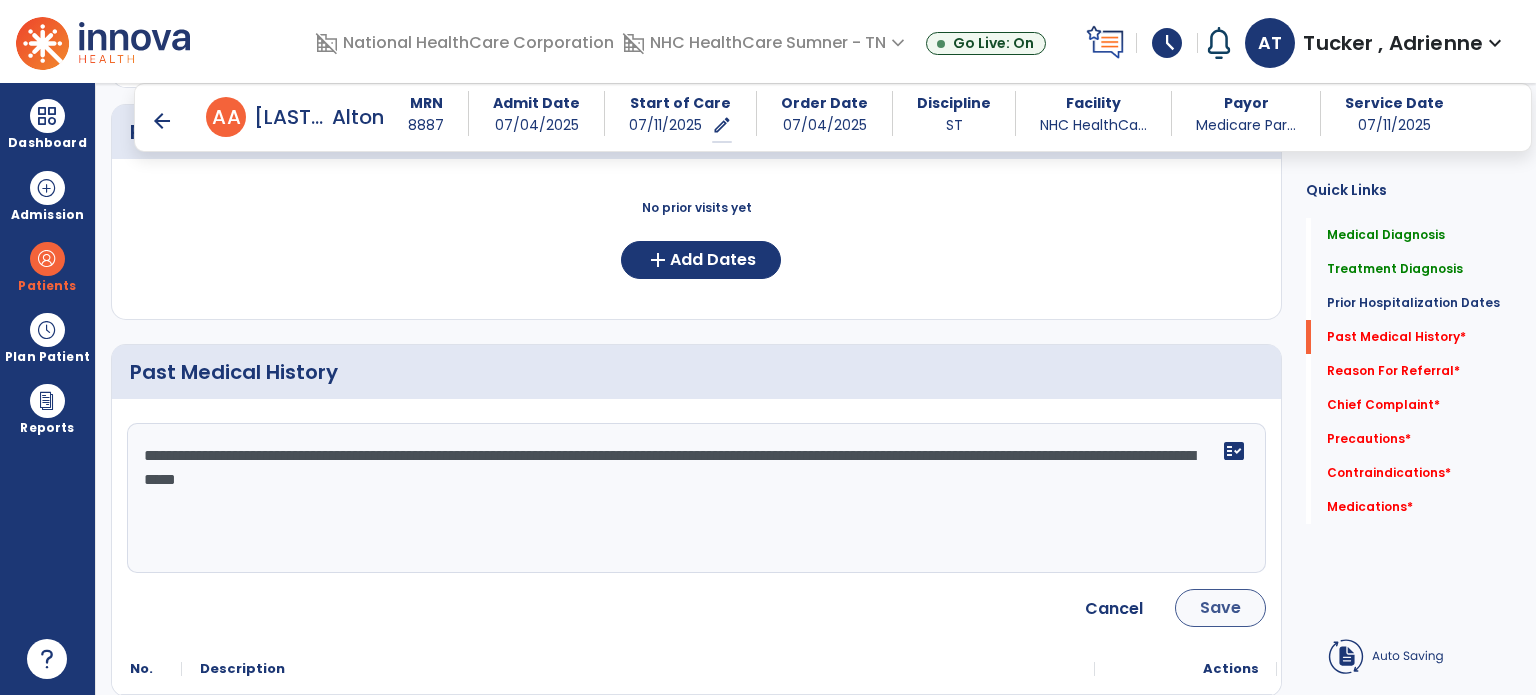 type on "**********" 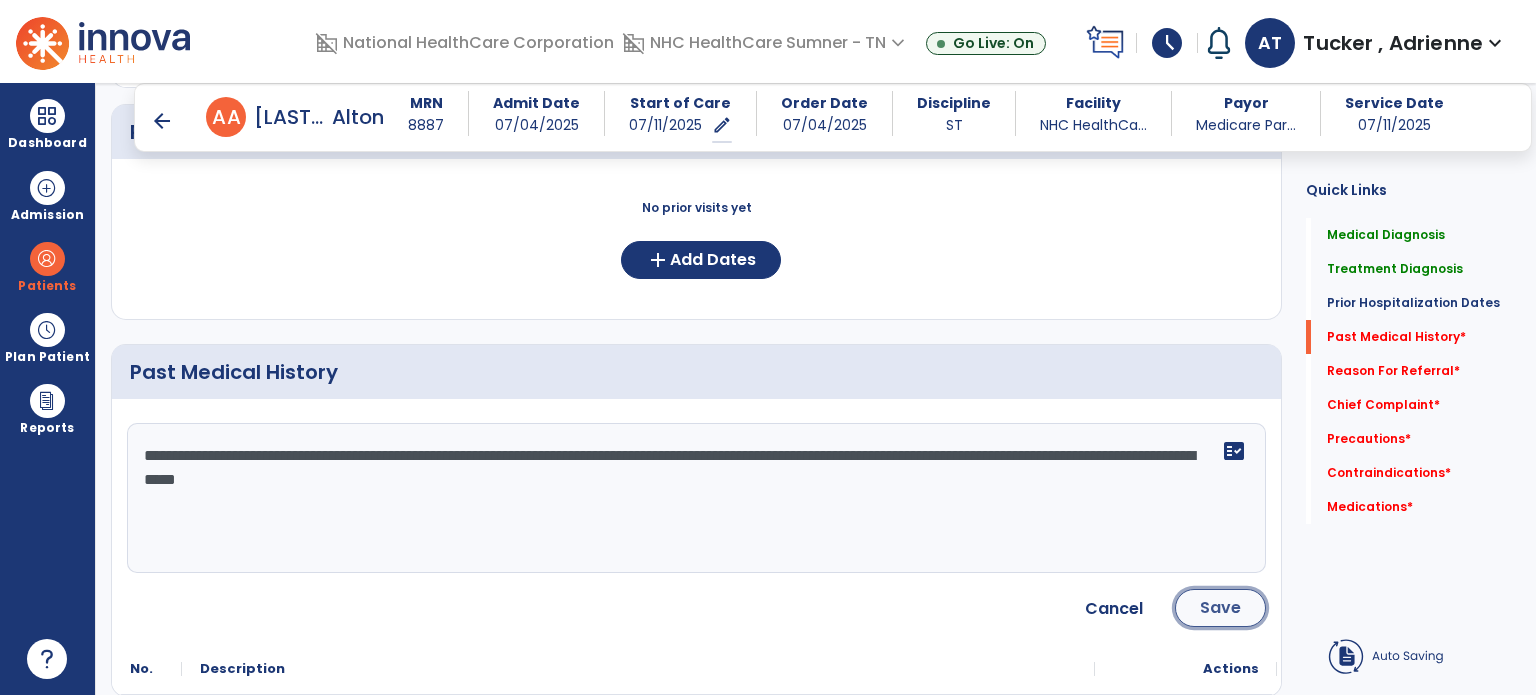 click on "Save" 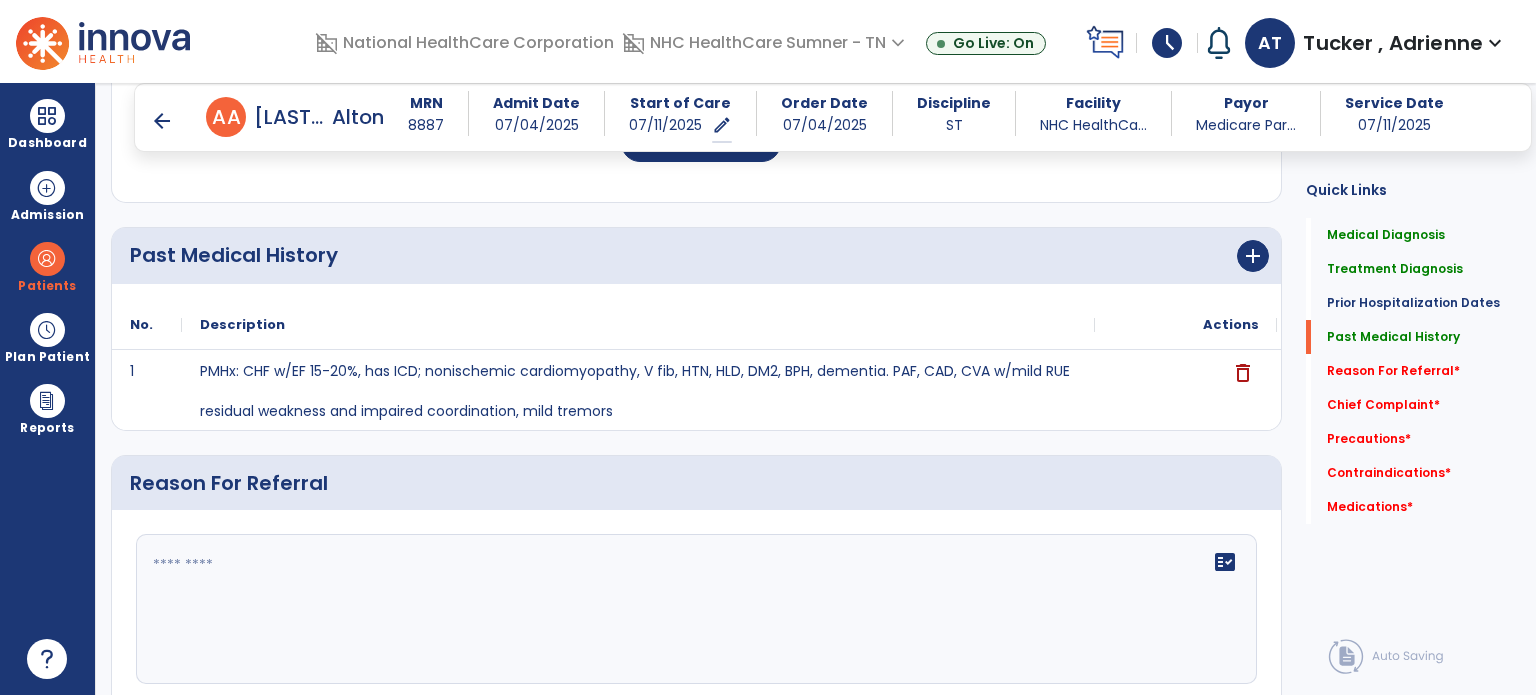 scroll, scrollTop: 800, scrollLeft: 0, axis: vertical 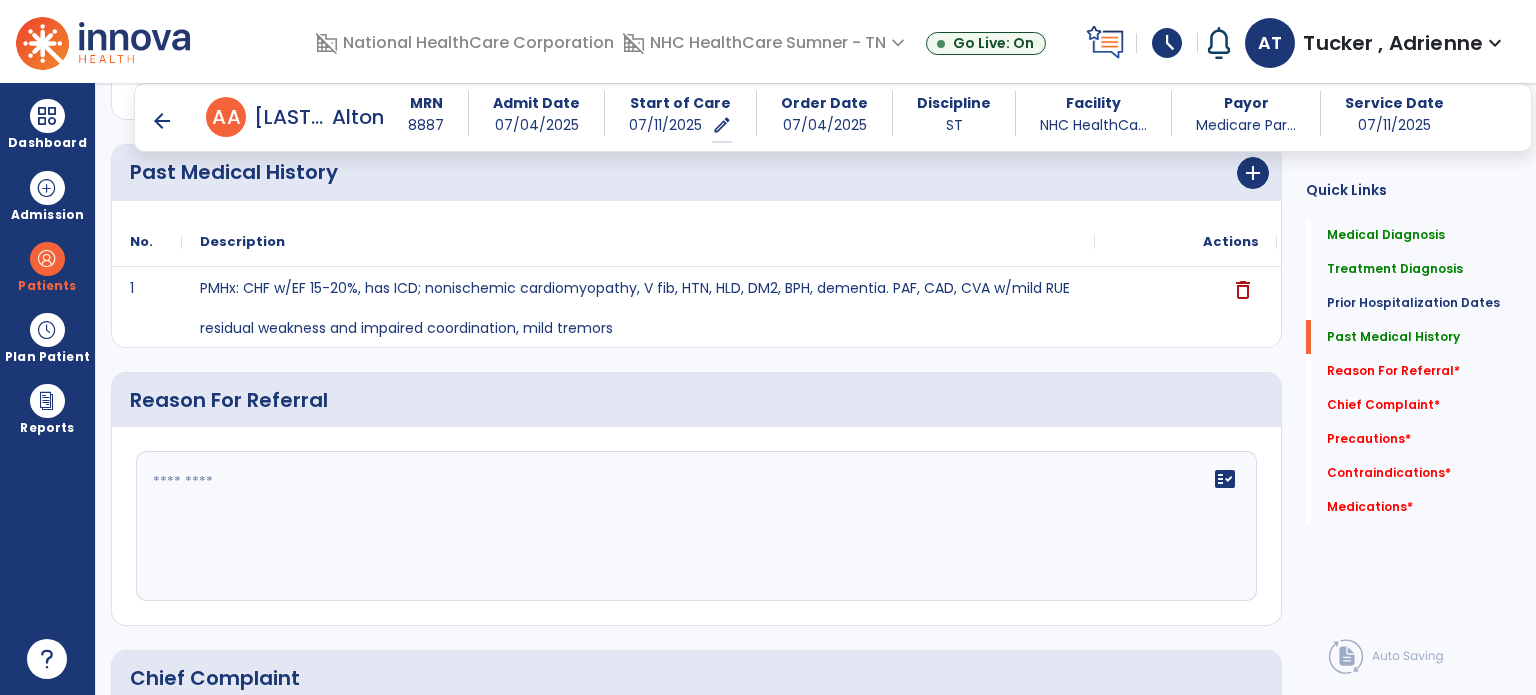 click on "fact_check" 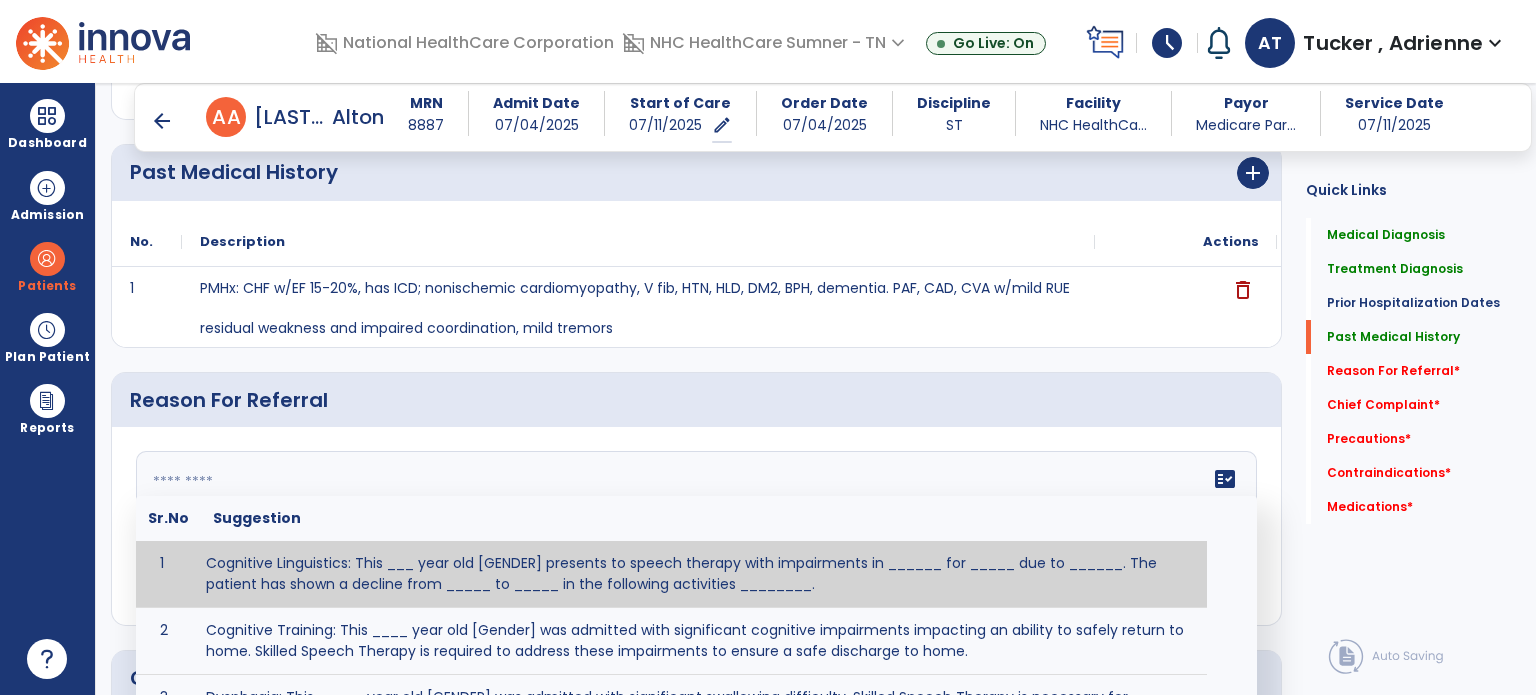 paste on "**********" 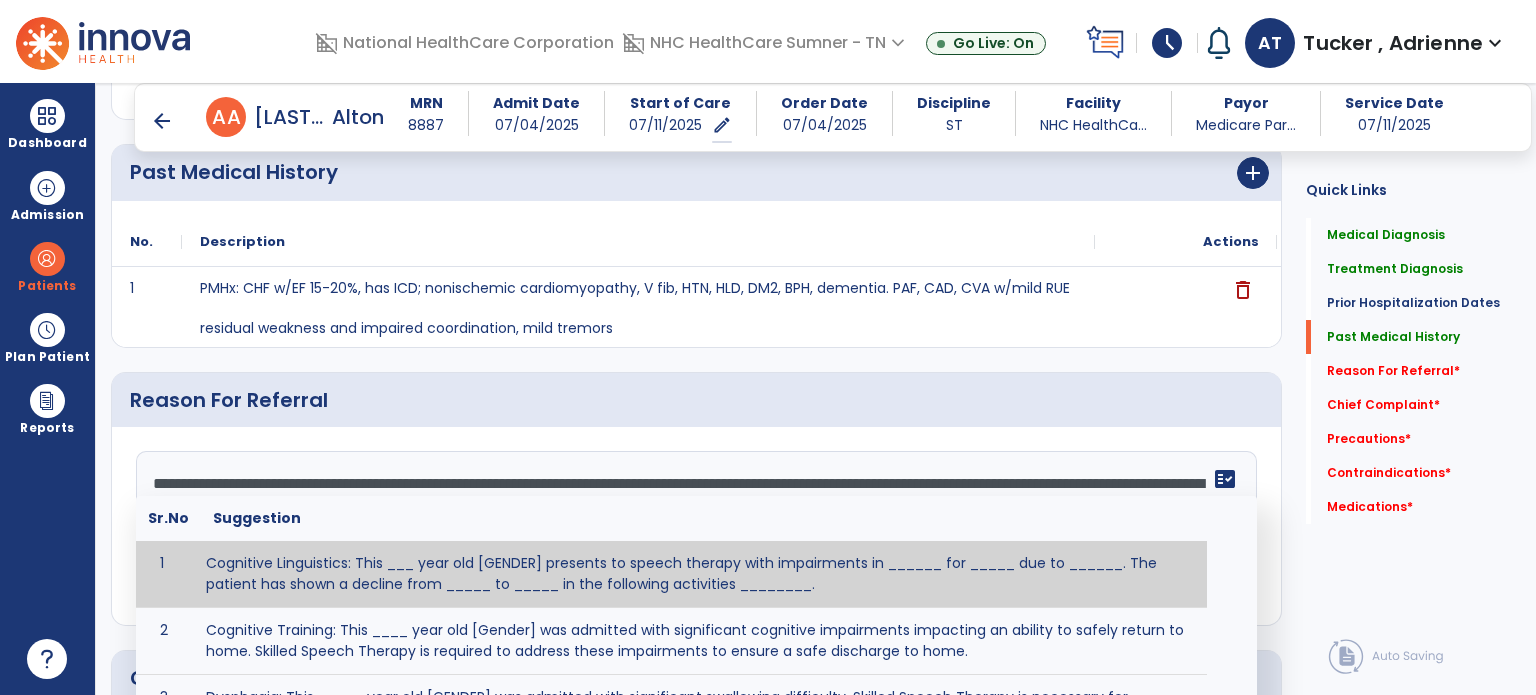 scroll, scrollTop: 64, scrollLeft: 0, axis: vertical 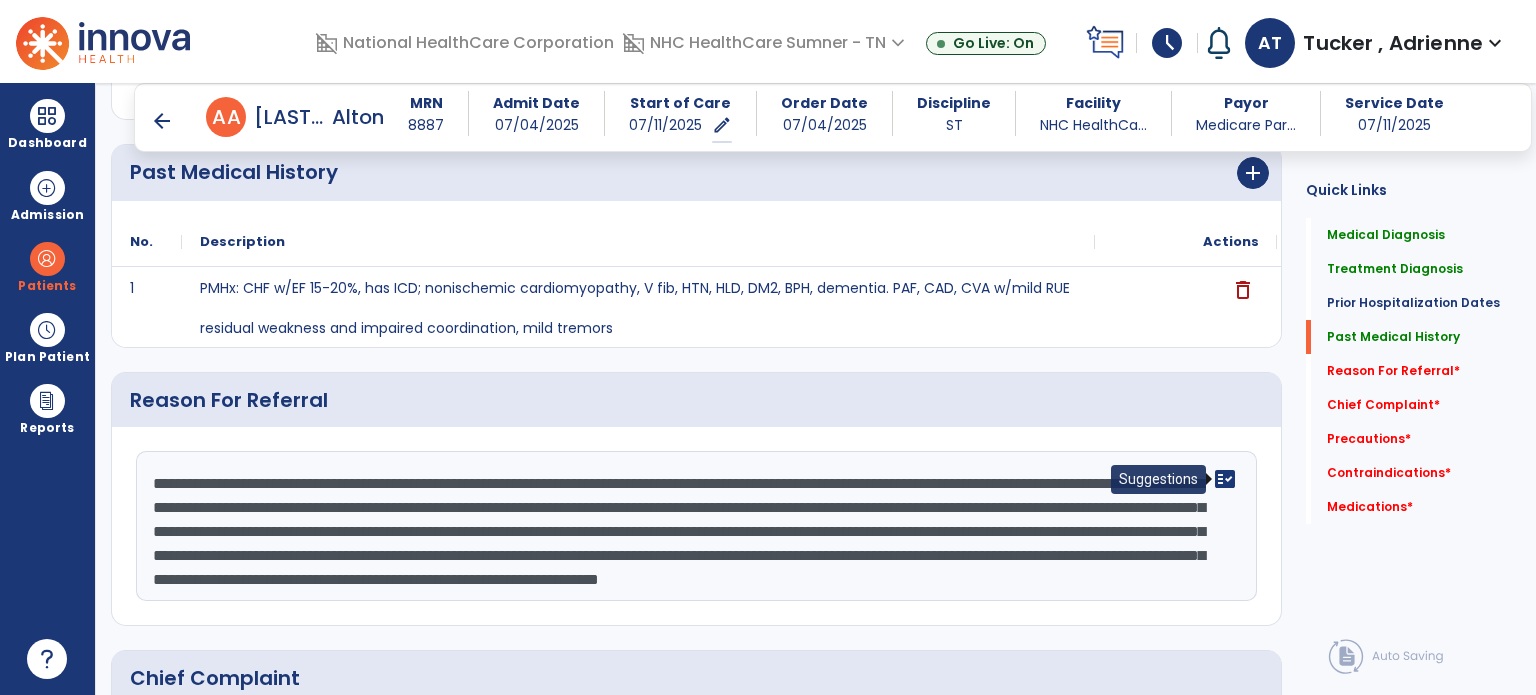 click on "fact_check" 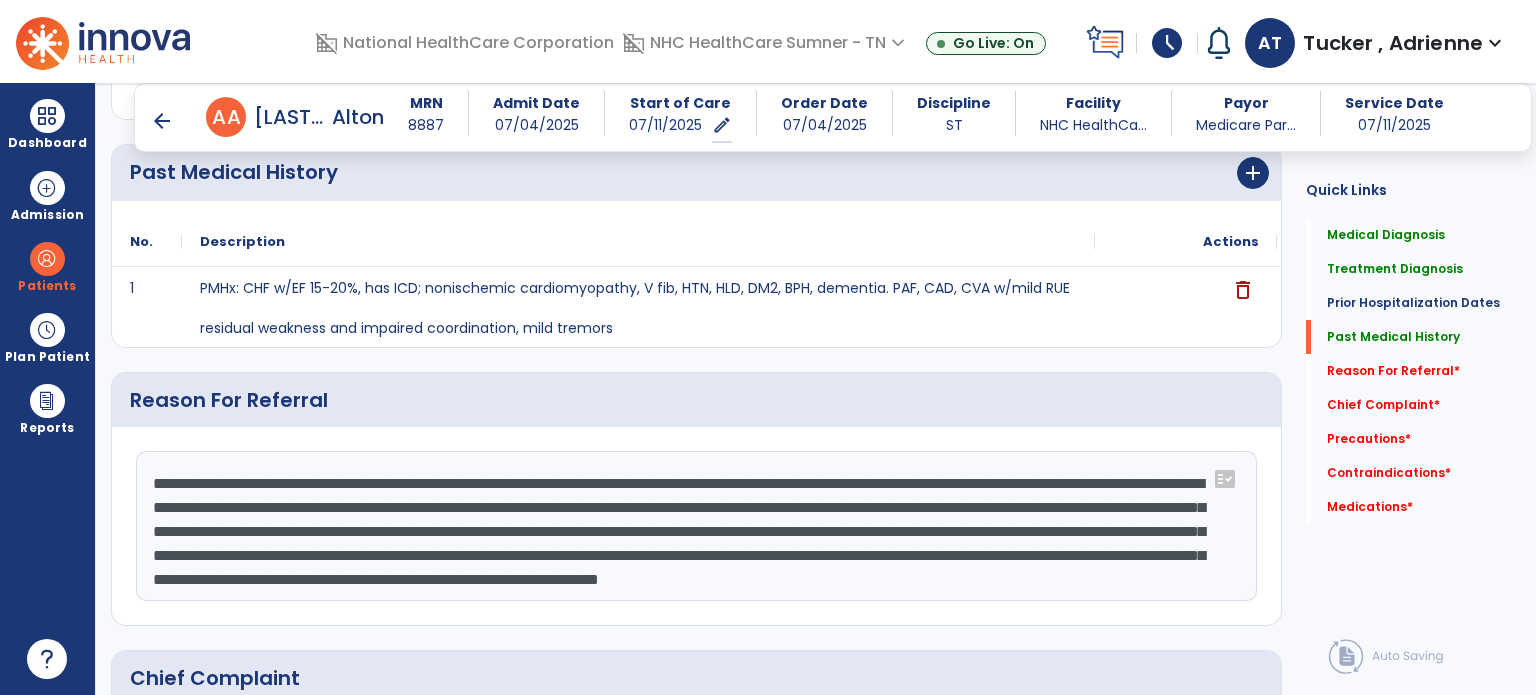 scroll, scrollTop: 18, scrollLeft: 0, axis: vertical 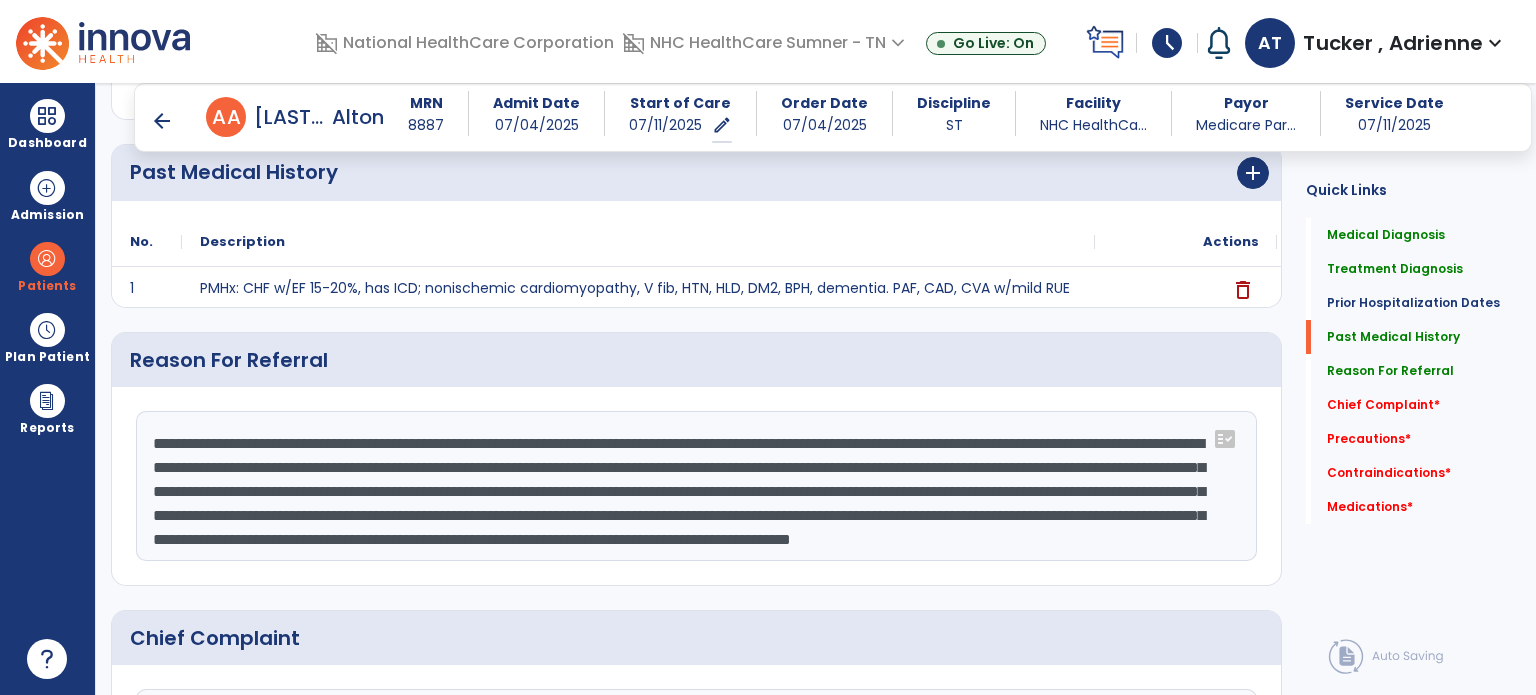 click on "**********" 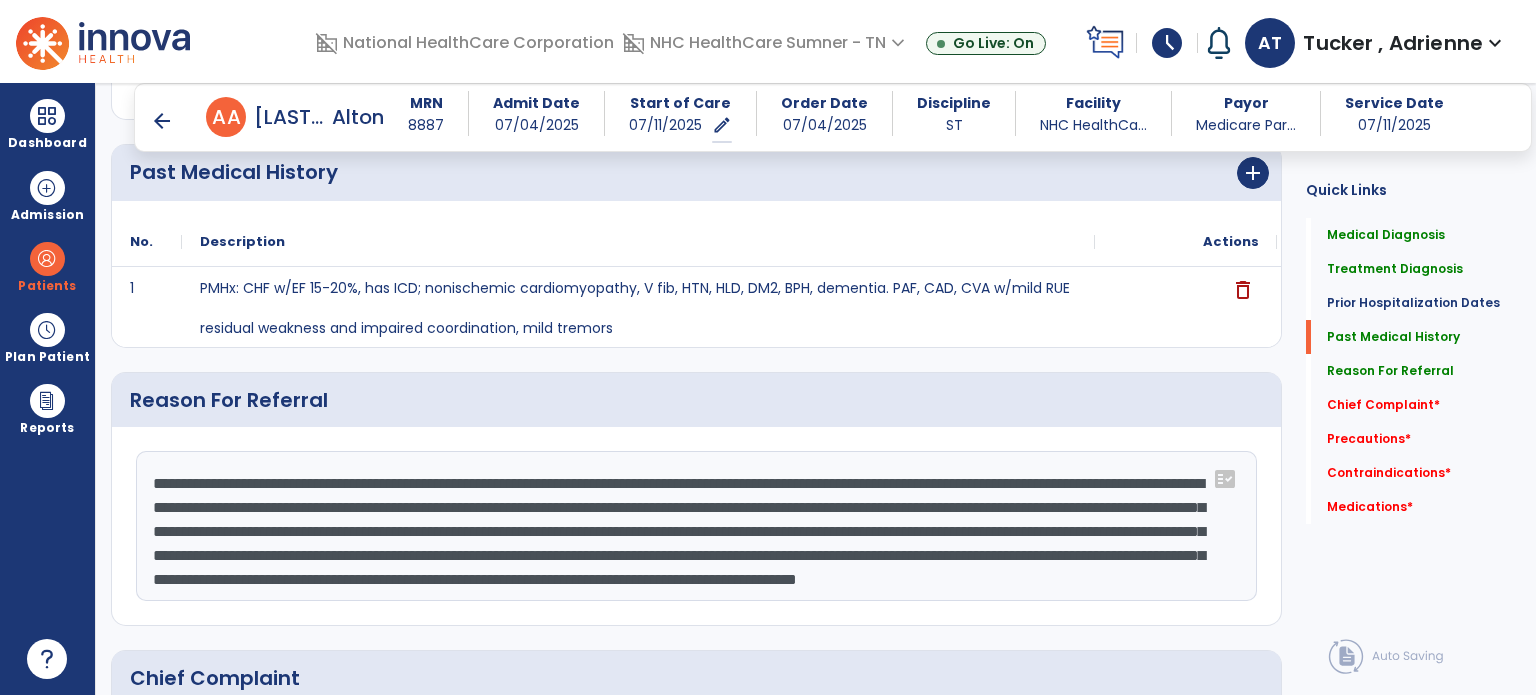 click on "**********" 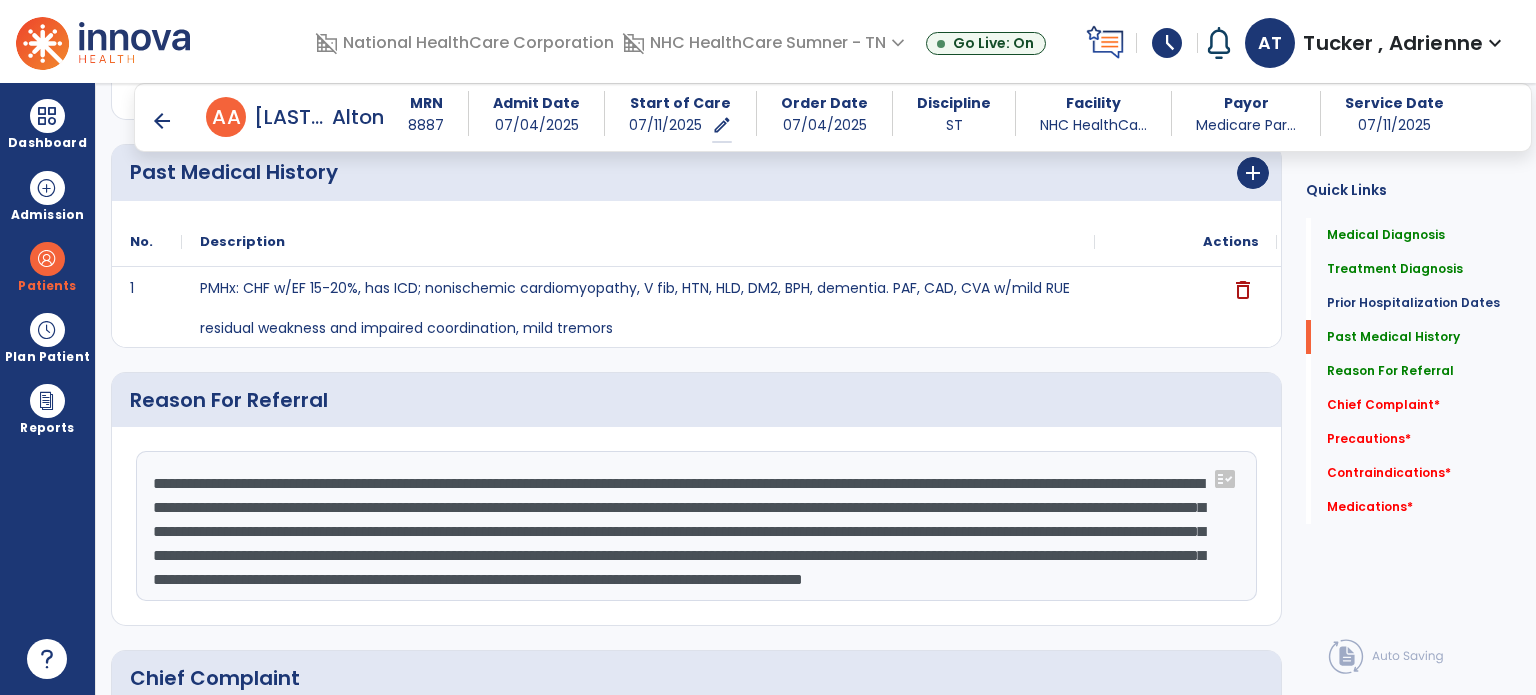 click on "**********" 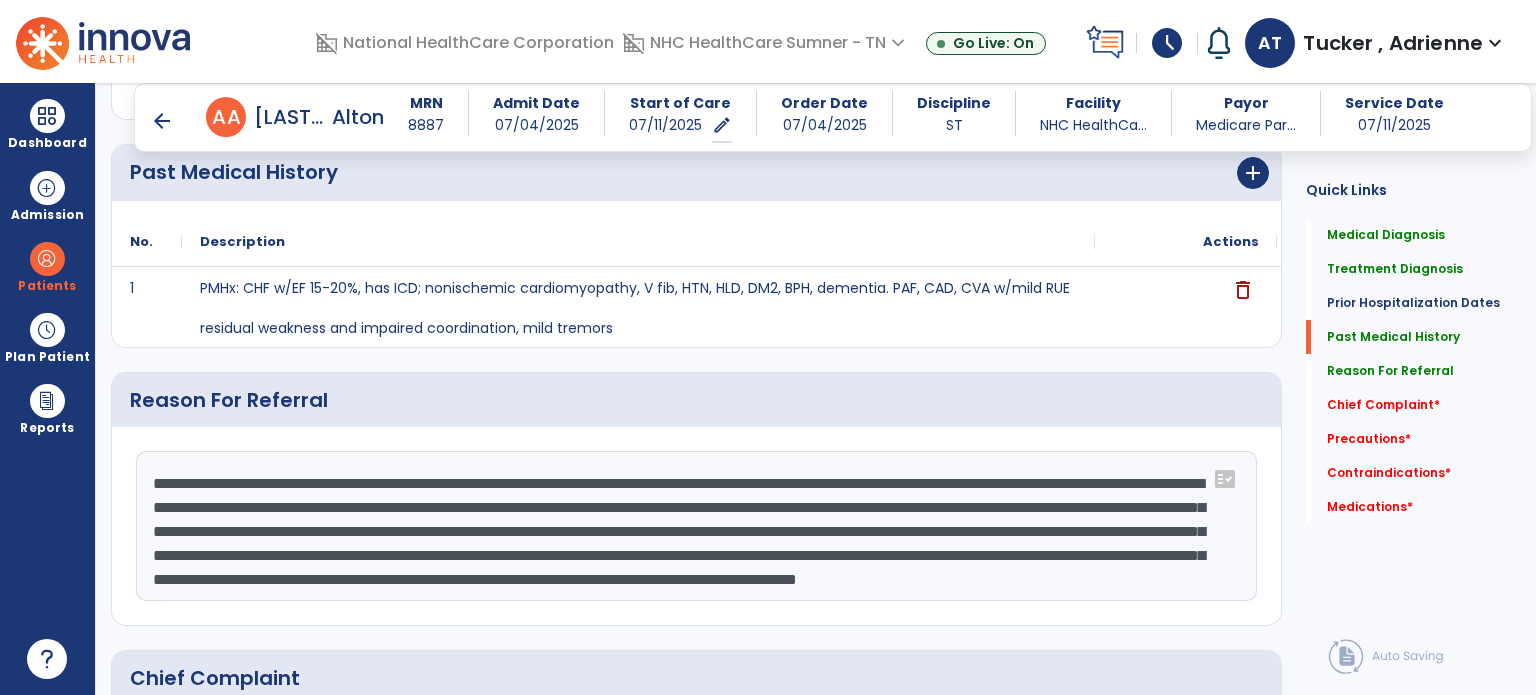 click on "**********" 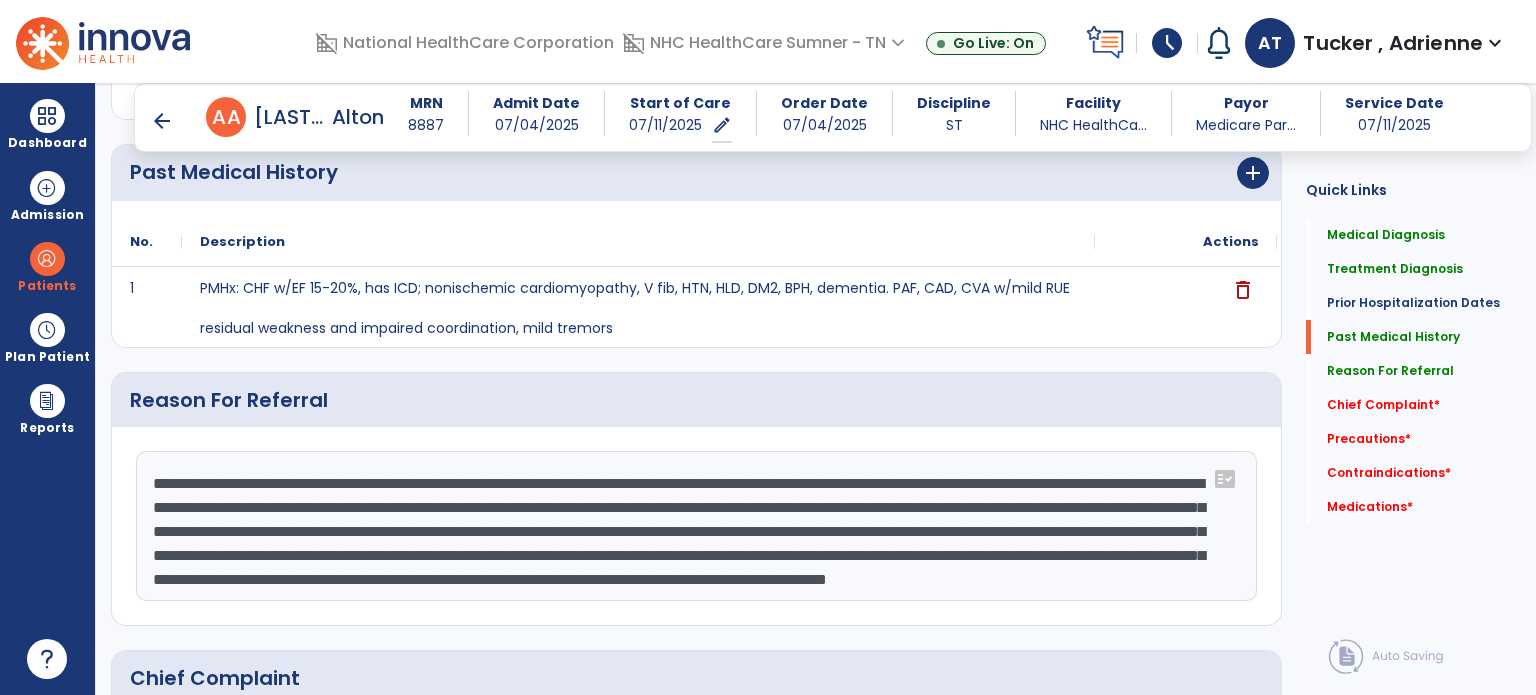 scroll, scrollTop: 72, scrollLeft: 0, axis: vertical 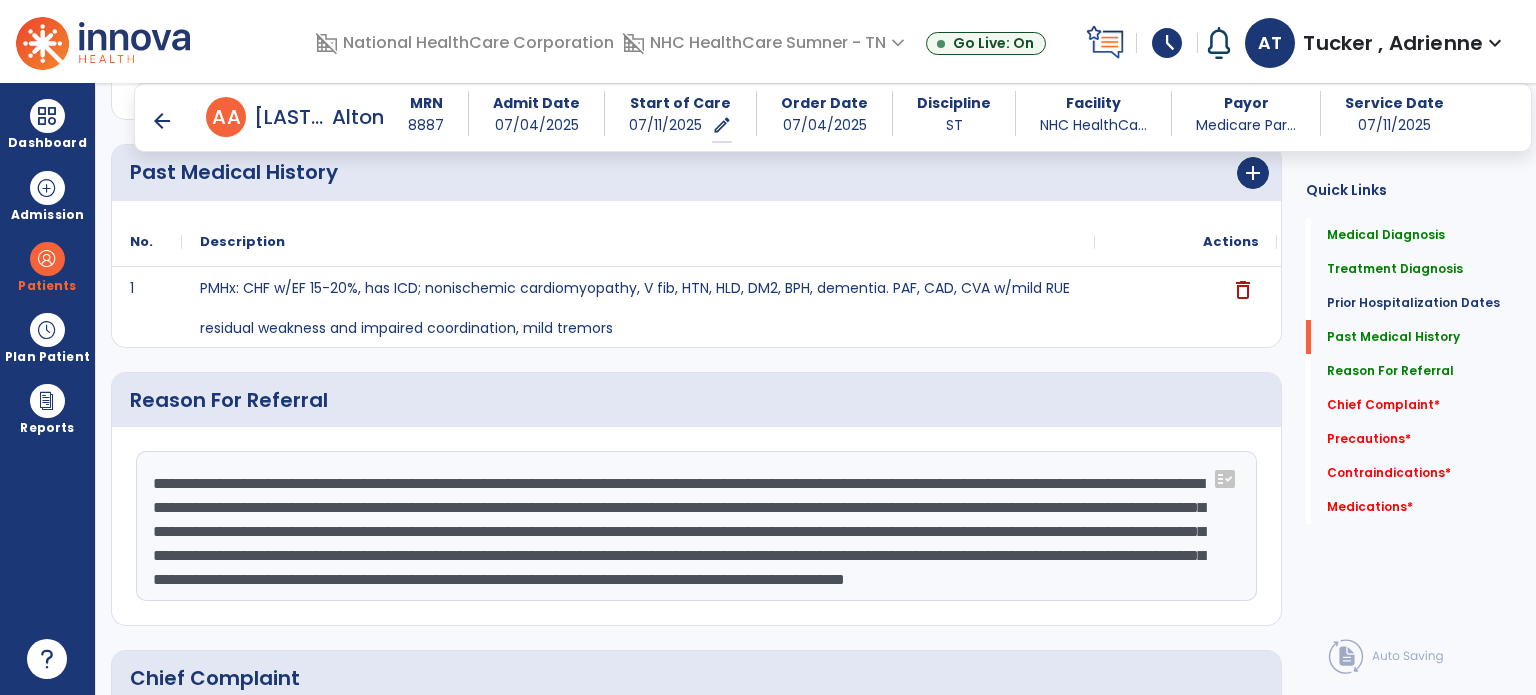 click on "**********" 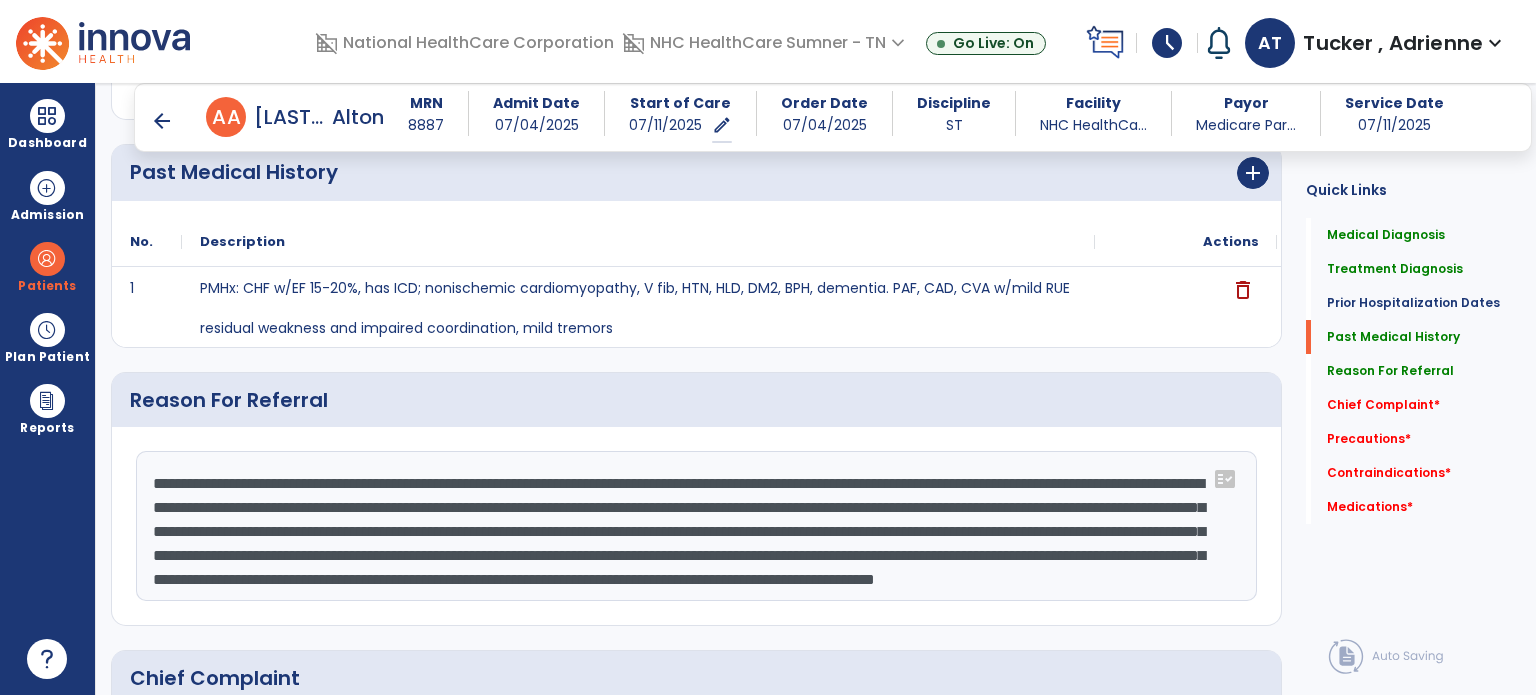 click on "**********" 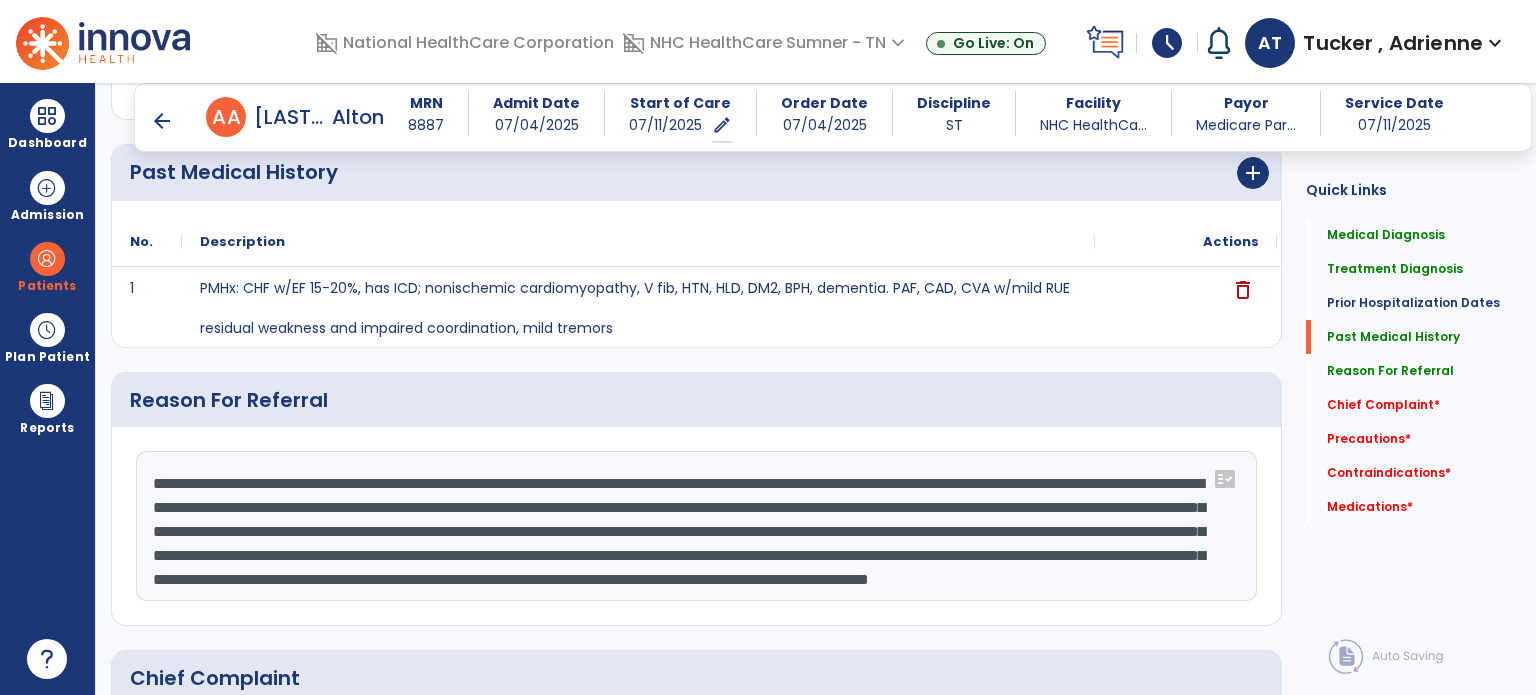scroll, scrollTop: 72, scrollLeft: 0, axis: vertical 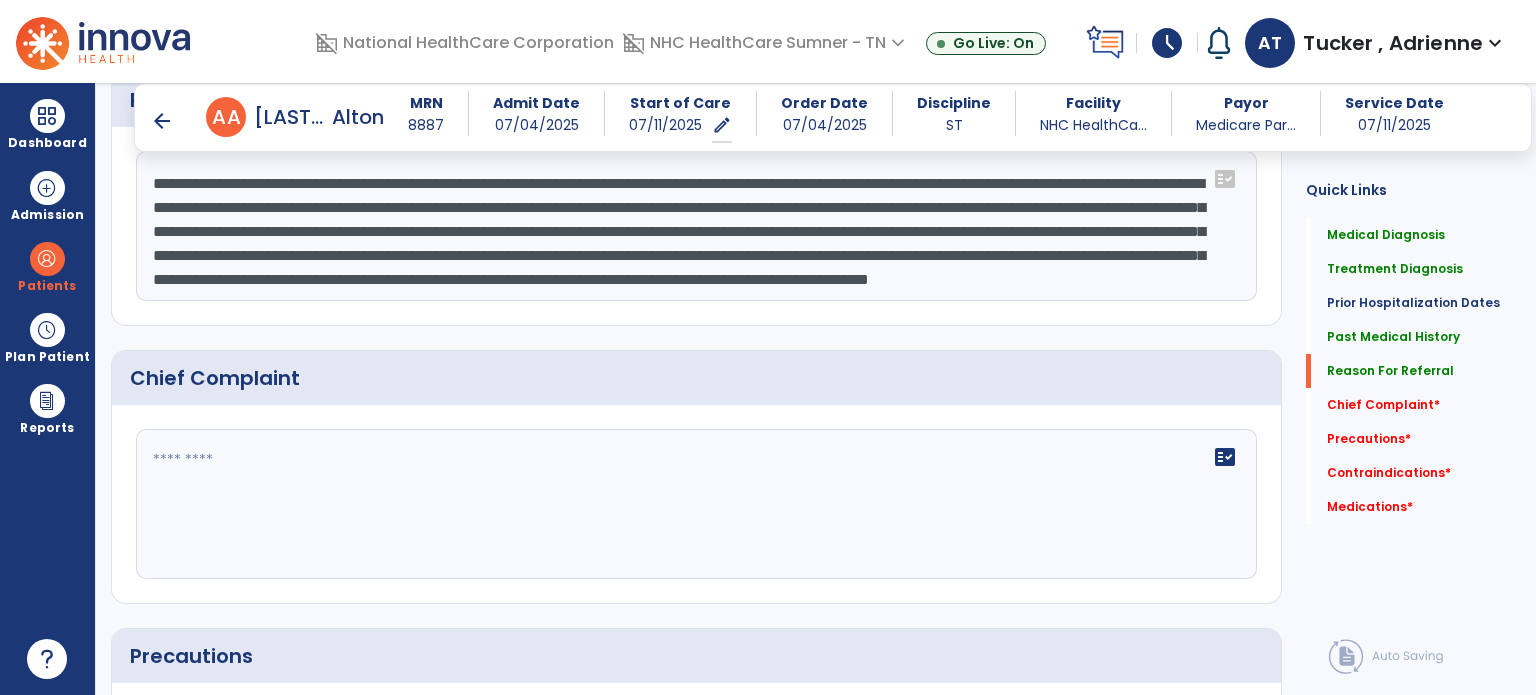 type on "**********" 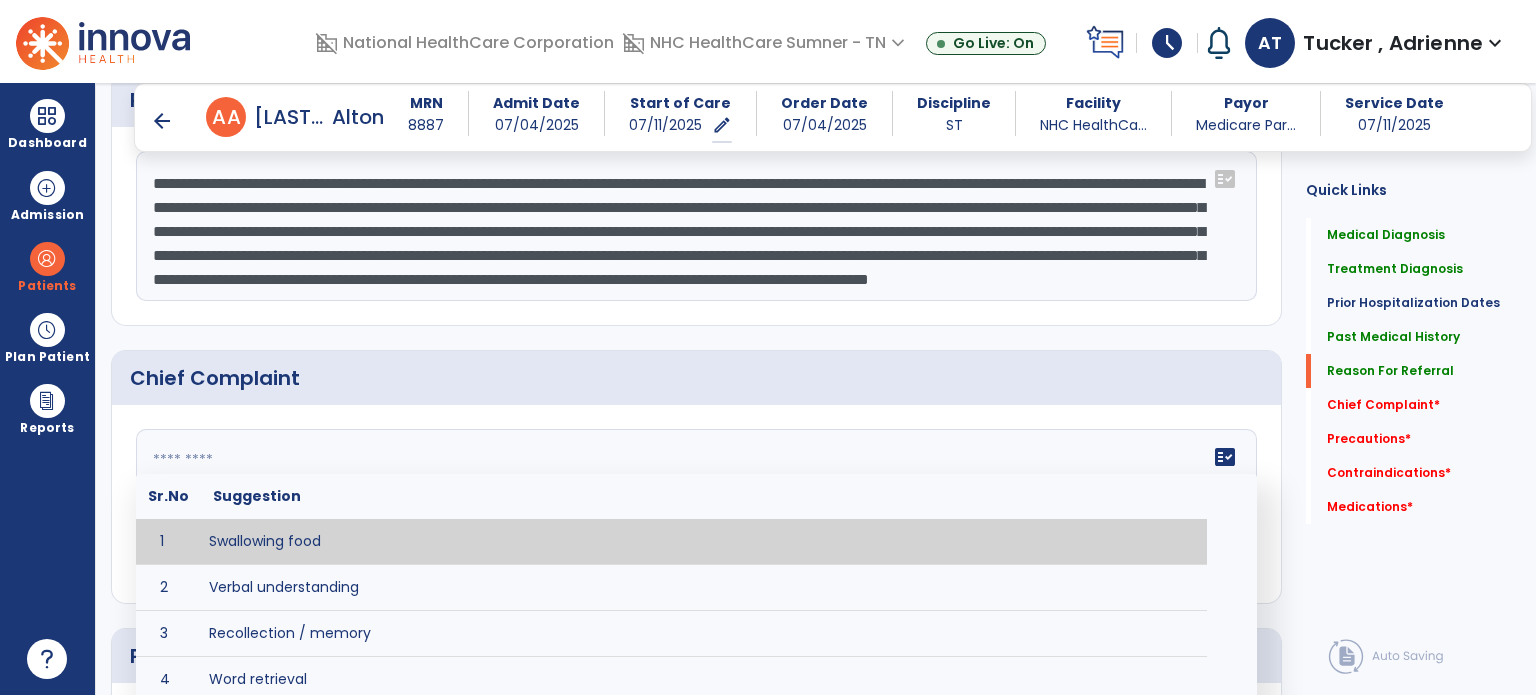 click on "fact_check  Sr.No Suggestion 1 Swallowing food 2 Verbal understanding 3 Recollection / memory 4 Word retrieval 5 Spoken communication 6 Written communication 7 Understanding 8 Pocketing food 9 Holding food in mouth 10 Coughing at meals 11 Expectorating food or medications 12 Weight loss related to dysphagia 13 Recurrent aspiration PNA" 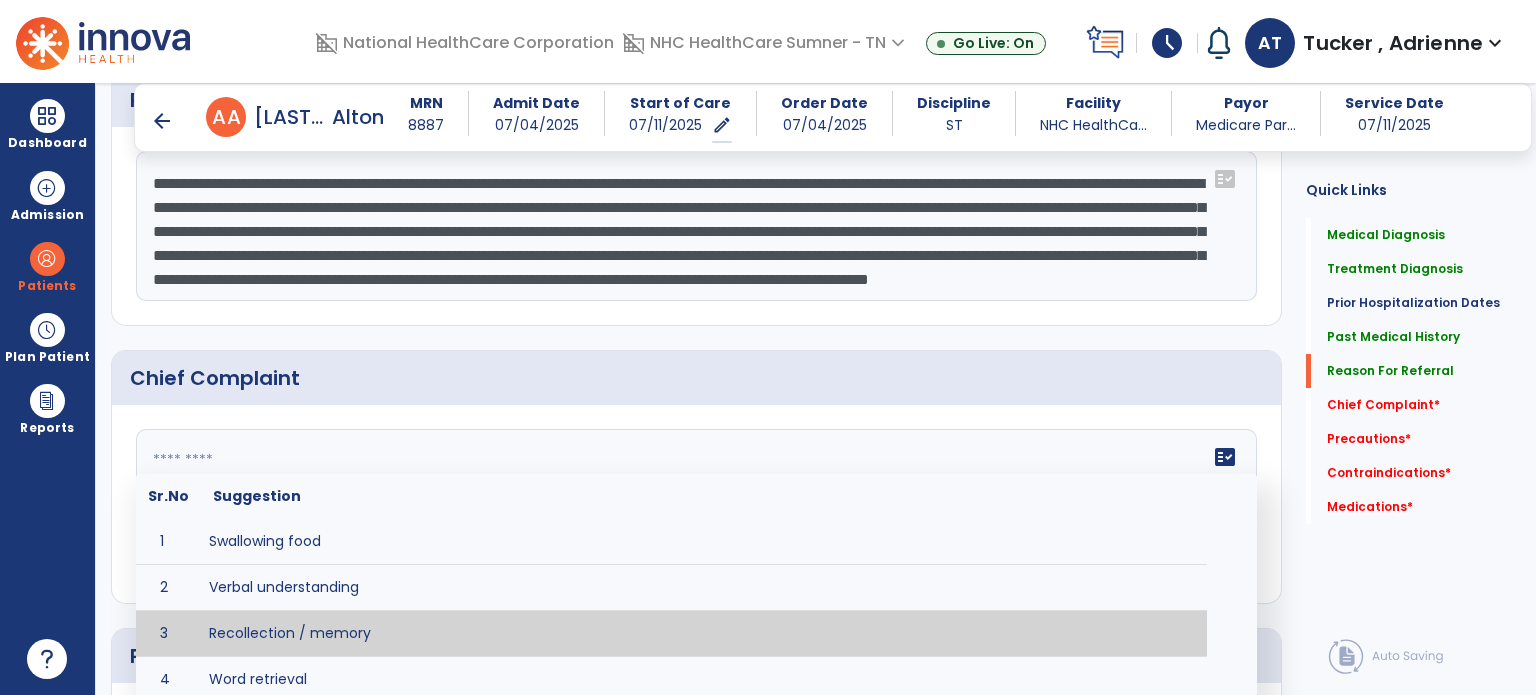 type on "**********" 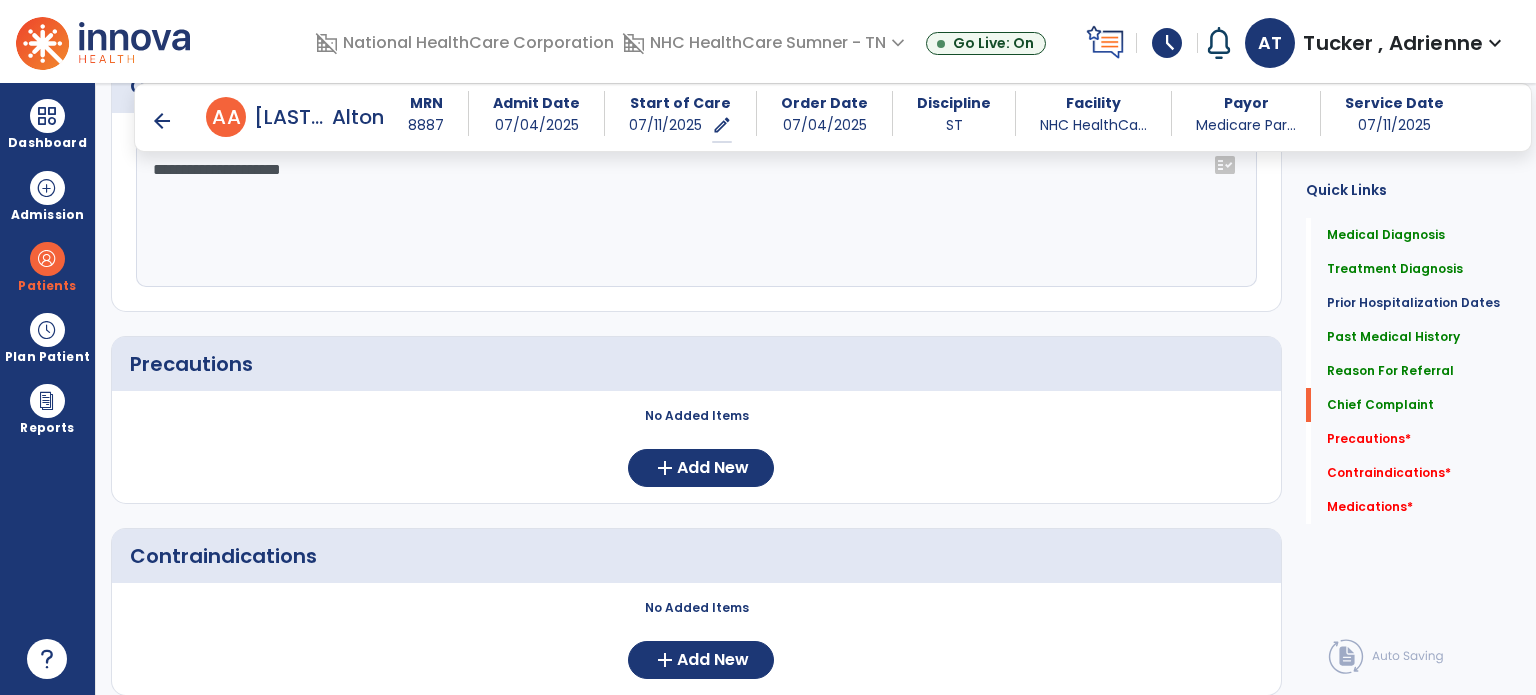 scroll, scrollTop: 1400, scrollLeft: 0, axis: vertical 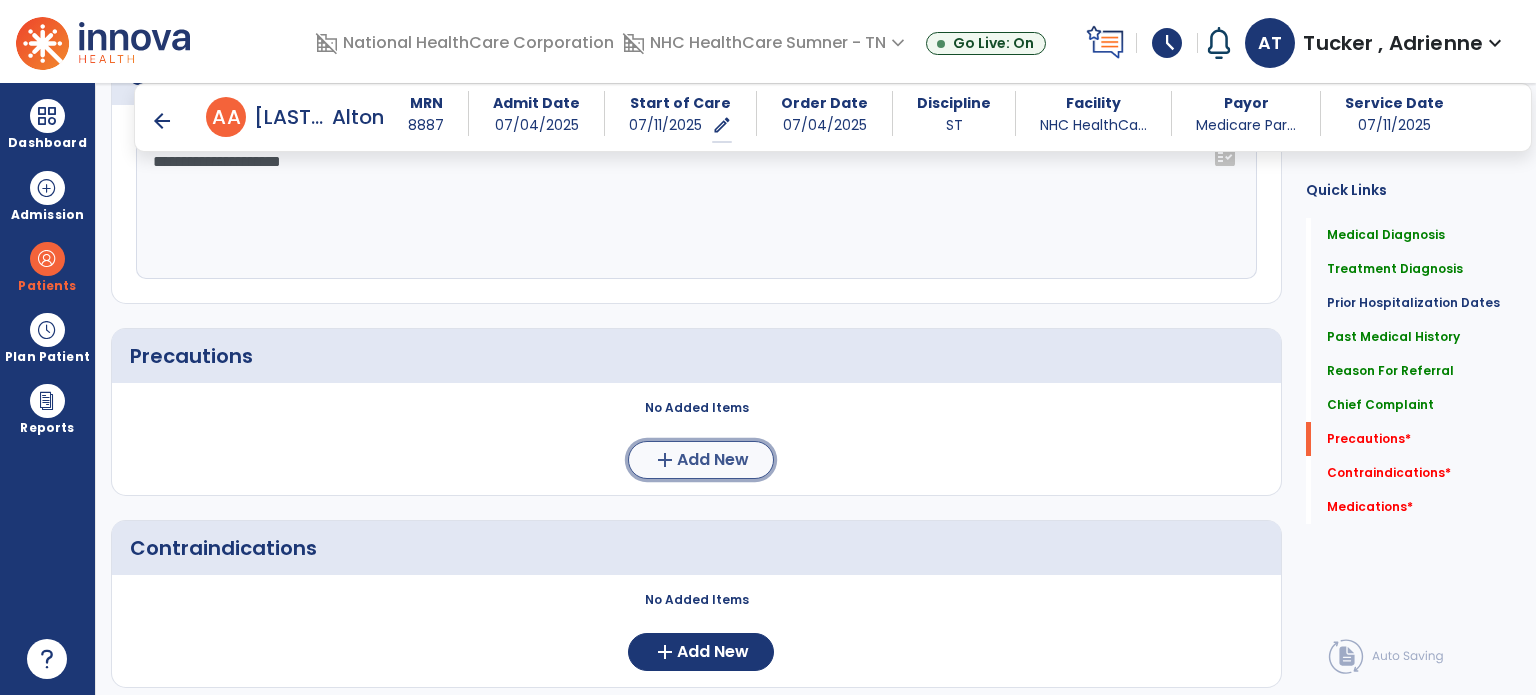 click on "Add New" 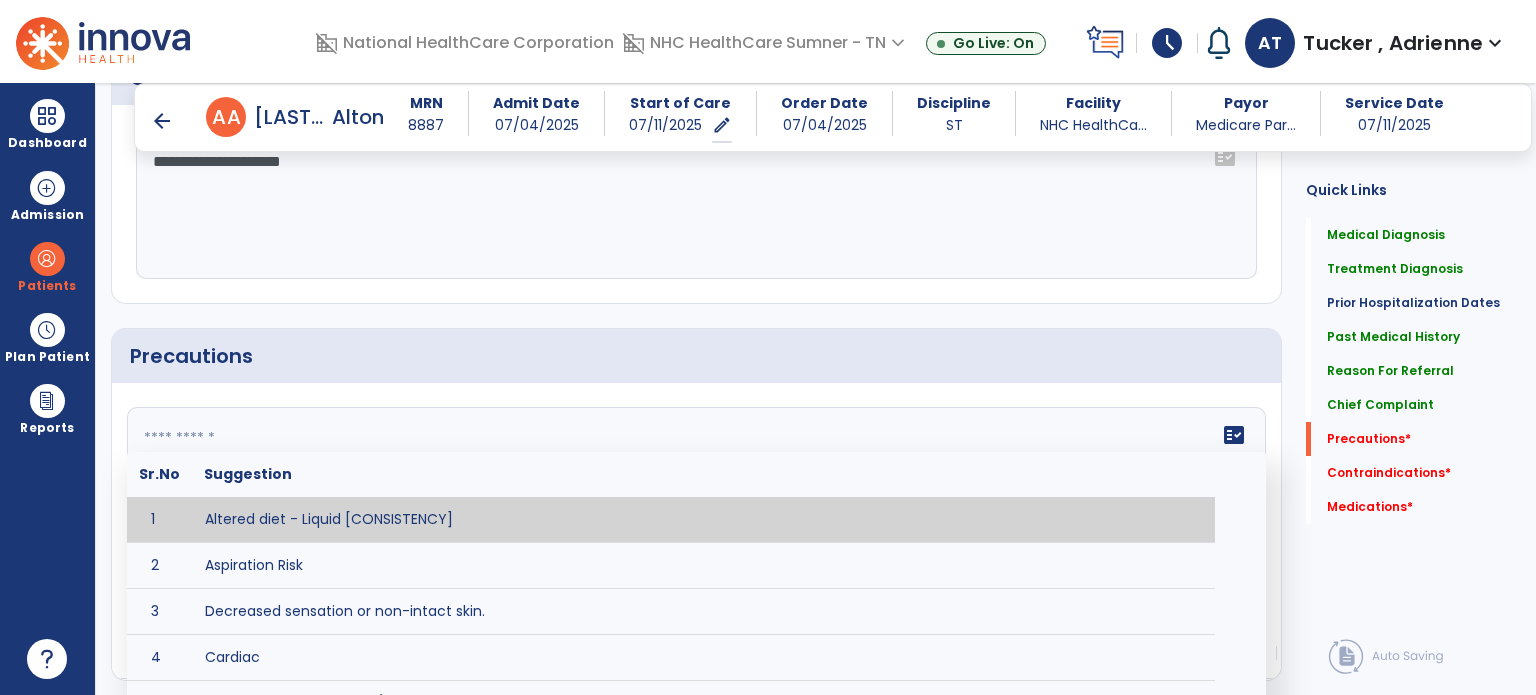 paste on "**********" 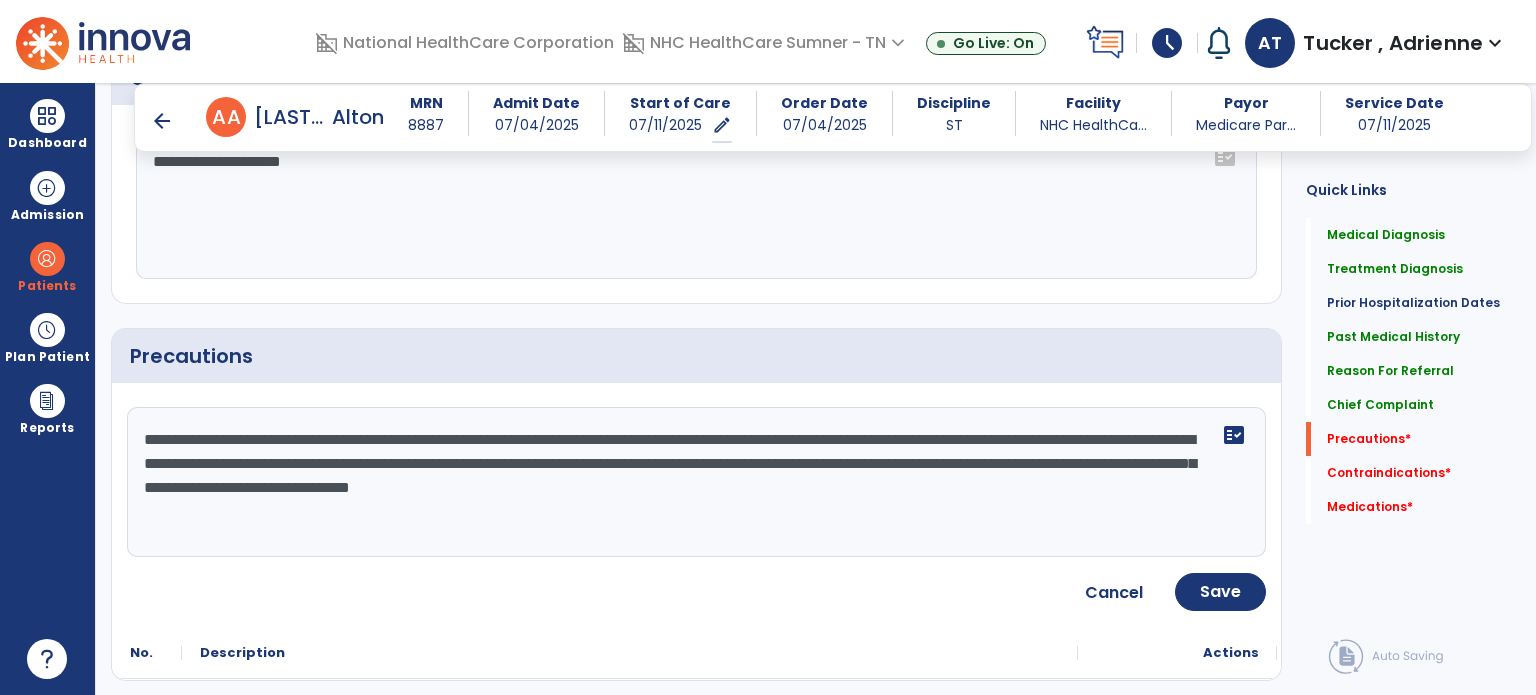 click on "Precautions" 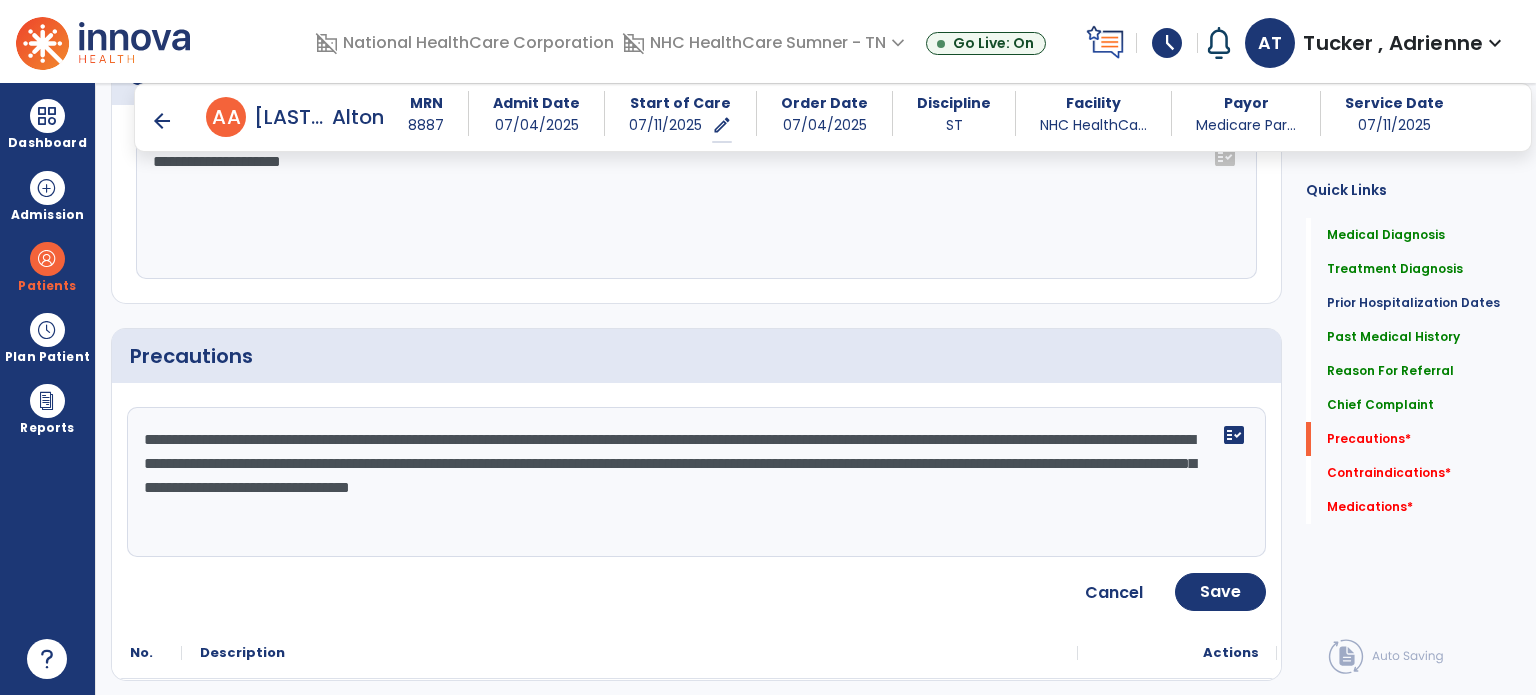 click on "**********" 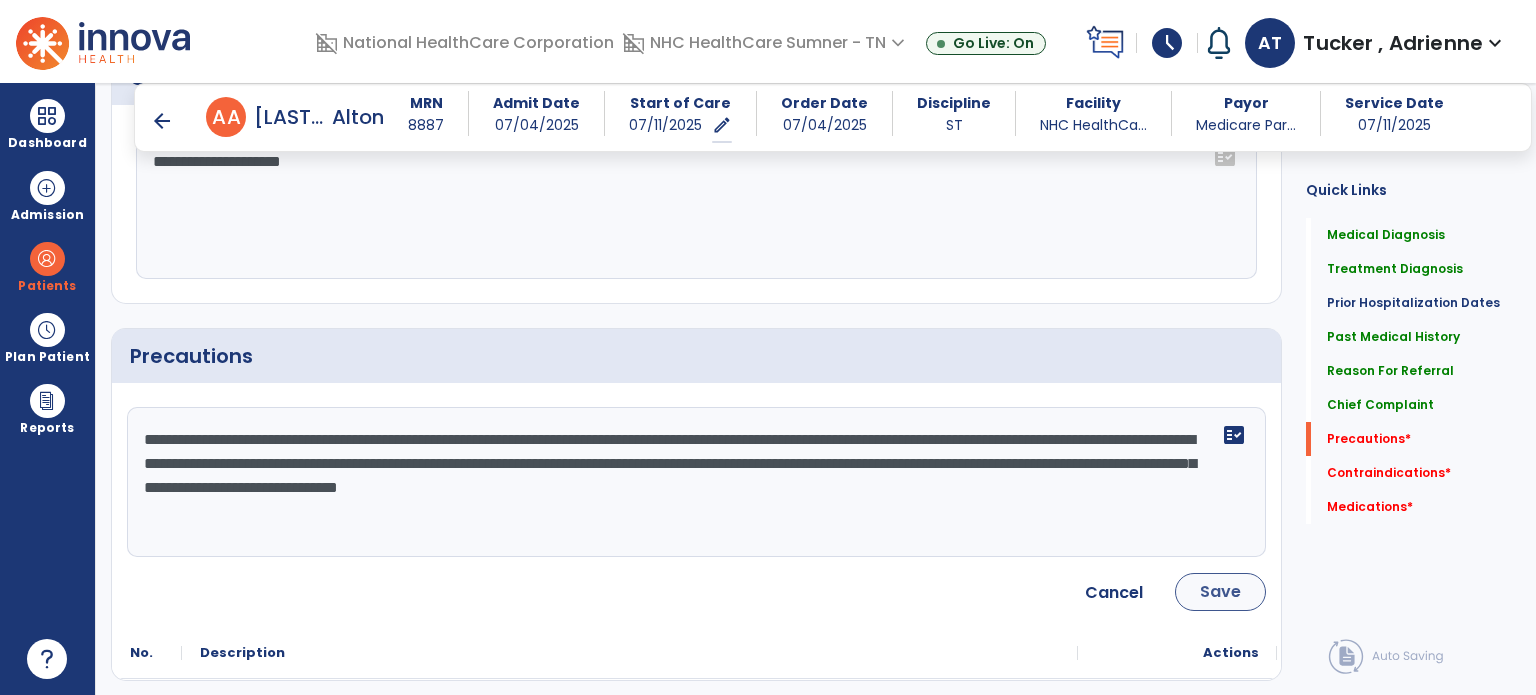 type on "**********" 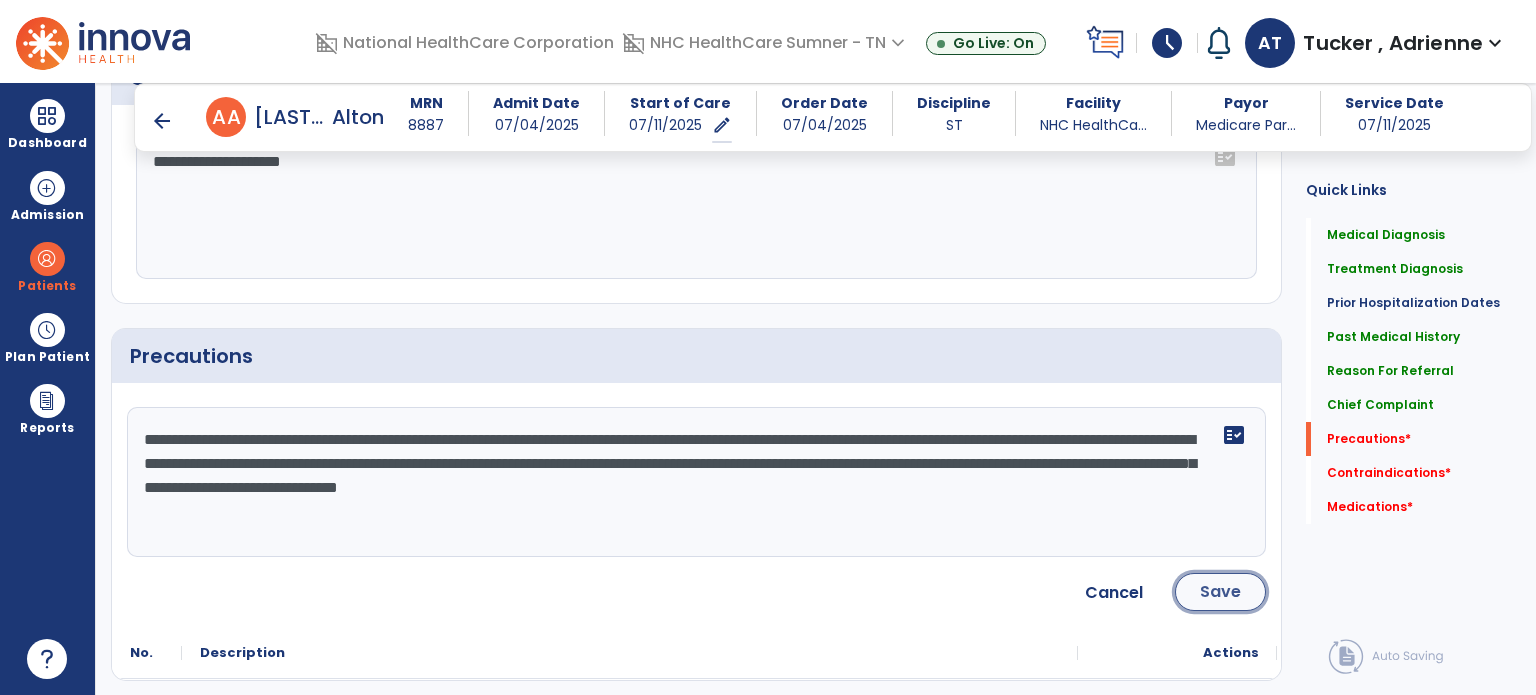 click on "Save" 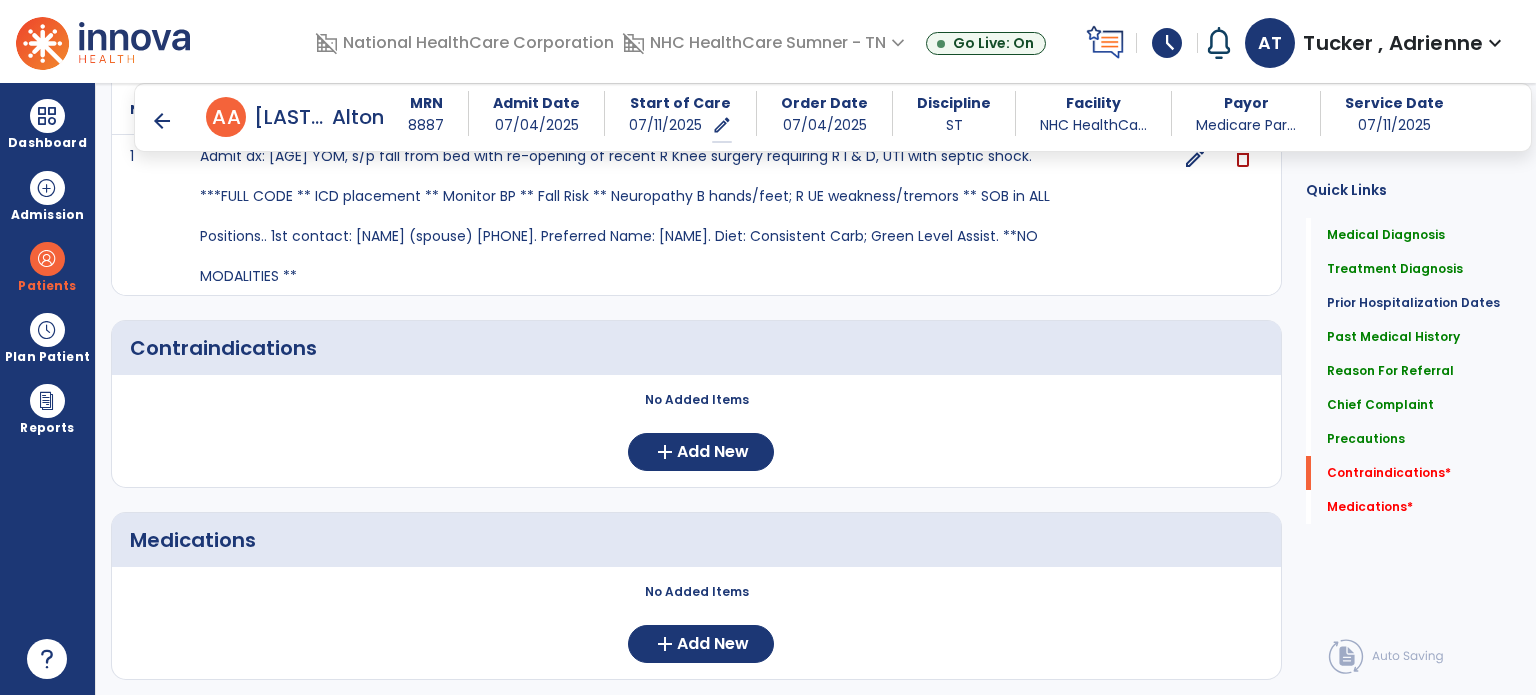 scroll, scrollTop: 1764, scrollLeft: 0, axis: vertical 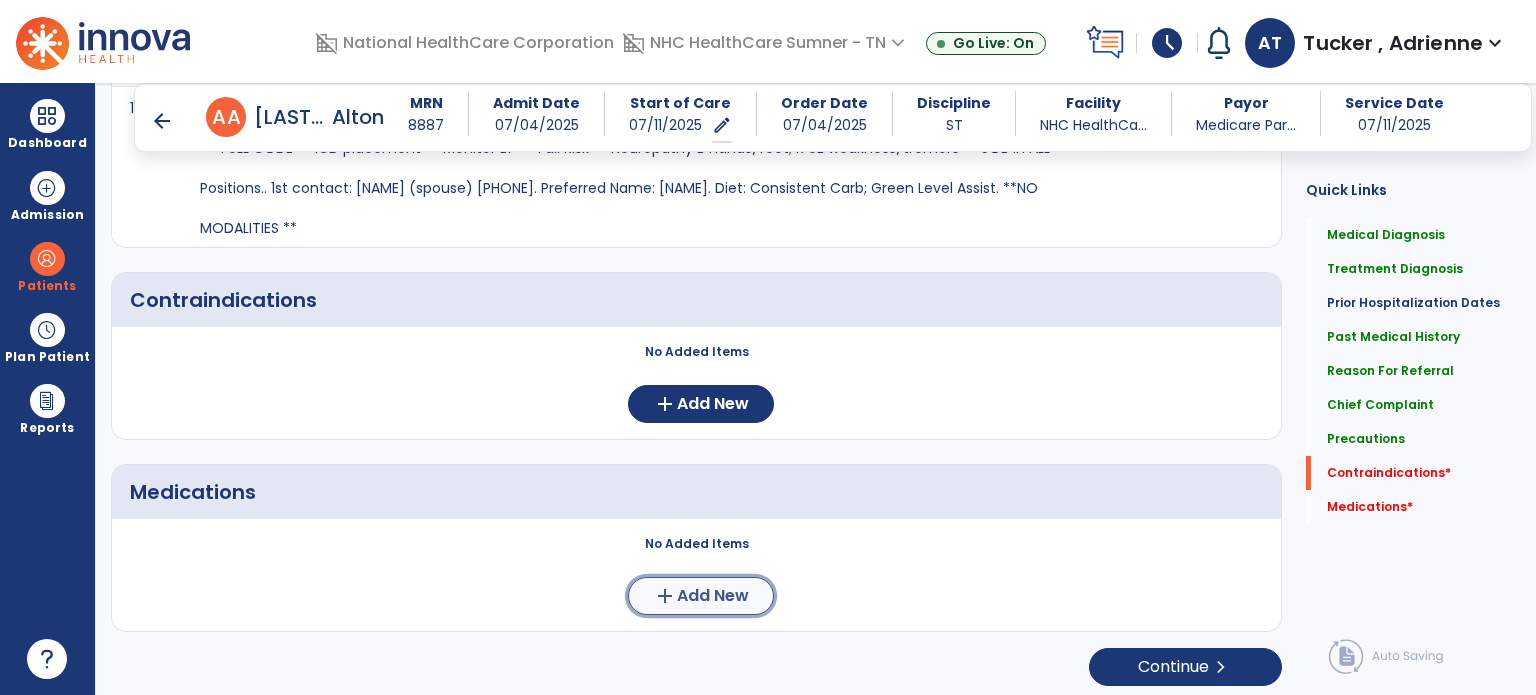 click on "Add New" 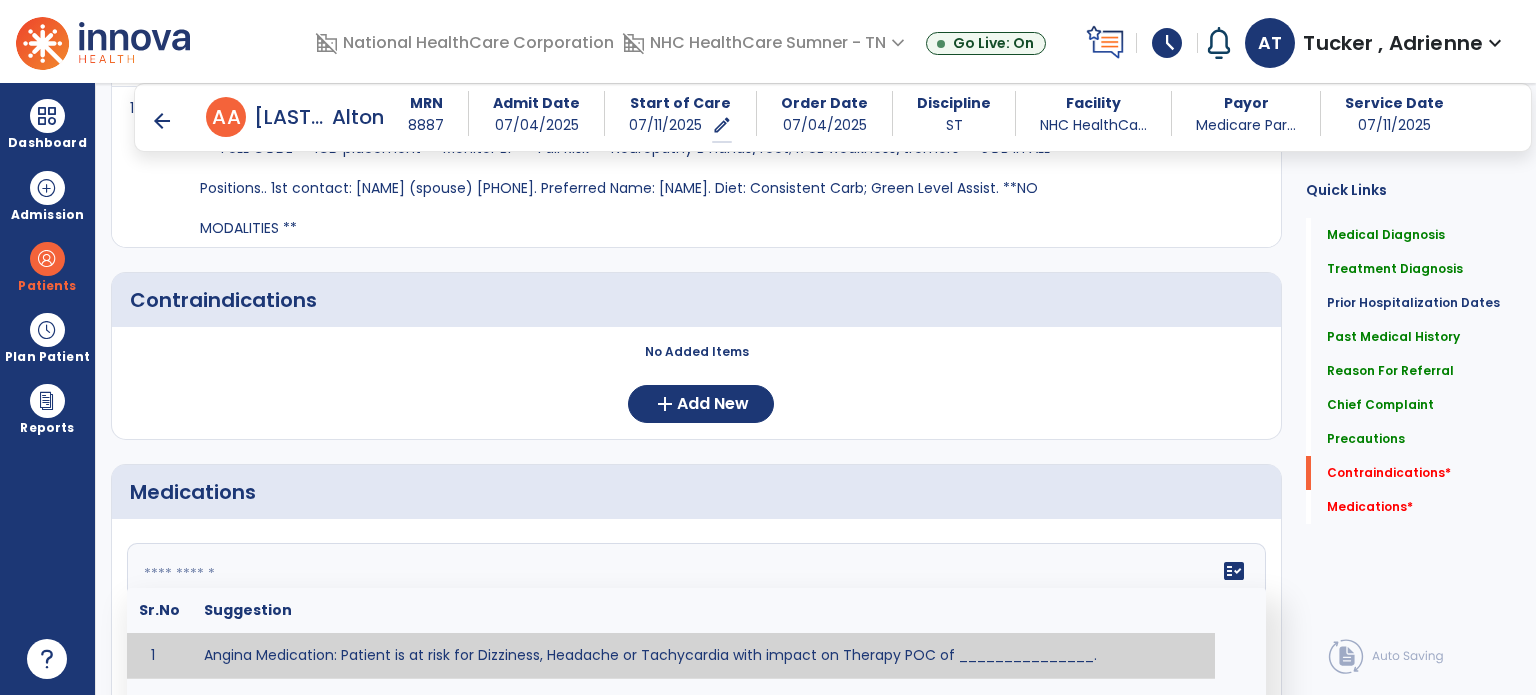 click 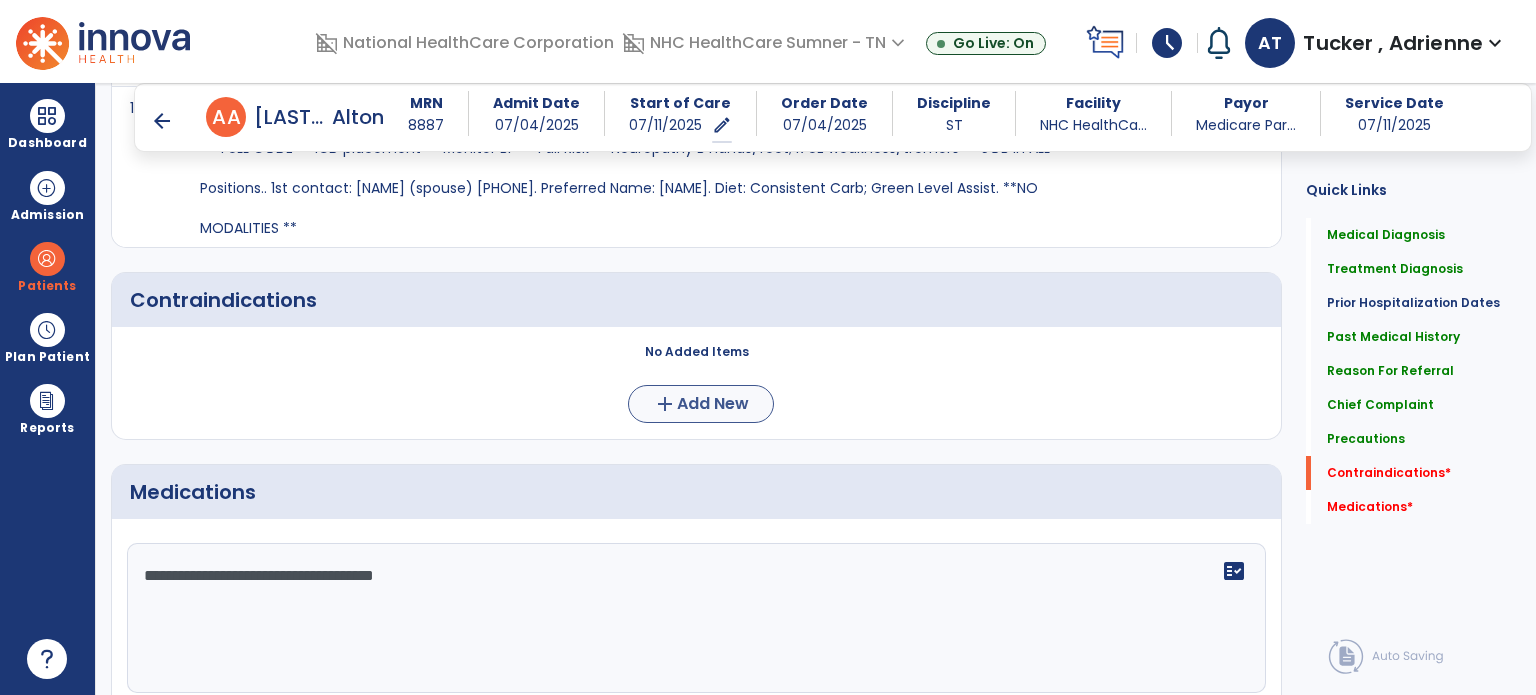 type on "**********" 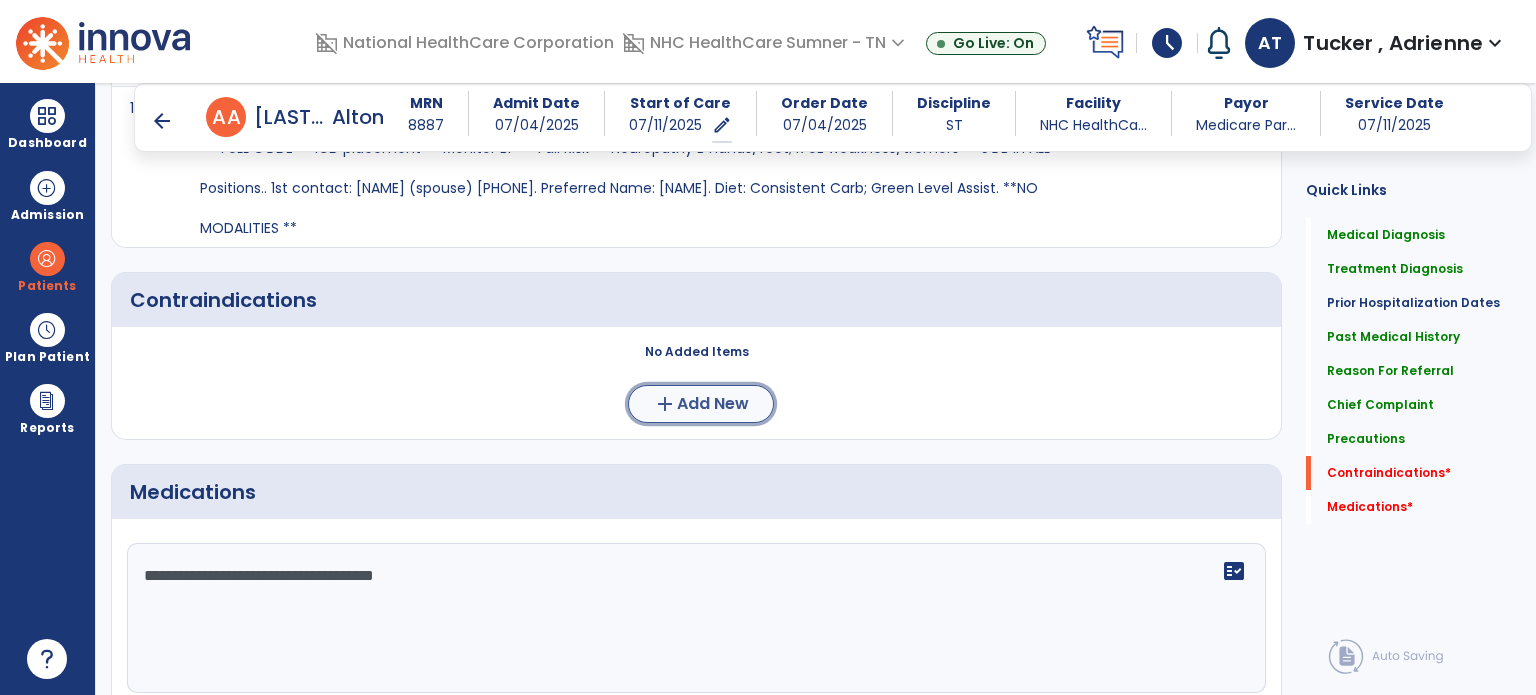 click on "Add New" 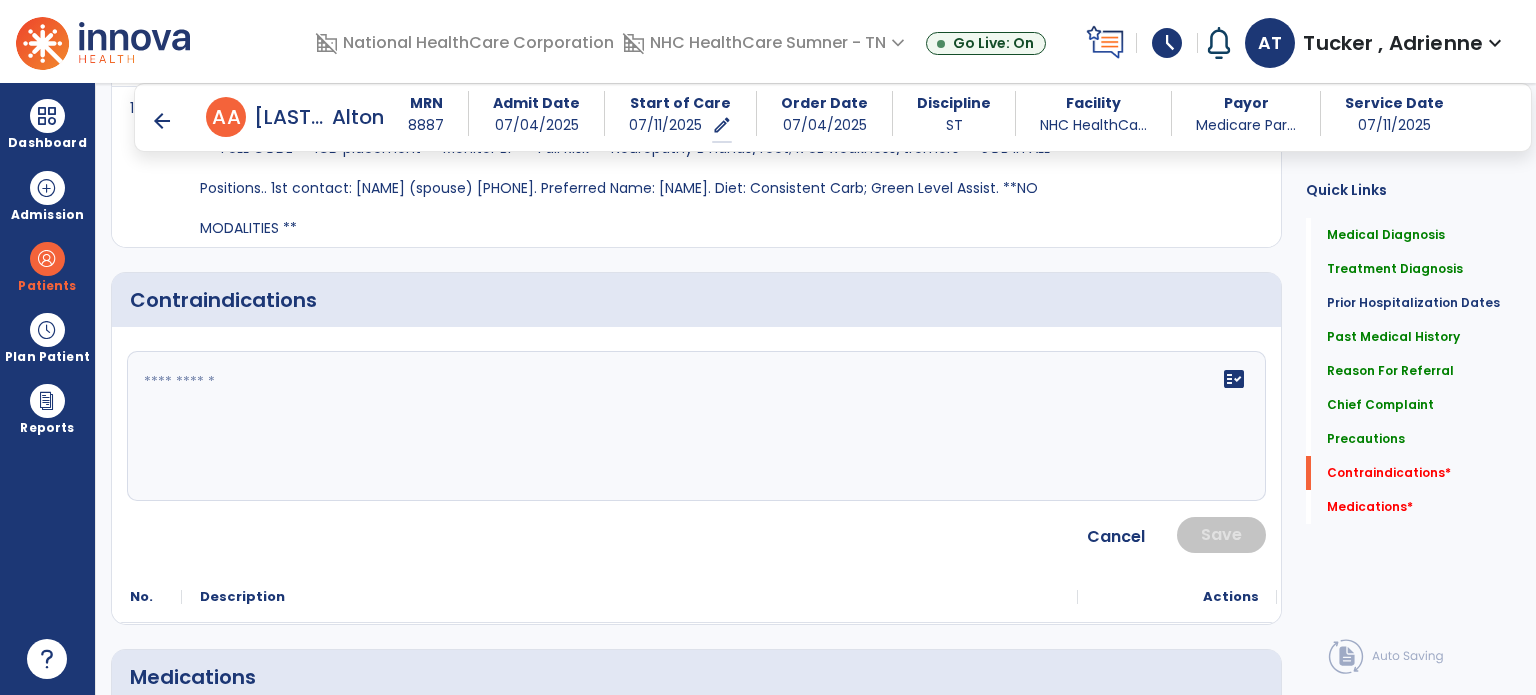 click on "fact_check" 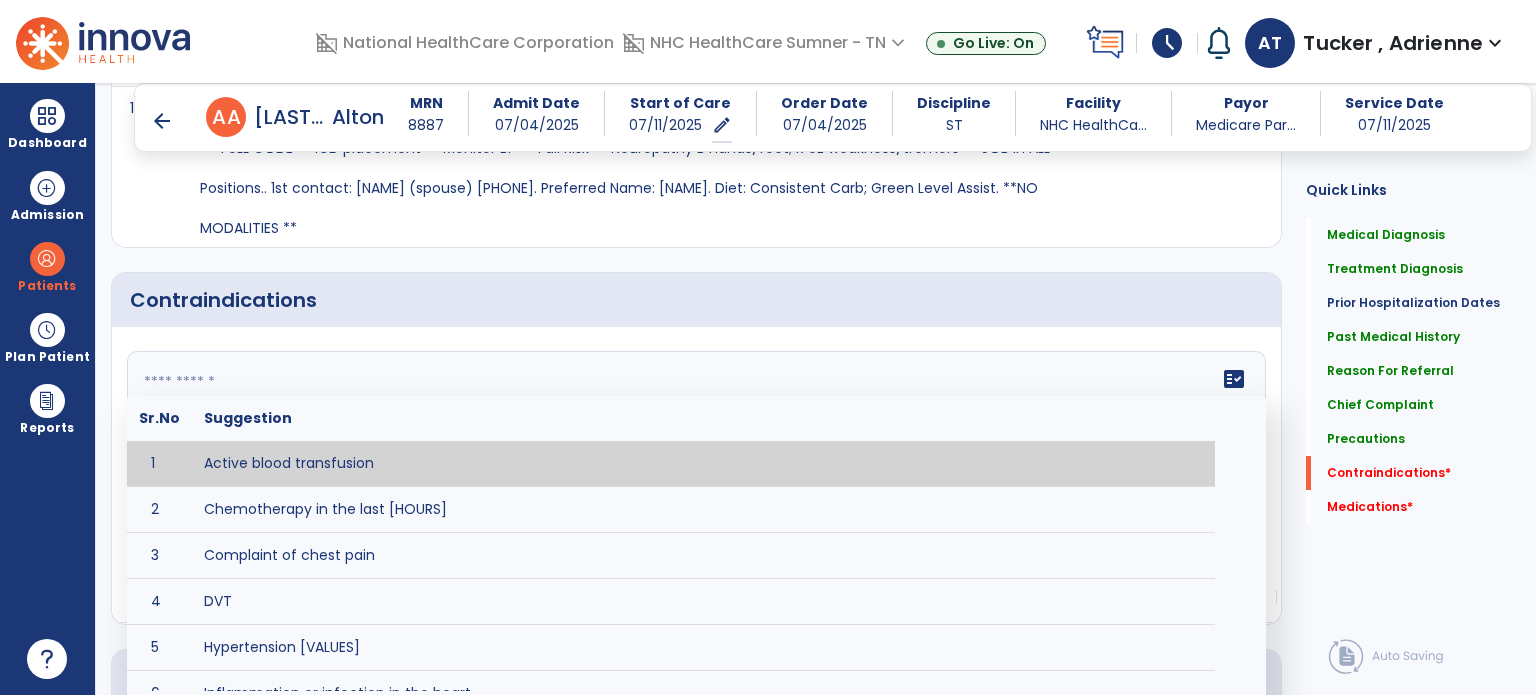type on "*" 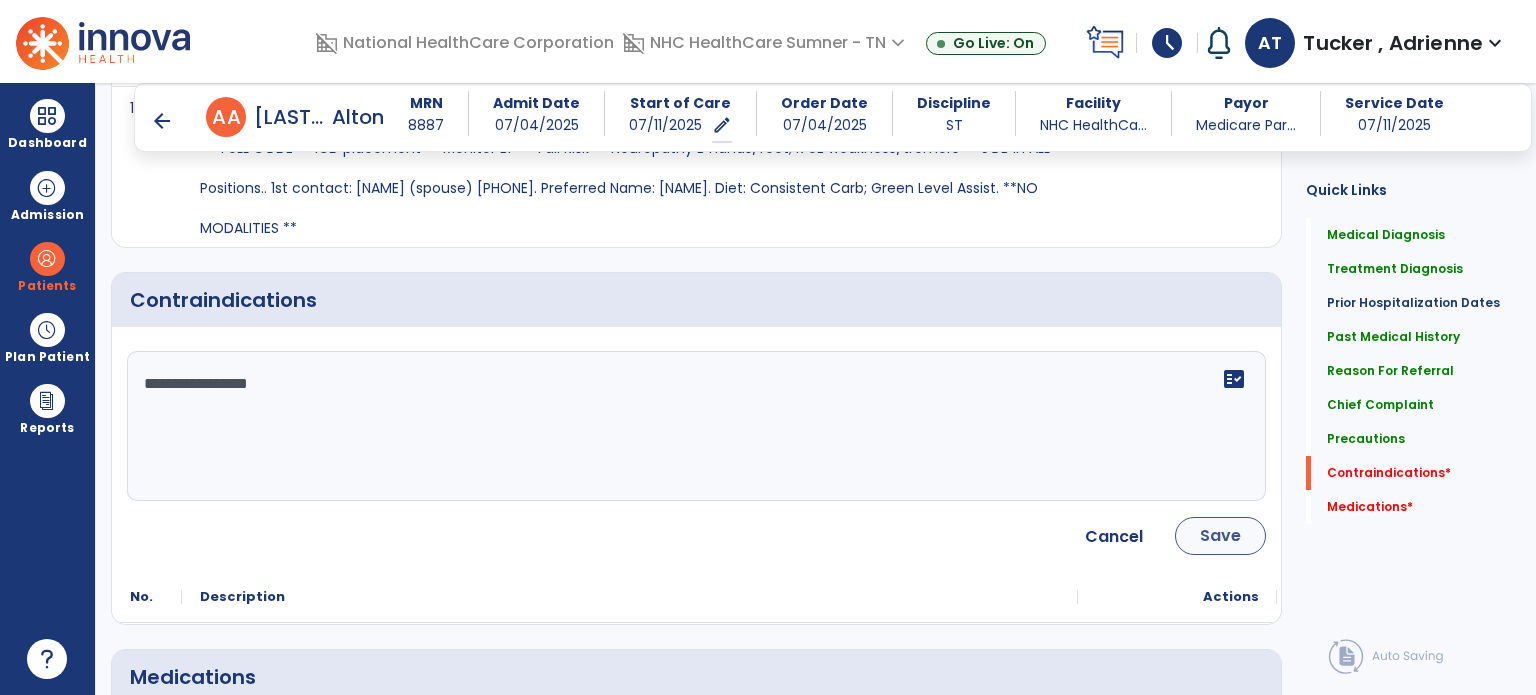 type on "**********" 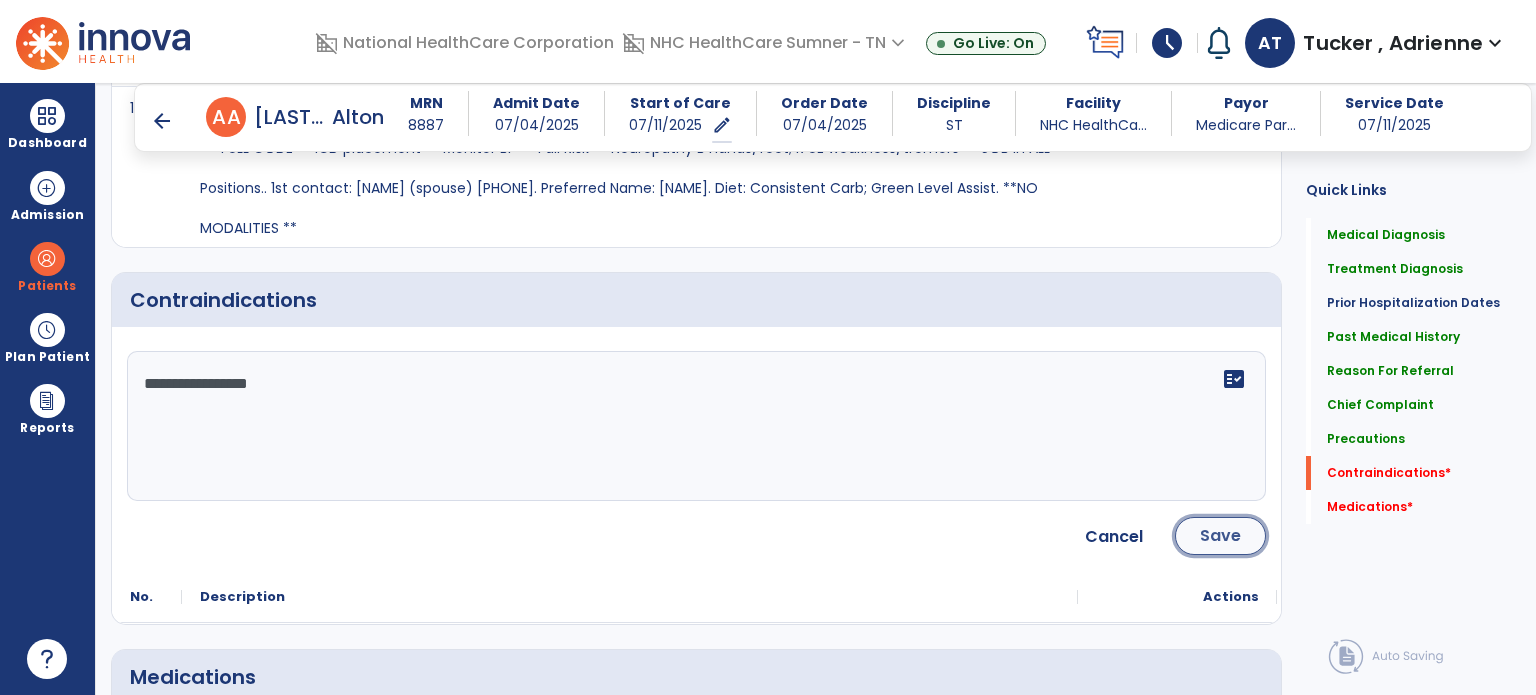 click on "Save" 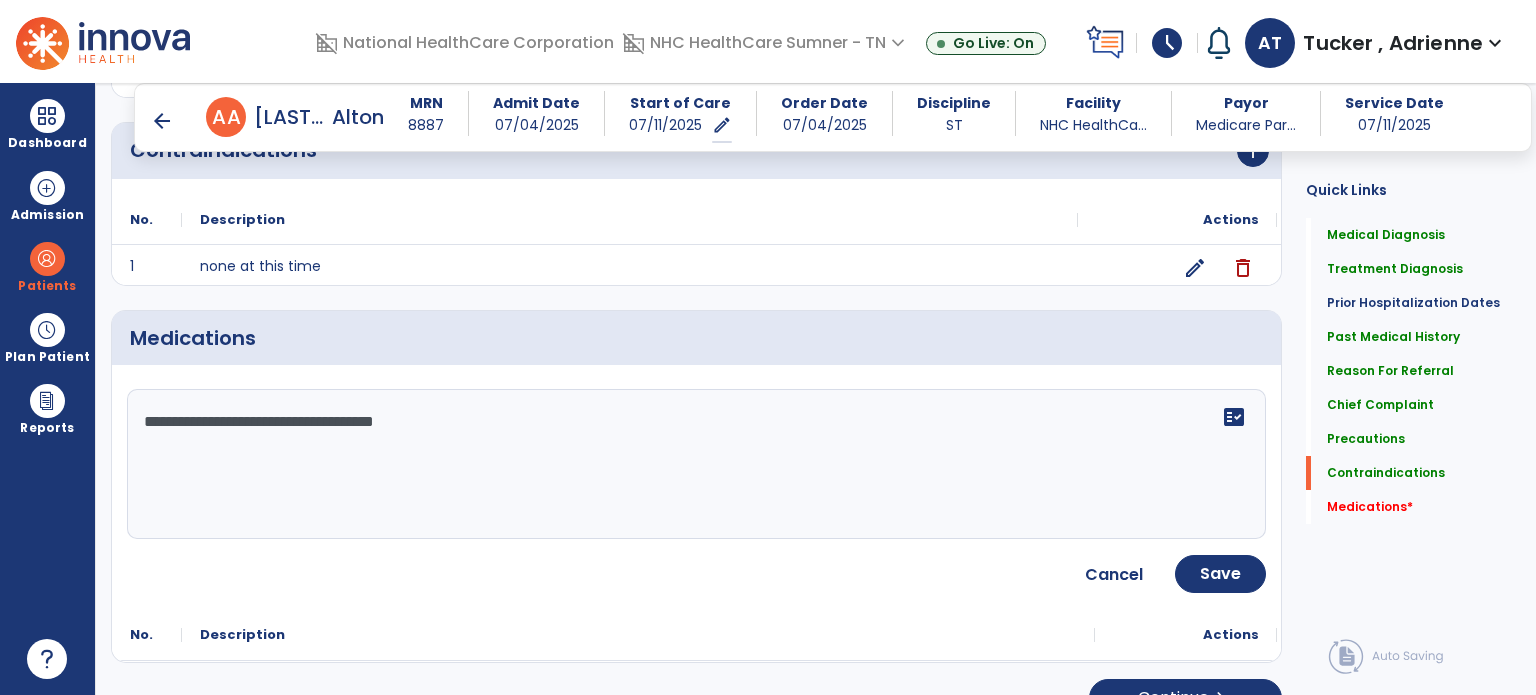 scroll, scrollTop: 1945, scrollLeft: 0, axis: vertical 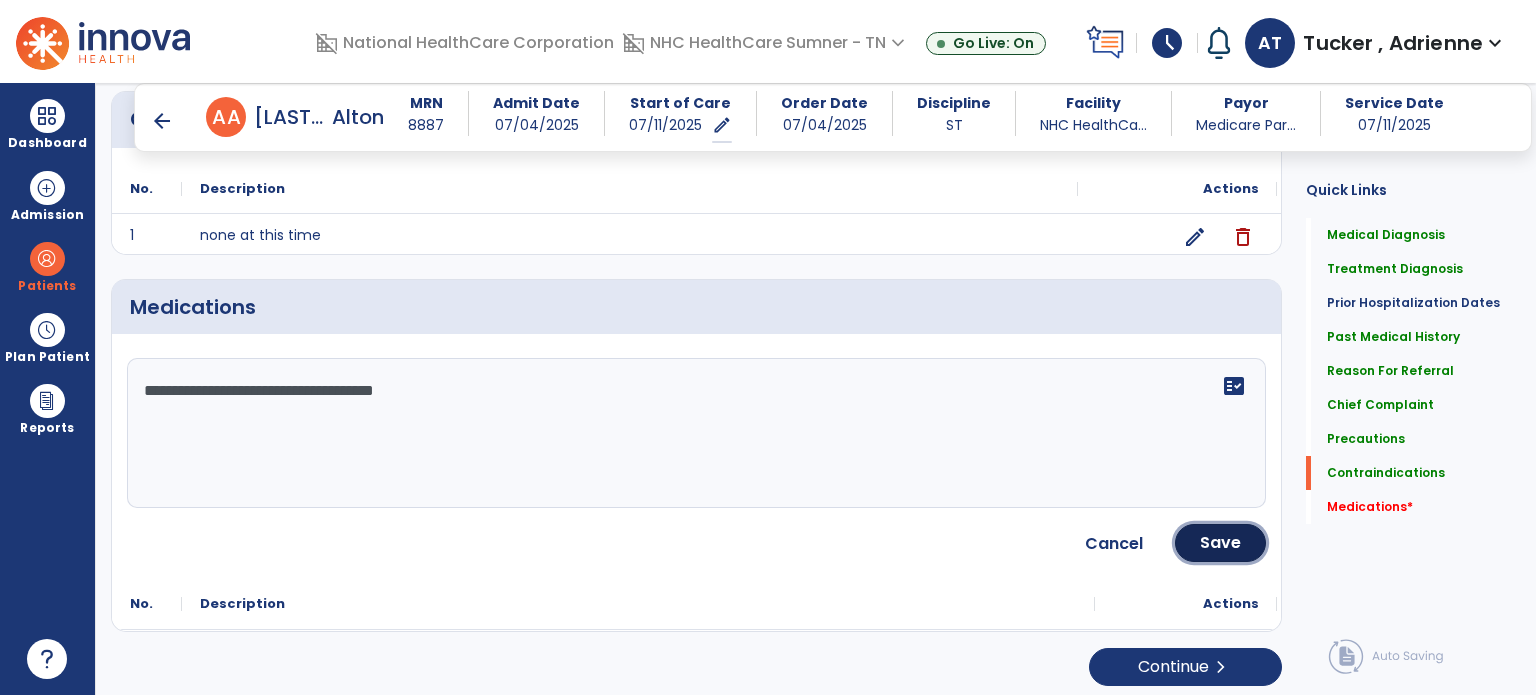 click on "Save" 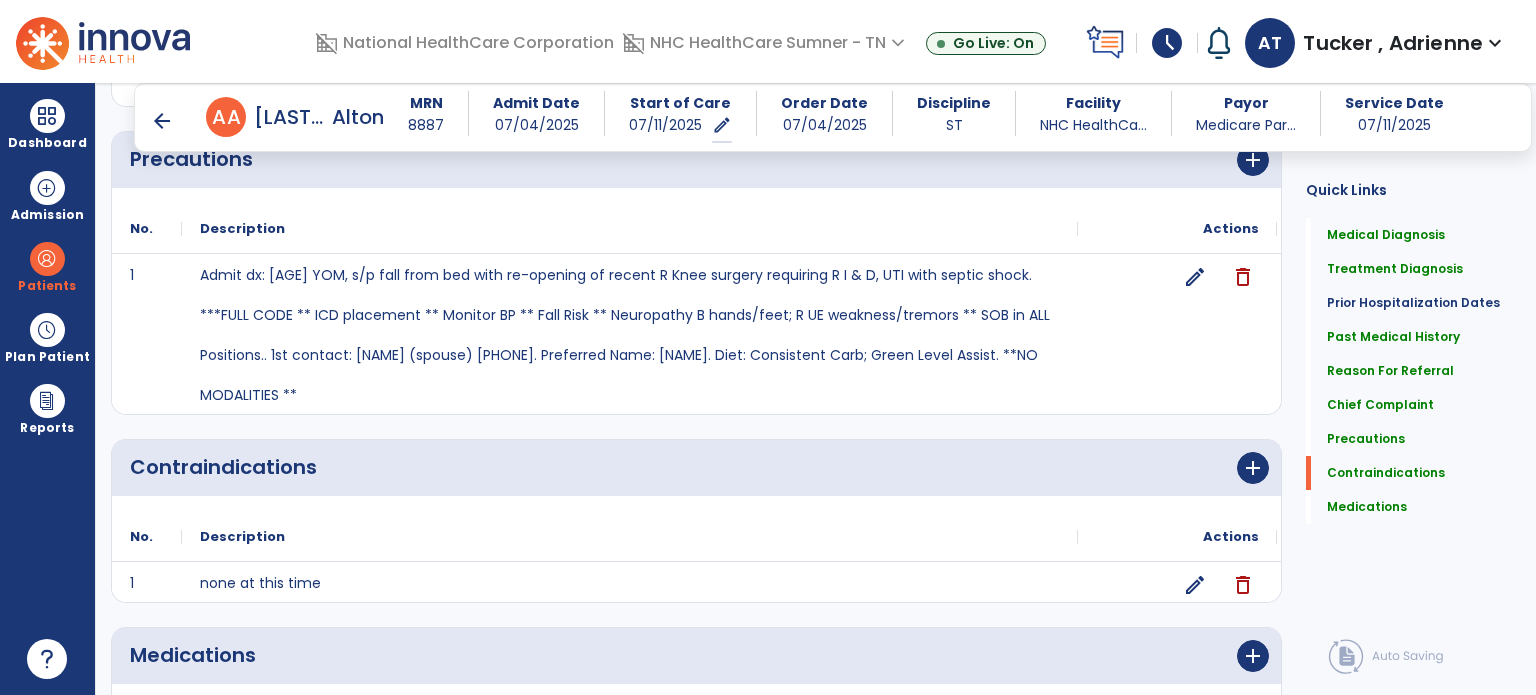 scroll, scrollTop: 1757, scrollLeft: 0, axis: vertical 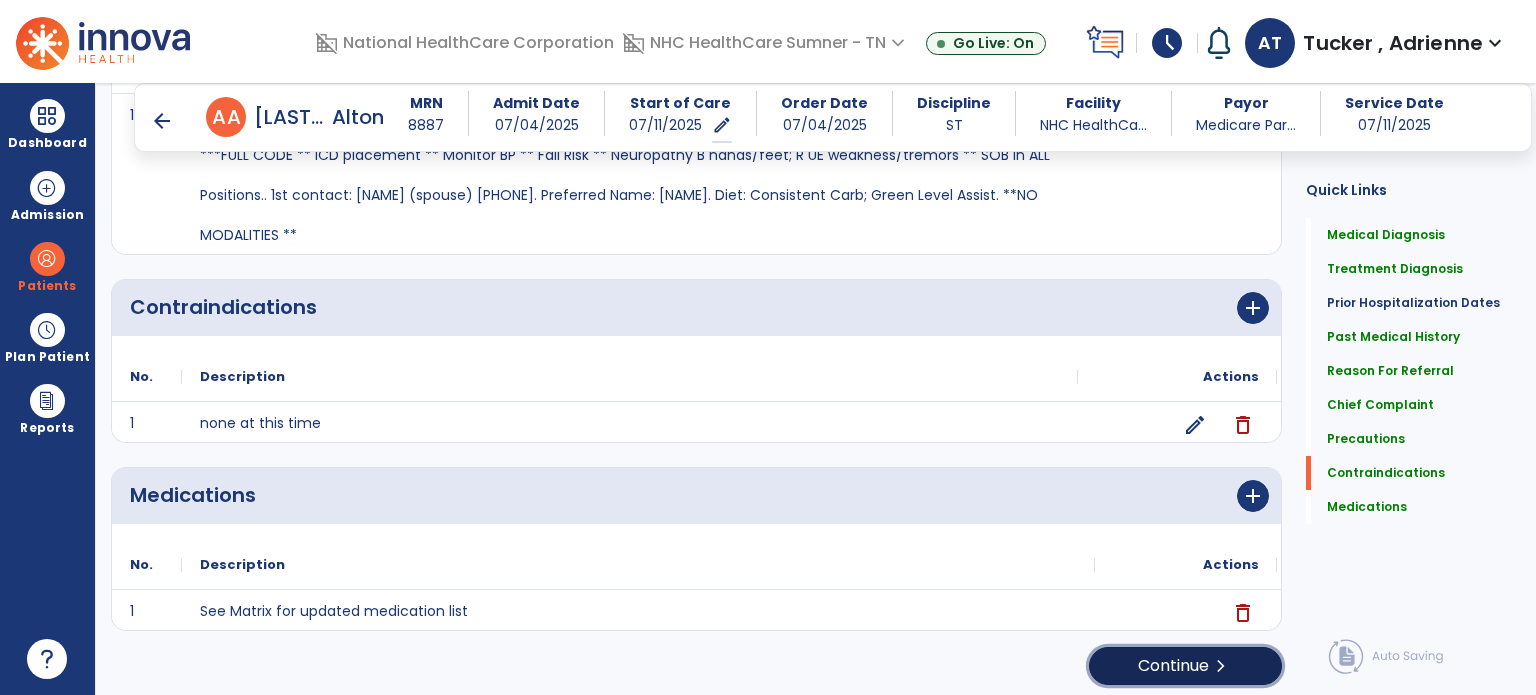 click on "Continue  chevron_right" 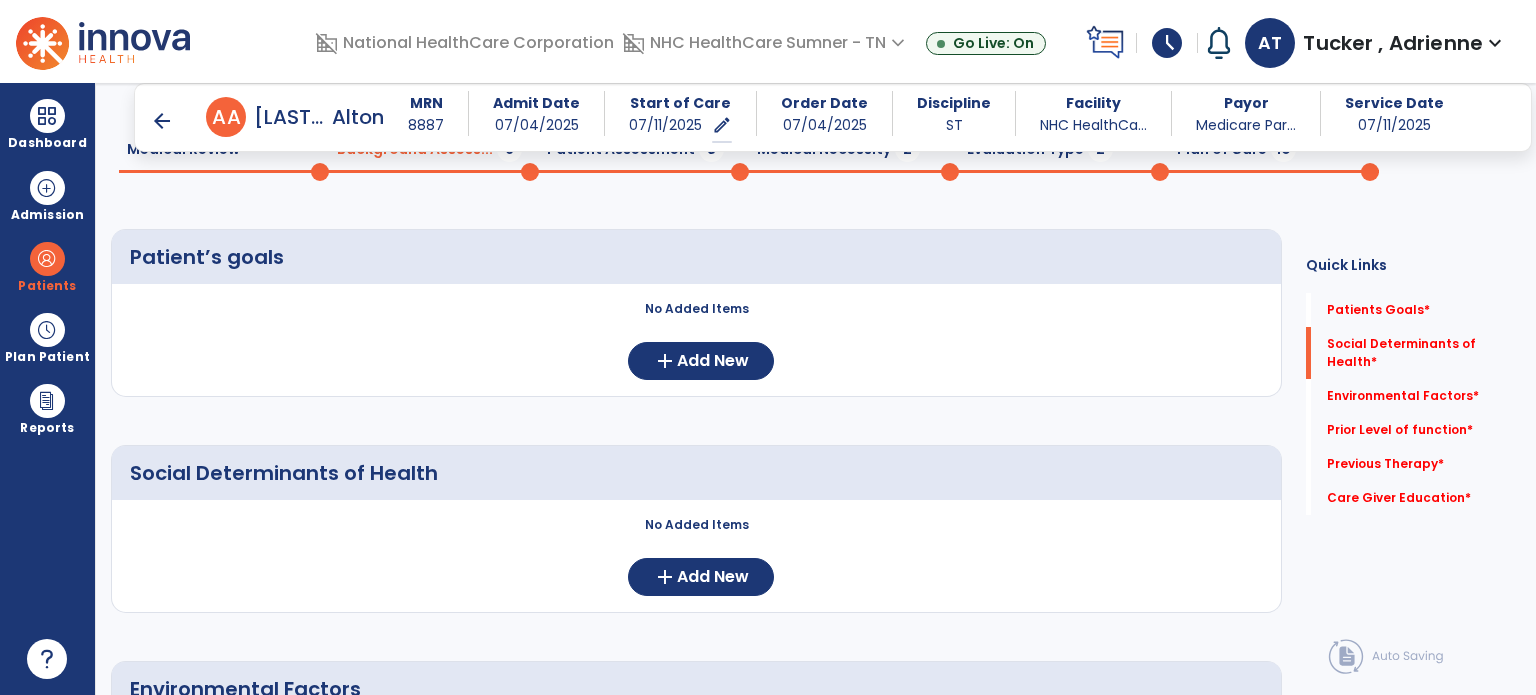 scroll, scrollTop: 200, scrollLeft: 0, axis: vertical 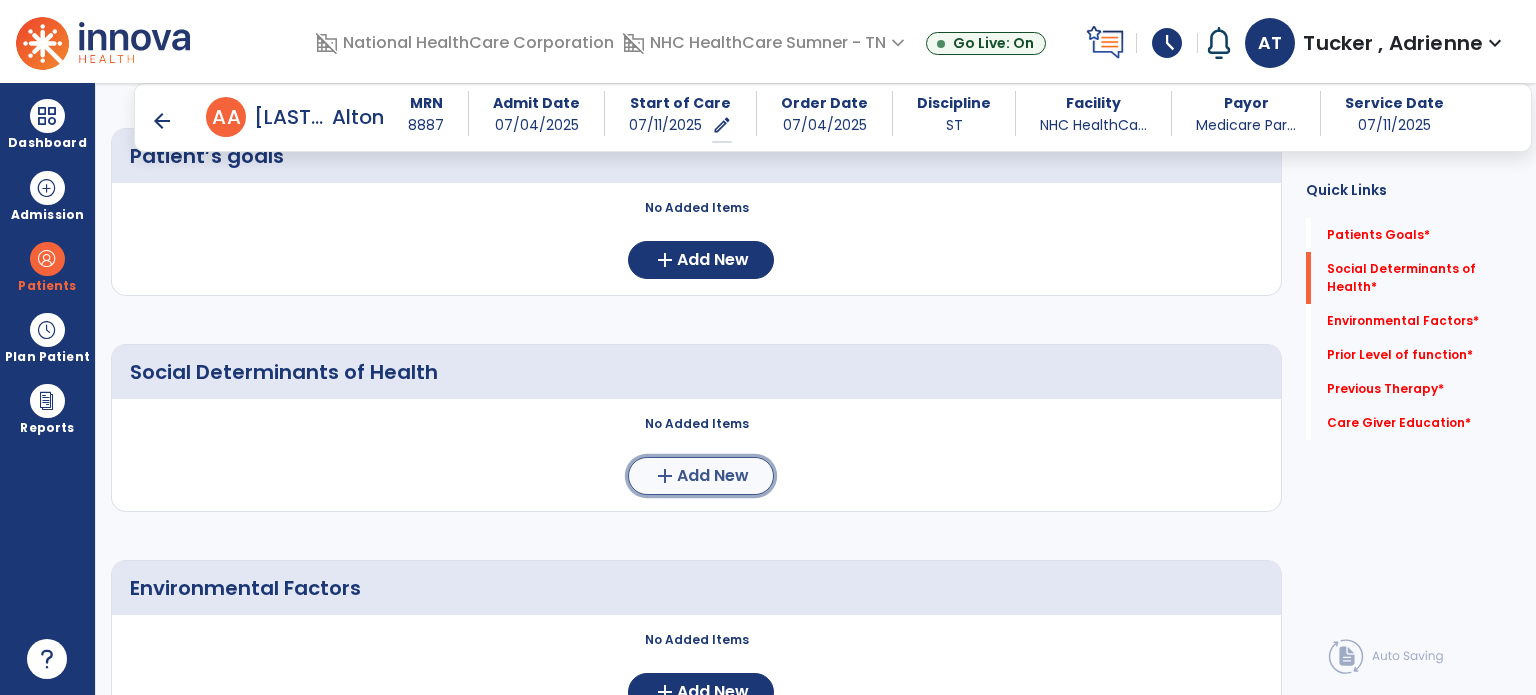 click on "Add New" 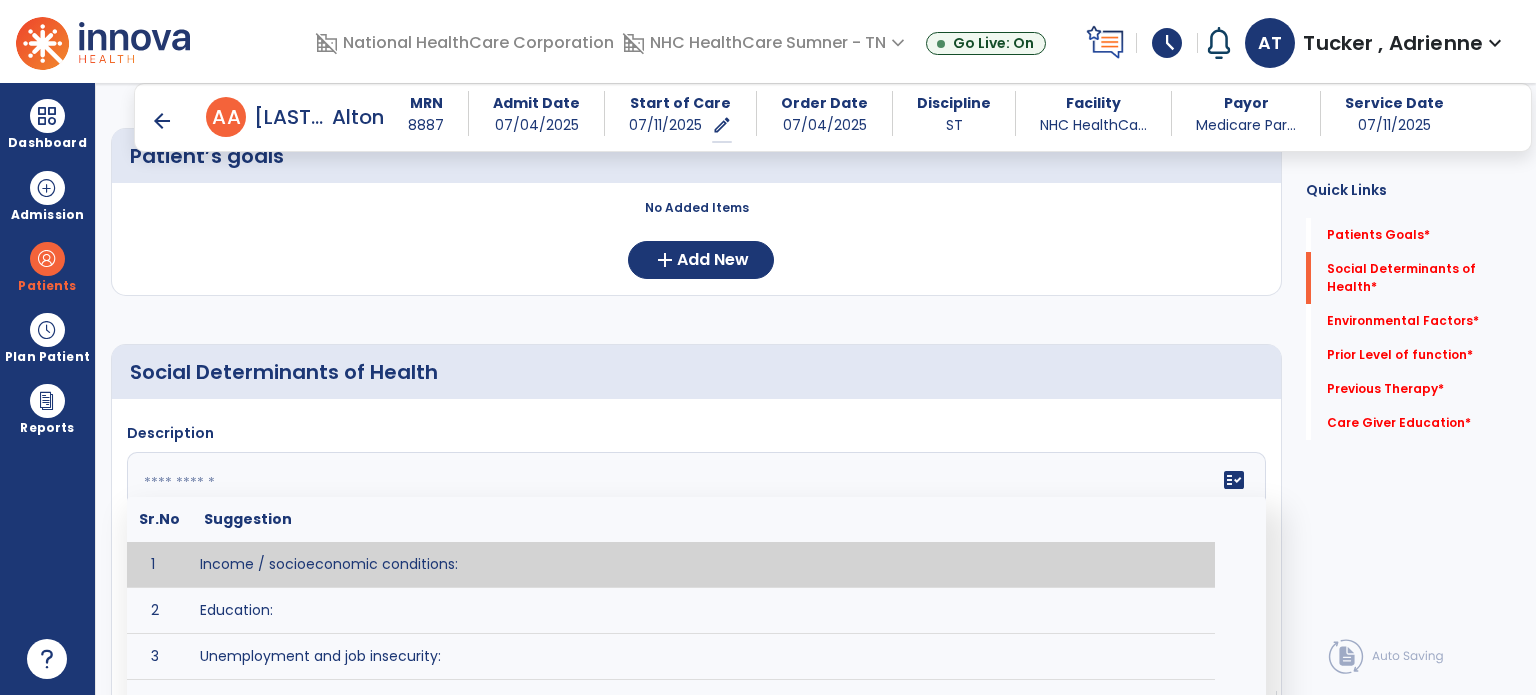 click 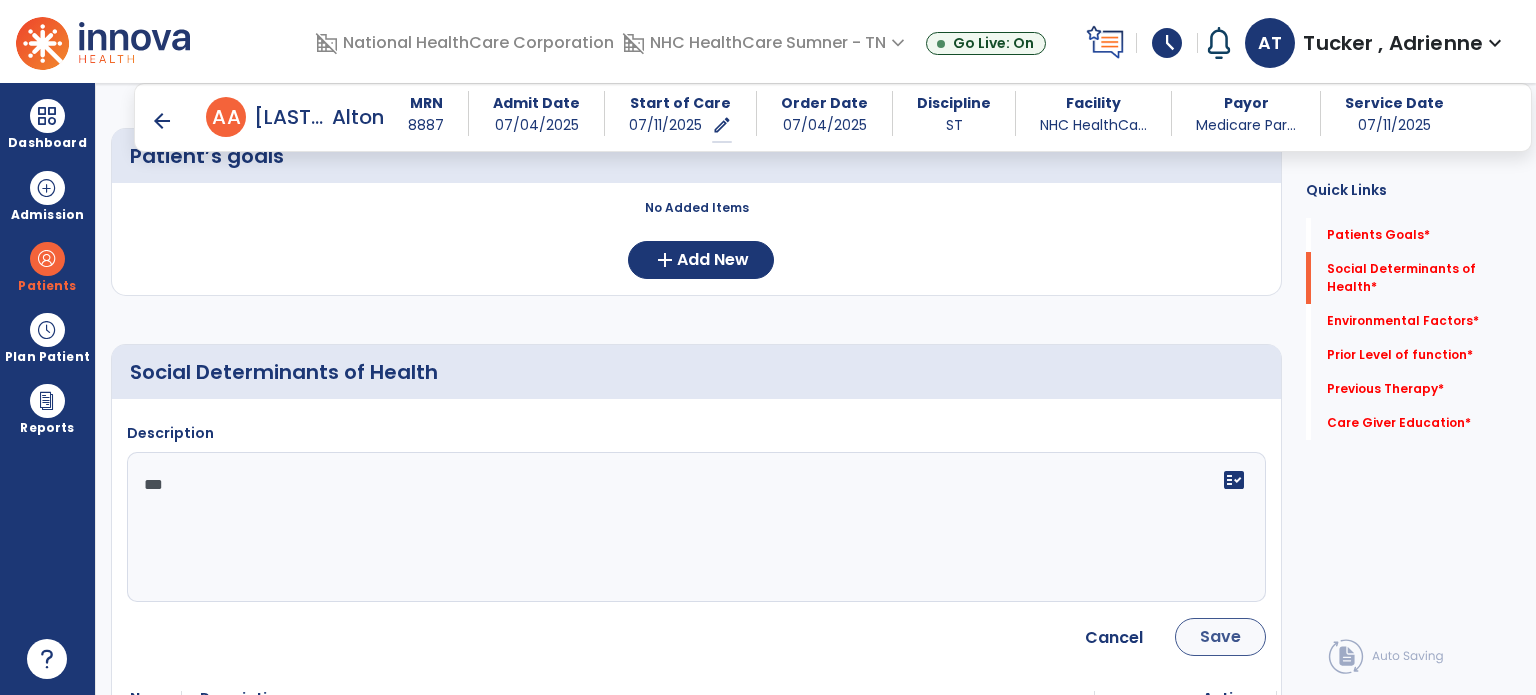 type on "***" 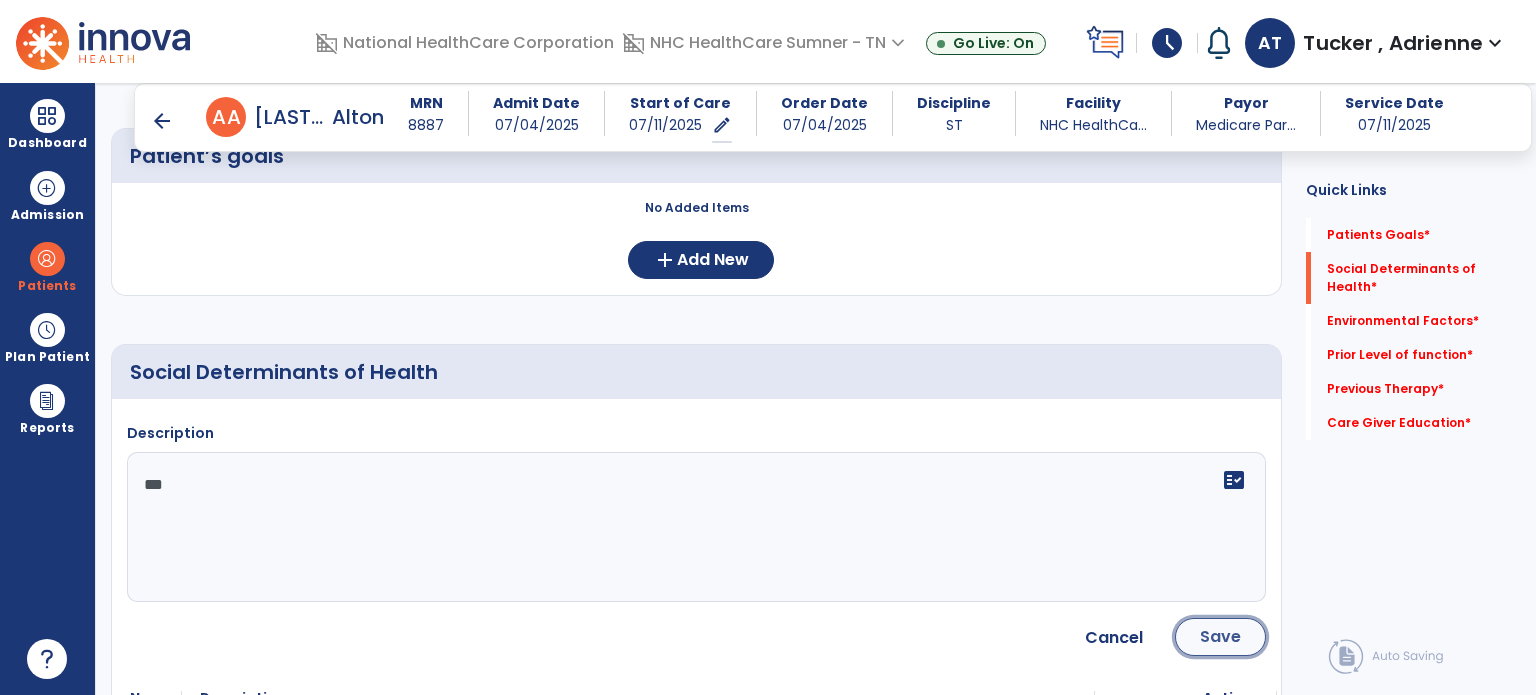 click on "Save" 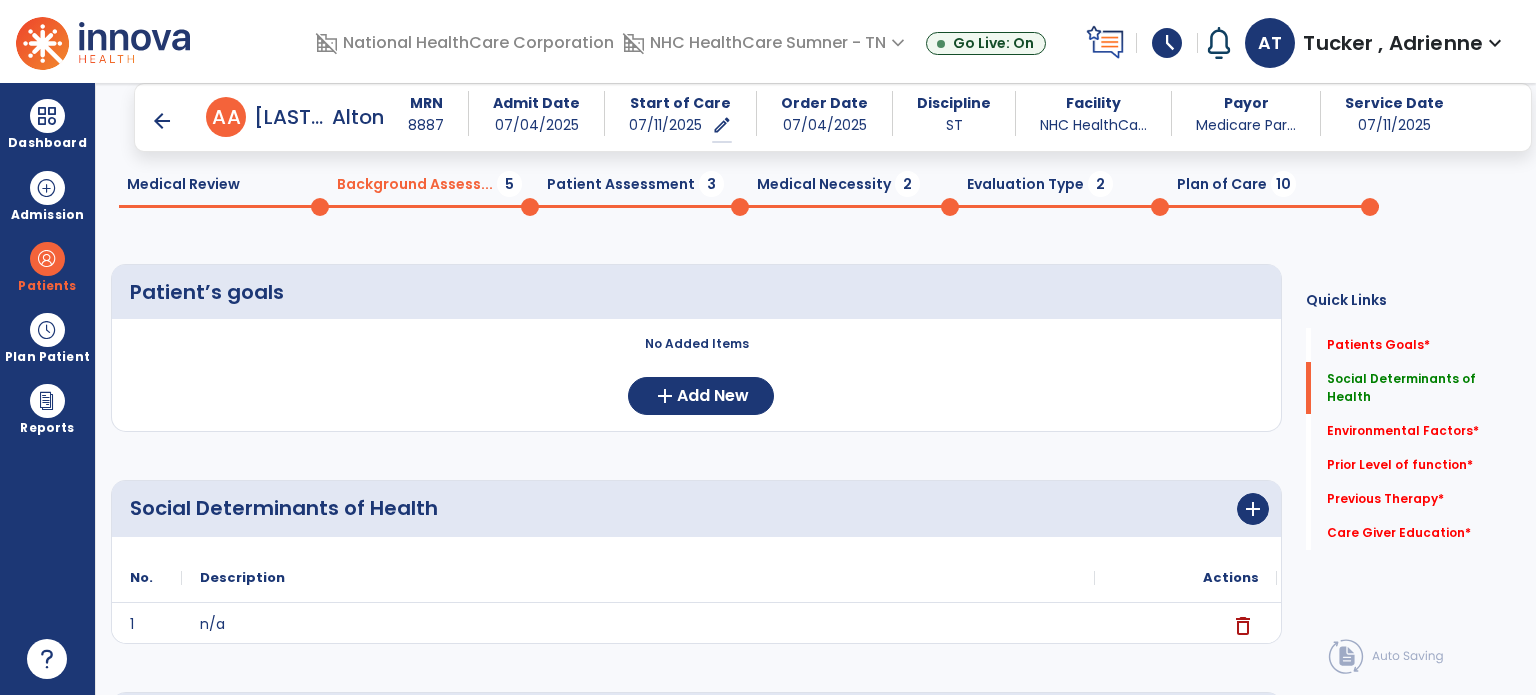 scroll, scrollTop: 0, scrollLeft: 0, axis: both 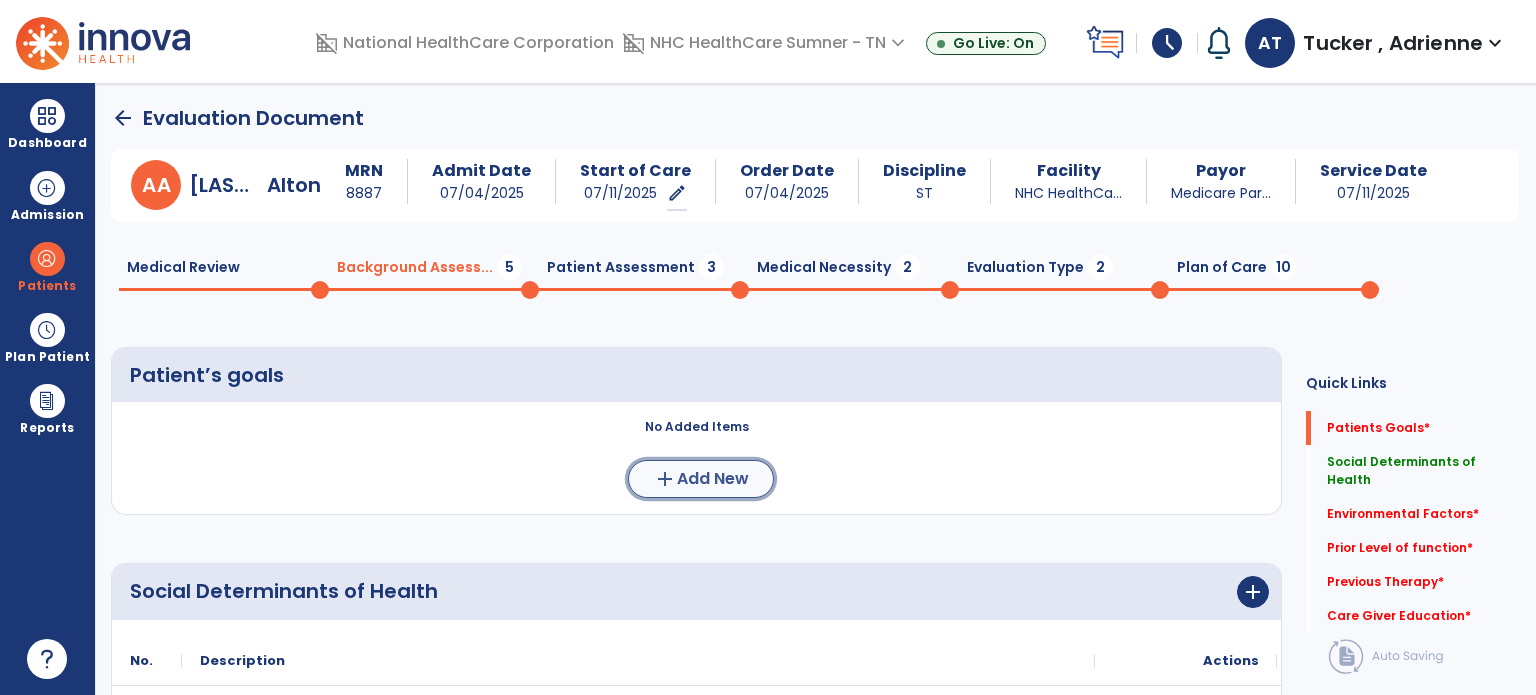 click on "Add New" 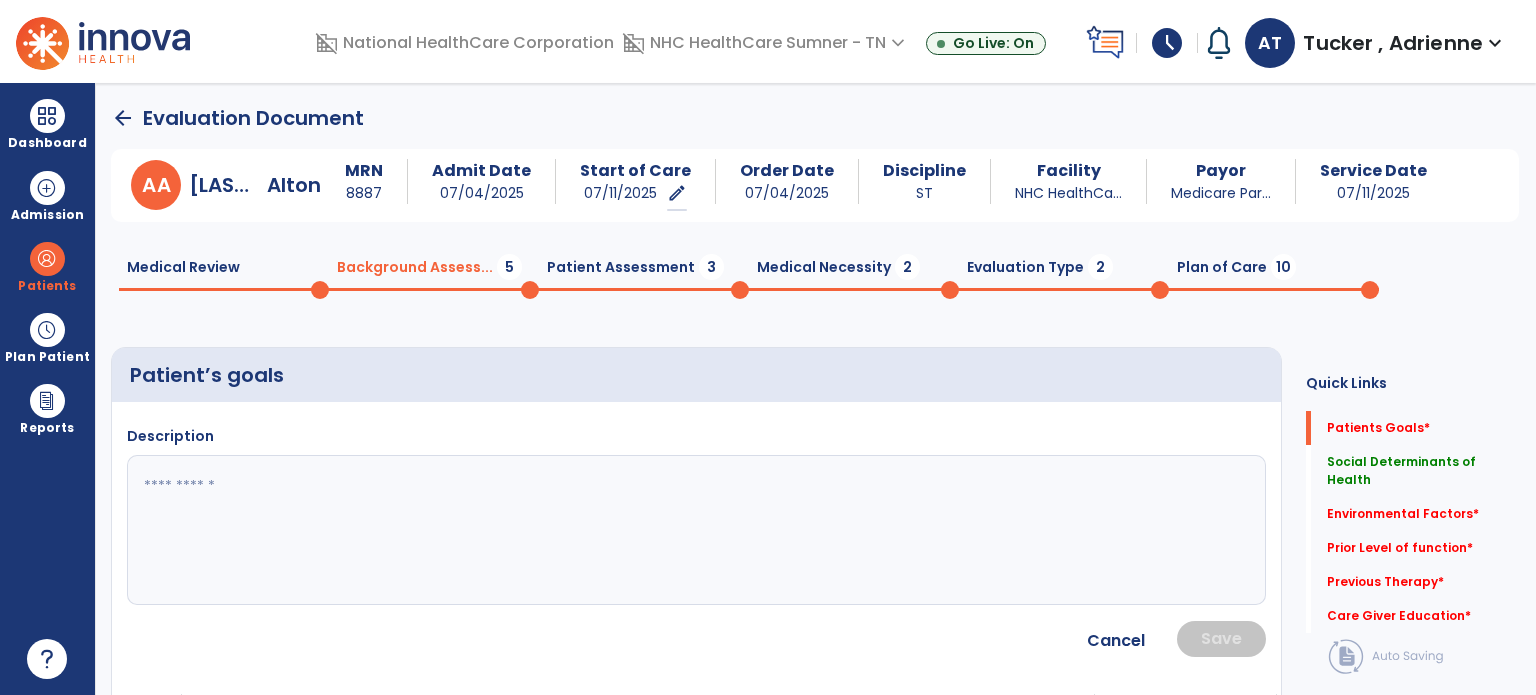 click 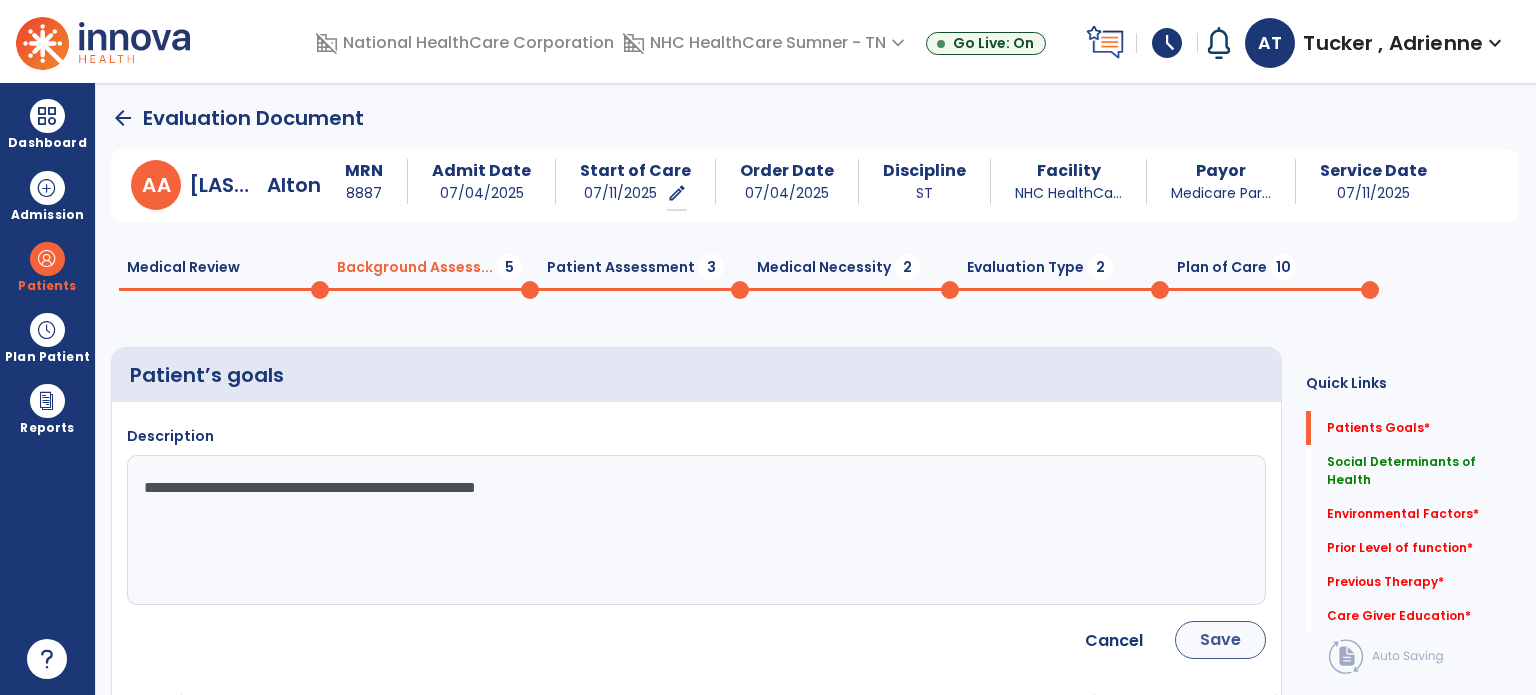 type on "**********" 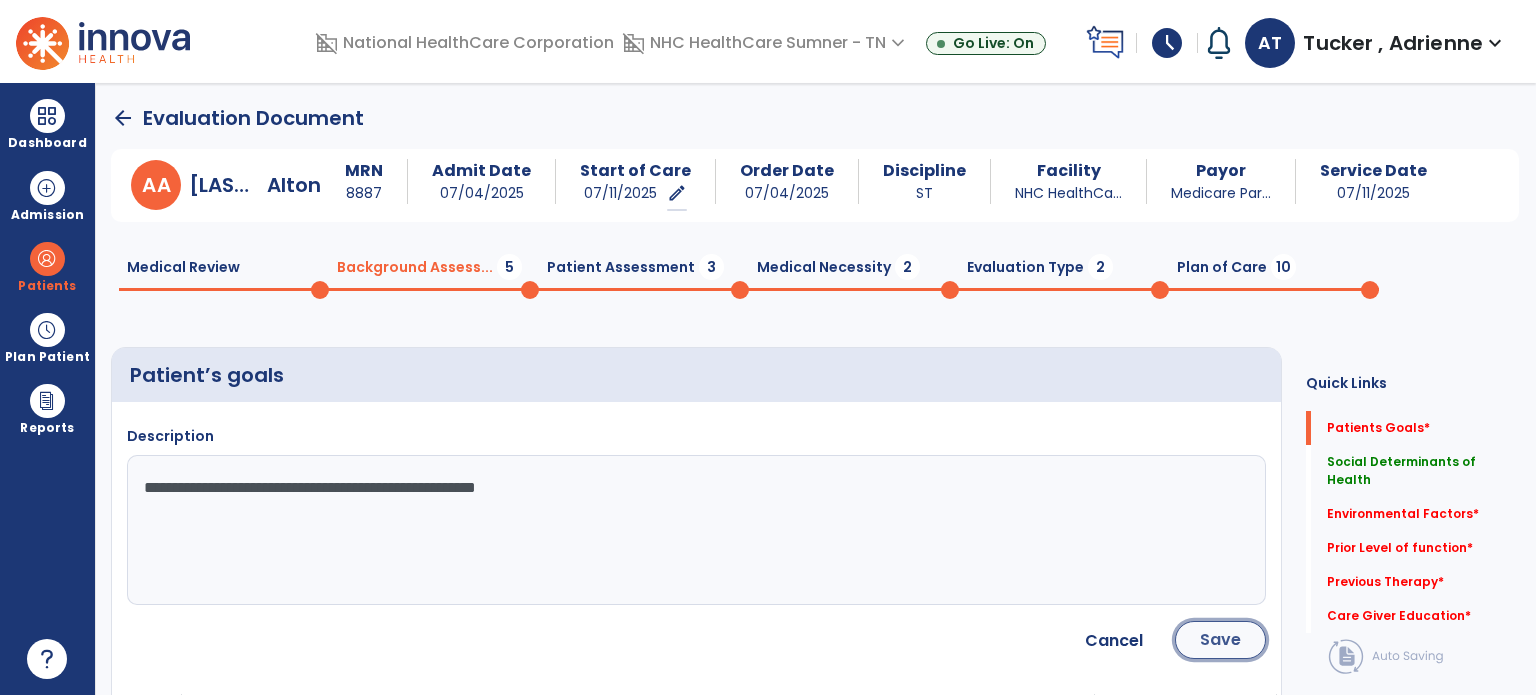 click on "Save" 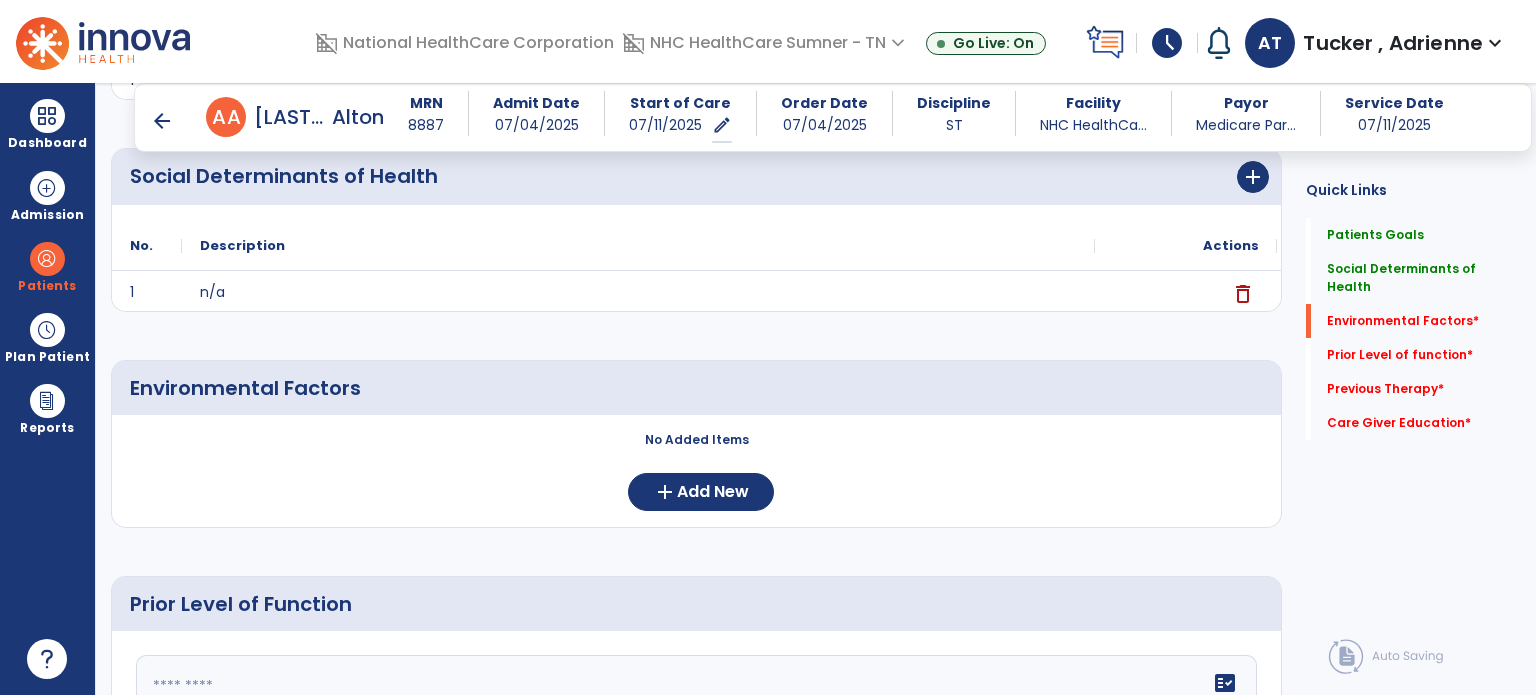 scroll, scrollTop: 400, scrollLeft: 0, axis: vertical 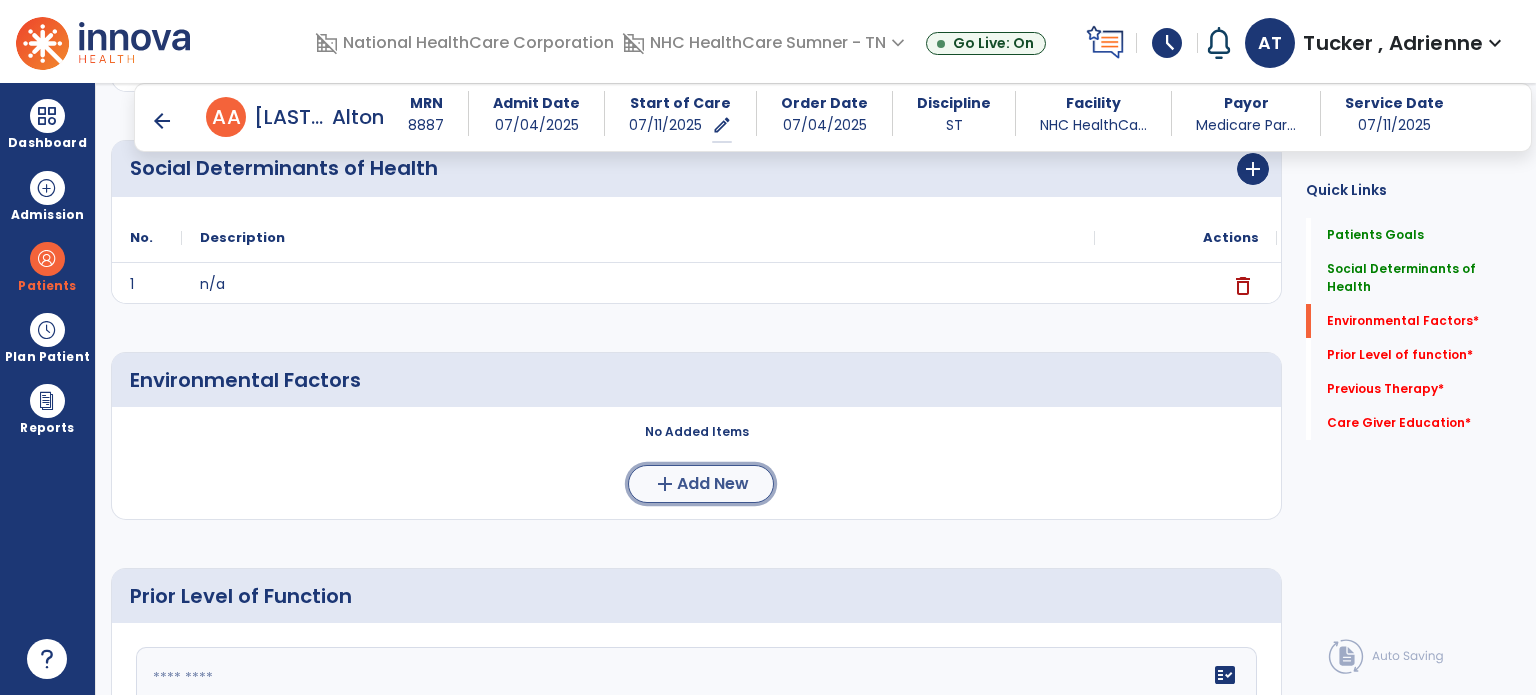 click on "Add New" 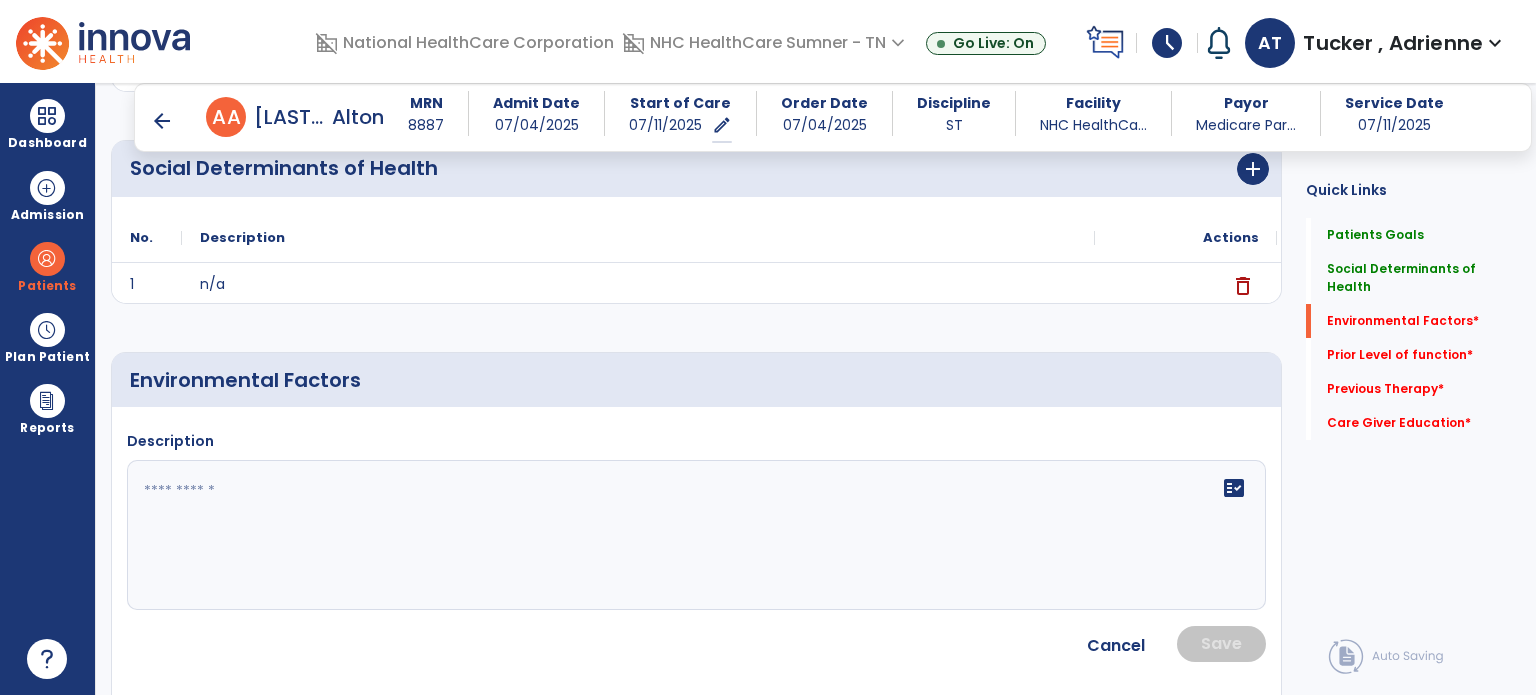 click 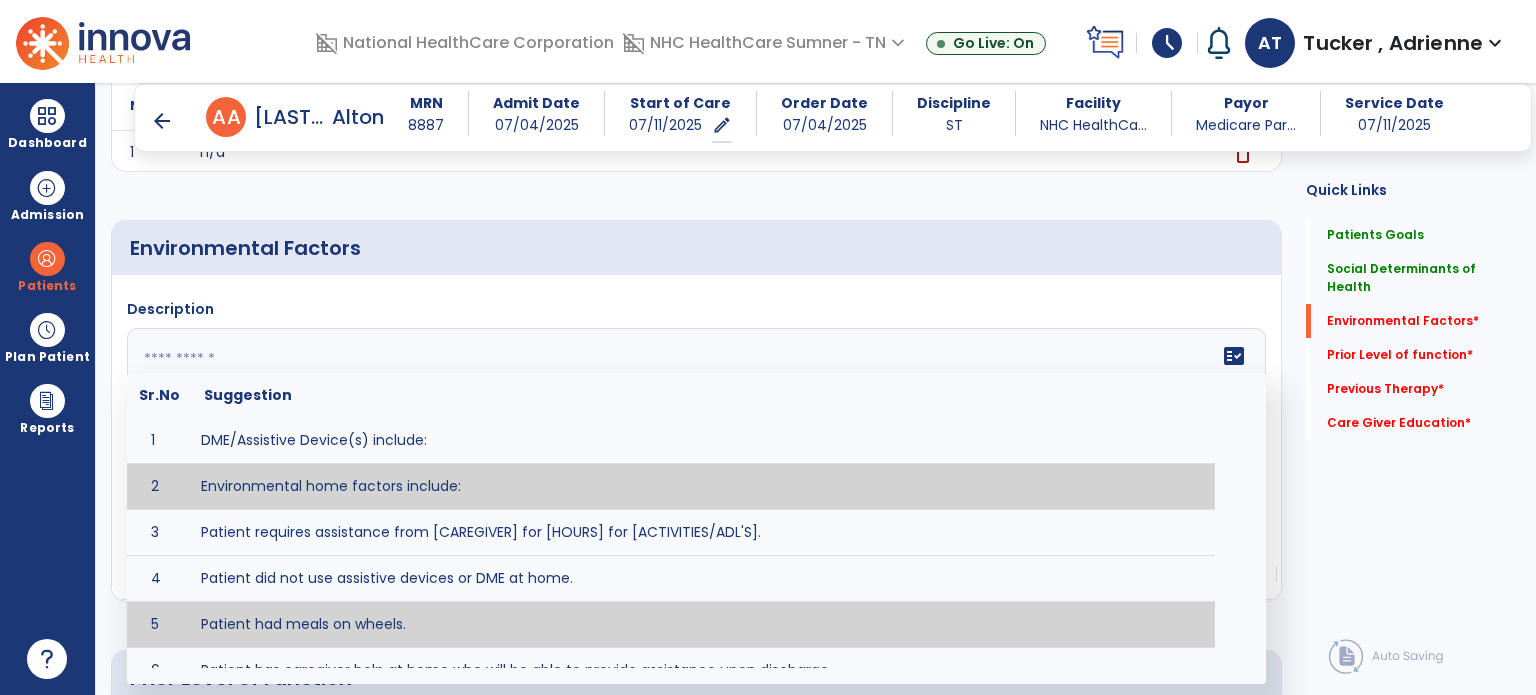 scroll, scrollTop: 600, scrollLeft: 0, axis: vertical 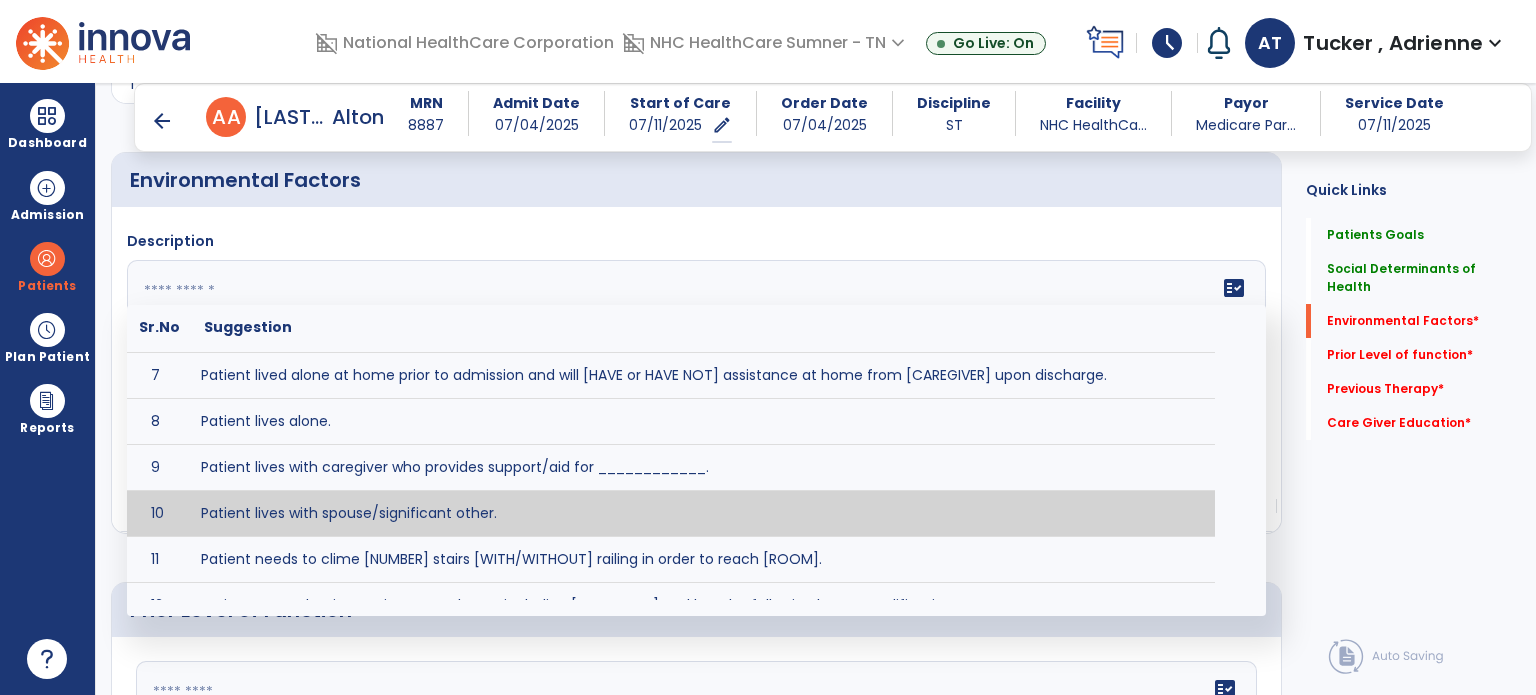 type on "**********" 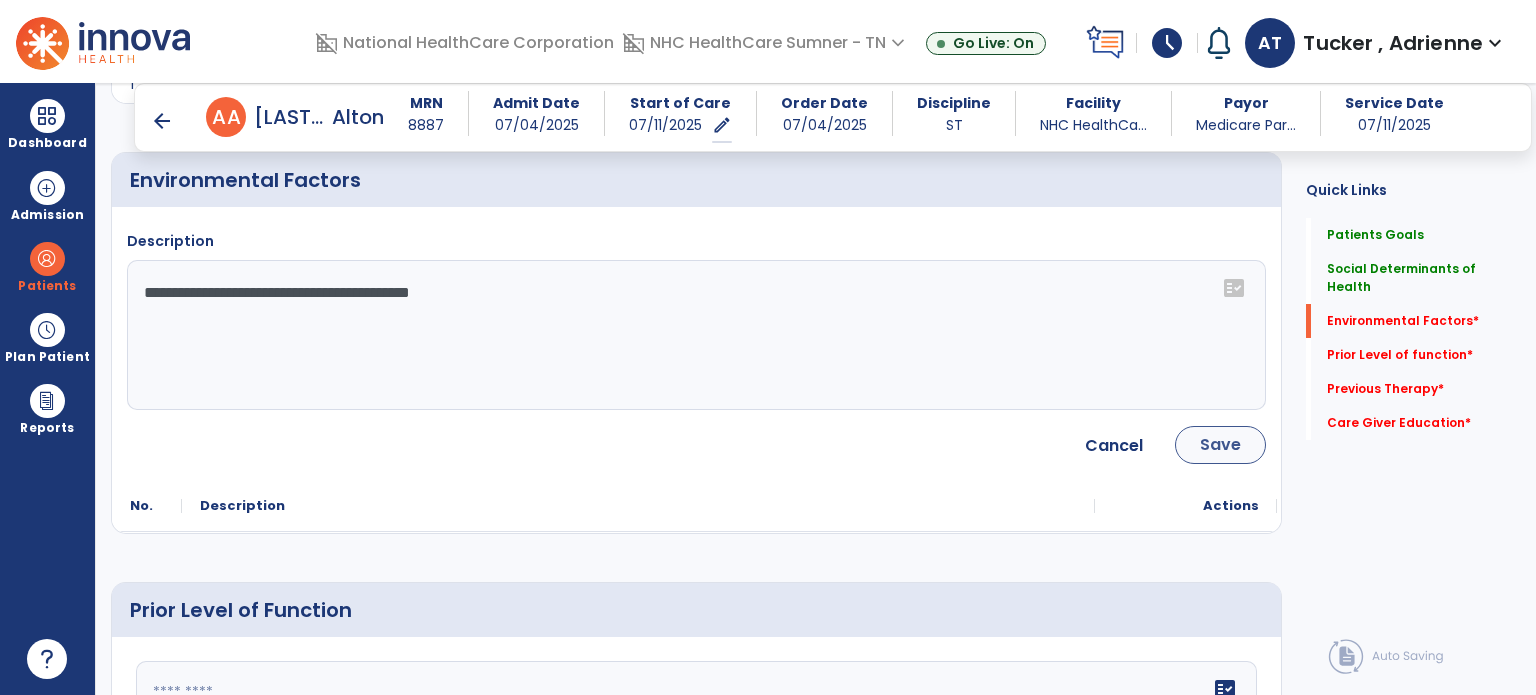 drag, startPoint x: 1268, startPoint y: 439, endPoint x: 1240, endPoint y: 448, distance: 29.410883 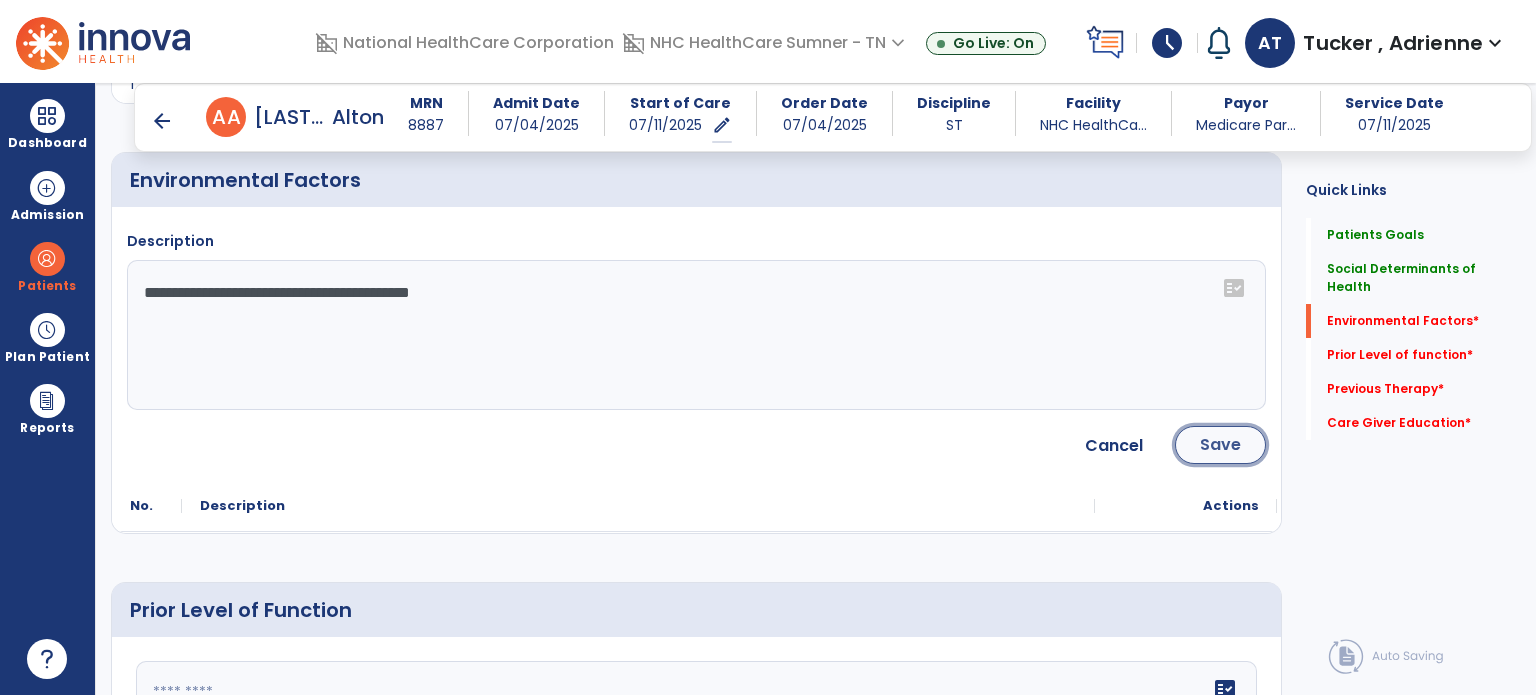 click on "Save" 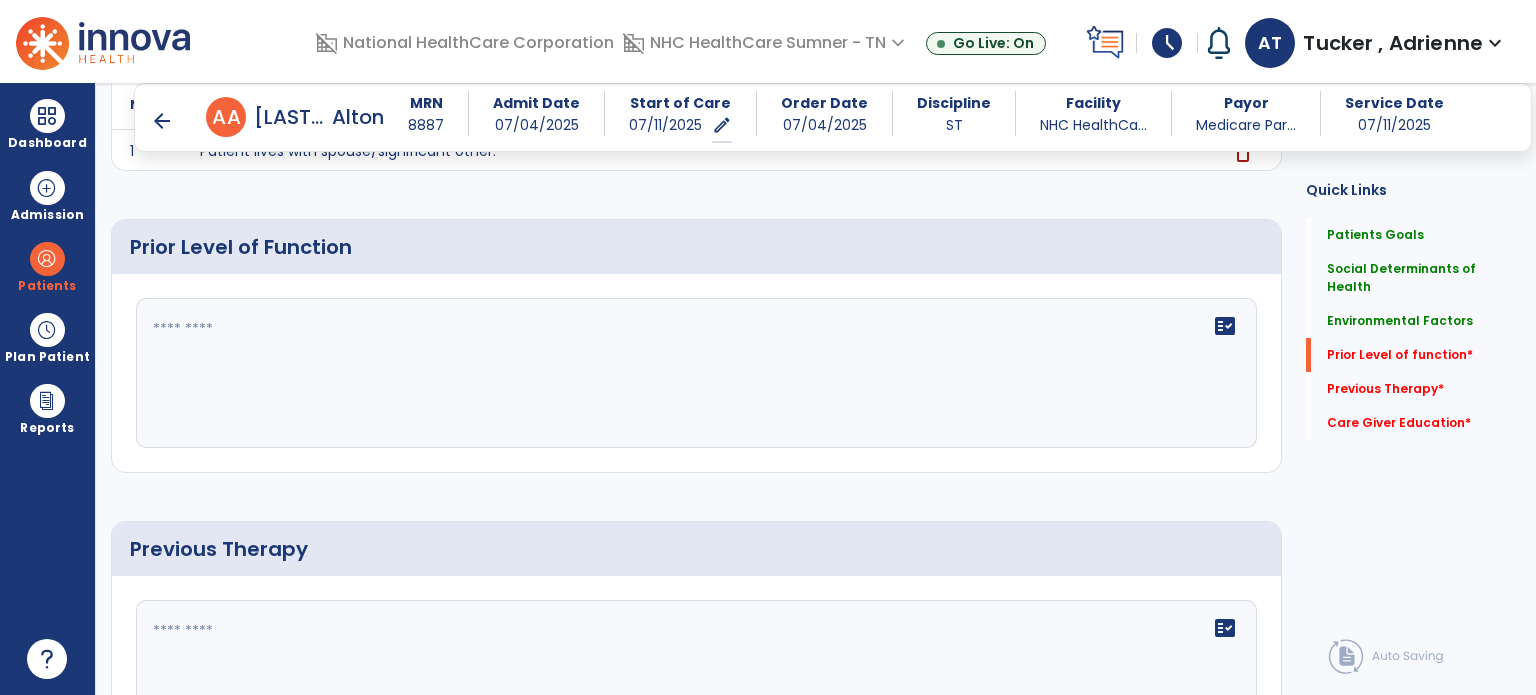 scroll, scrollTop: 700, scrollLeft: 0, axis: vertical 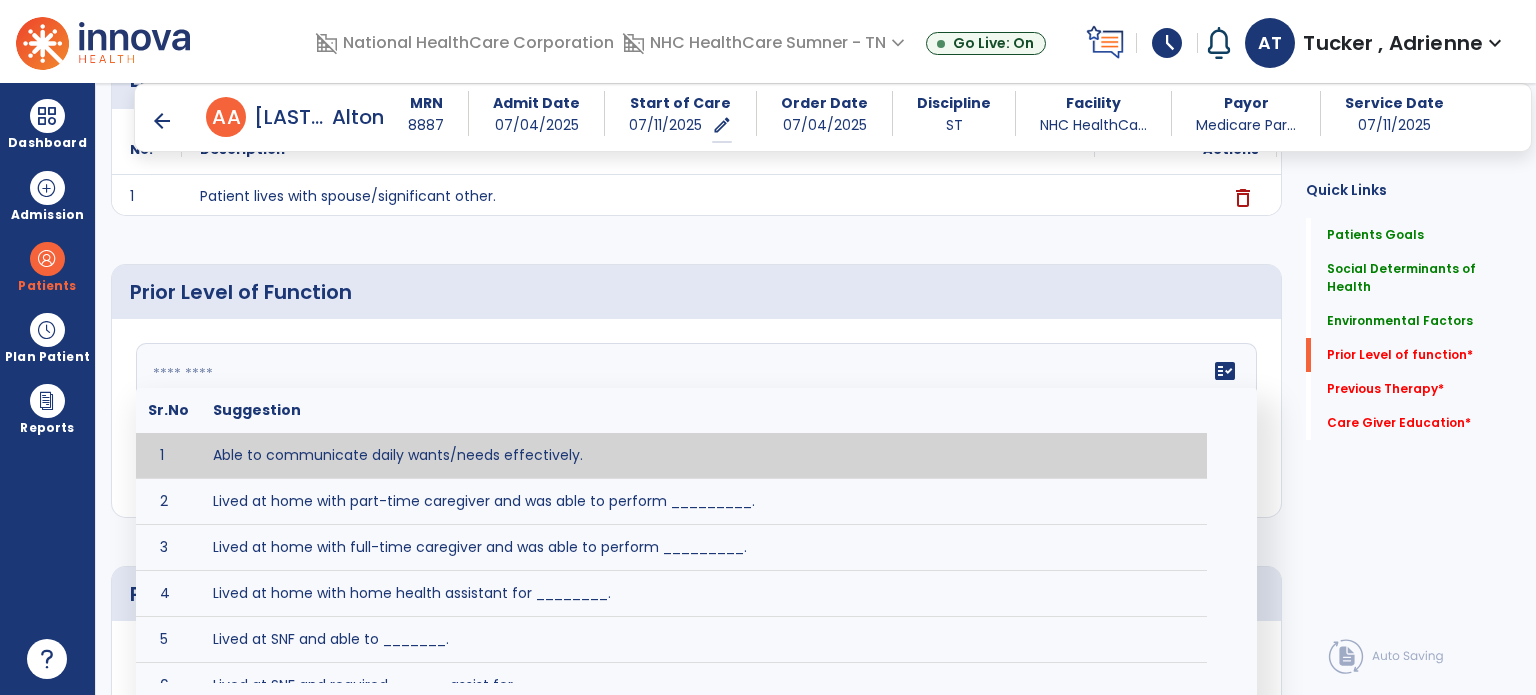 drag, startPoint x: 319, startPoint y: 387, endPoint x: 190, endPoint y: 362, distance: 131.40015 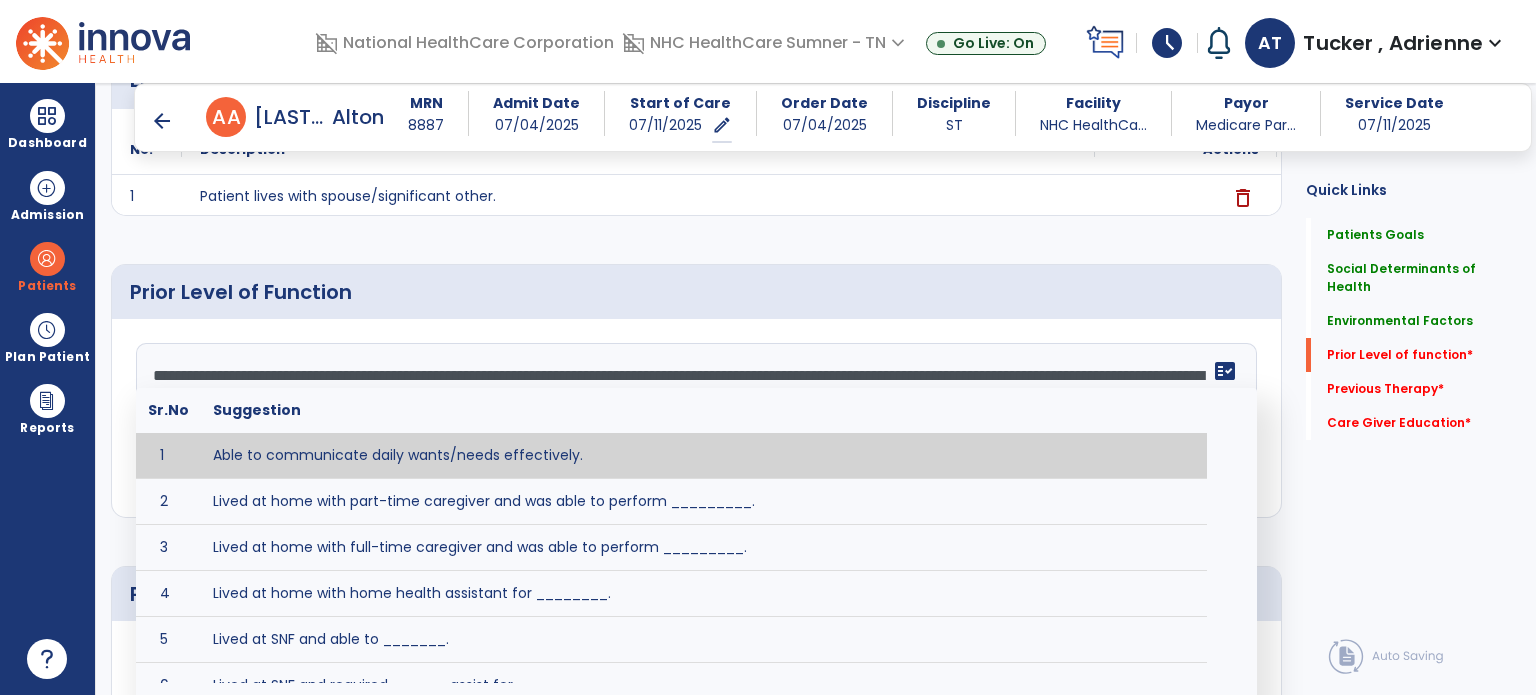 click on "Prior Level of Function" 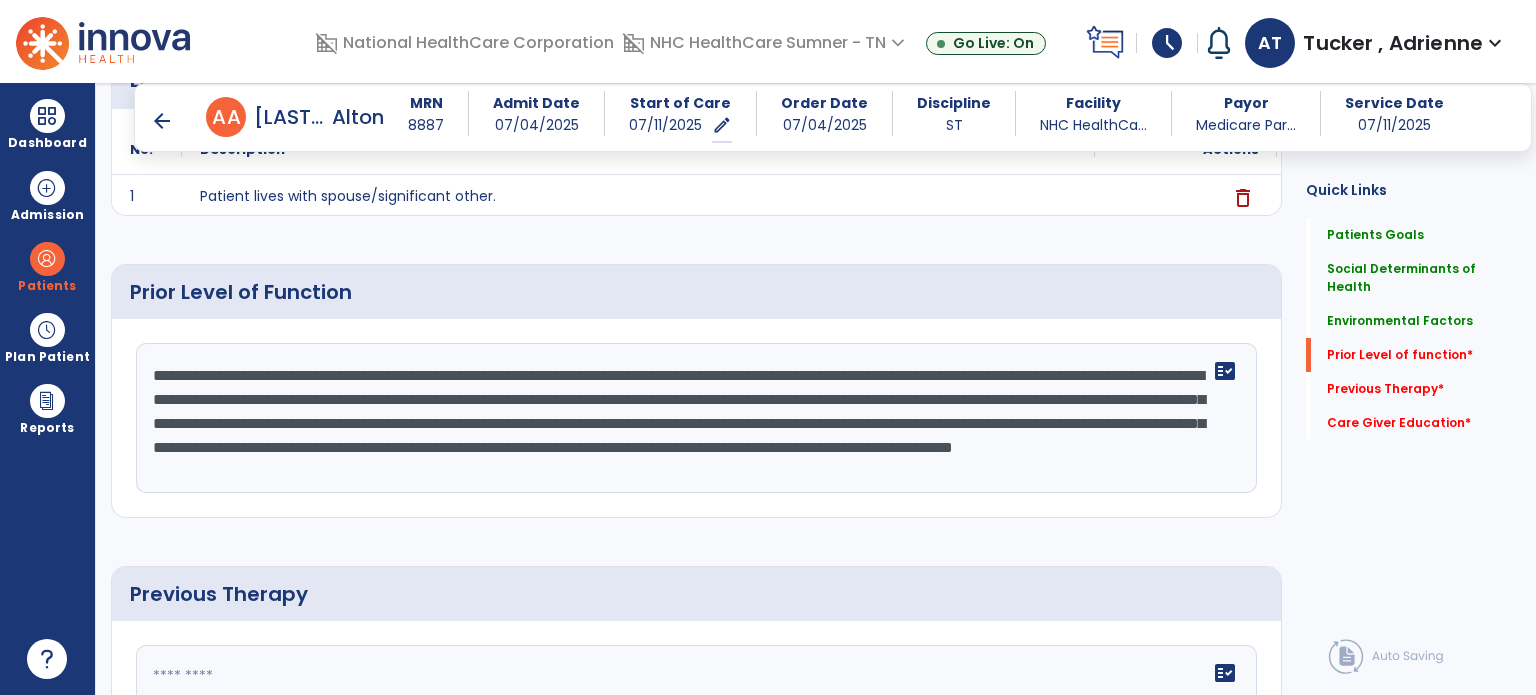 click on "**********" 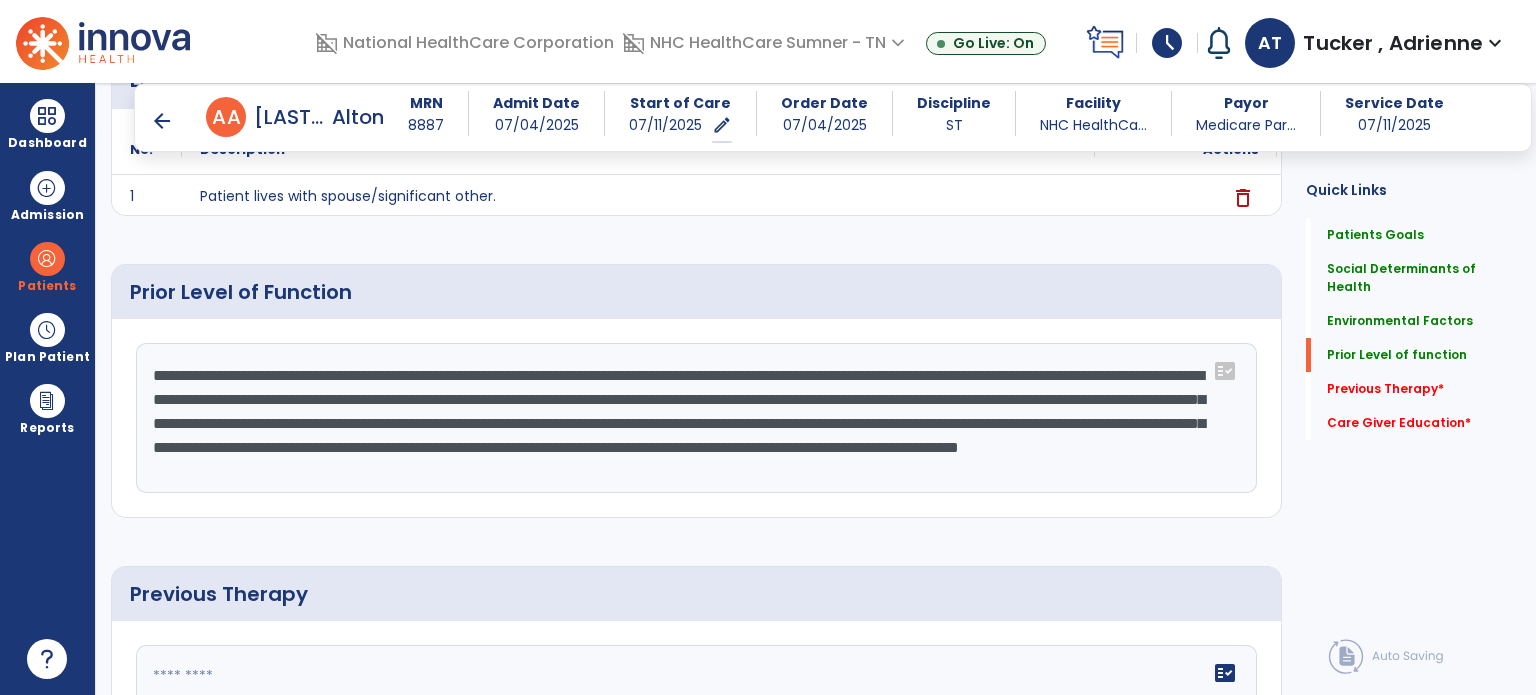 click on "**********" 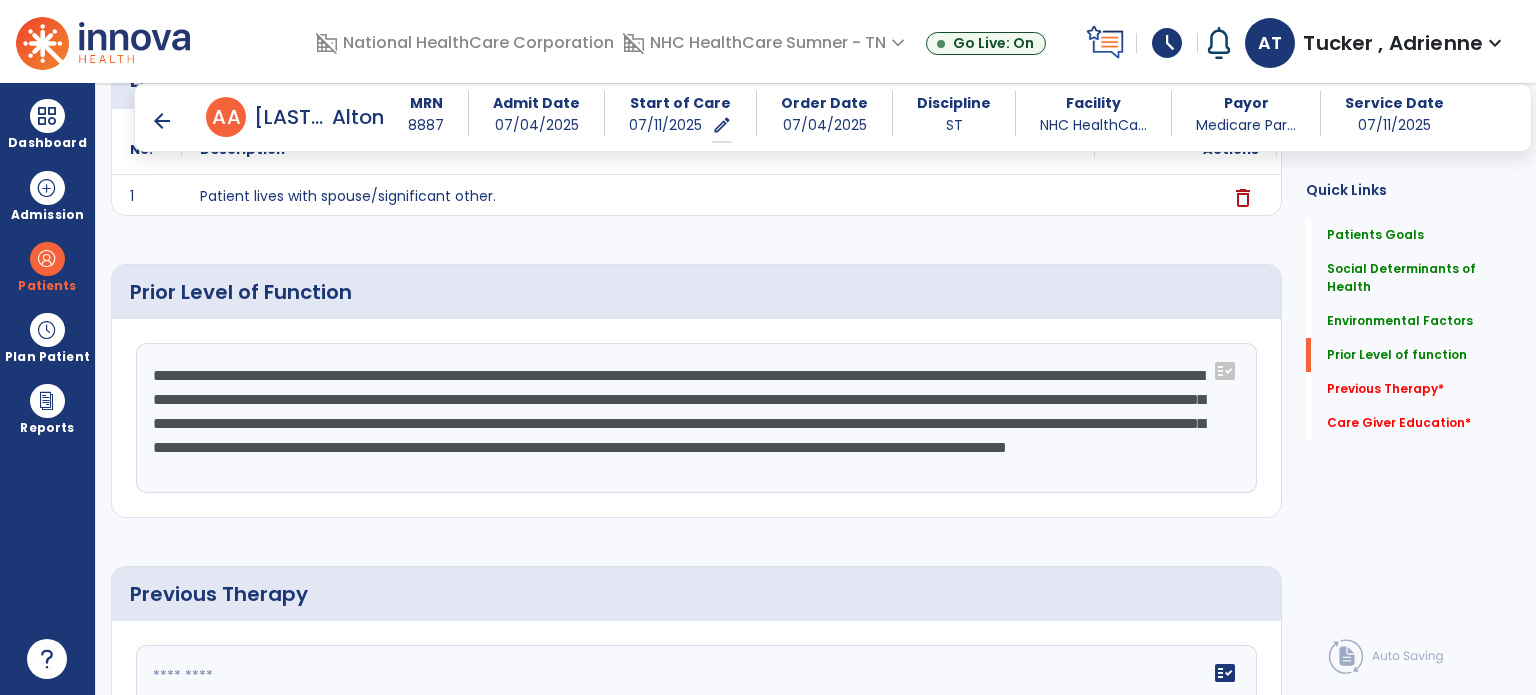 click on "**********" 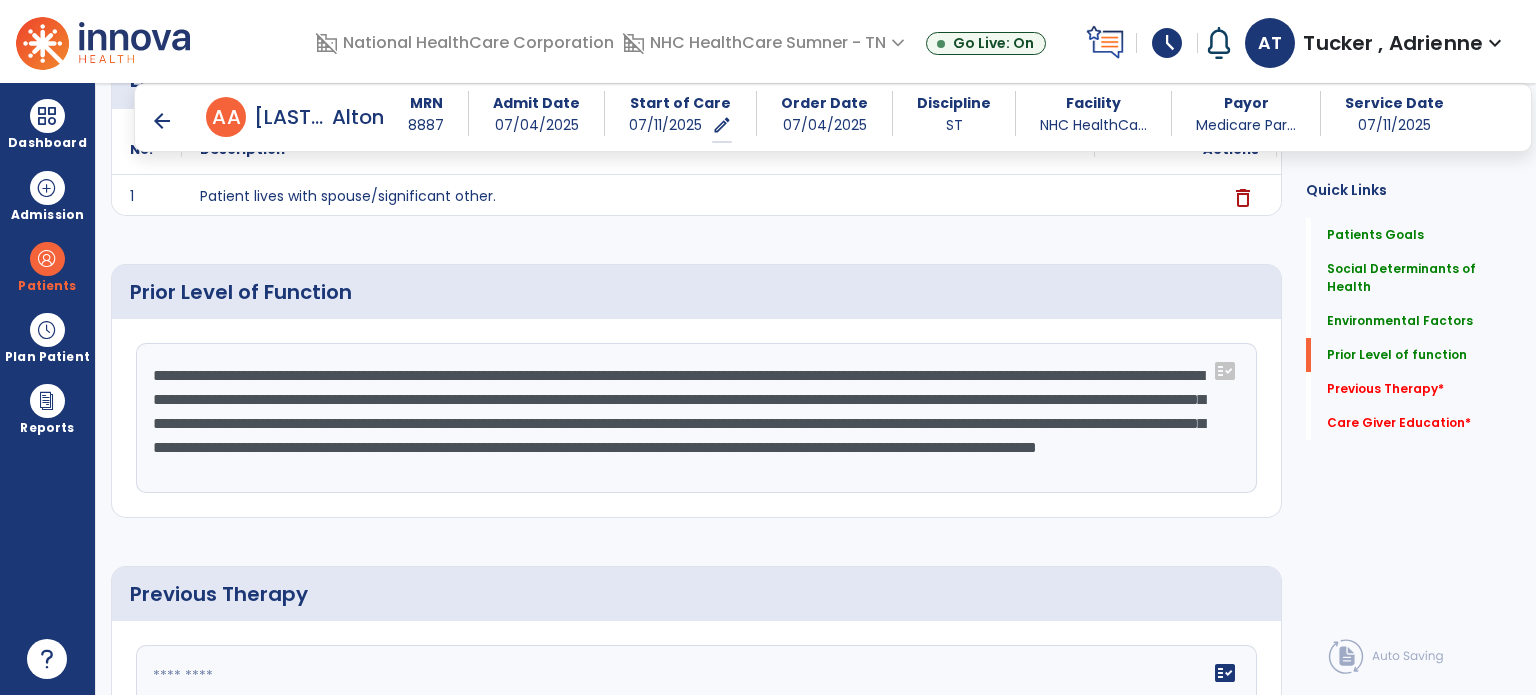 click on "**********" 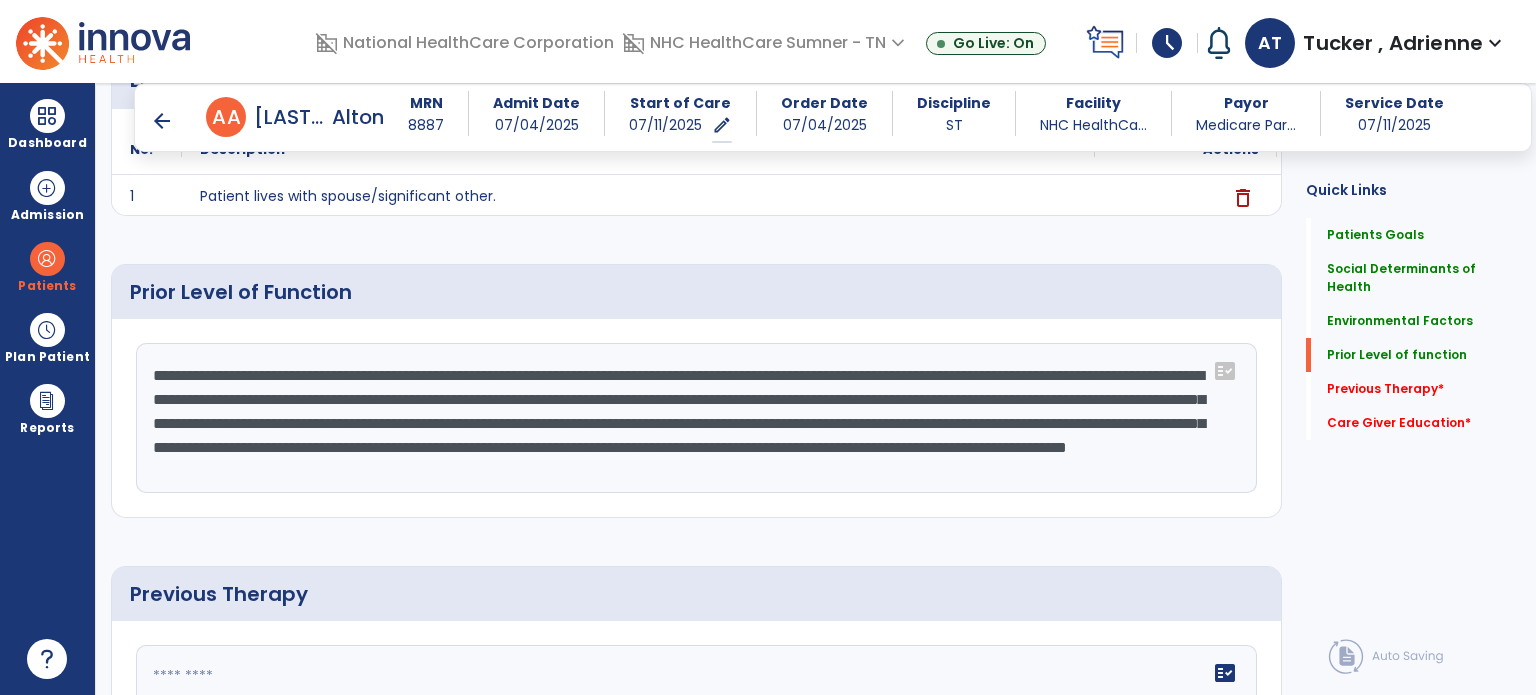 click on "**********" 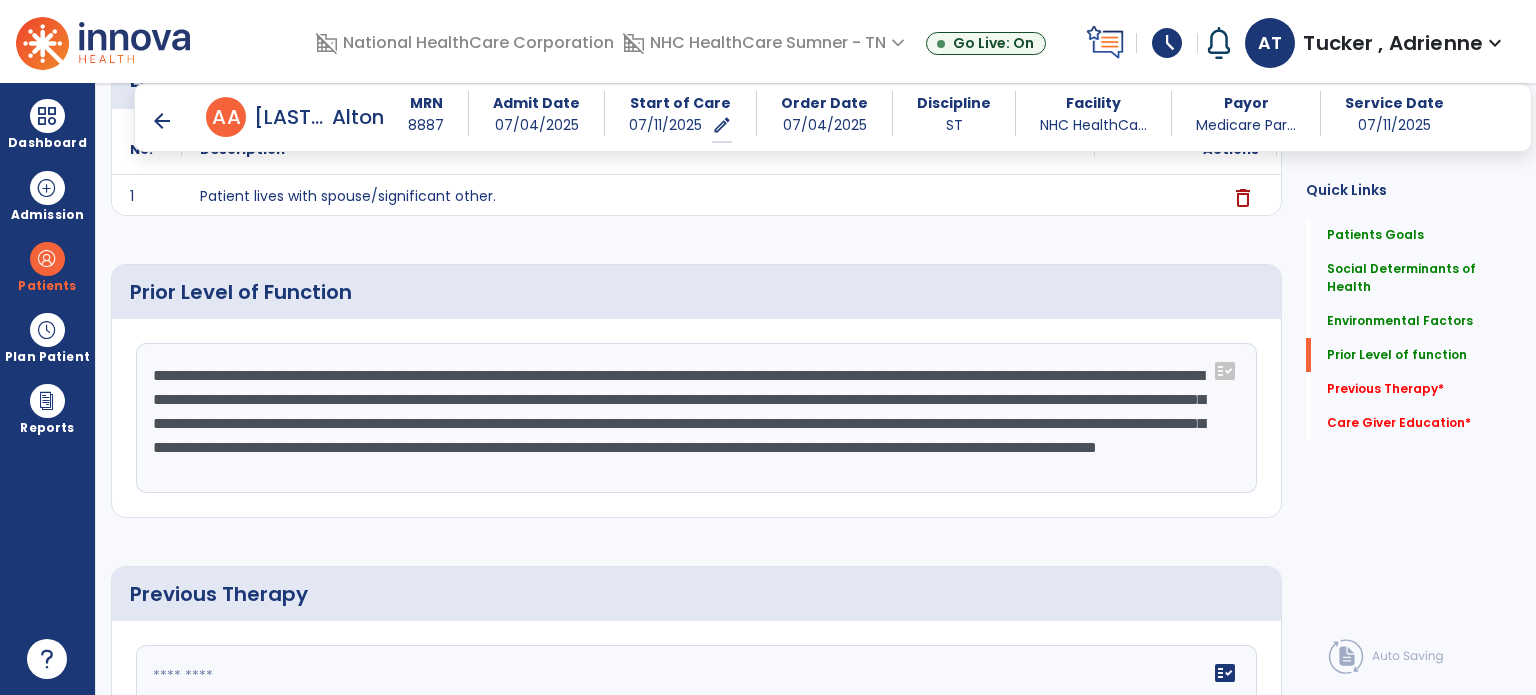 click on "**********" 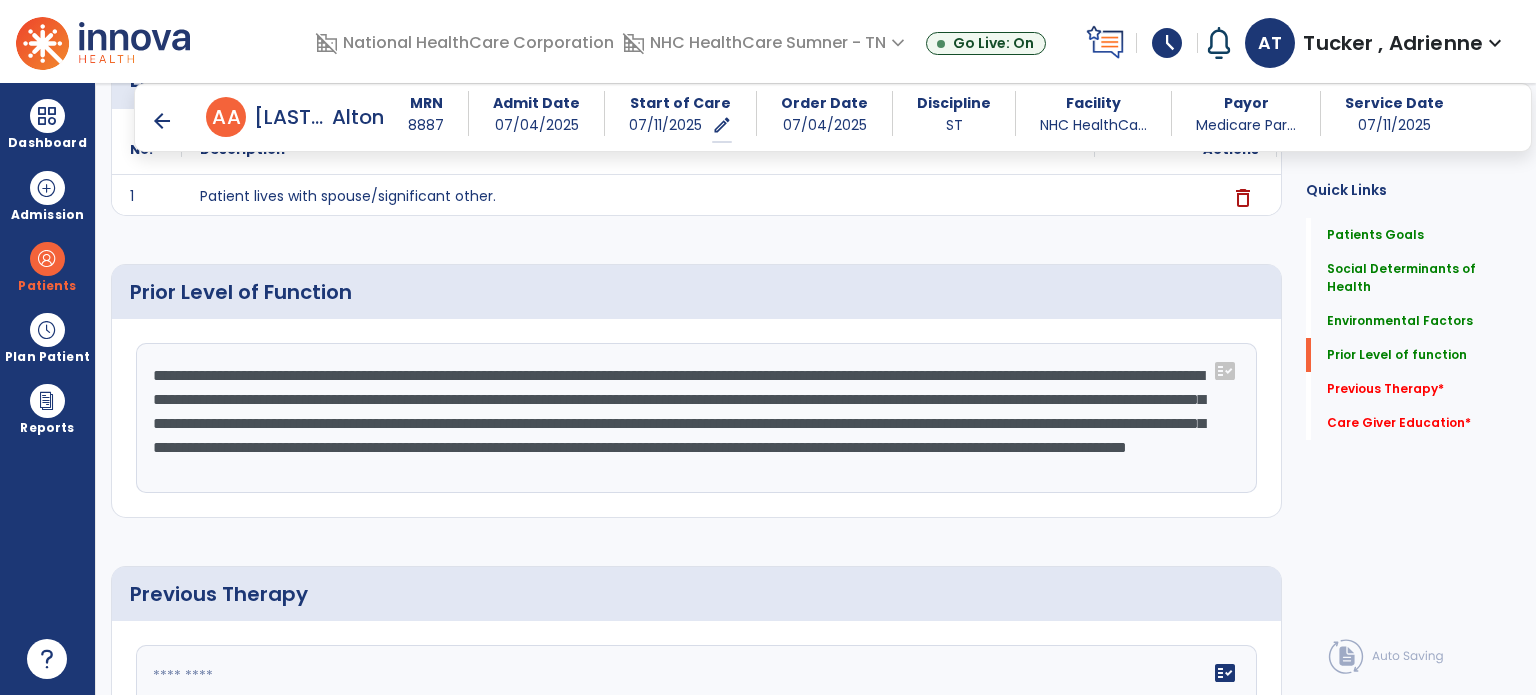 click on "**********" 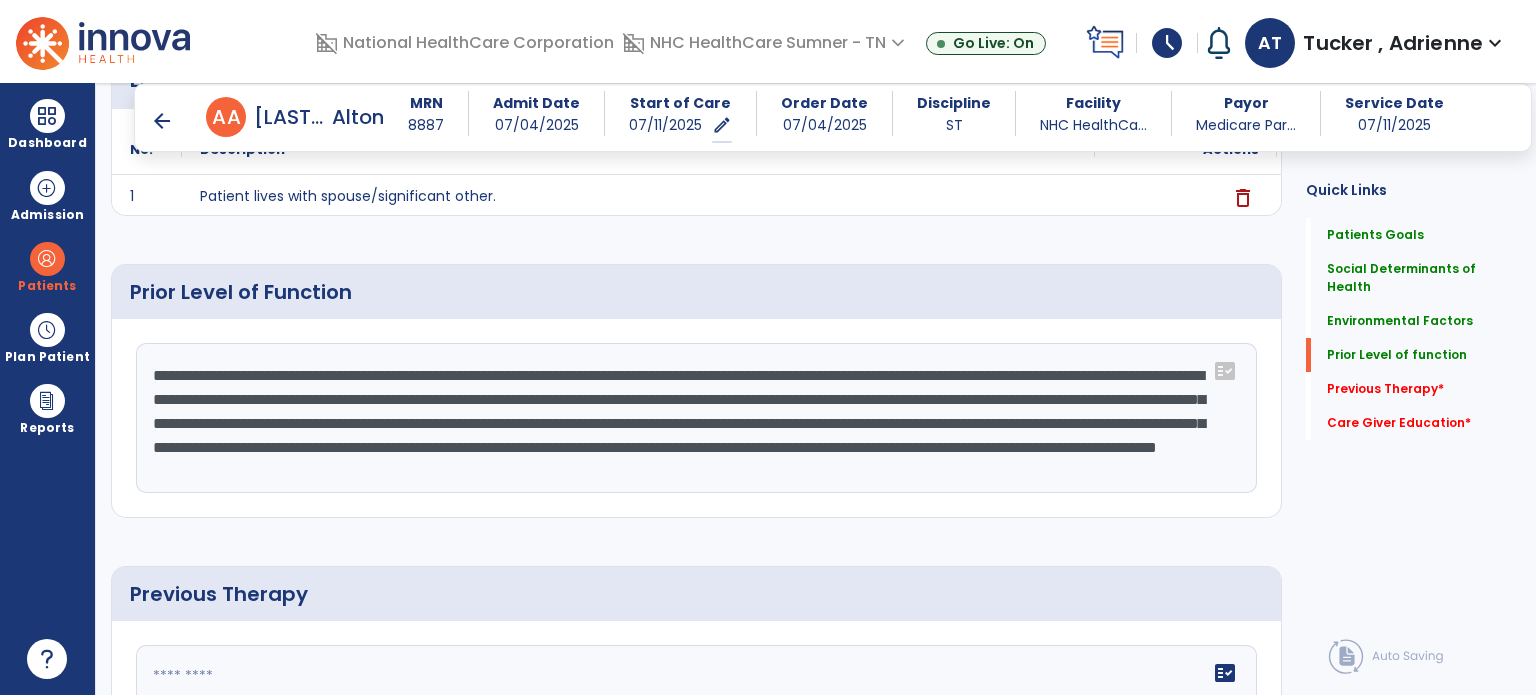 click on "**********" 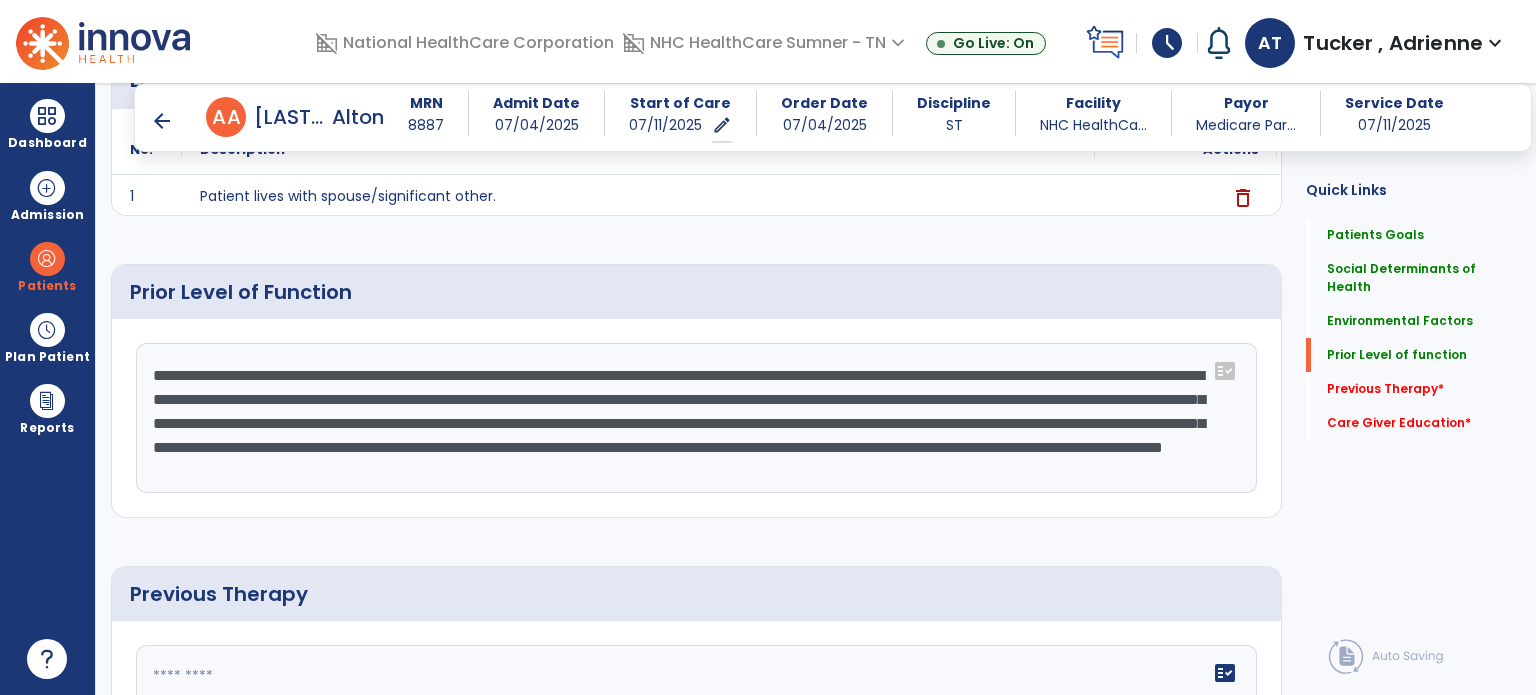 click on "**********" 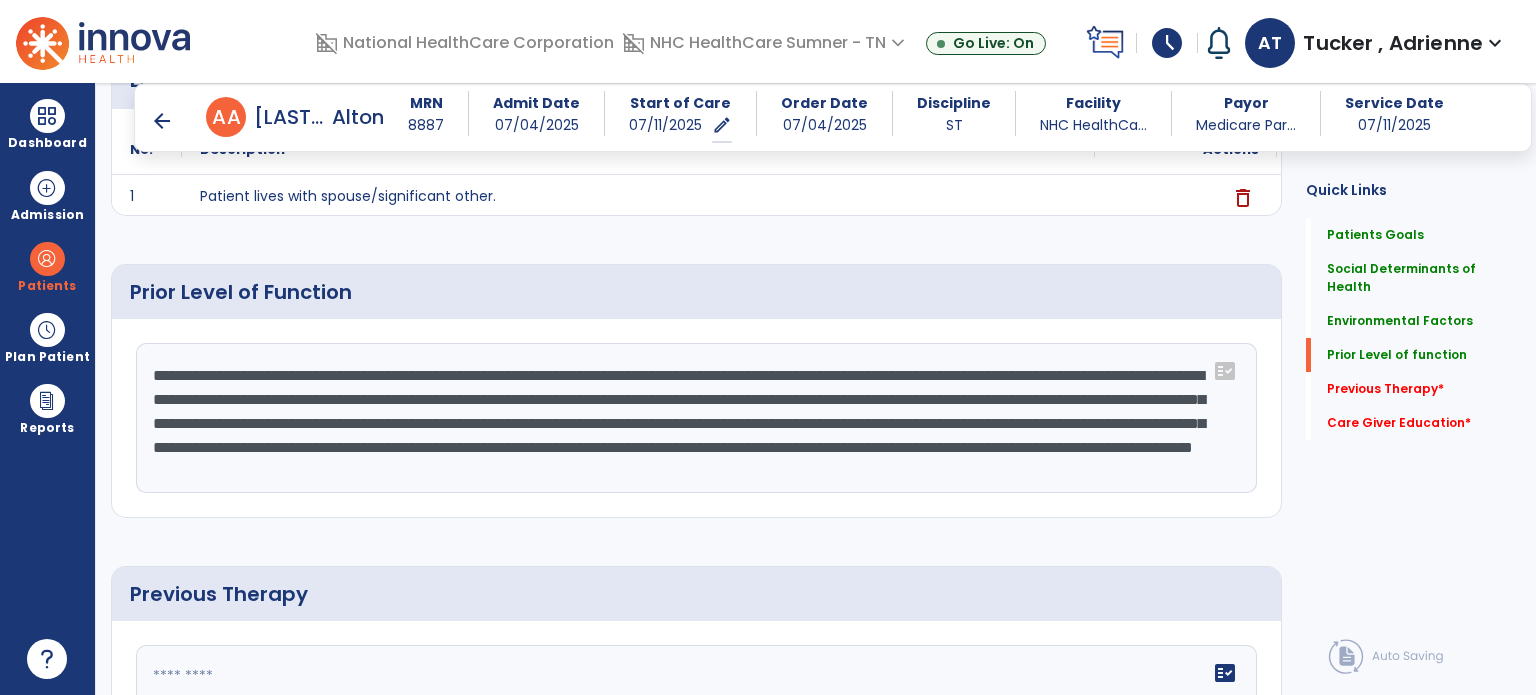 click on "**********" 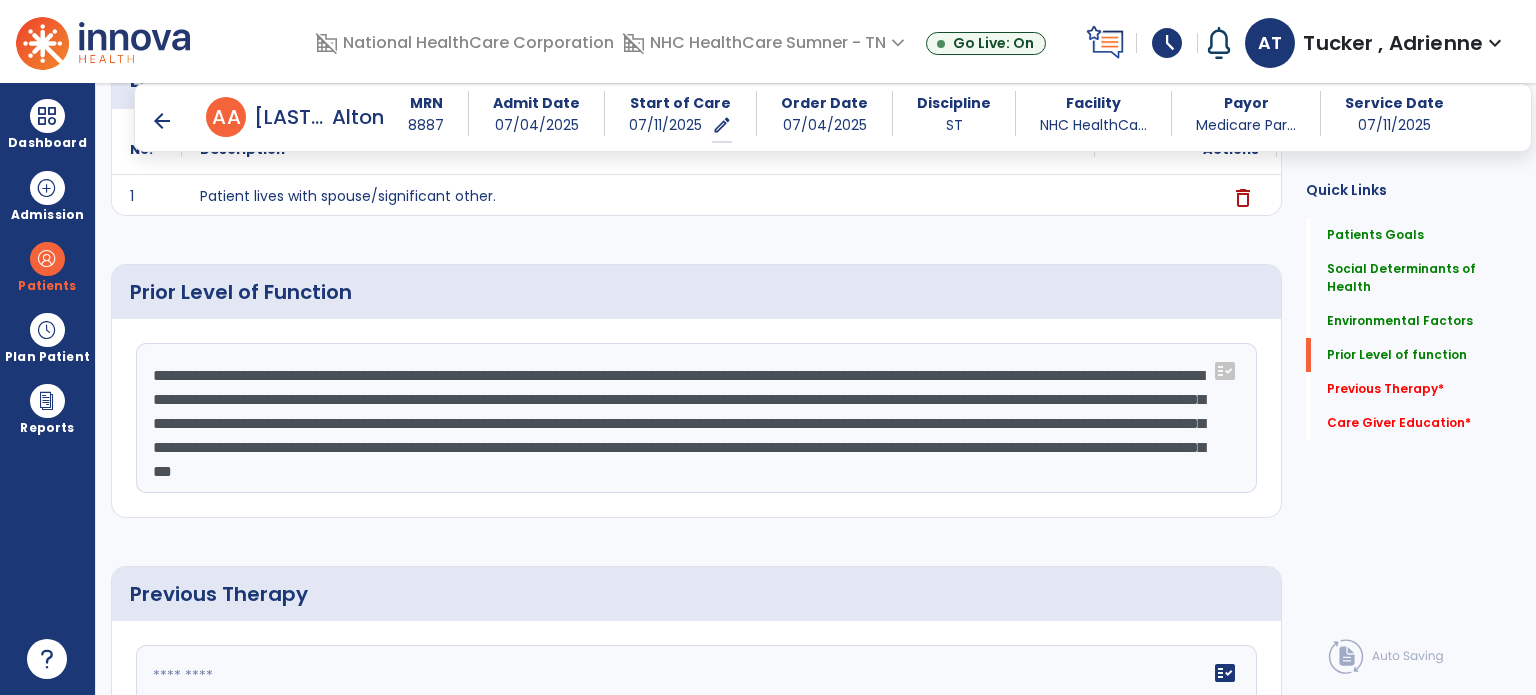 click on "**********" 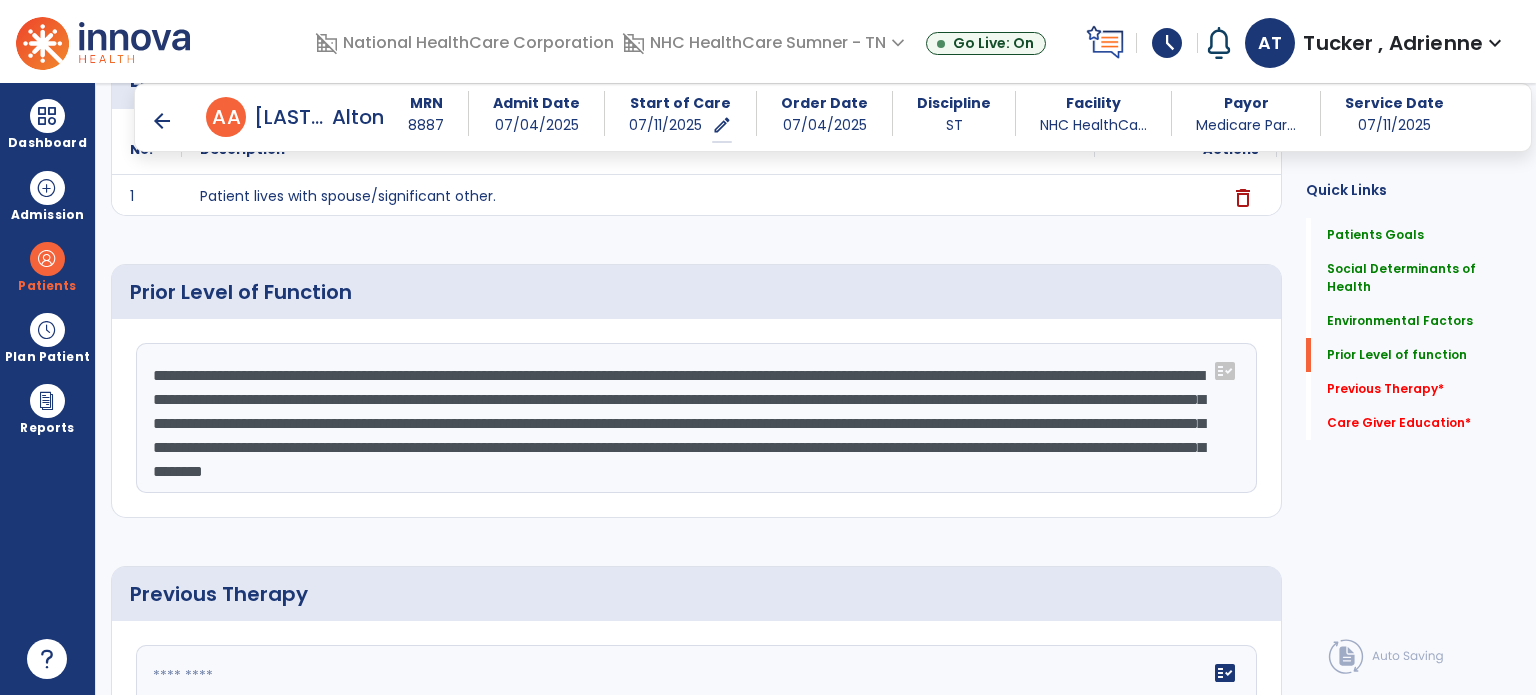 click on "**********" 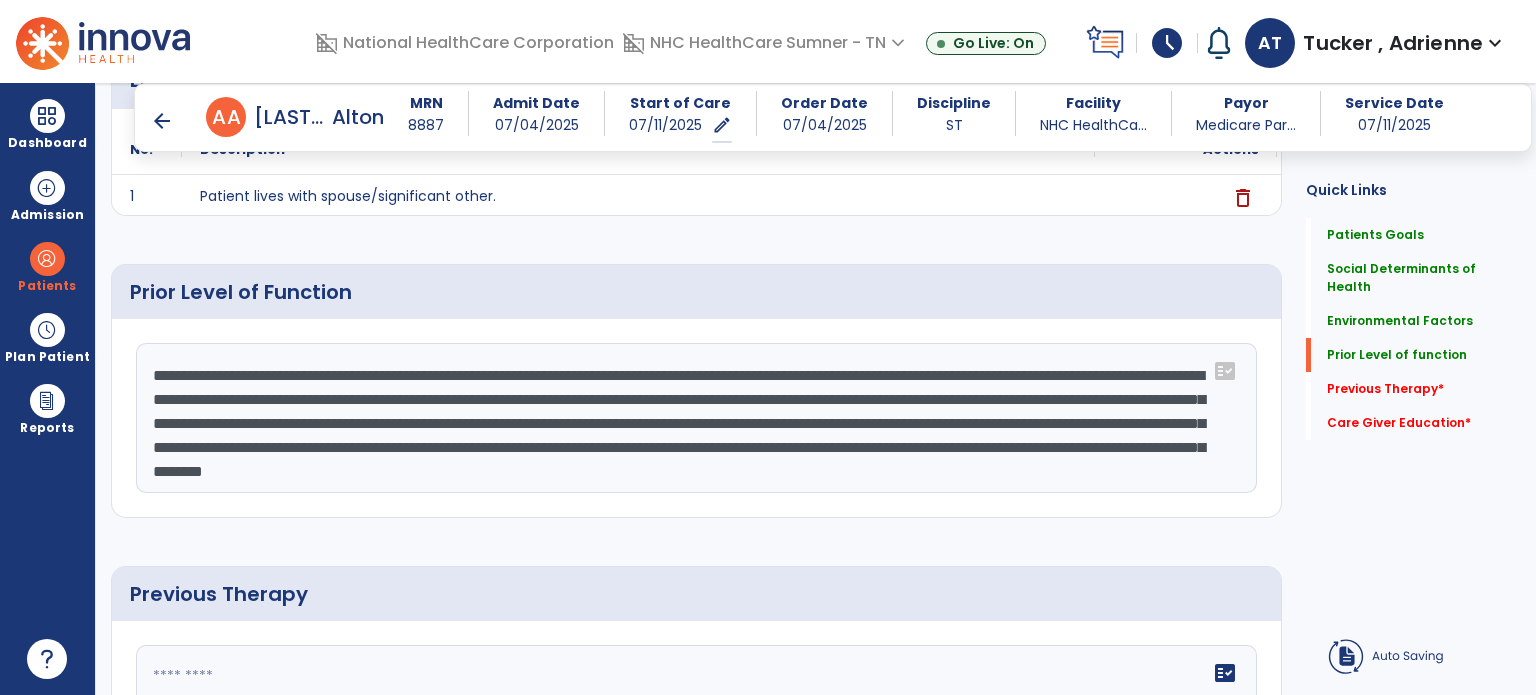 scroll, scrollTop: 12, scrollLeft: 0, axis: vertical 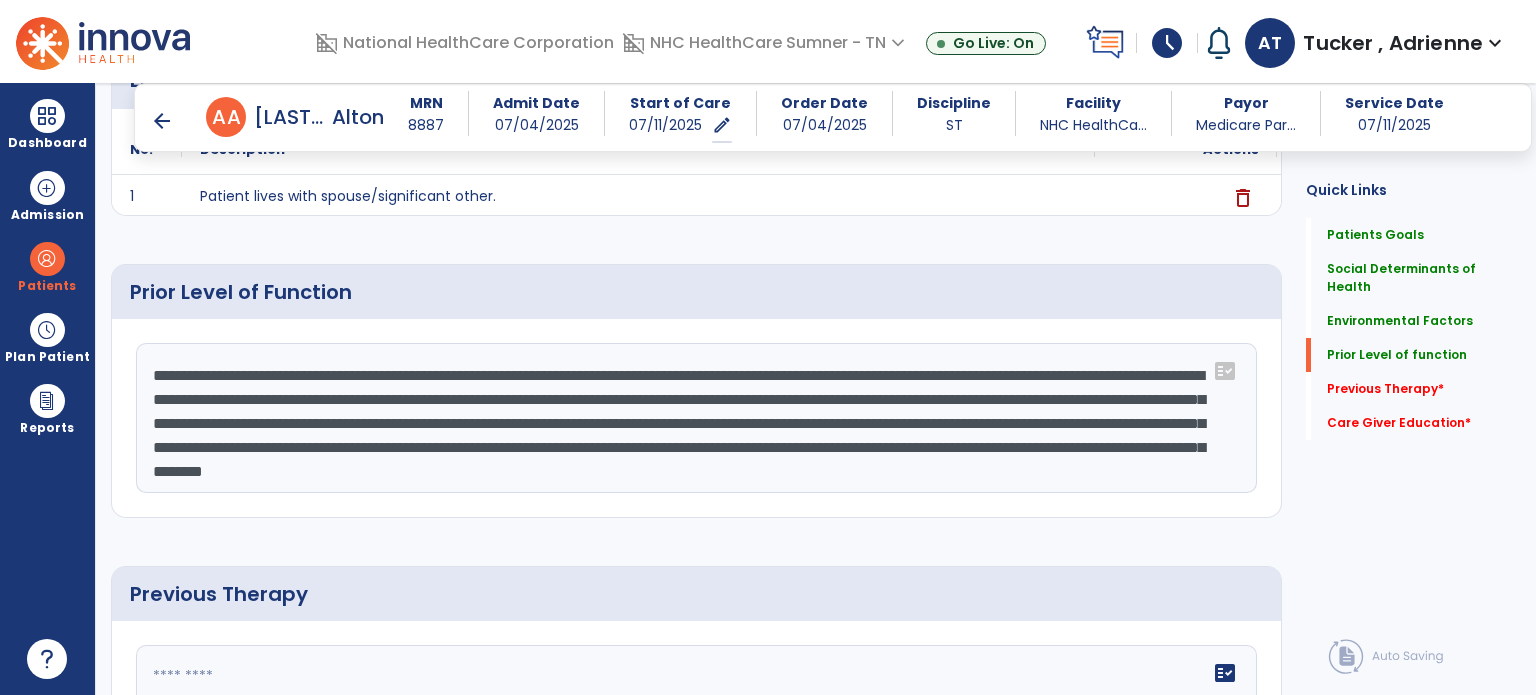 click on "**********" 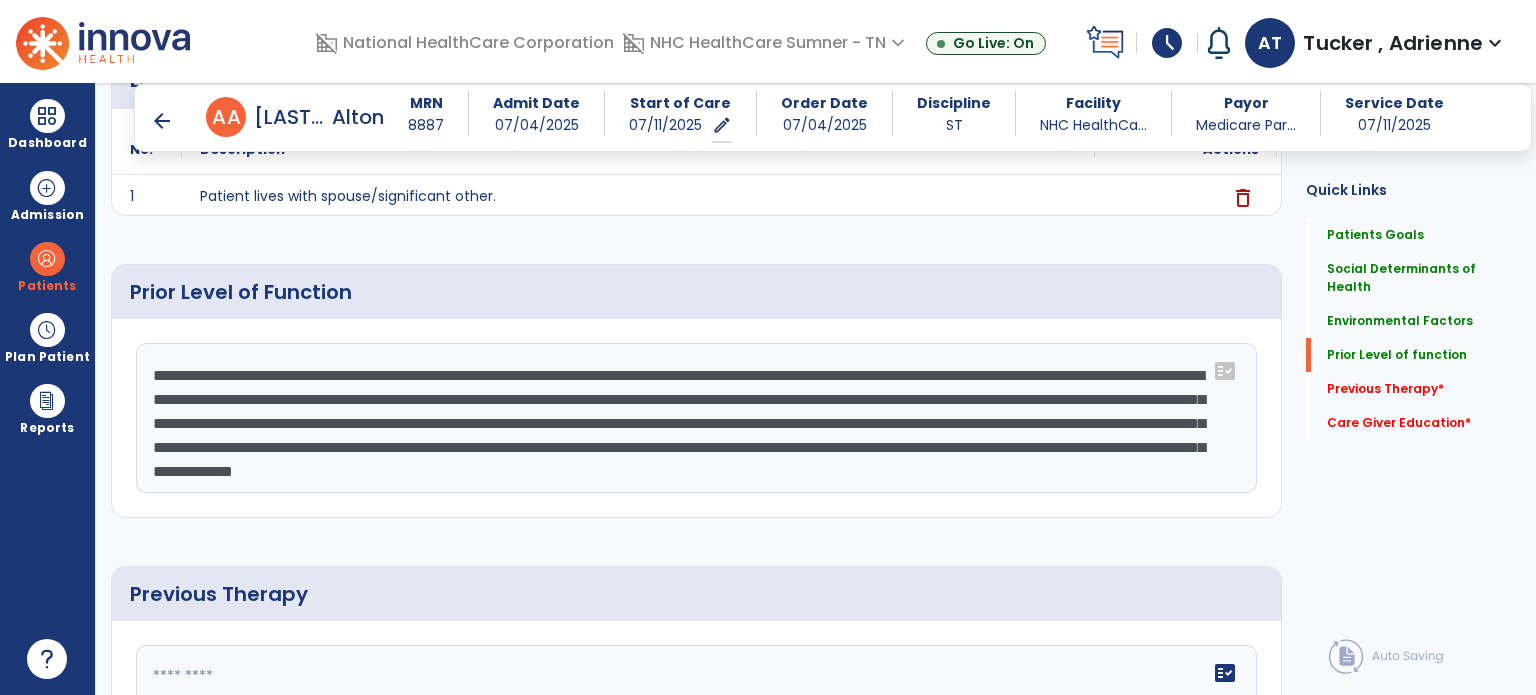 click on "**********" 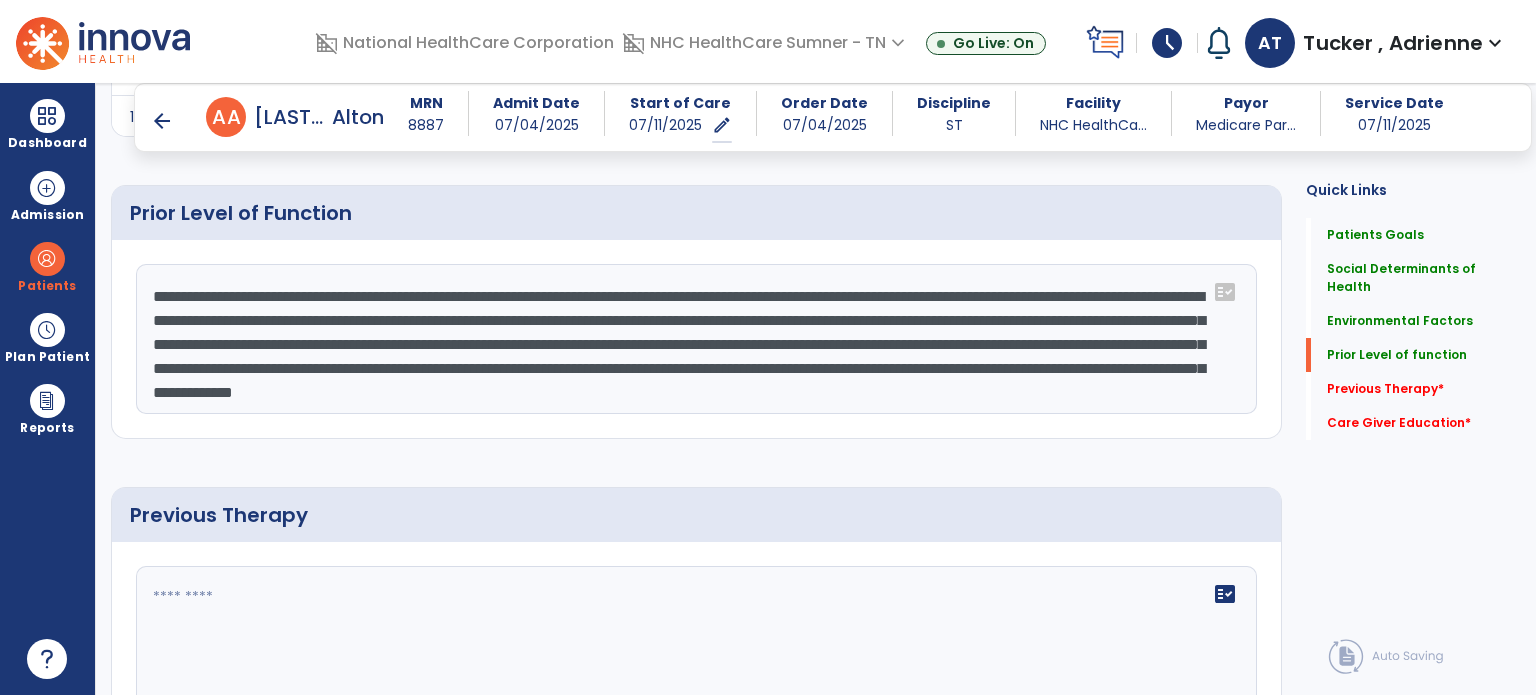 scroll, scrollTop: 900, scrollLeft: 0, axis: vertical 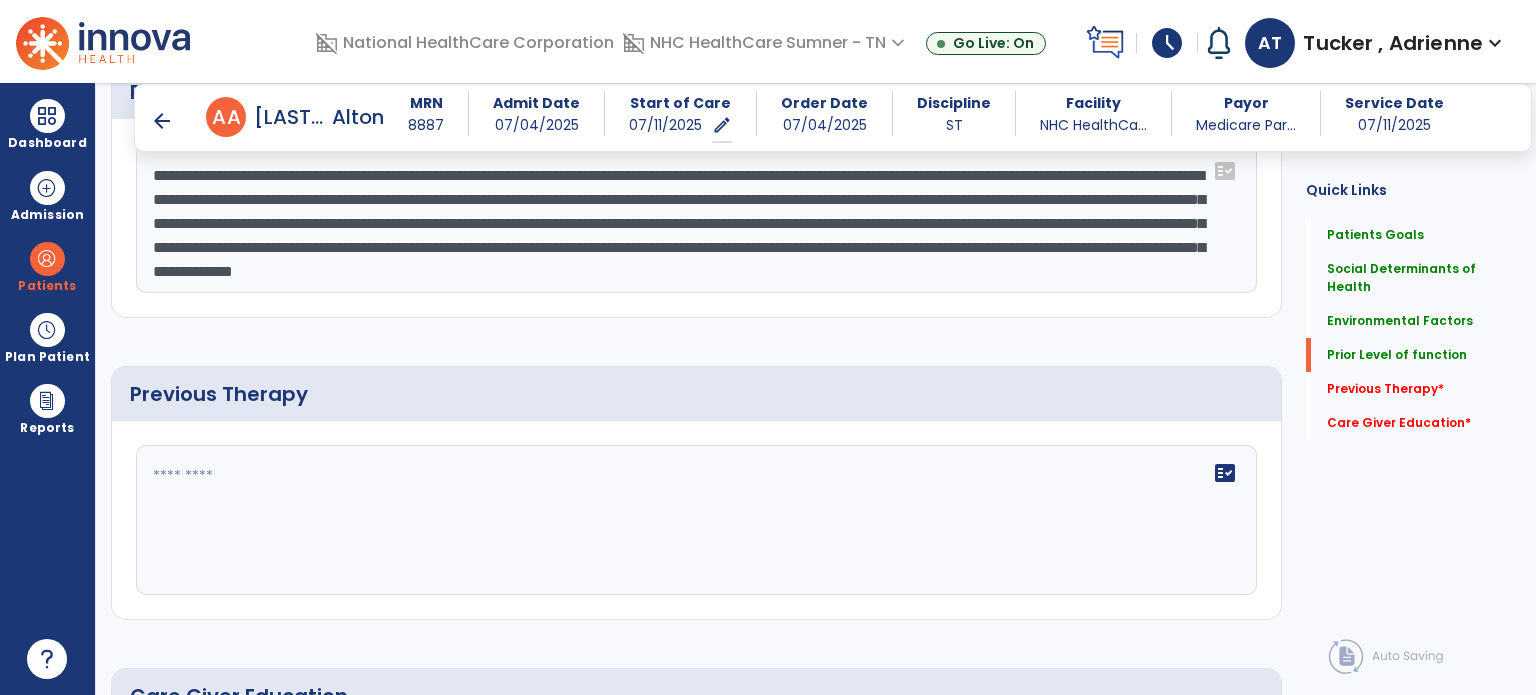type on "**********" 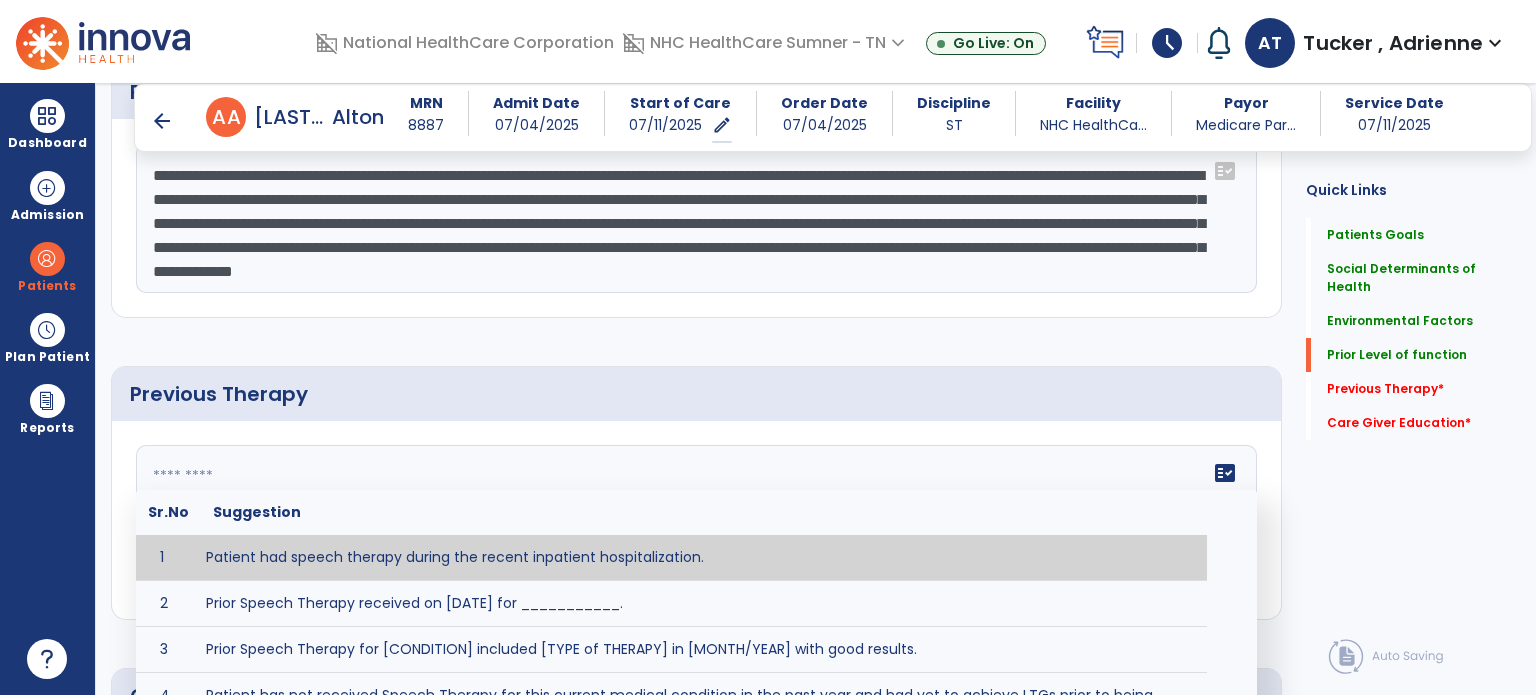 click on "Previous Therapy" 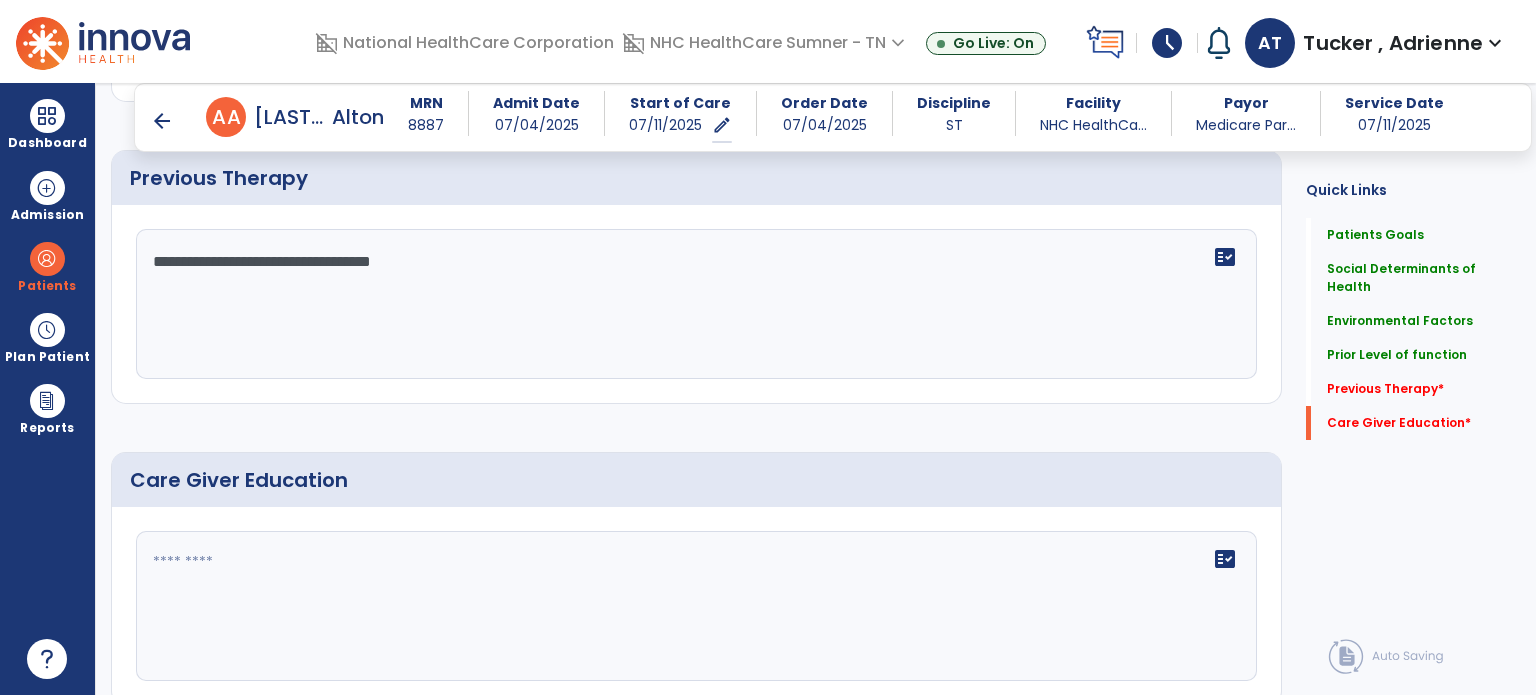 scroll, scrollTop: 1192, scrollLeft: 0, axis: vertical 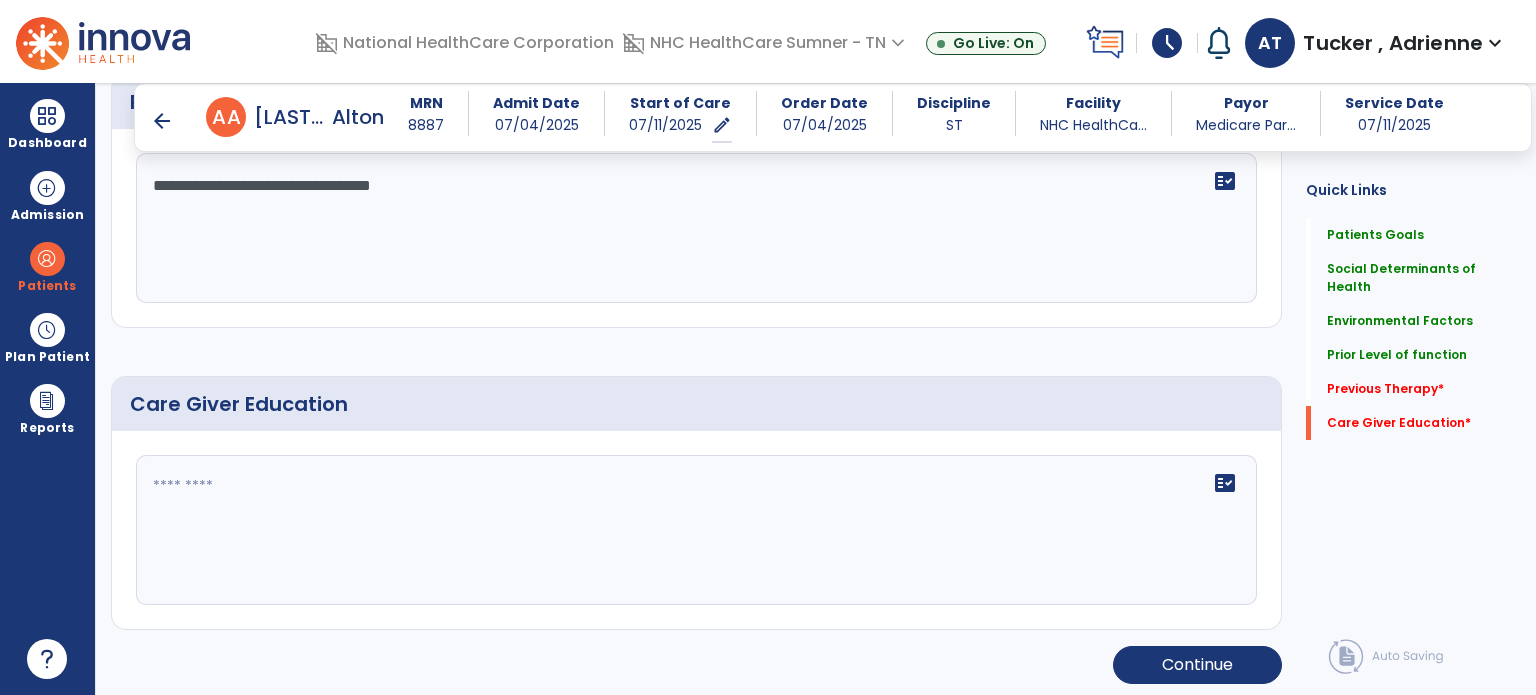 type on "**********" 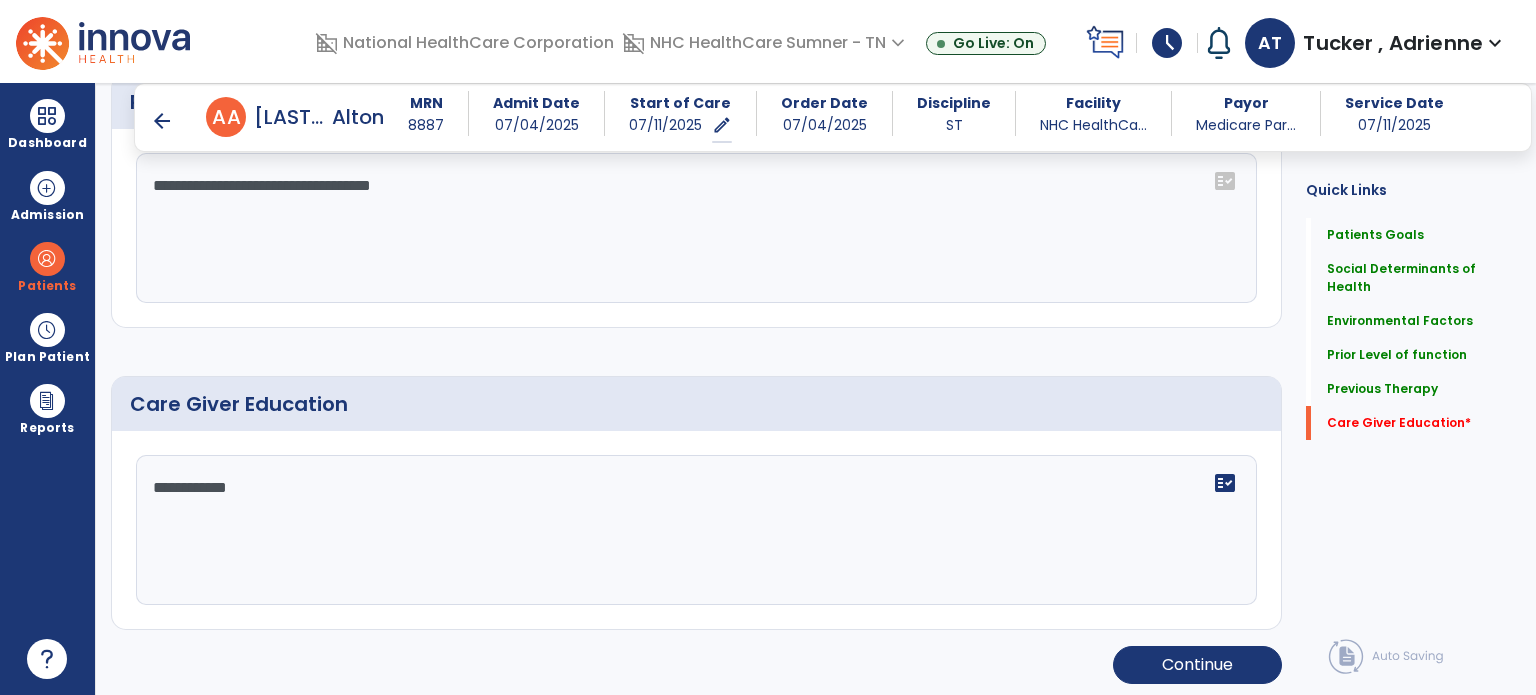 click on "**********" 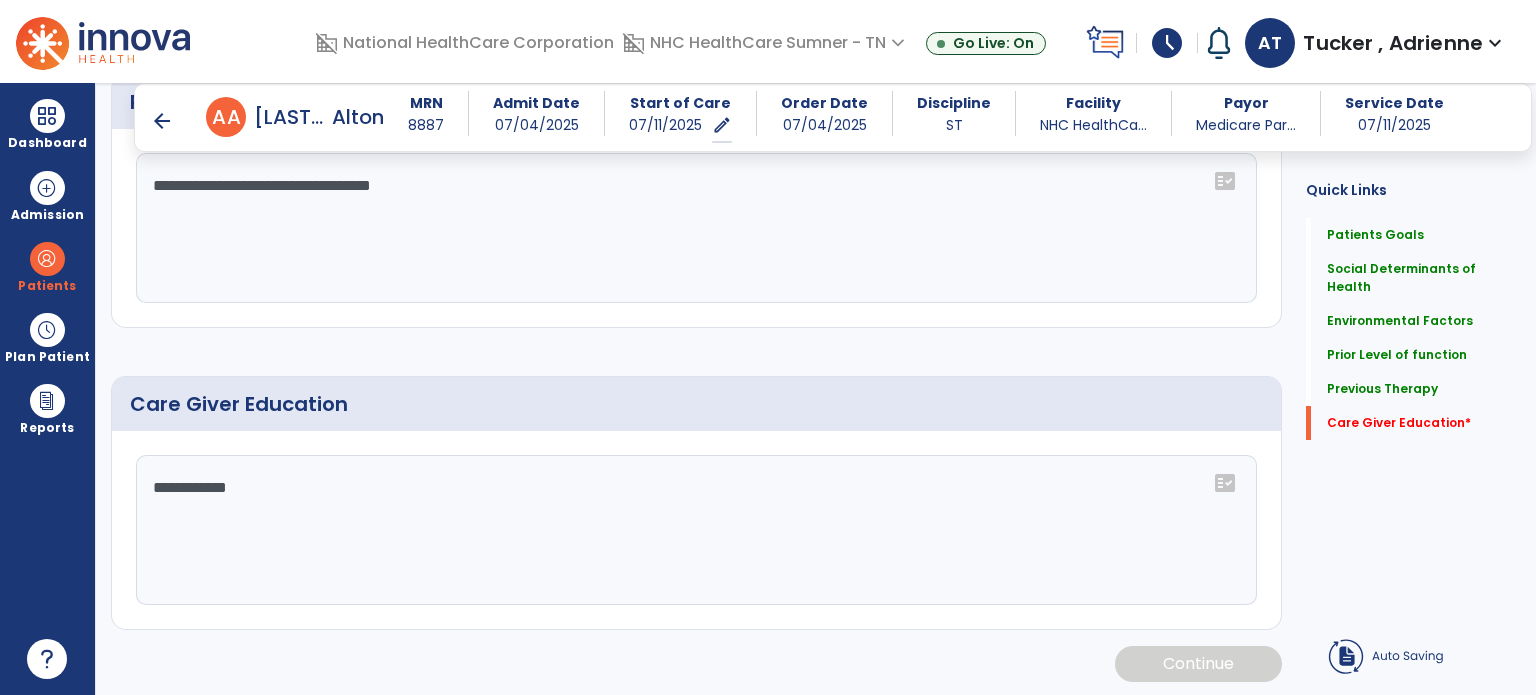 type on "**********" 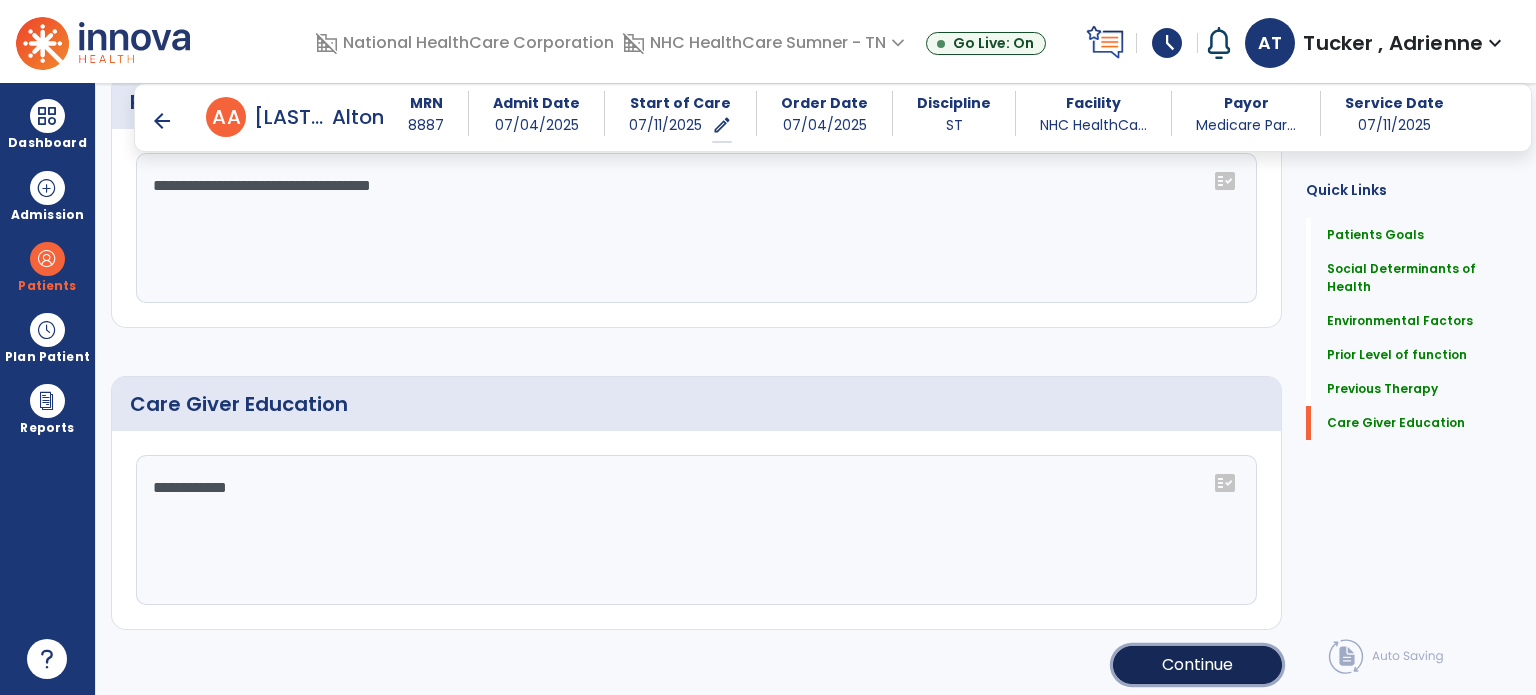 click on "Continue" 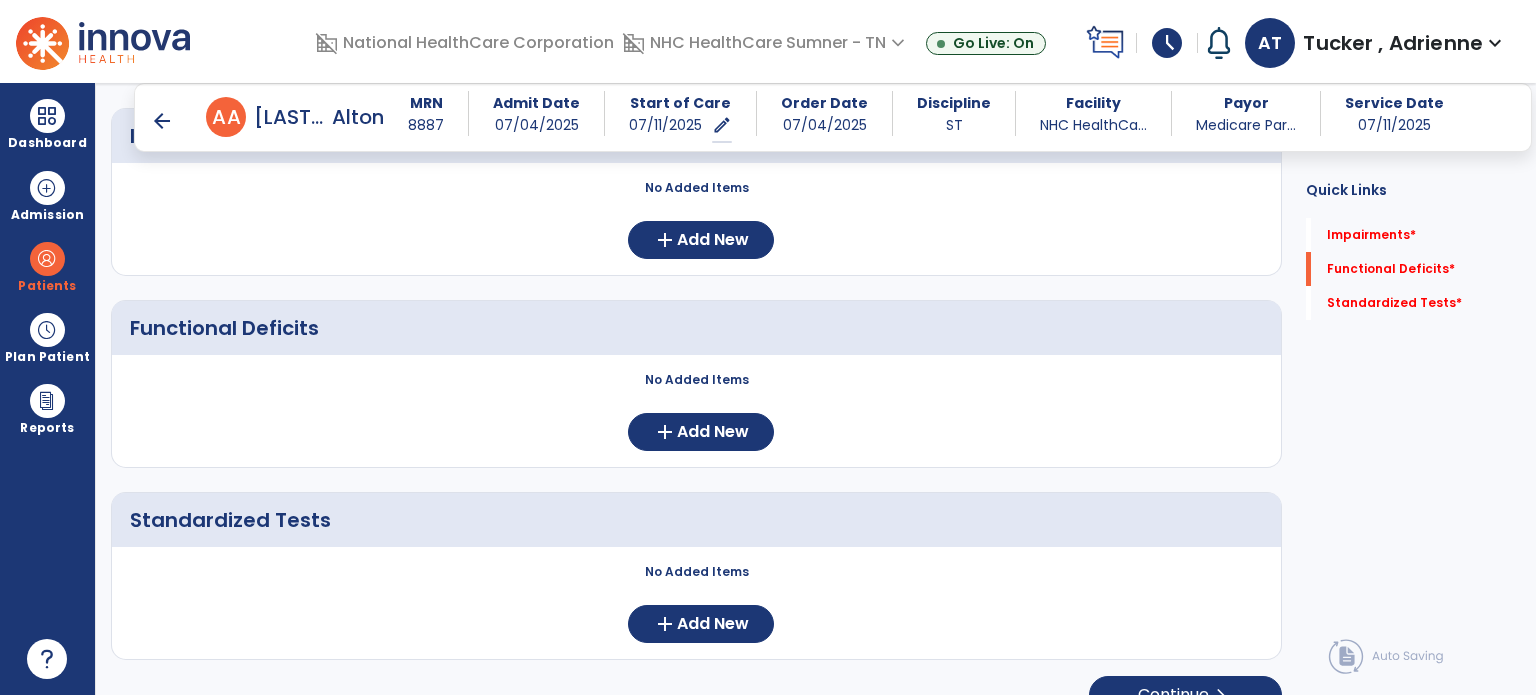 scroll, scrollTop: 252, scrollLeft: 0, axis: vertical 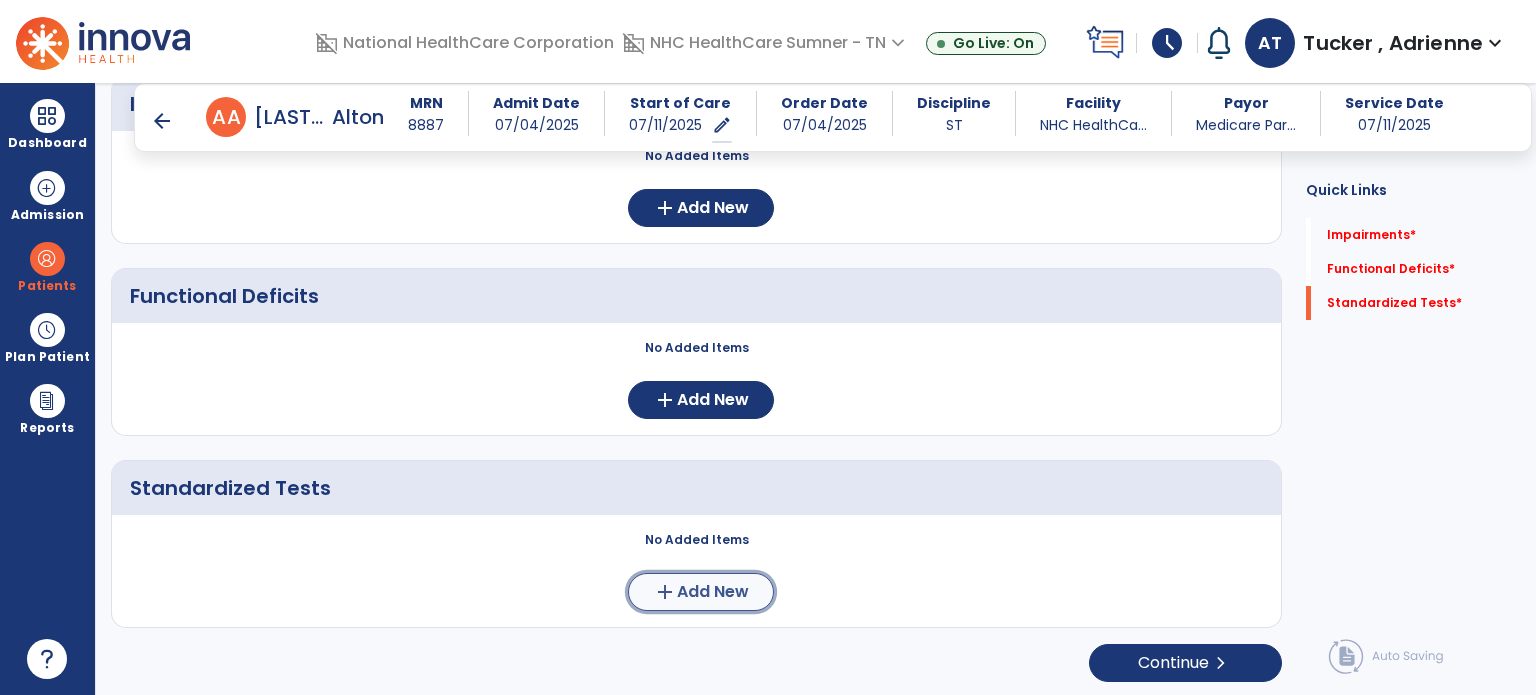 click on "Add New" 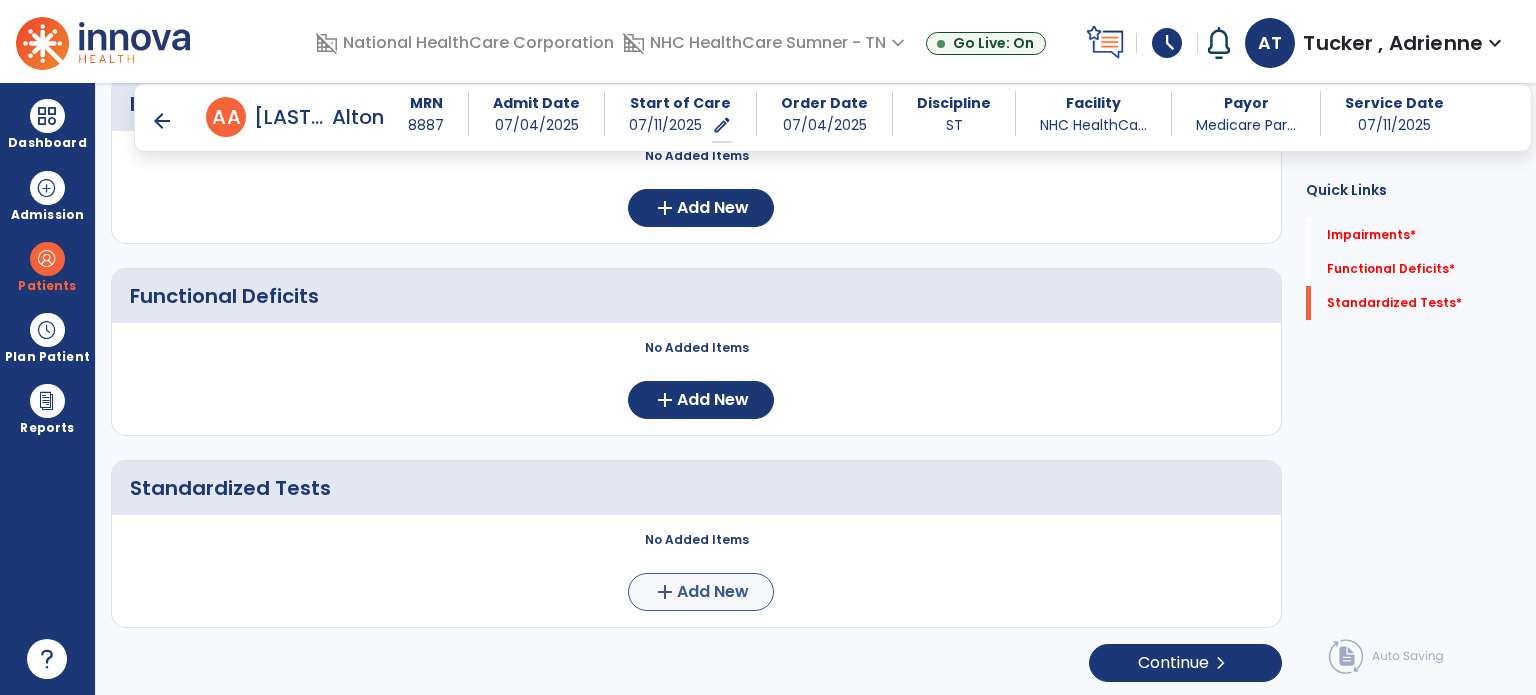 scroll, scrollTop: 0, scrollLeft: 0, axis: both 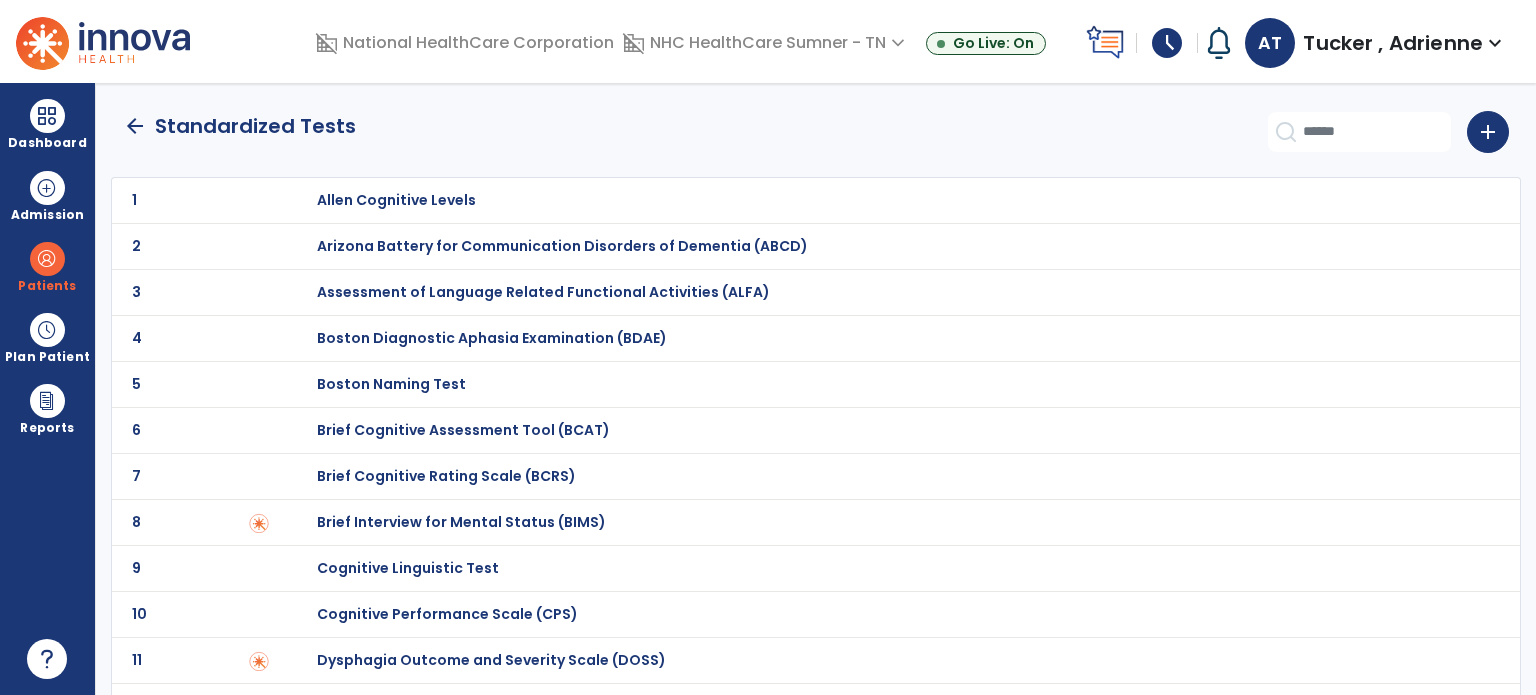 click on "7 Brief Cognitive Rating Scale (BCRS)" 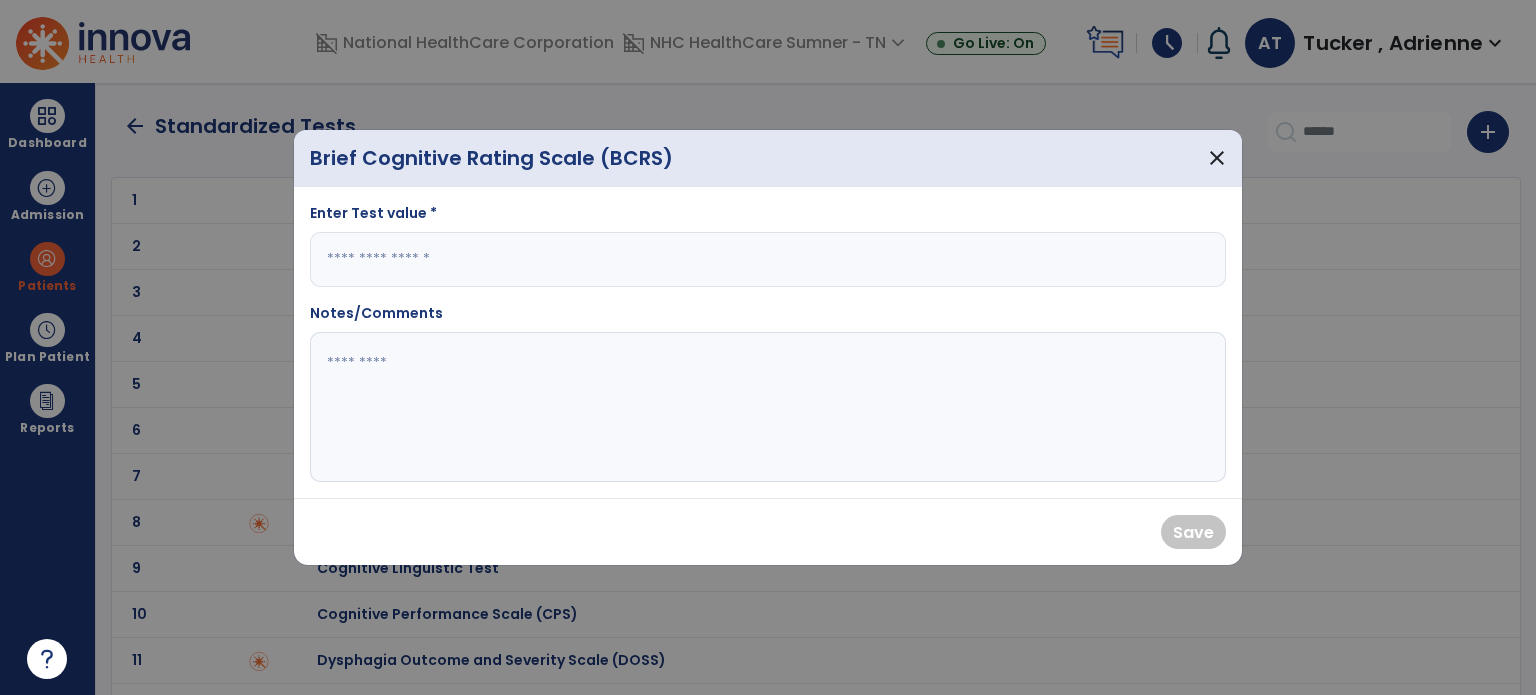click at bounding box center (768, 259) 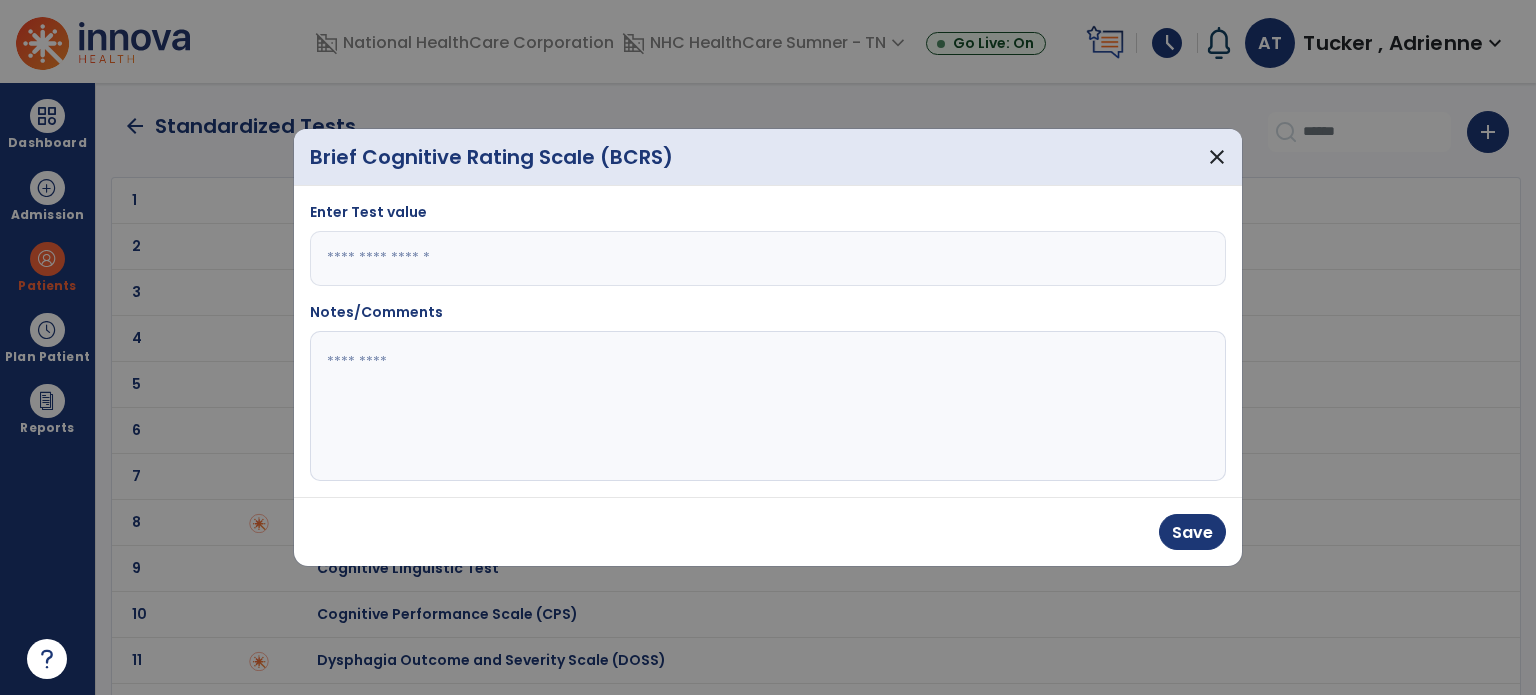 type on "***" 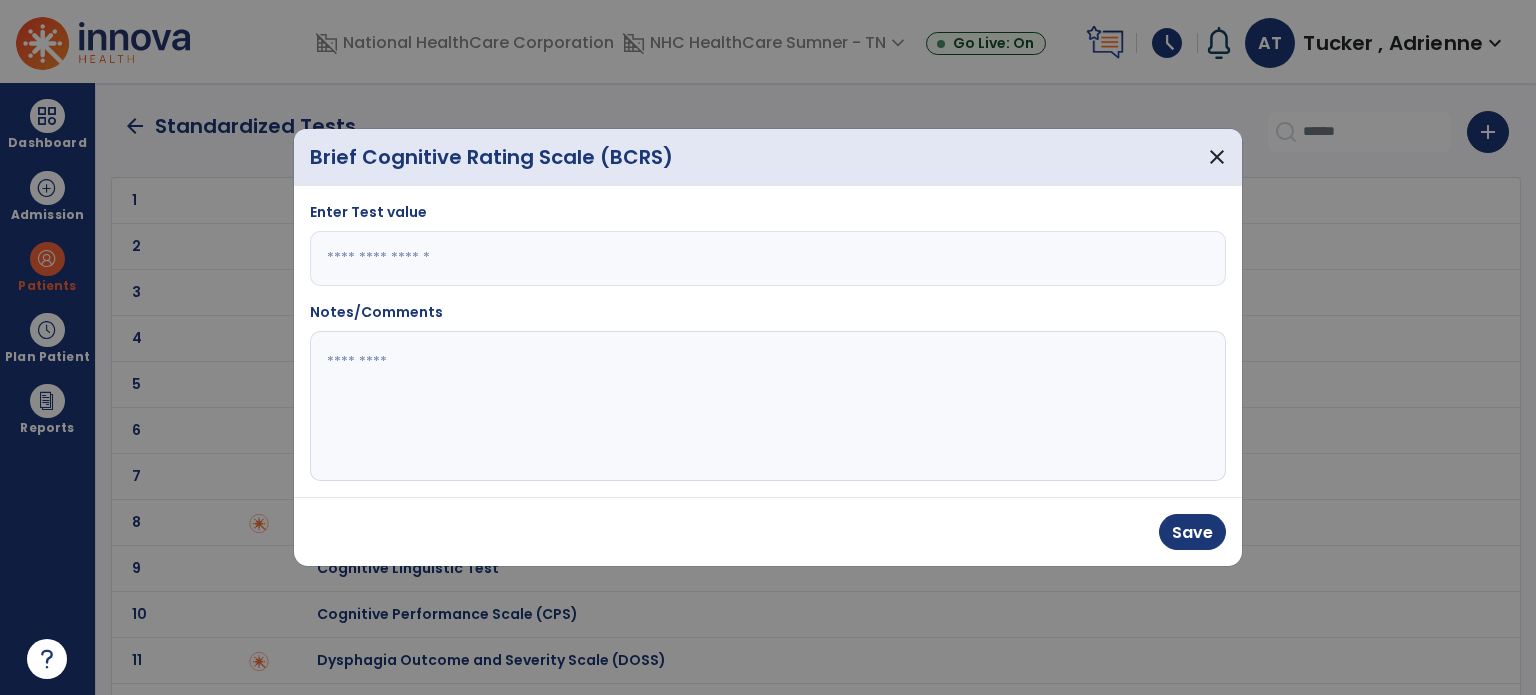 click 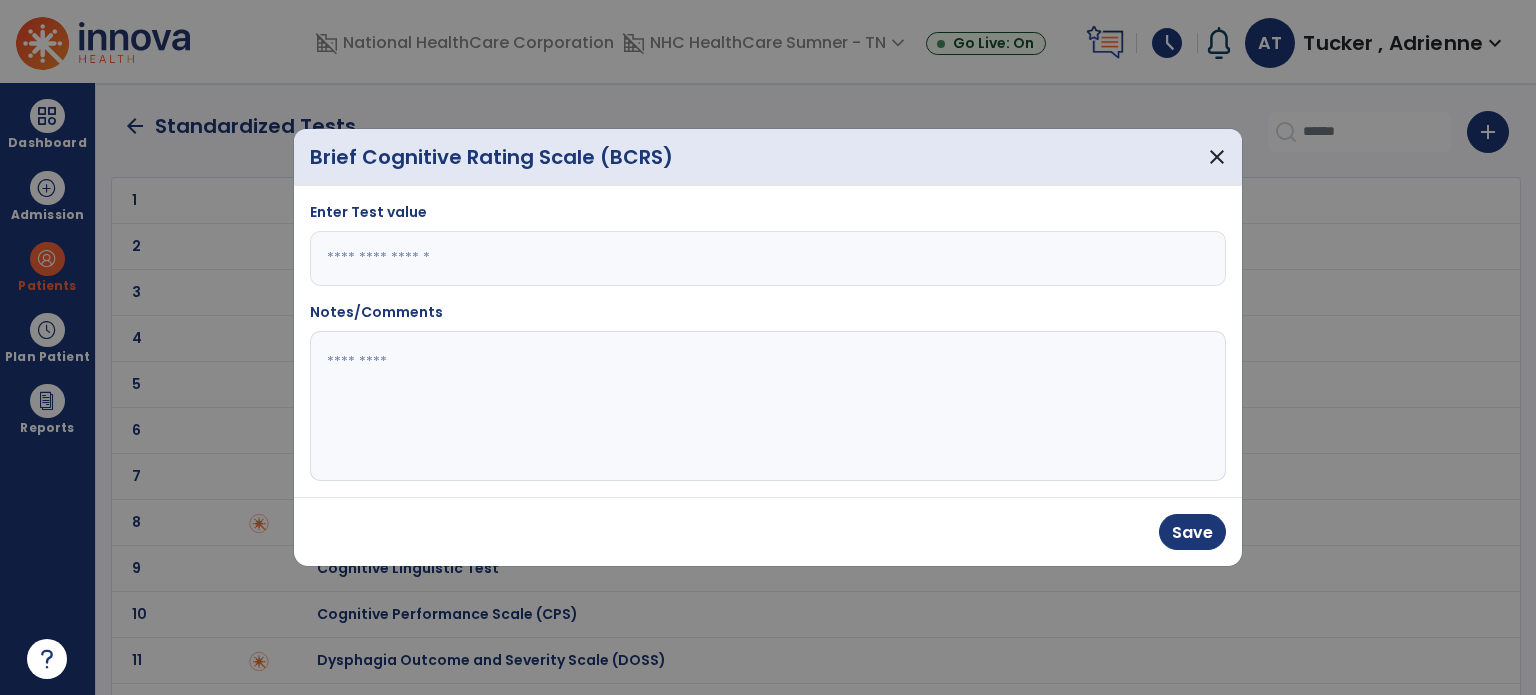 paste on "**********" 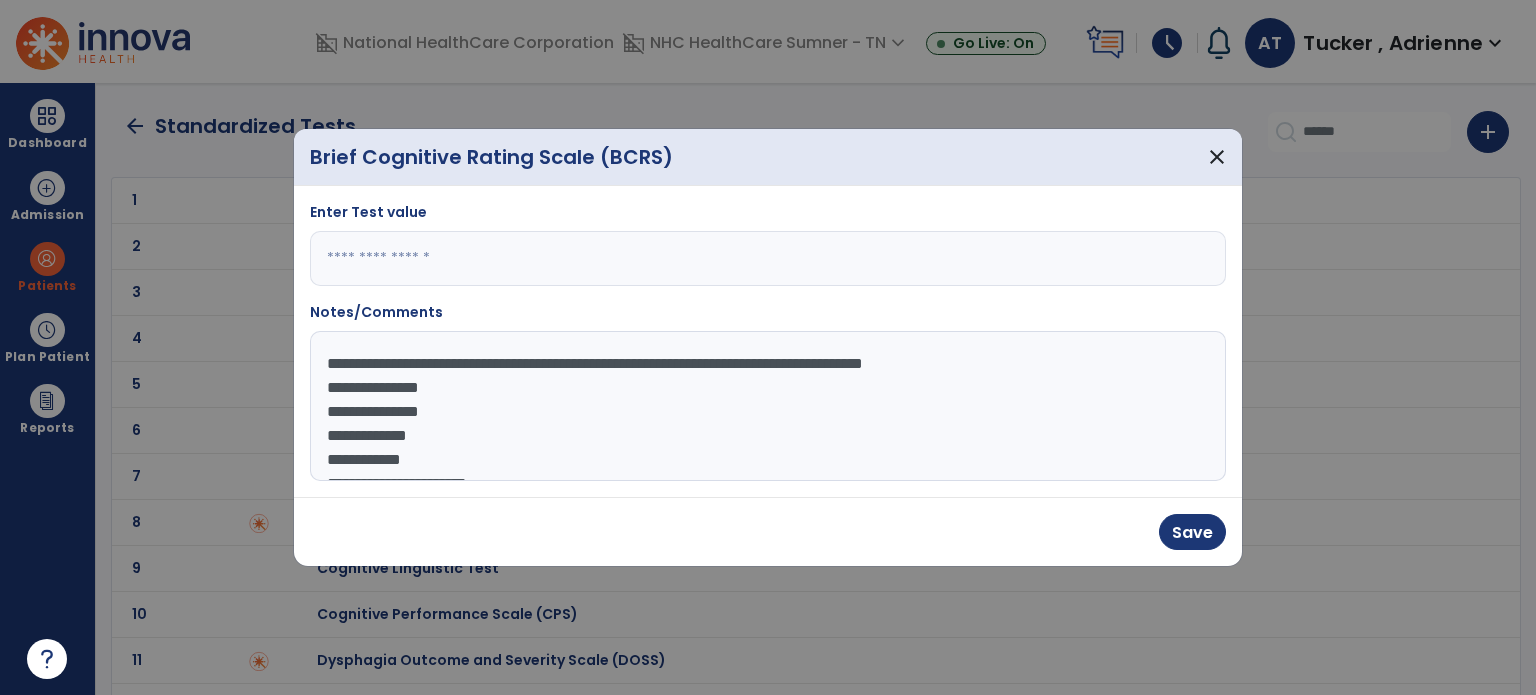 scroll, scrollTop: 39, scrollLeft: 0, axis: vertical 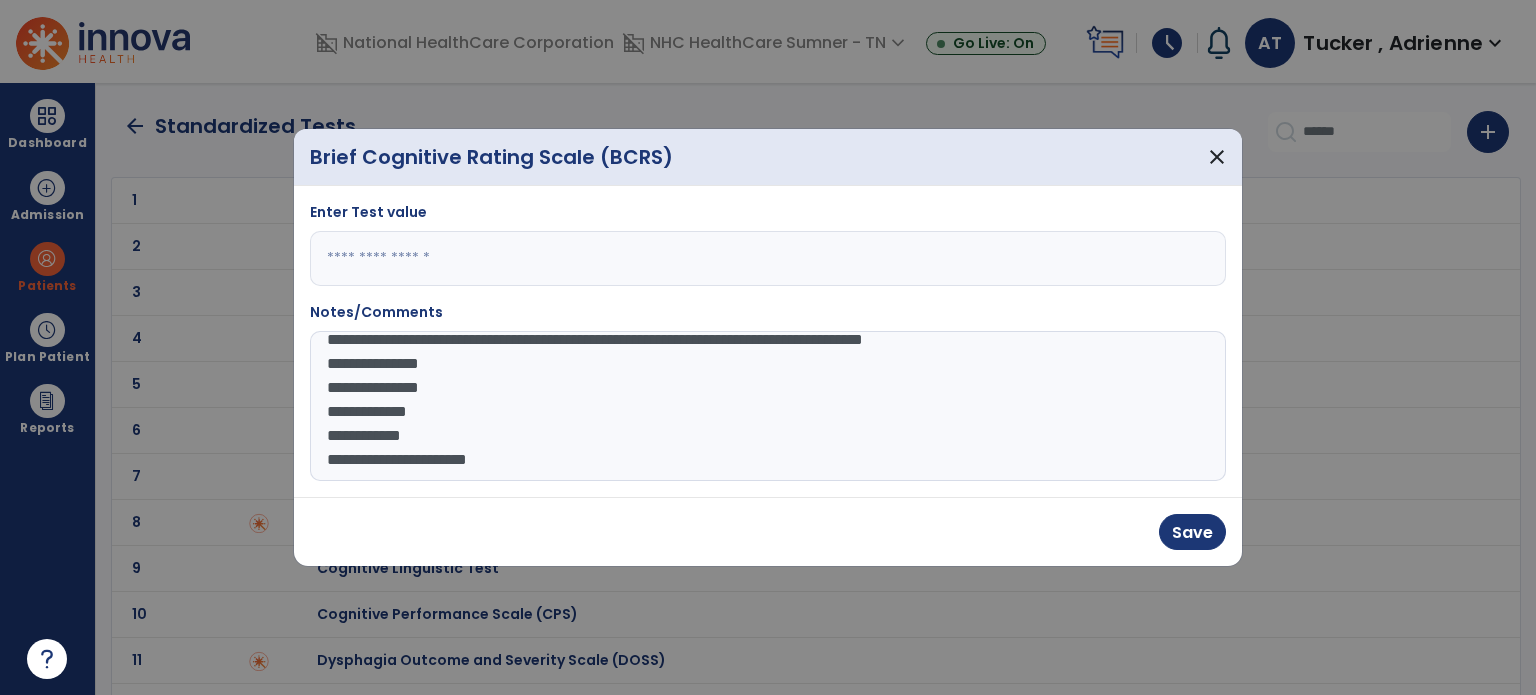 click on "**********" 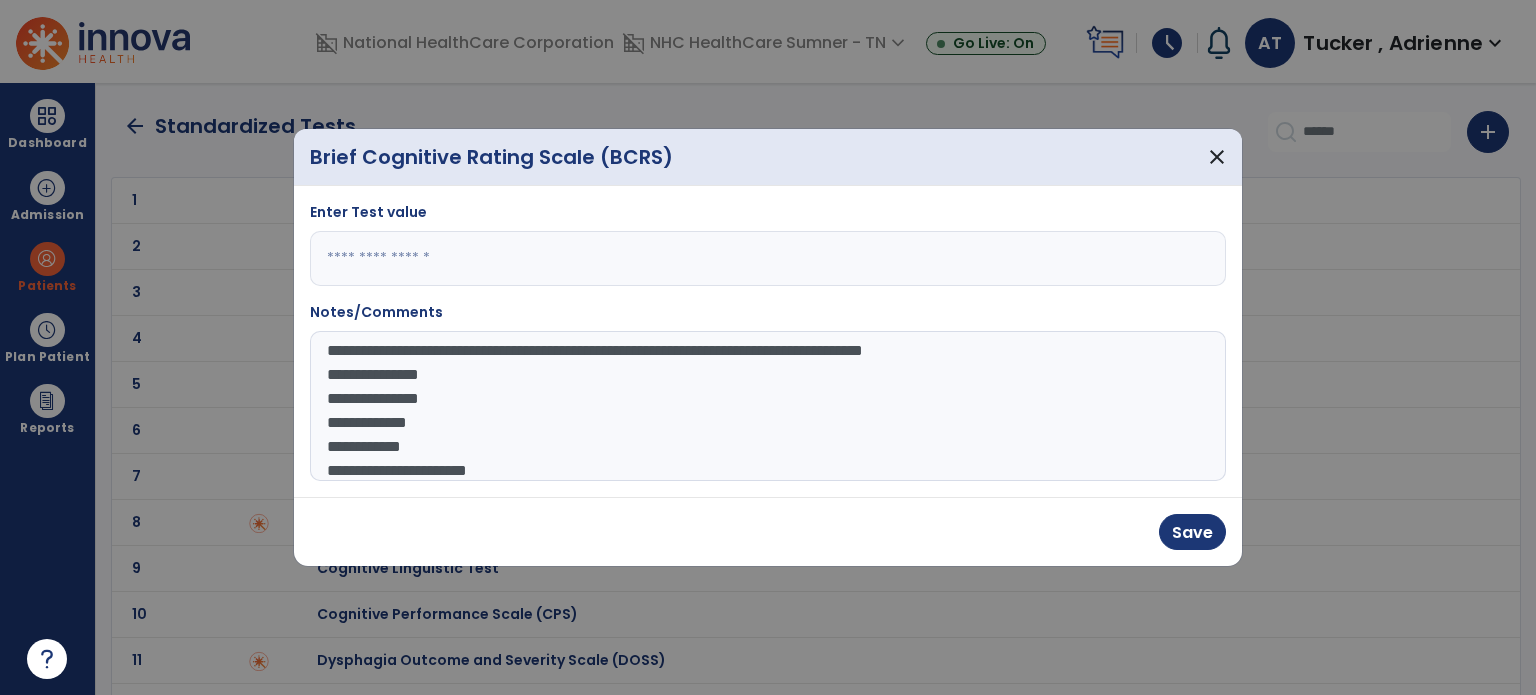 scroll, scrollTop: 0, scrollLeft: 0, axis: both 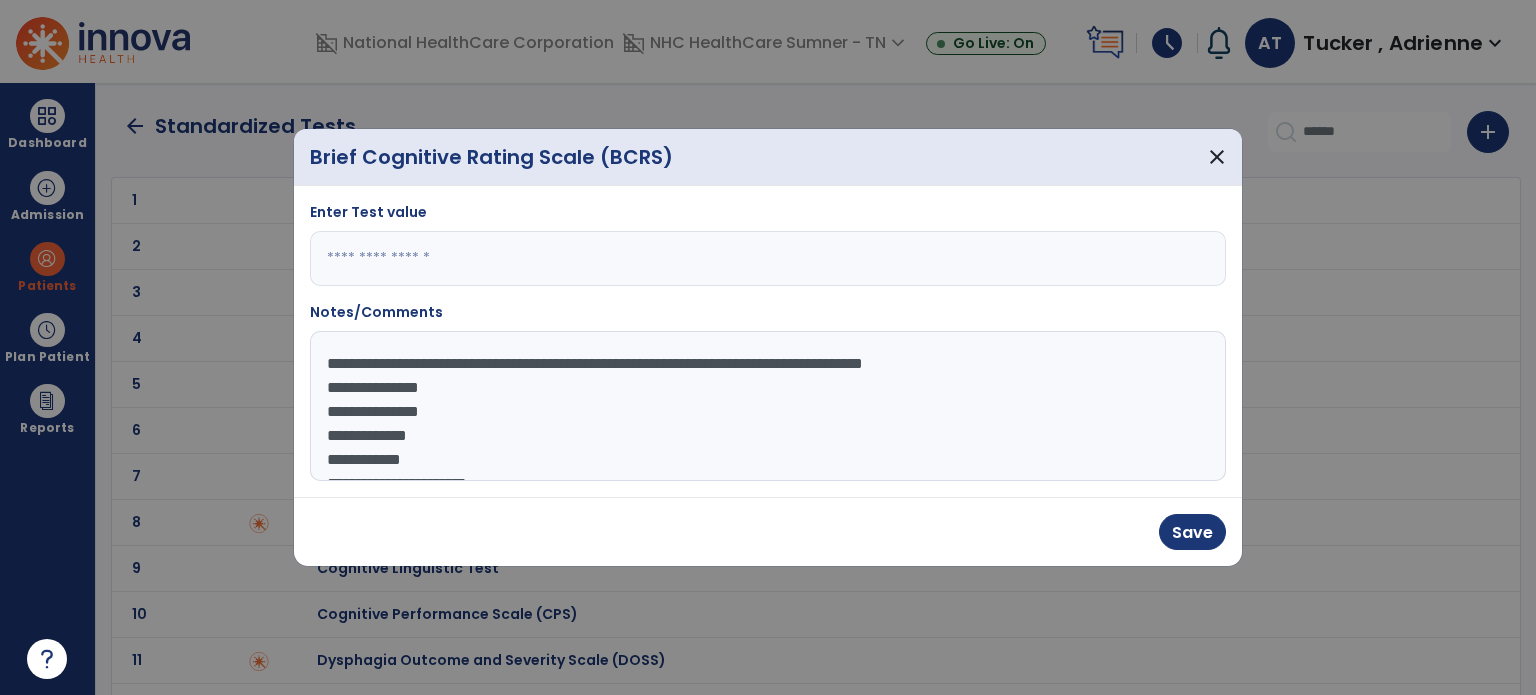 click on "**********" 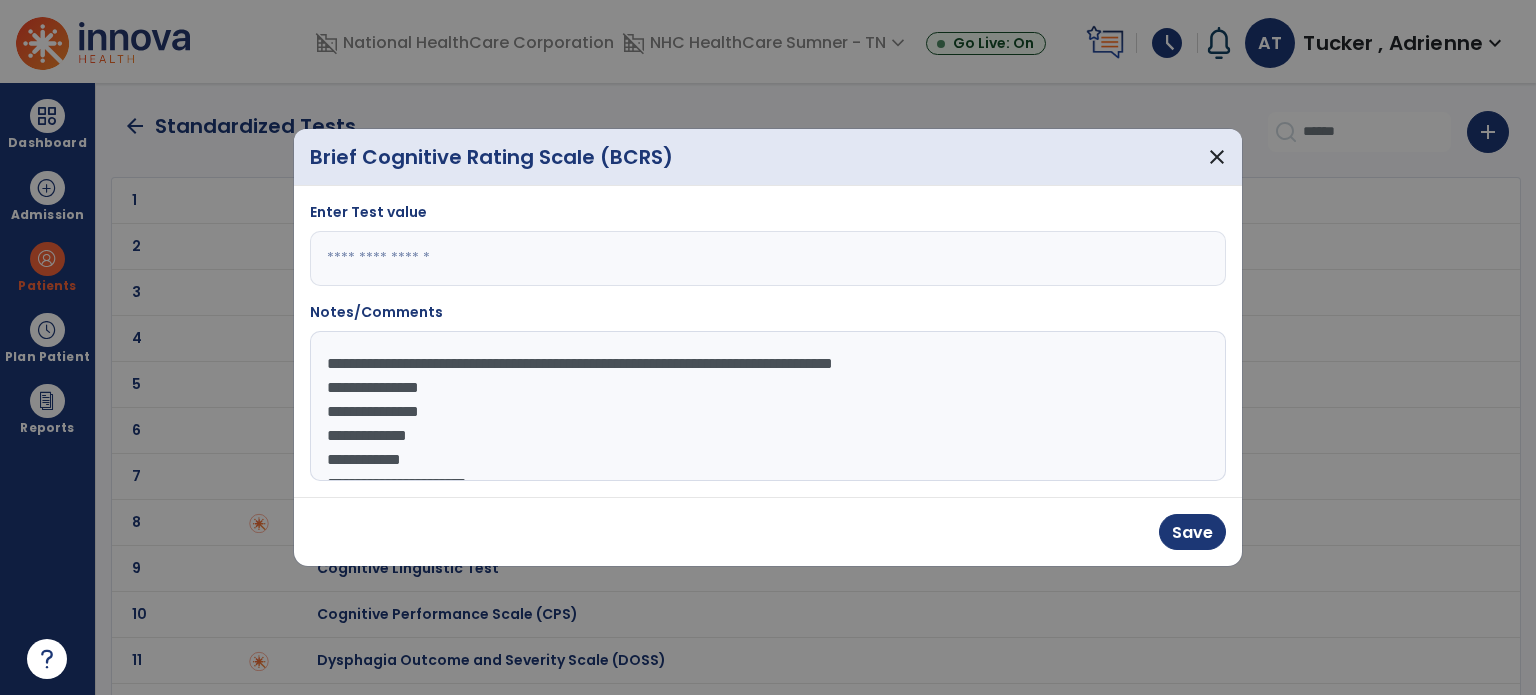 click on "**********" 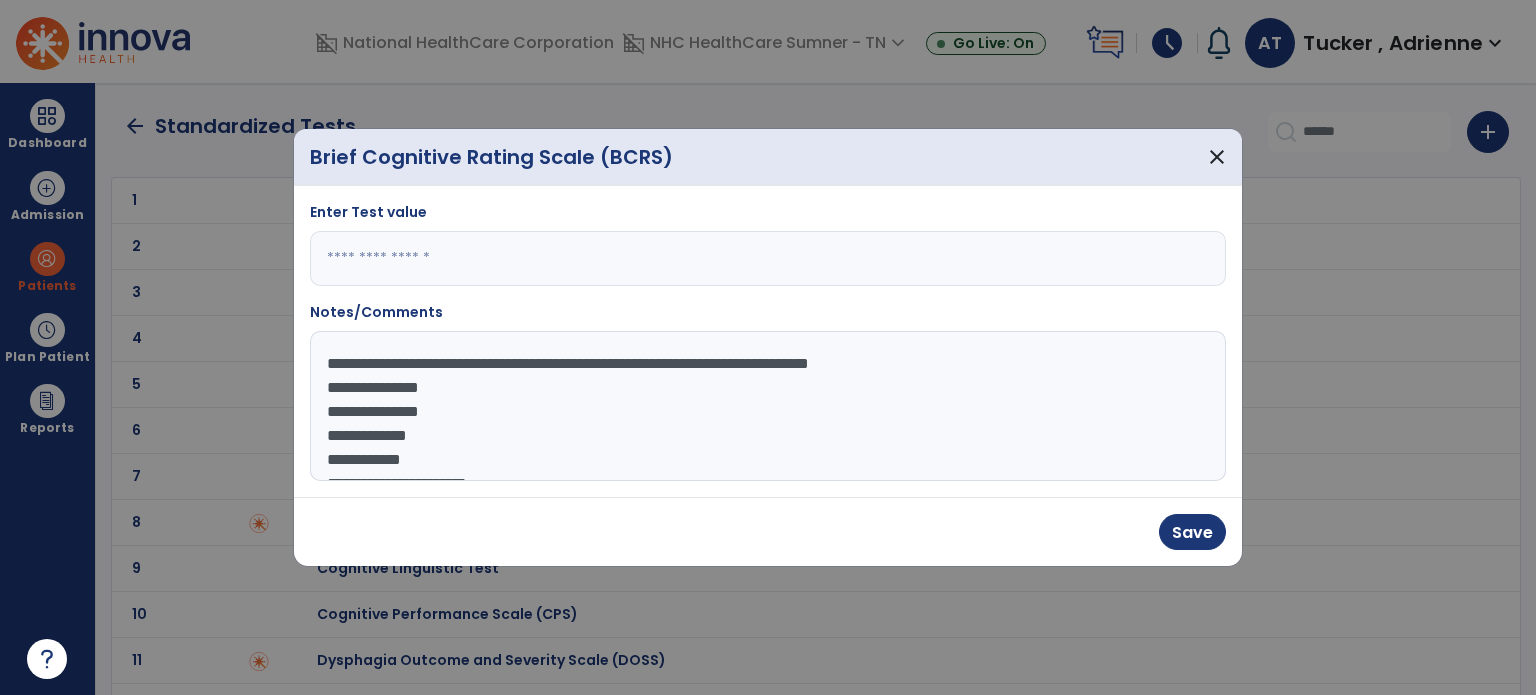 click on "**********" 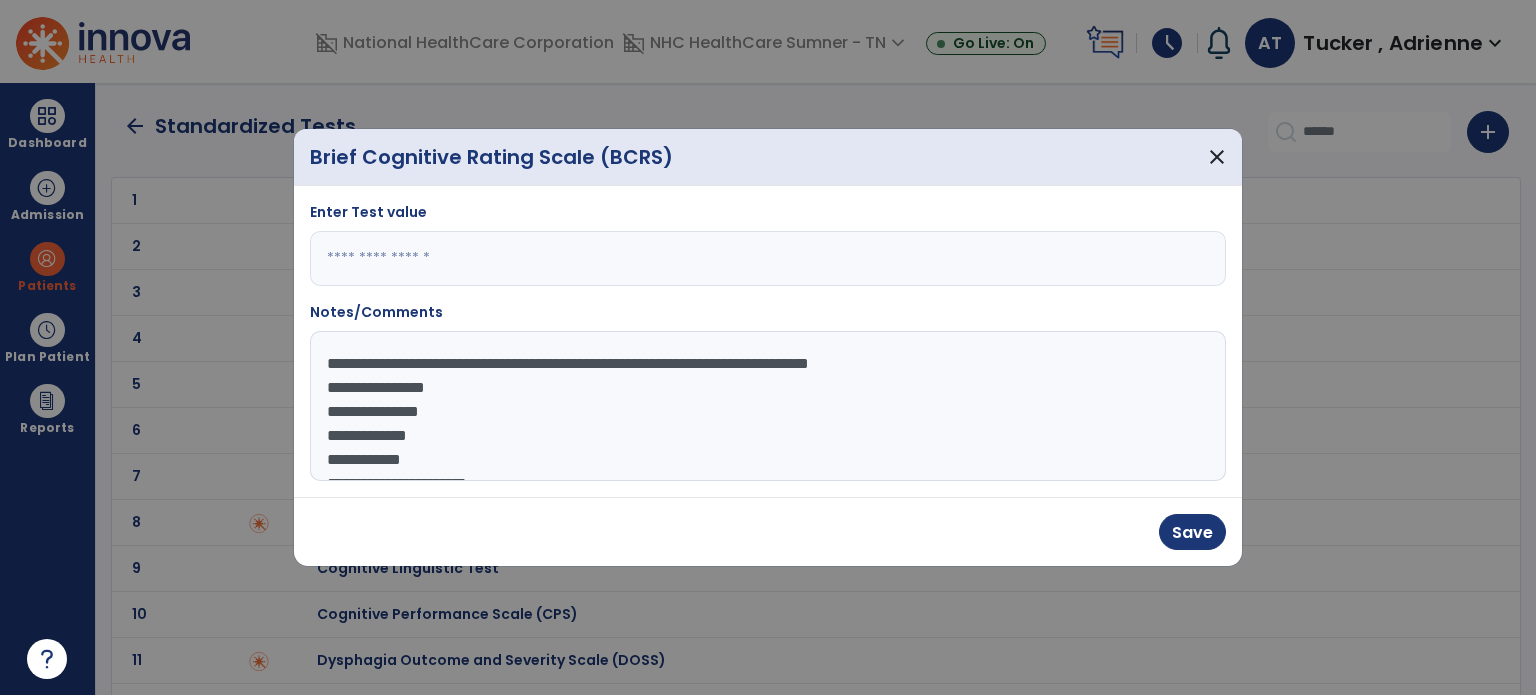click on "**********" 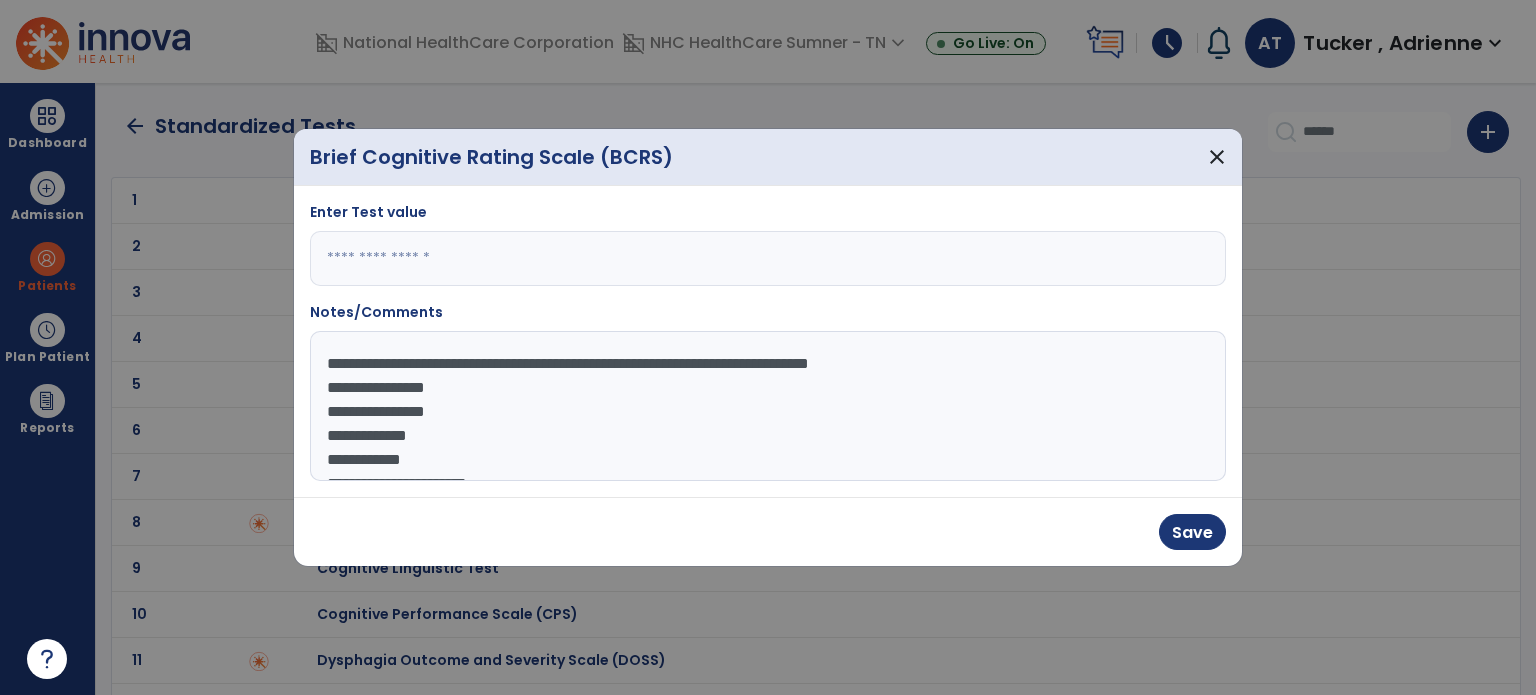click on "**********" 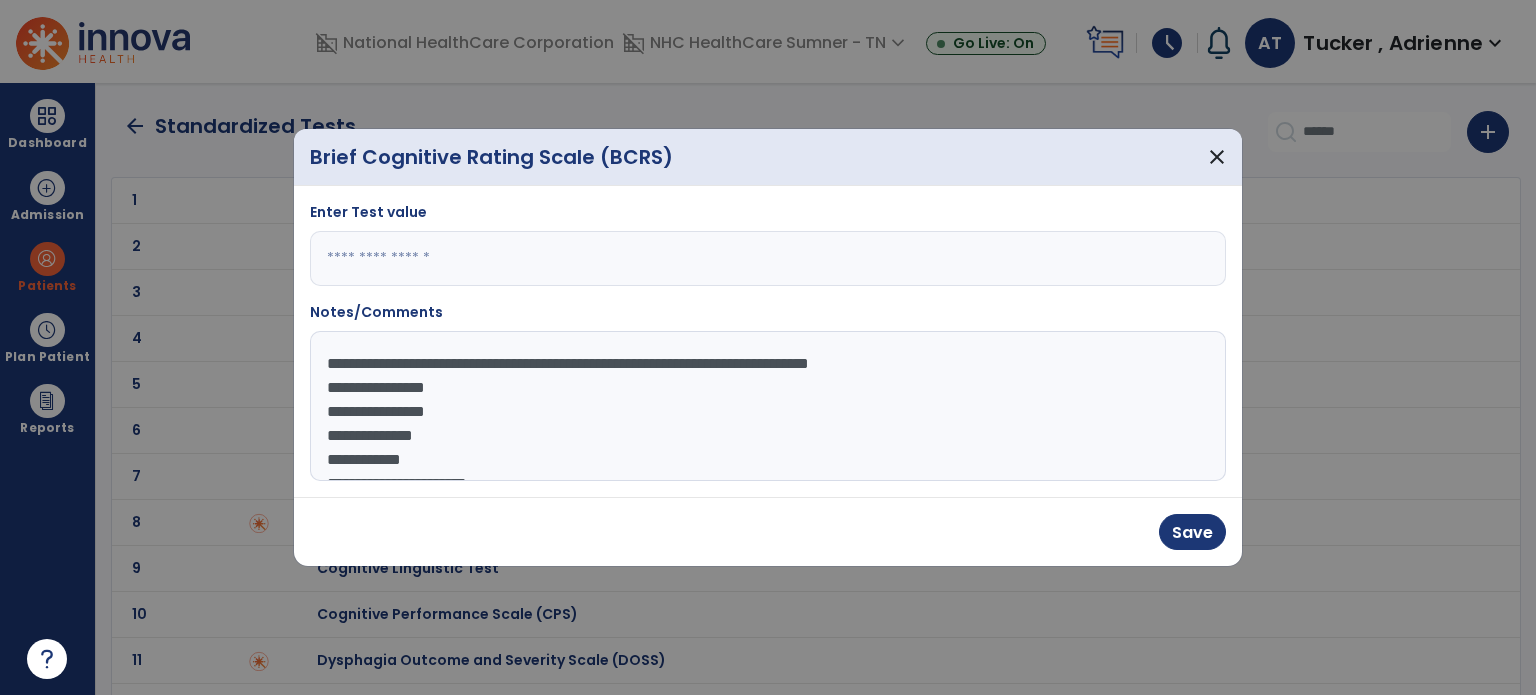 click on "**********" 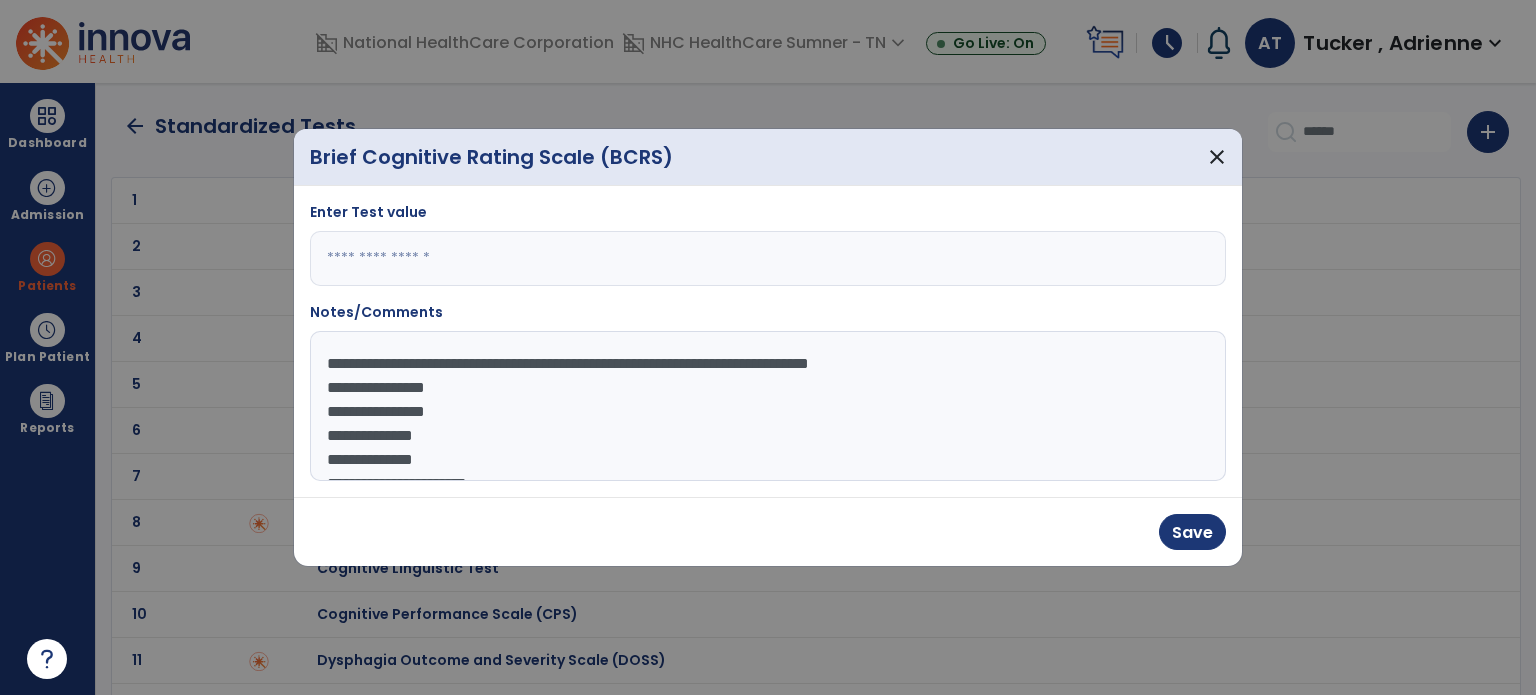 scroll, scrollTop: 31, scrollLeft: 0, axis: vertical 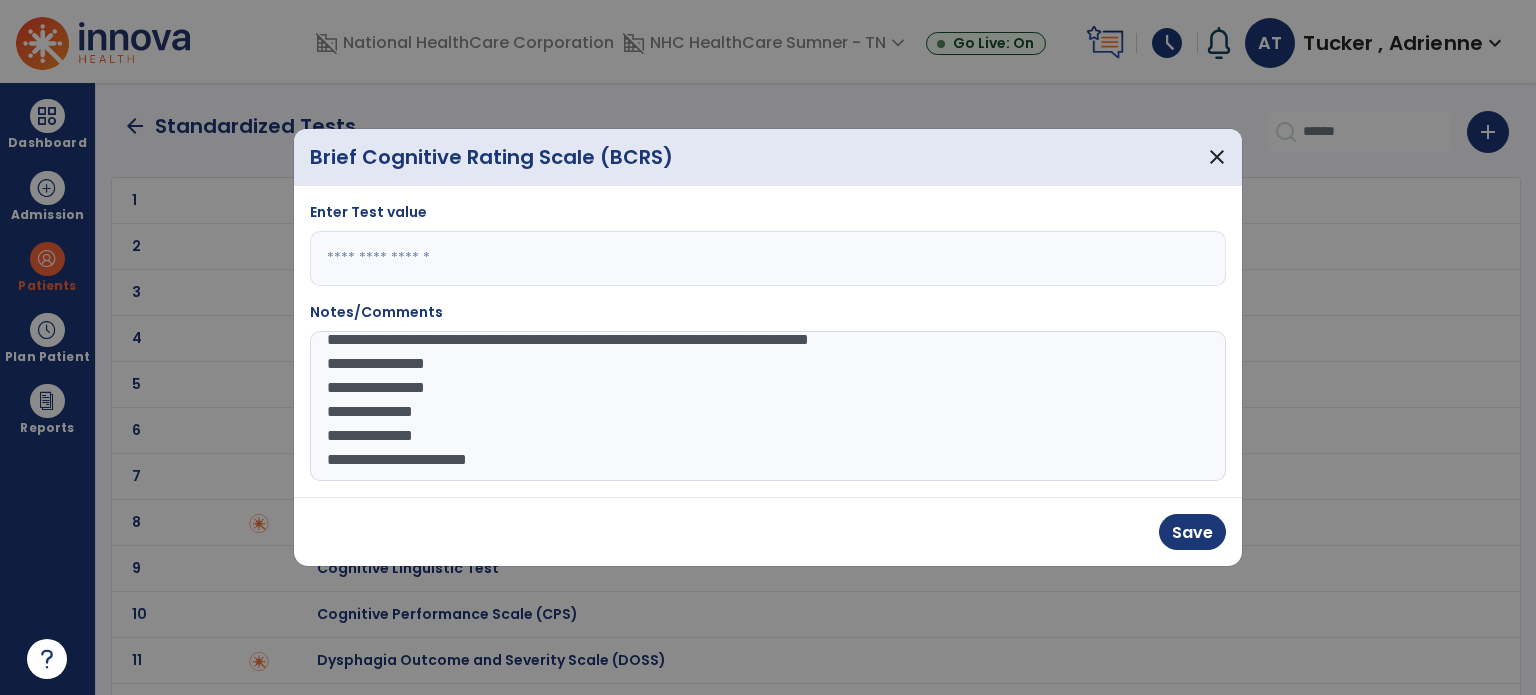 click on "**********" 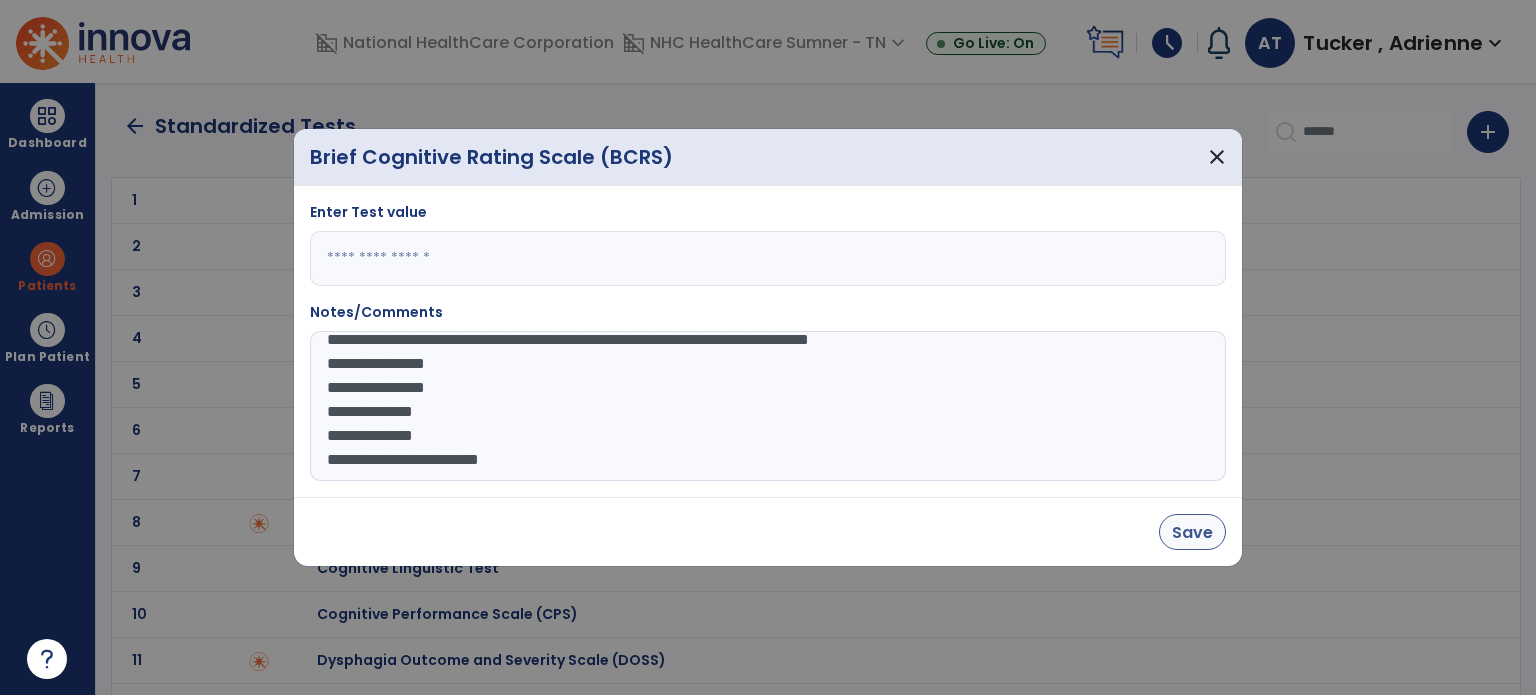 type on "**********" 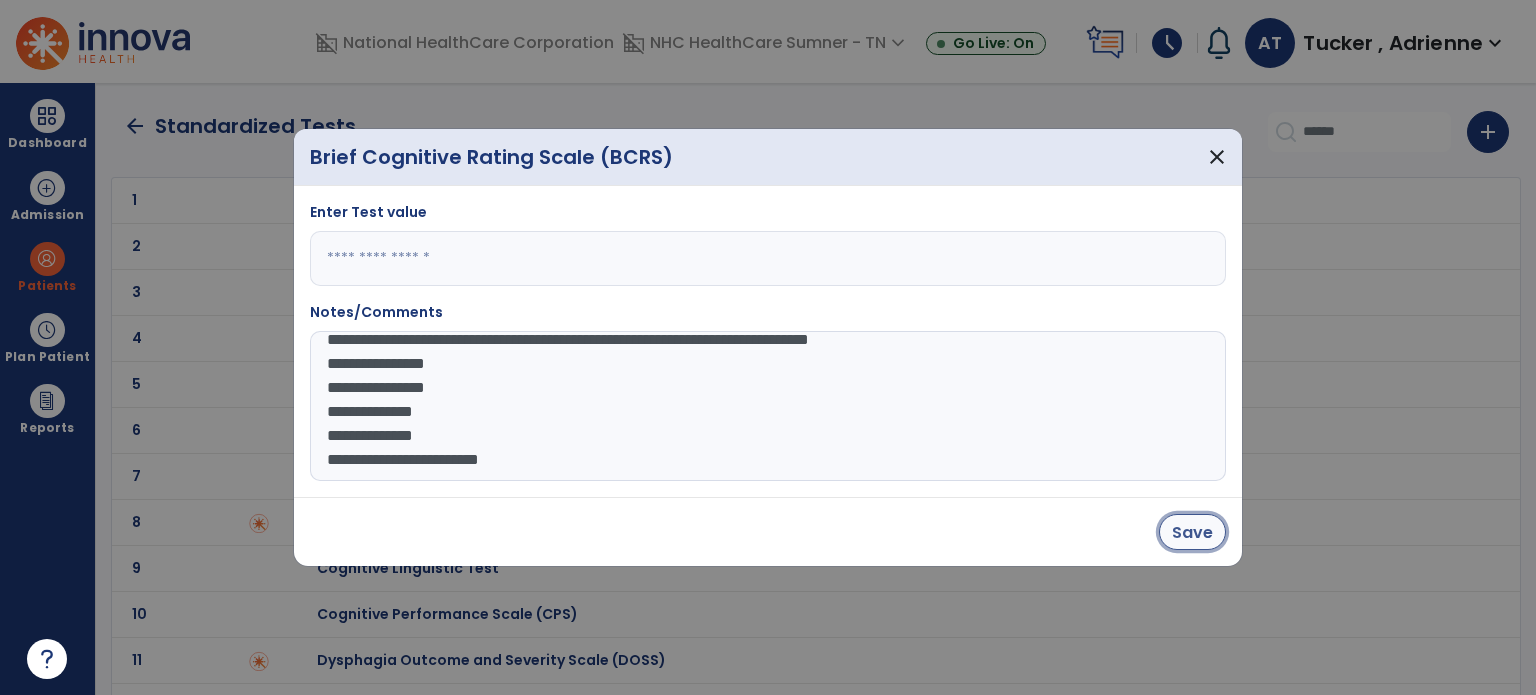 click on "Save" at bounding box center [1192, 532] 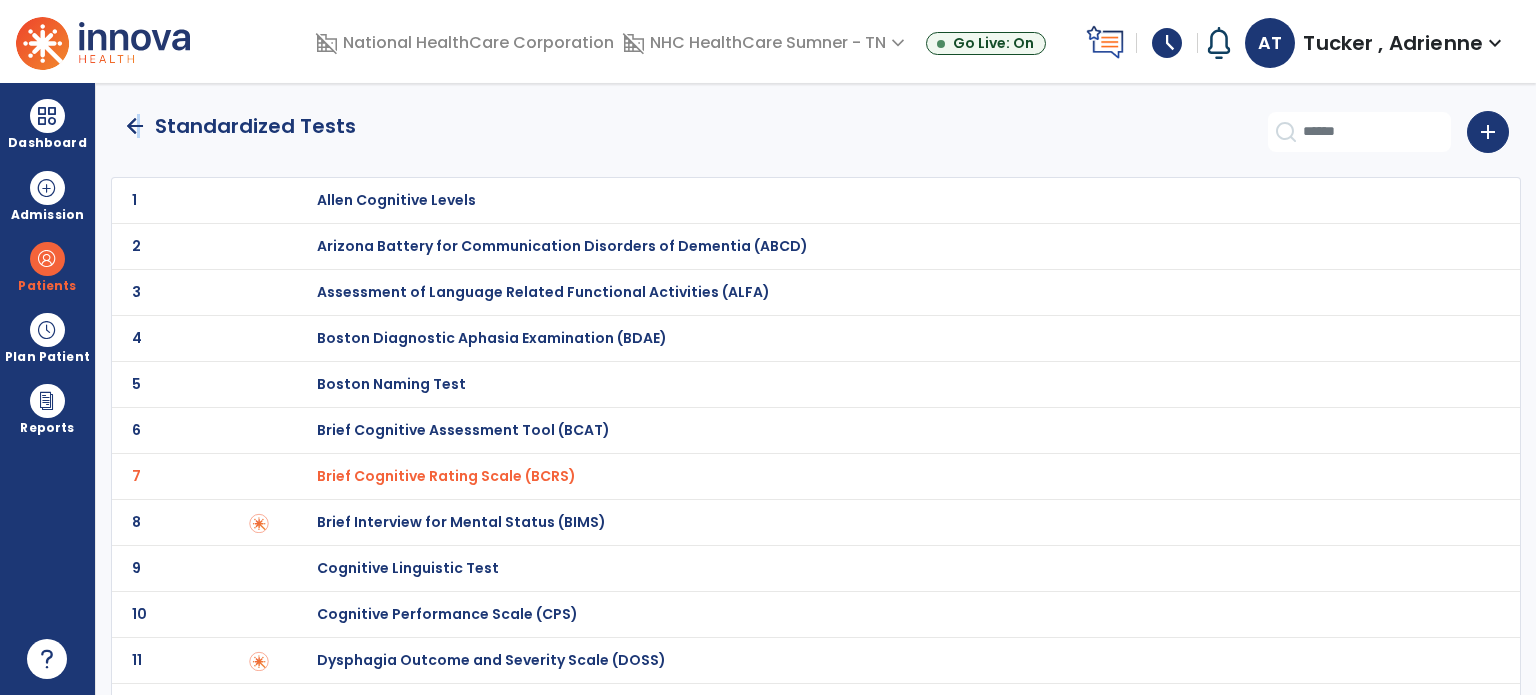 click on "arrow_back" 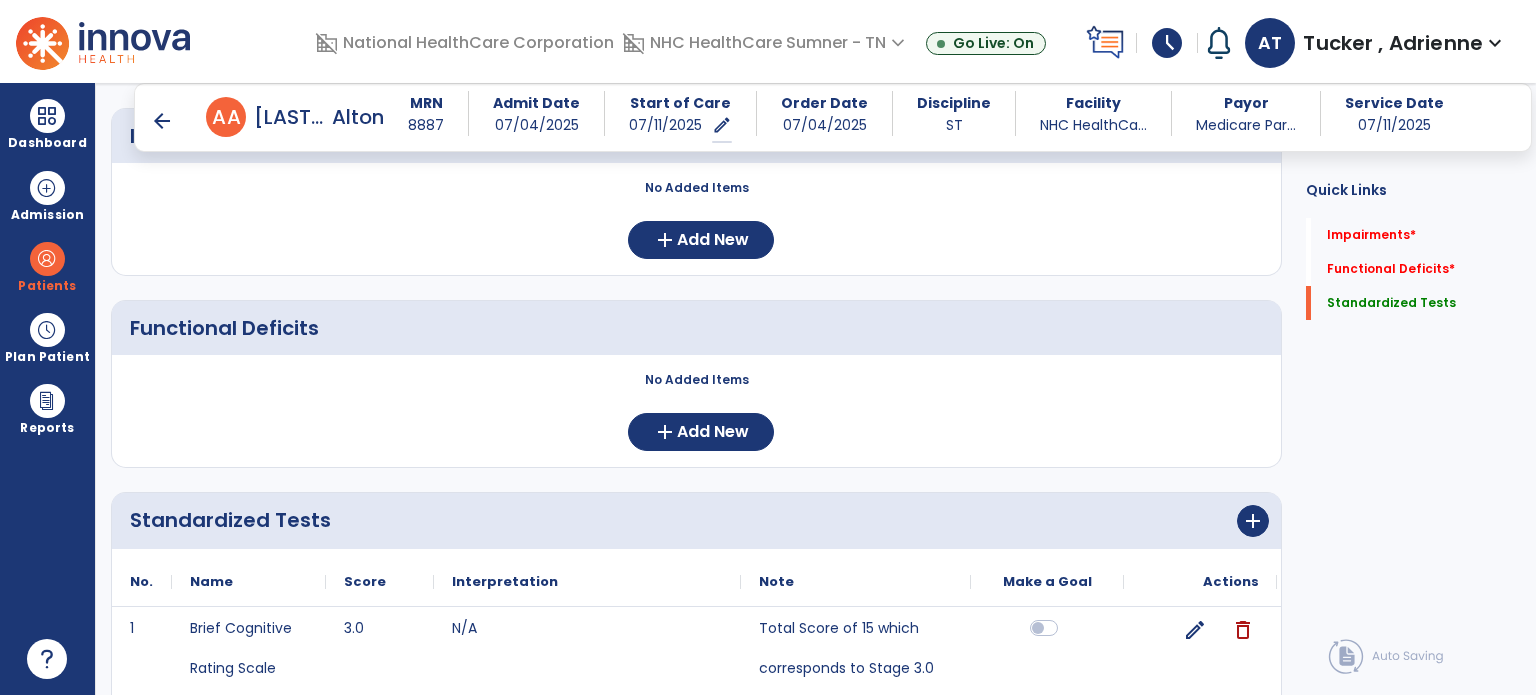 scroll, scrollTop: 120, scrollLeft: 0, axis: vertical 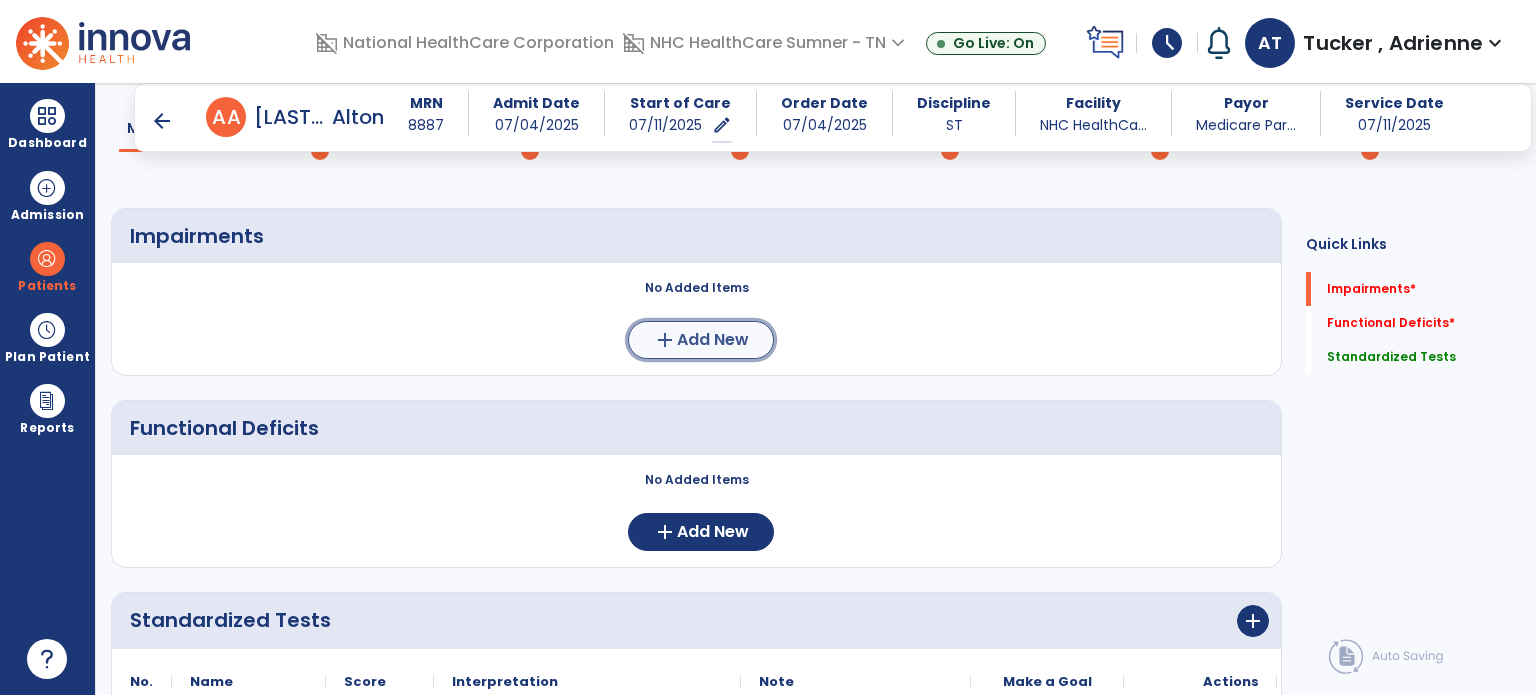 click on "Add New" 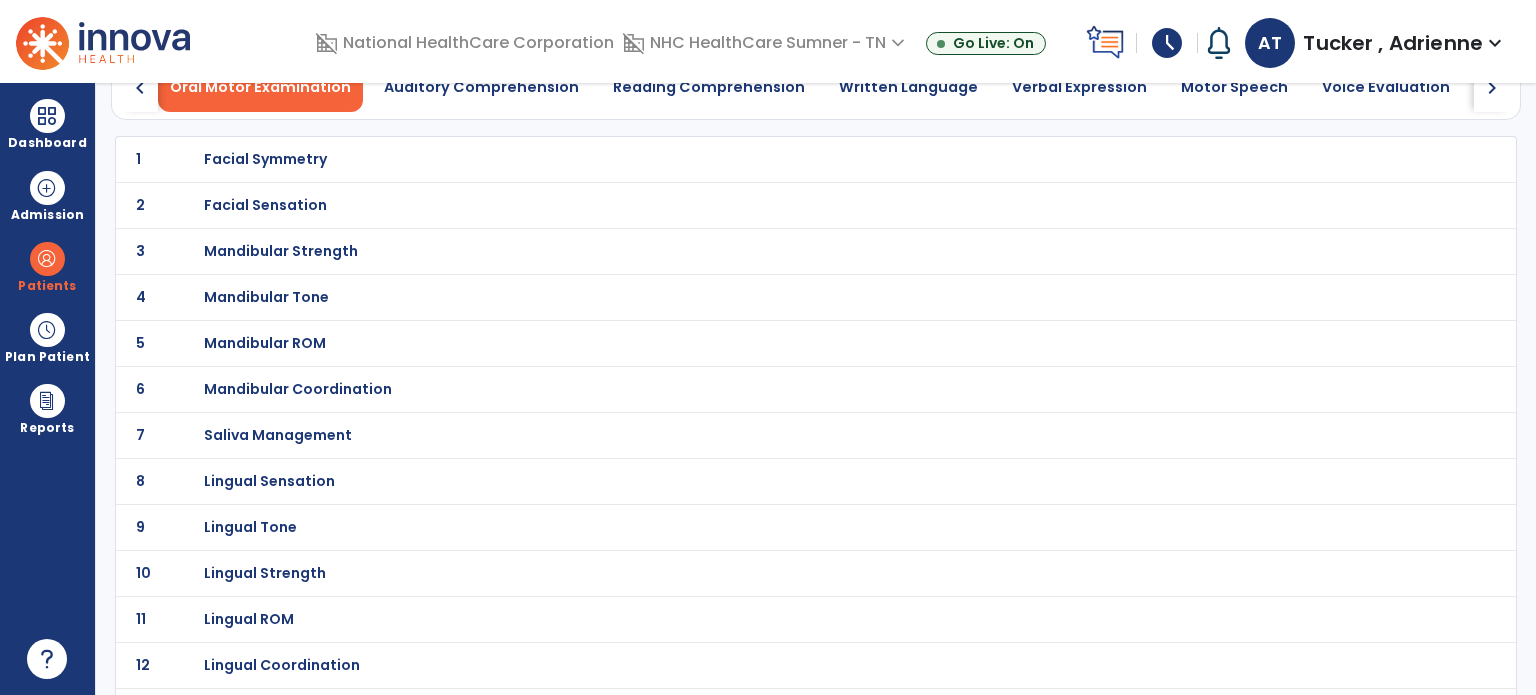 scroll, scrollTop: 0, scrollLeft: 0, axis: both 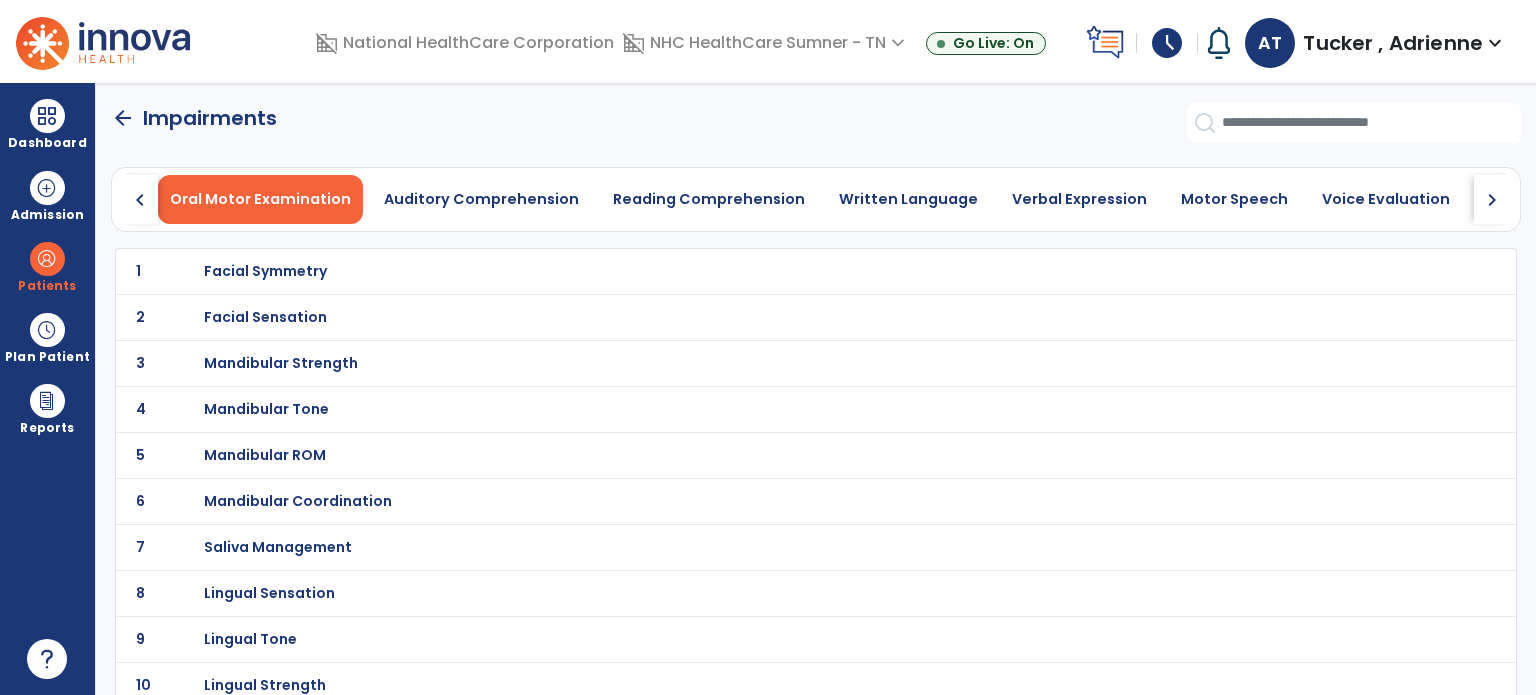 click on "chevron_right" 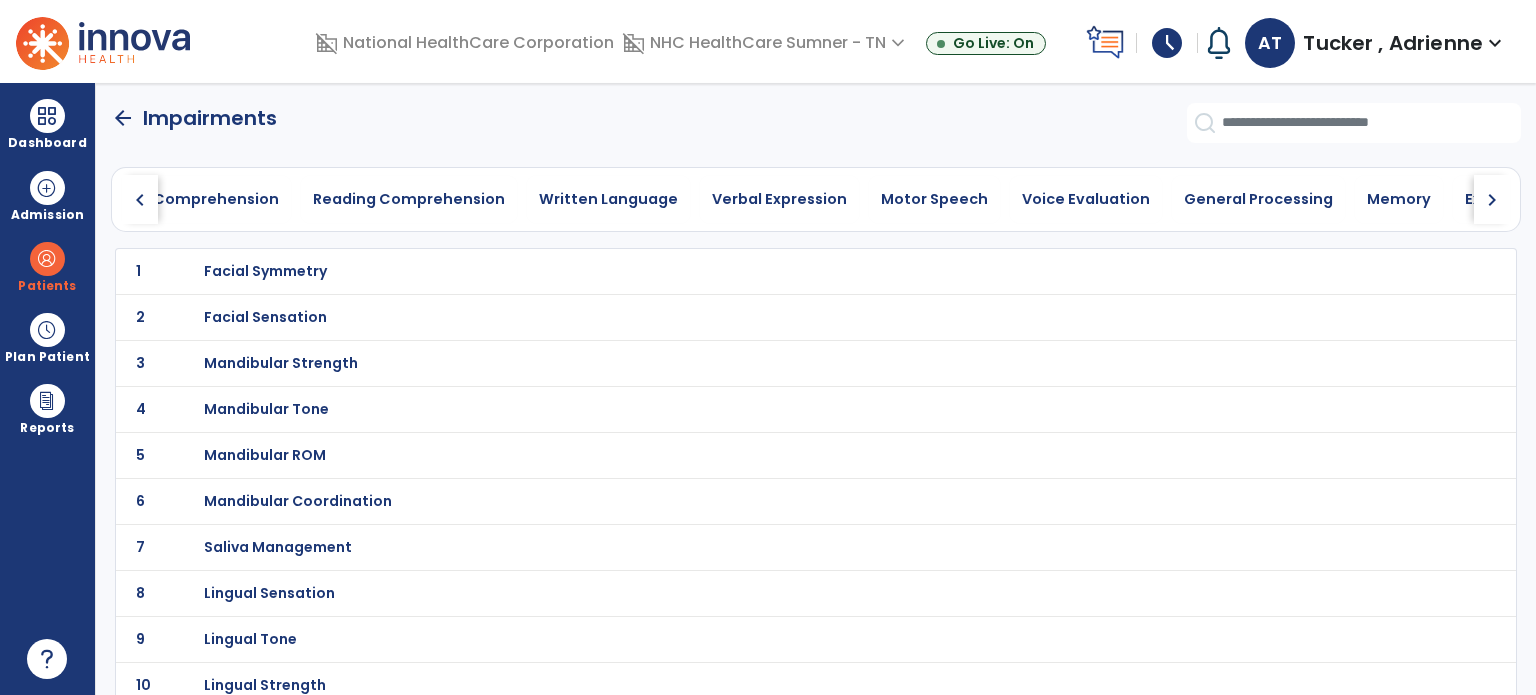 click on "chevron_right" 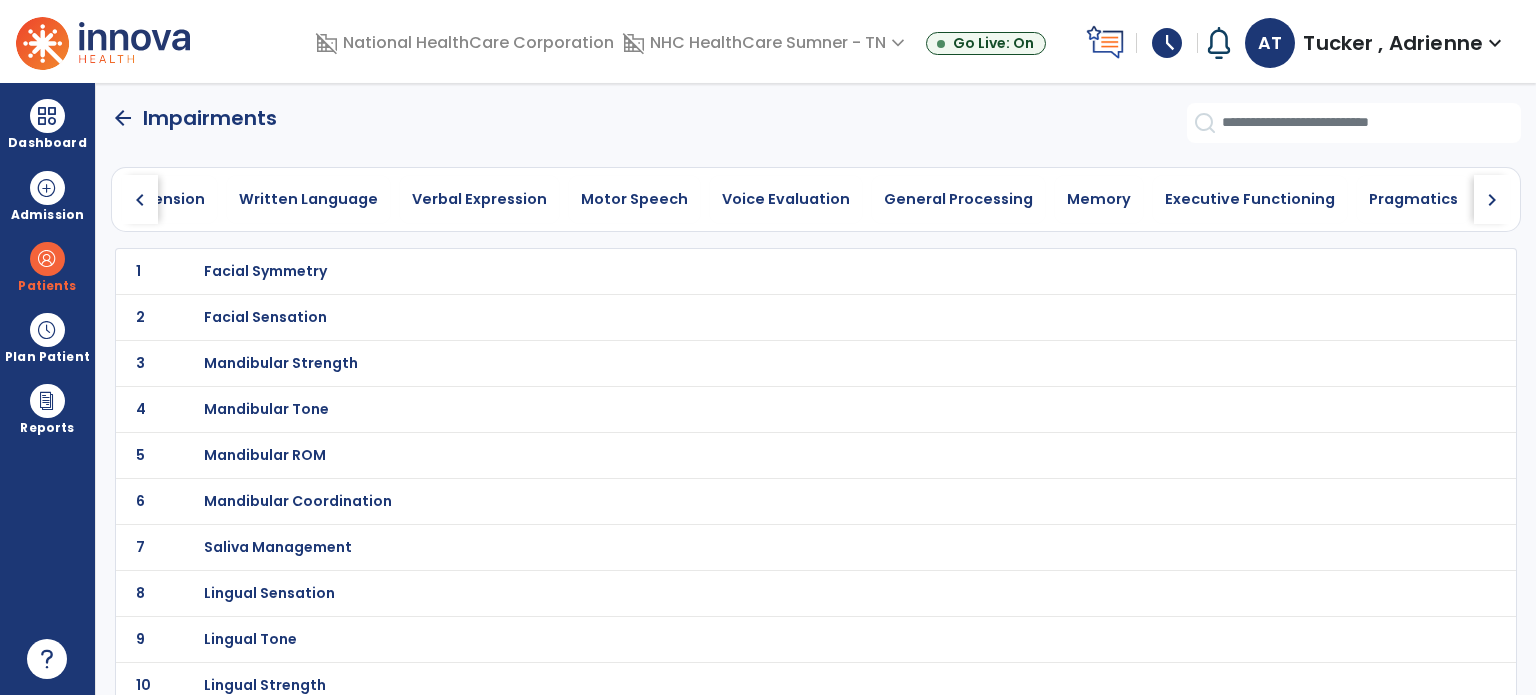 click on "chevron_right" 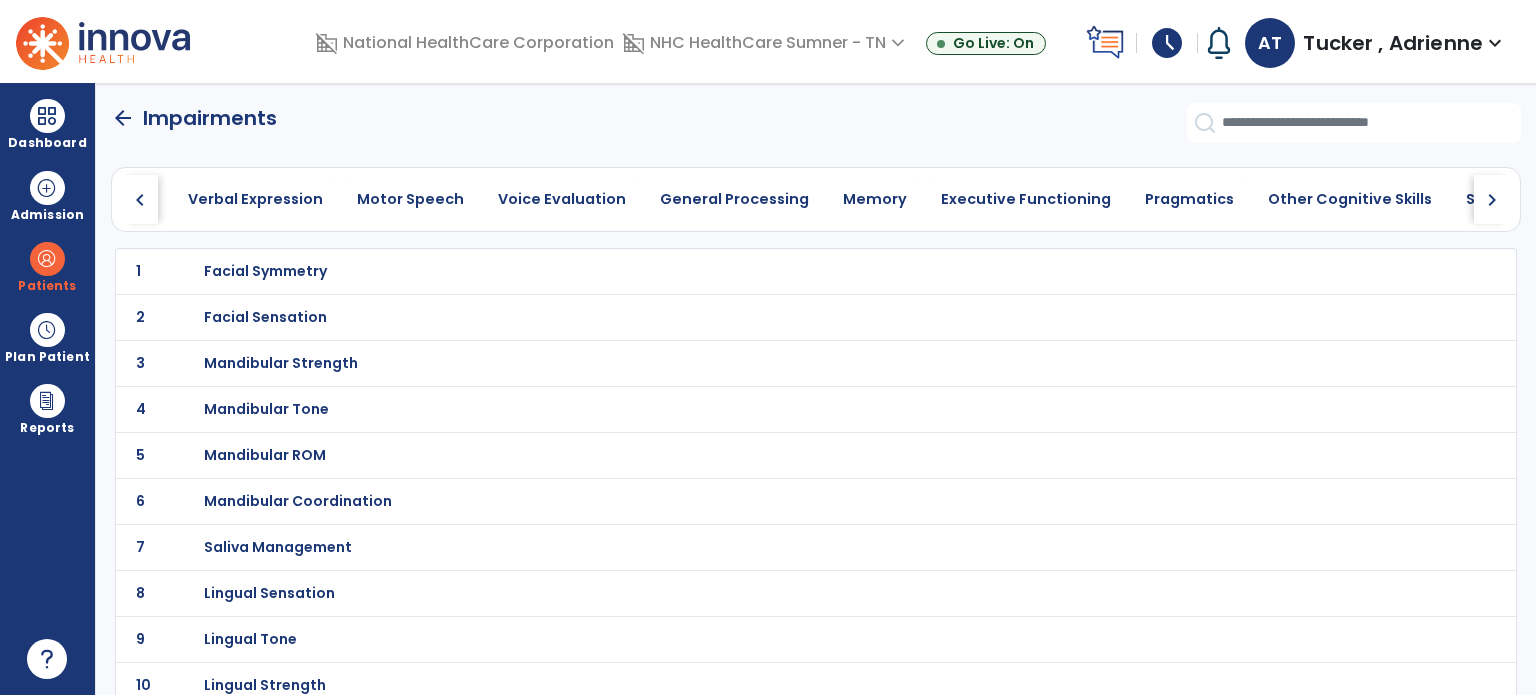 click on "chevron_right" 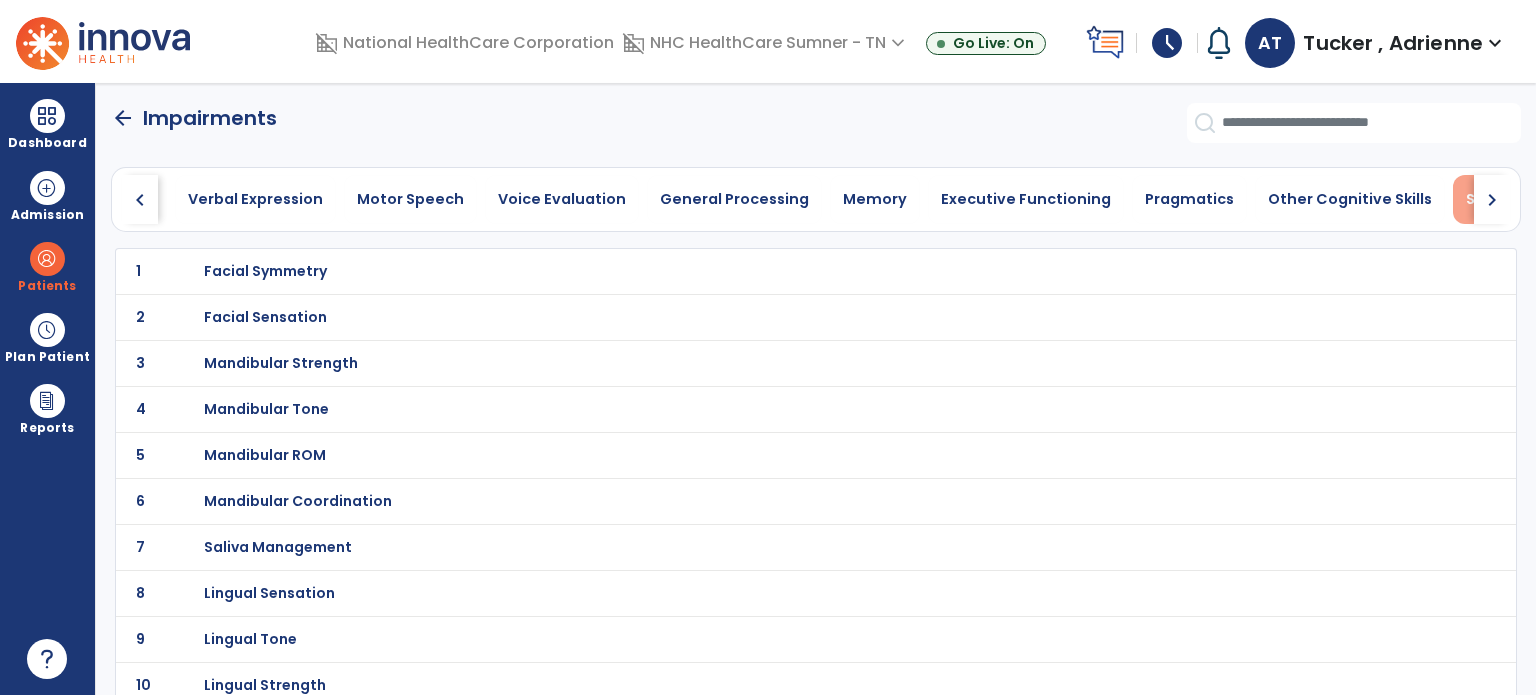 click on "Swallowing" at bounding box center (1508, 199) 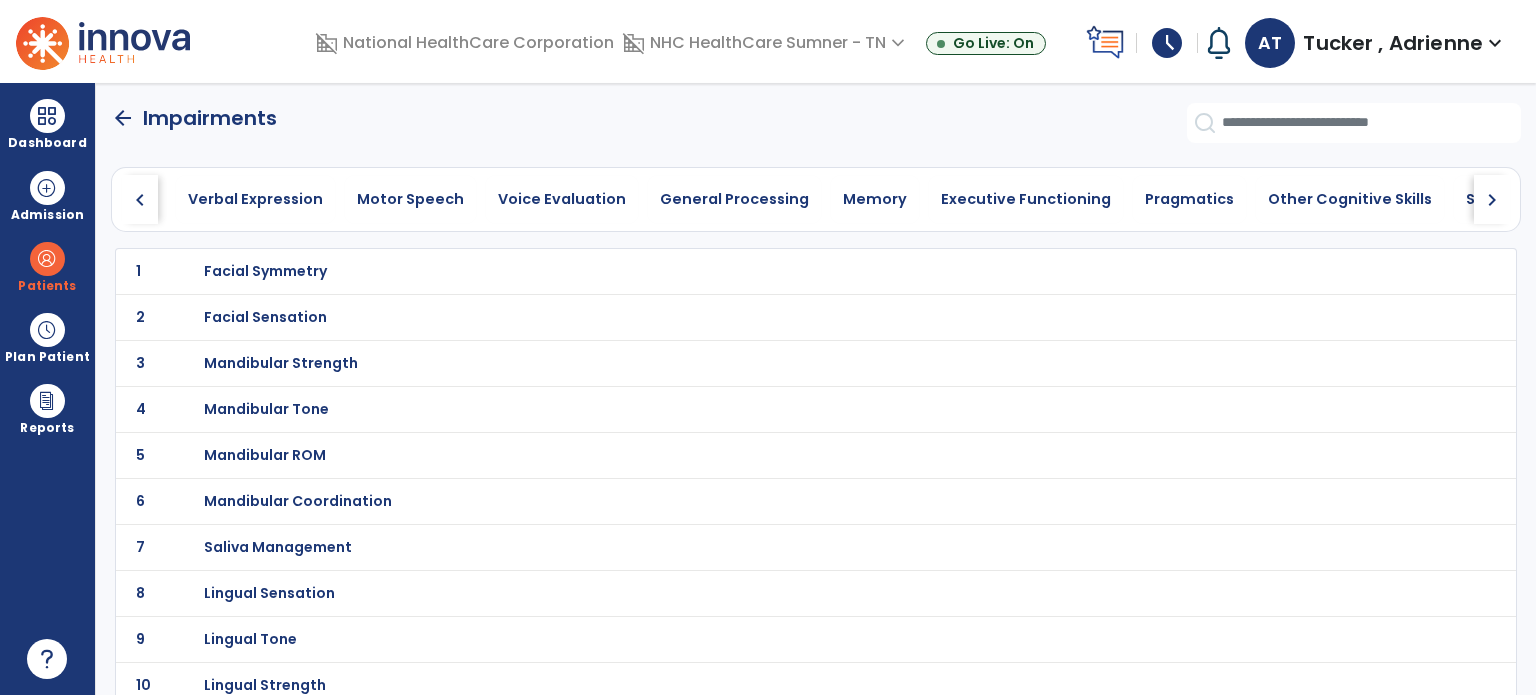scroll, scrollTop: 0, scrollLeft: 822, axis: horizontal 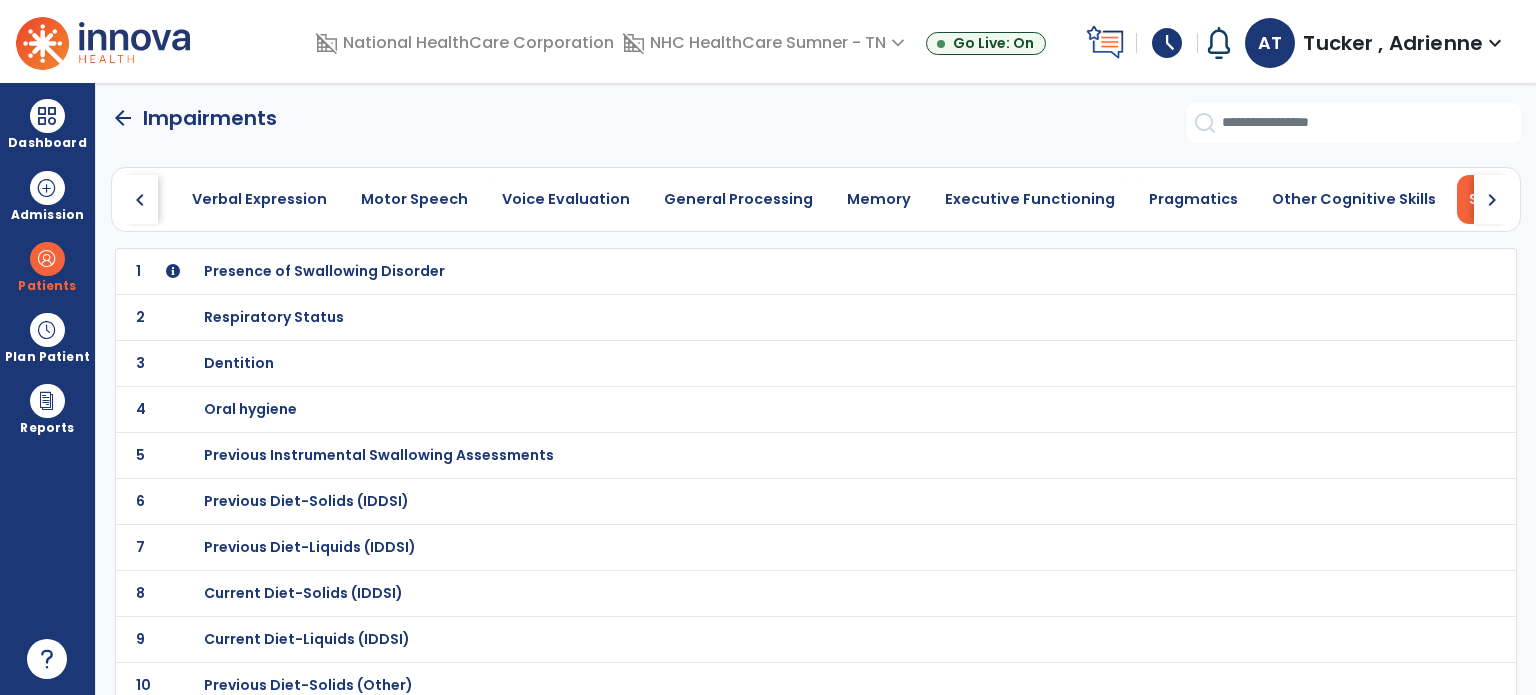 click on "Presence of Swallowing Disorder" at bounding box center [772, 271] 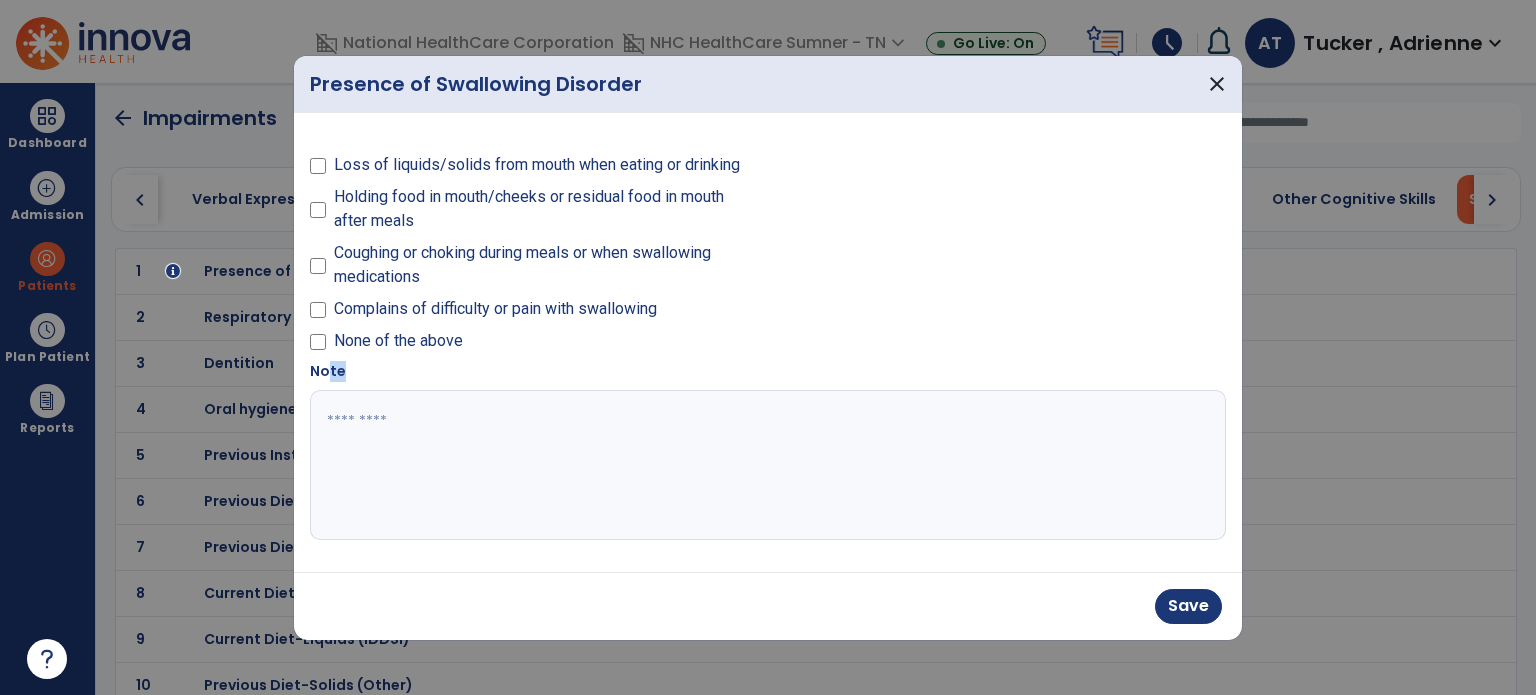 click on "Note" at bounding box center (768, 450) 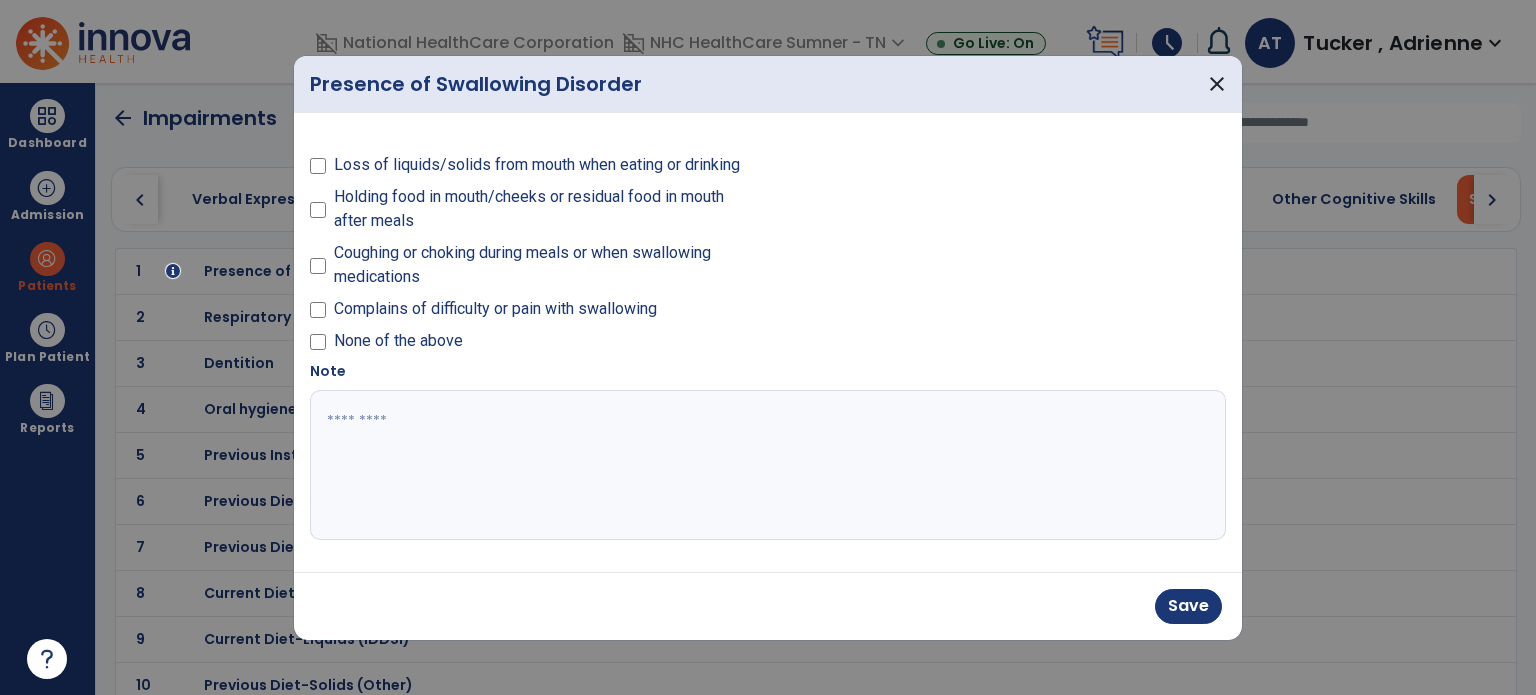 click at bounding box center (768, 465) 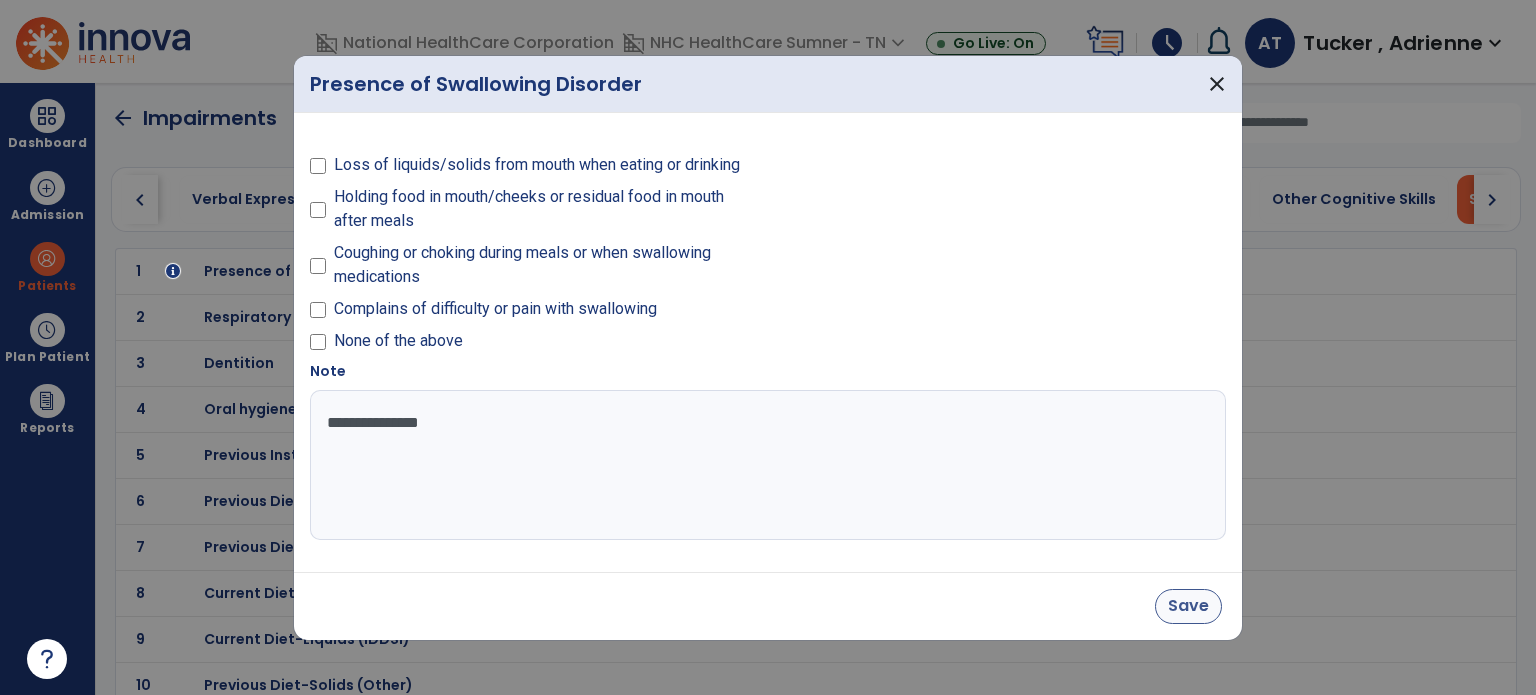 type on "**********" 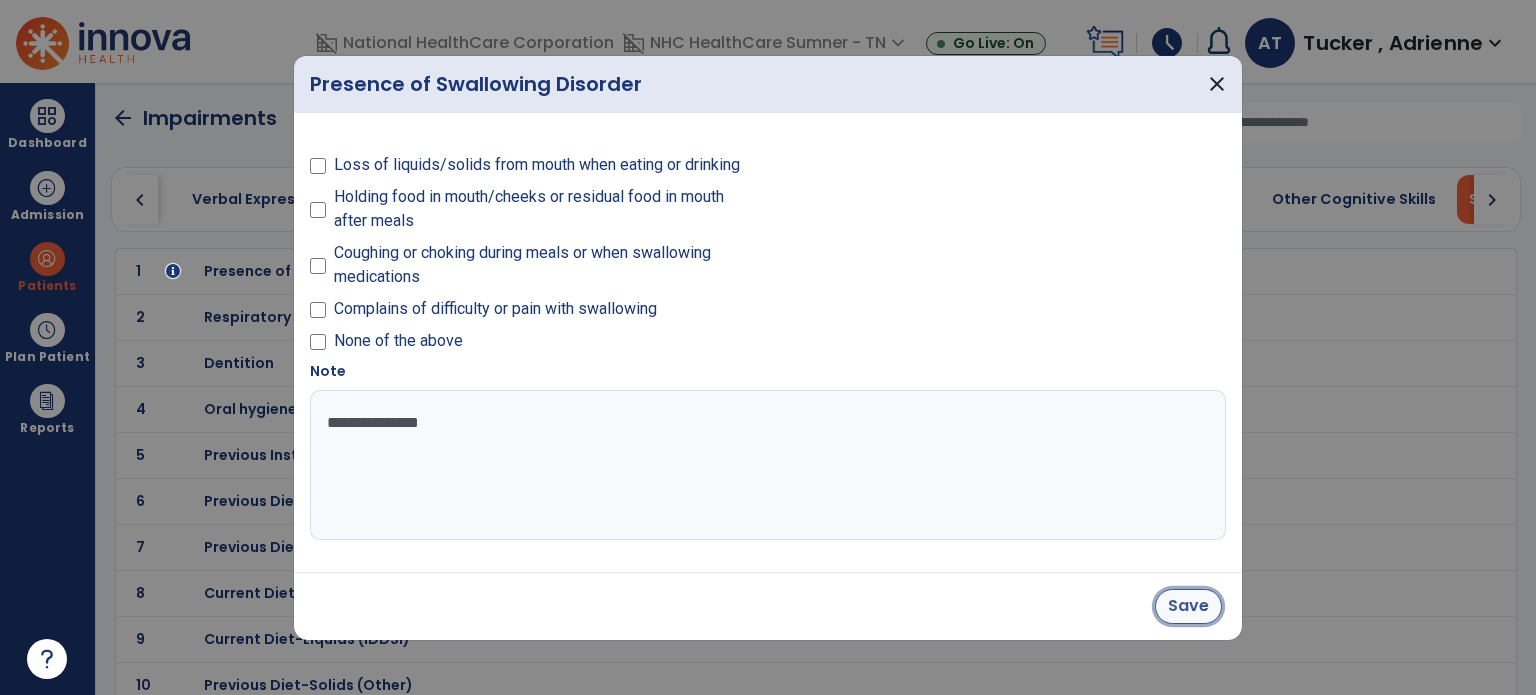 click on "Save" at bounding box center [1188, 606] 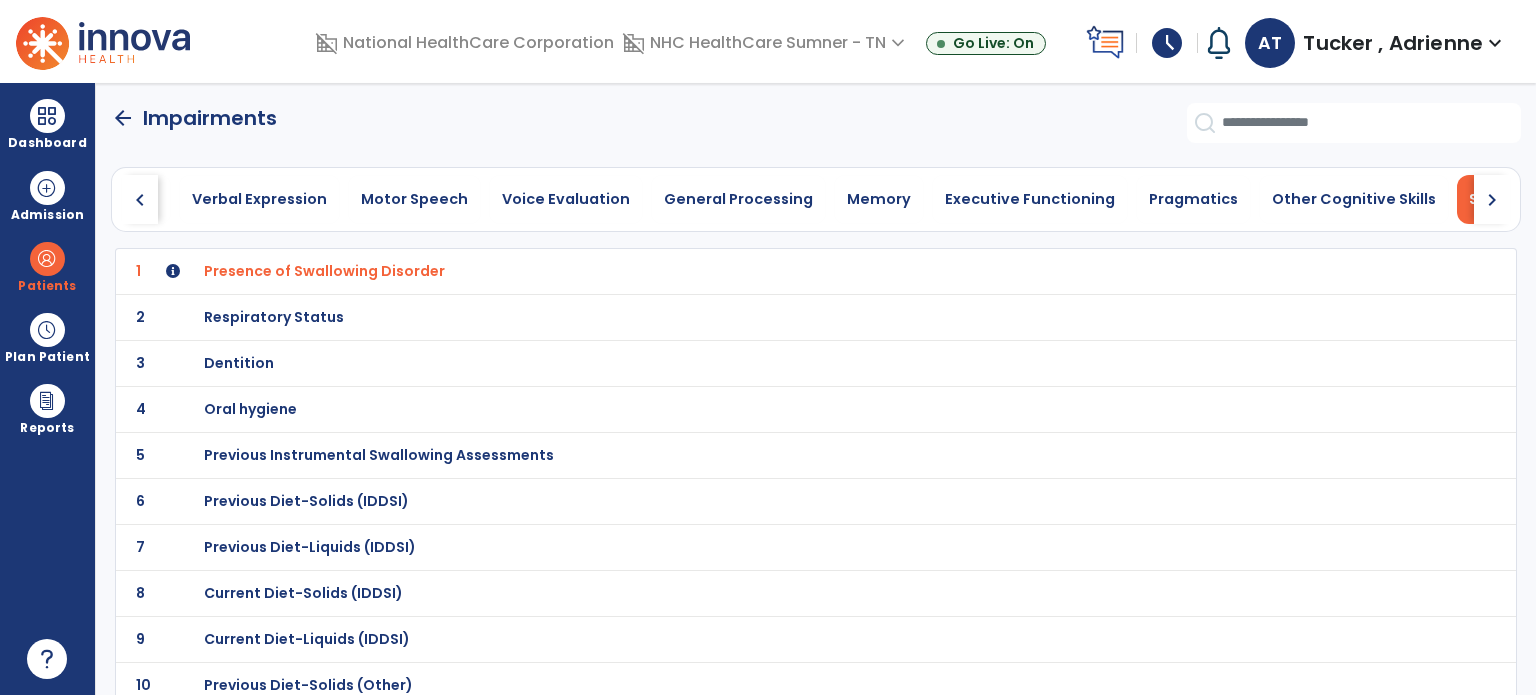 click on "arrow_back   Impairments" 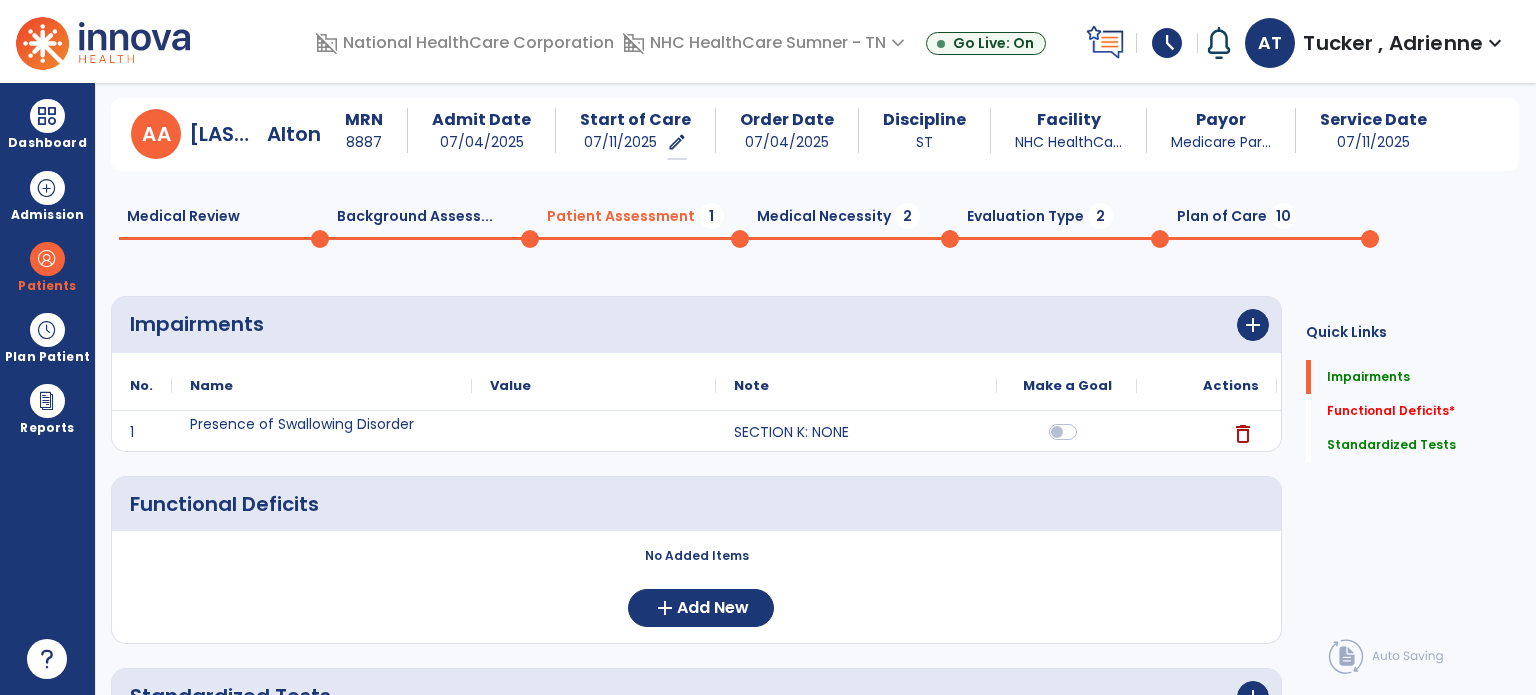 scroll, scrollTop: 100, scrollLeft: 0, axis: vertical 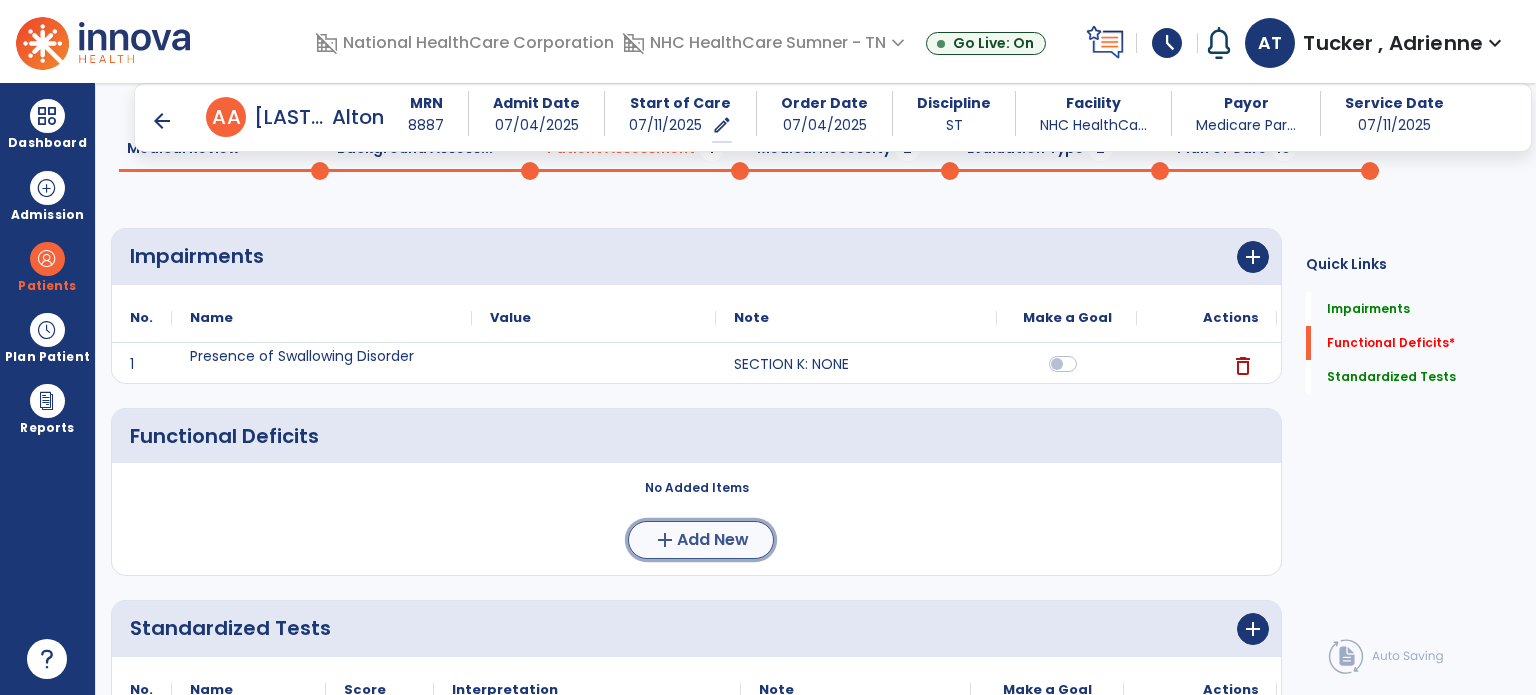 click on "add  Add New" 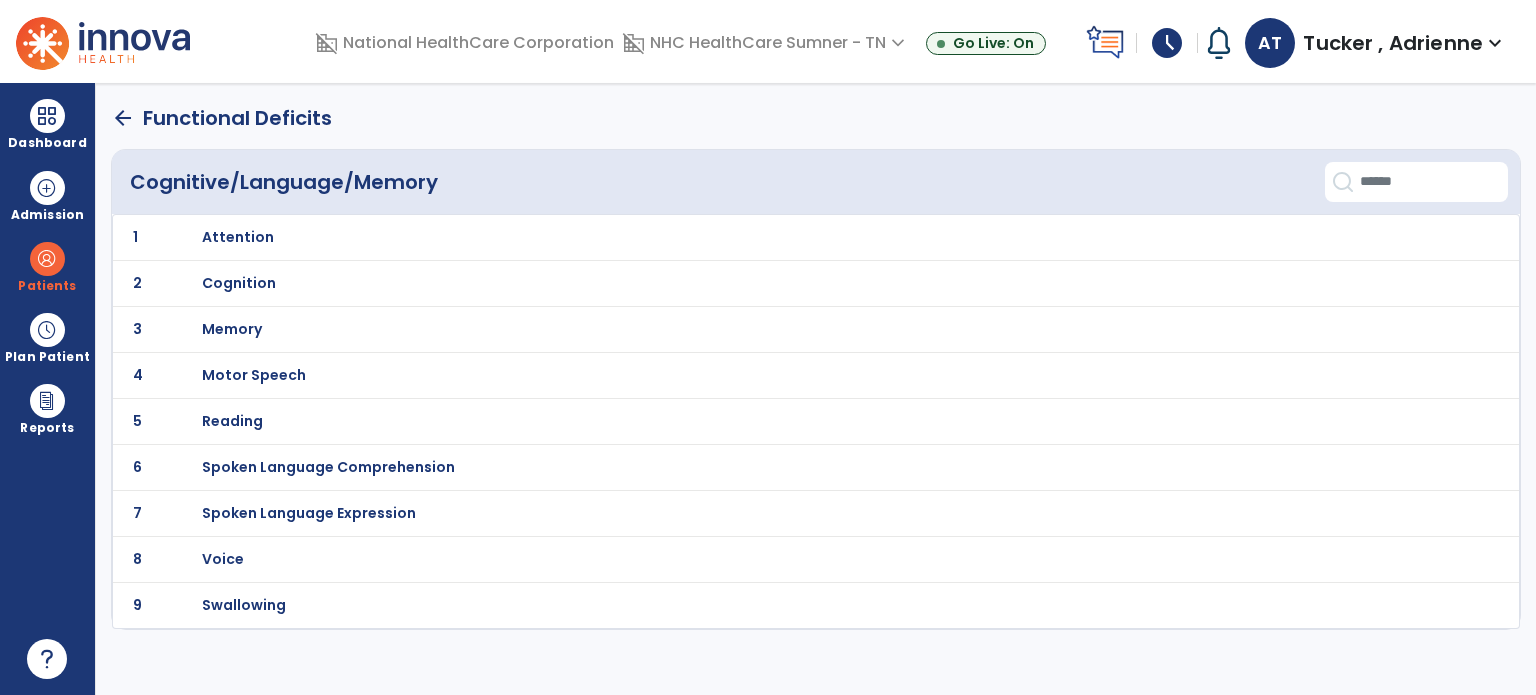 scroll, scrollTop: 0, scrollLeft: 0, axis: both 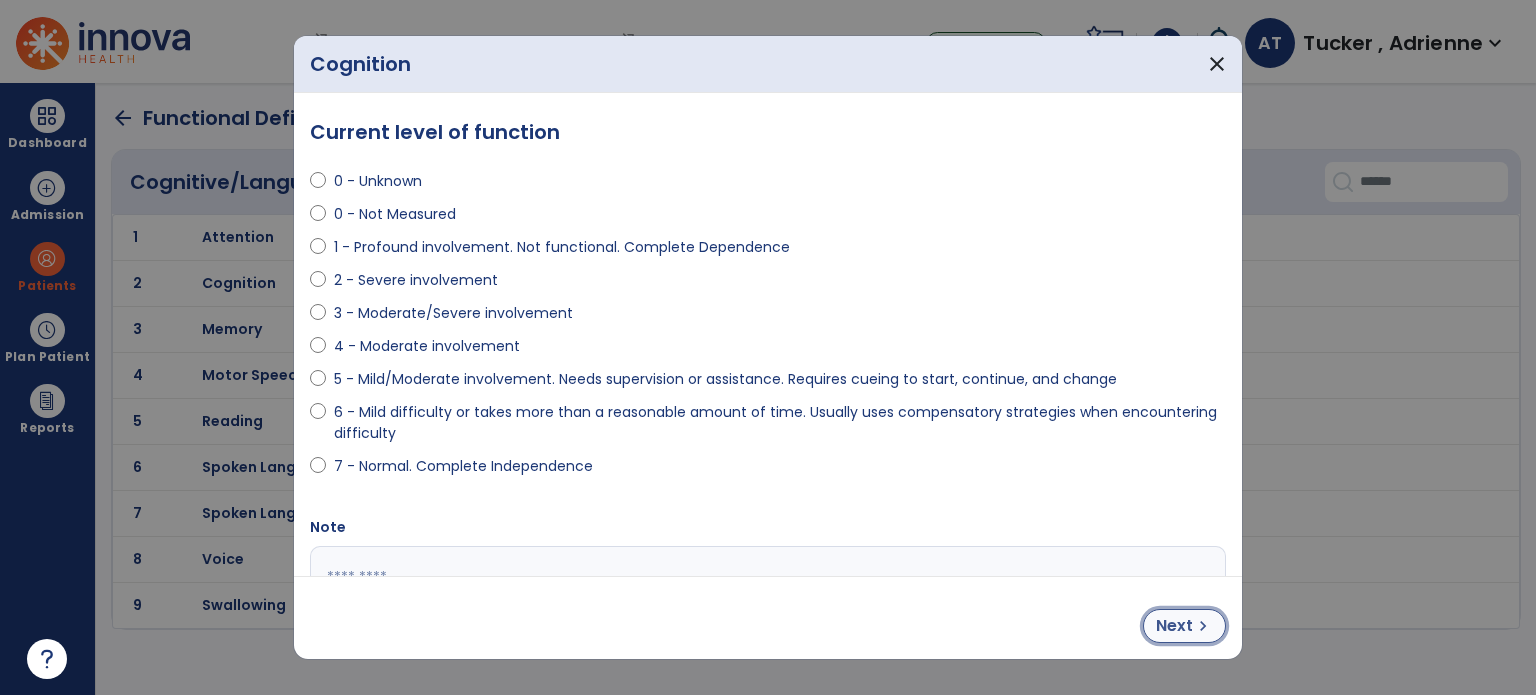 click on "Next" at bounding box center [1174, 626] 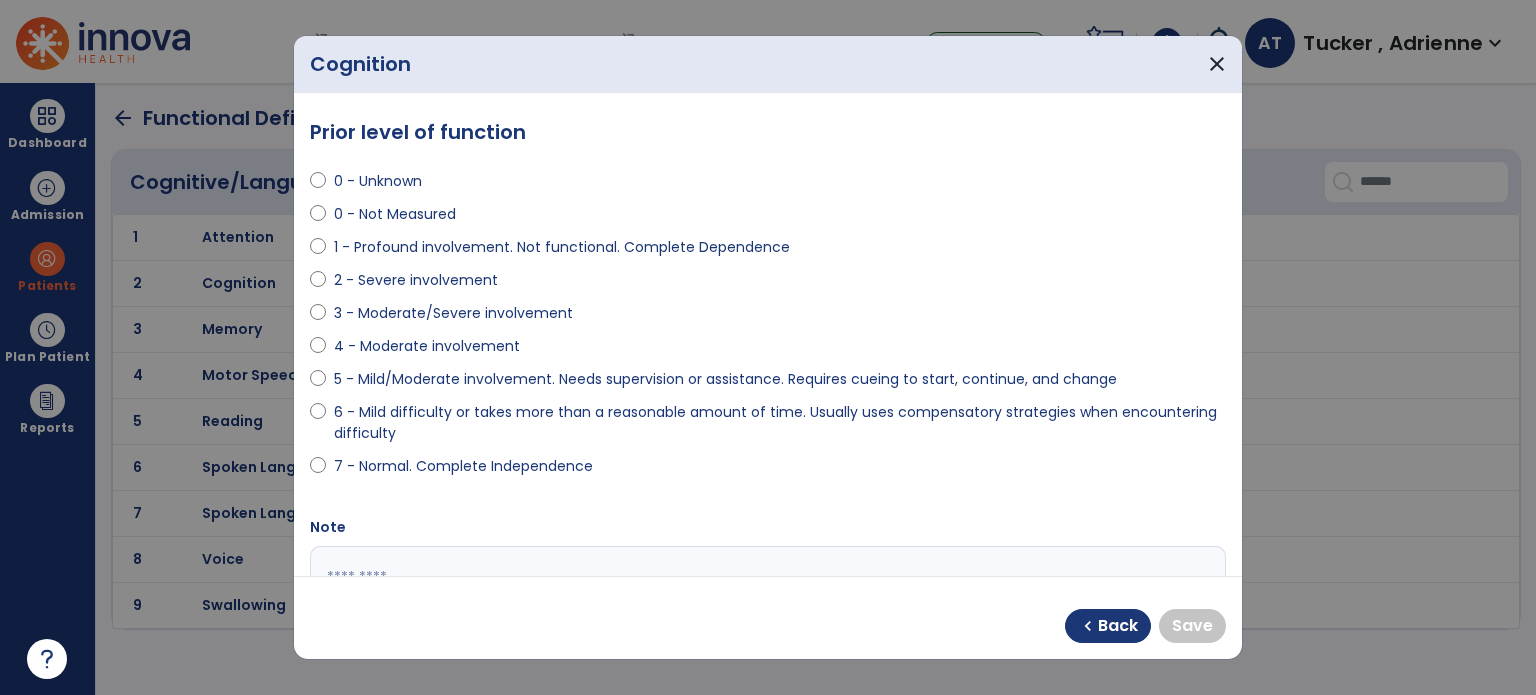 click on "Prior level of function 0 - Unknown 0 - Not Measured 1 - Profound involvement. Not functional. Complete Dependence 2 - Severe involvement 3 - Moderate/Severe involvement 4 - Moderate involvement 5 - Mild/Moderate involvement. Needs supervision or assistance. Requires cueing to start, continue, and change 6 - Mild difficulty or takes more than a reasonable amount of time. Usually uses compensatory strategies when encountering difficulty 7 - Normal. Complete Independence Note" at bounding box center [768, 334] 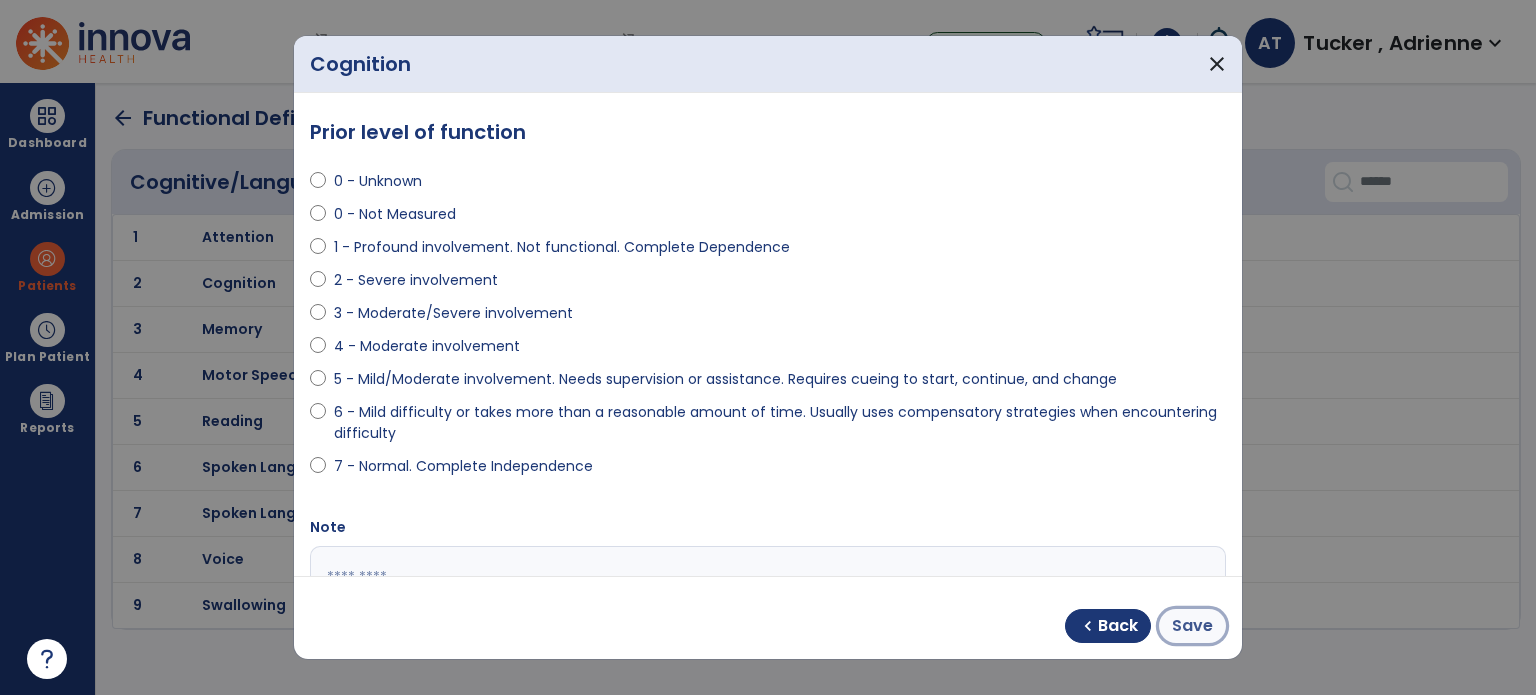 click on "Save" at bounding box center (1192, 626) 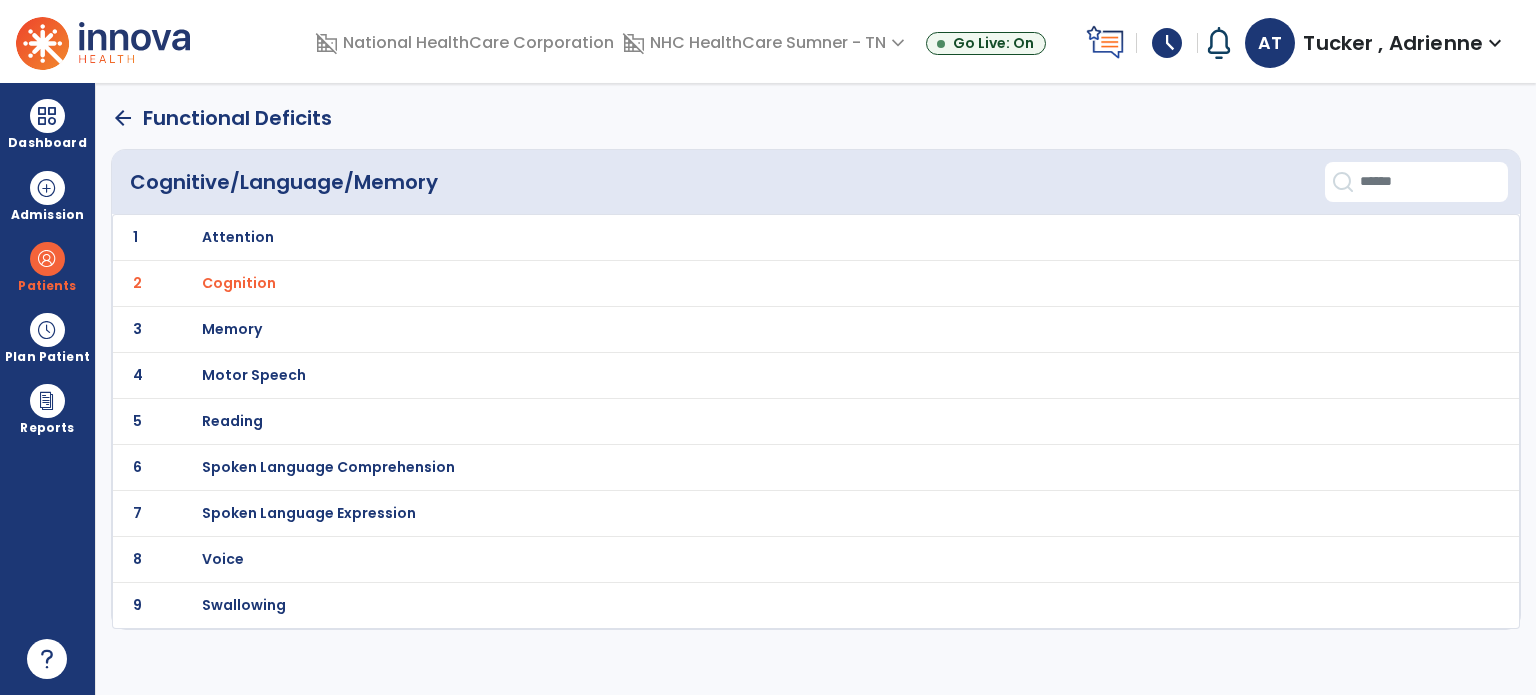 click on "arrow_back" 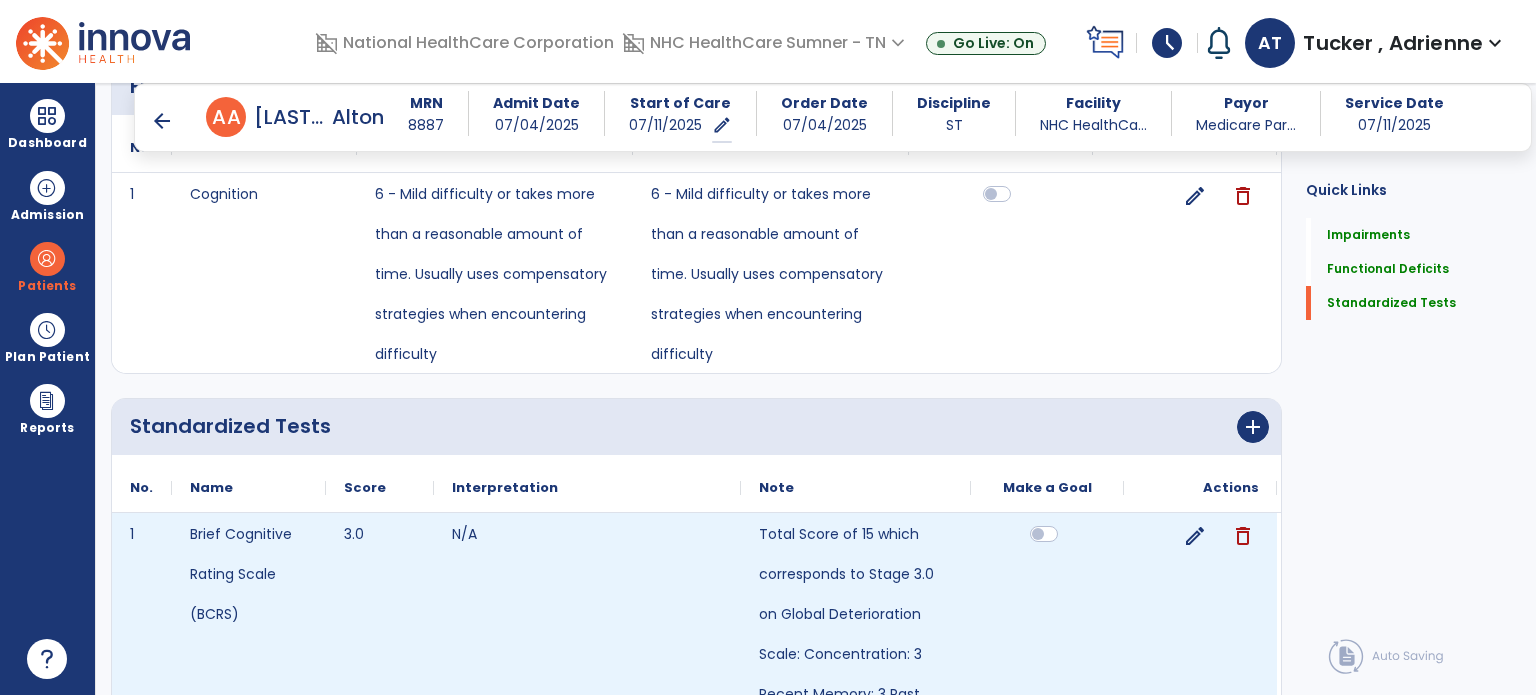 scroll, scrollTop: 600, scrollLeft: 0, axis: vertical 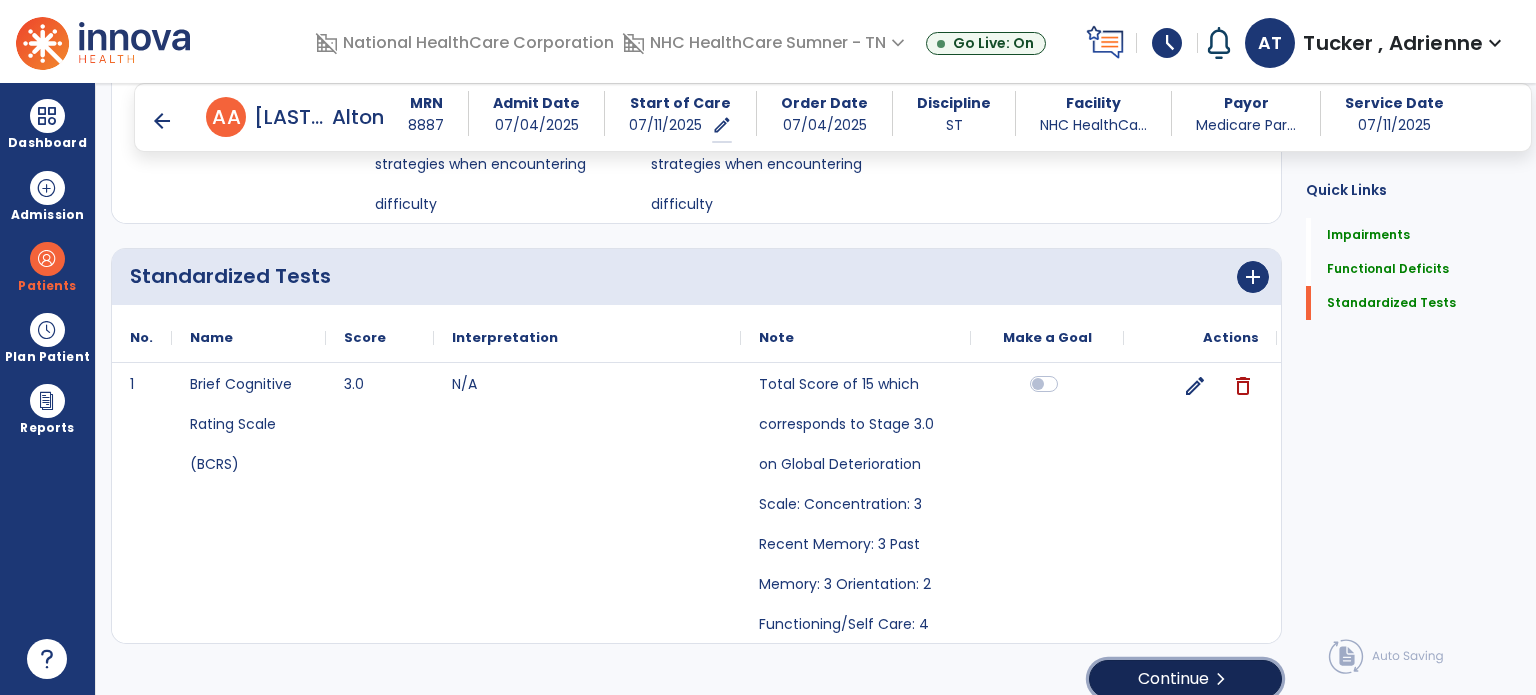 click on "Continue  chevron_right" 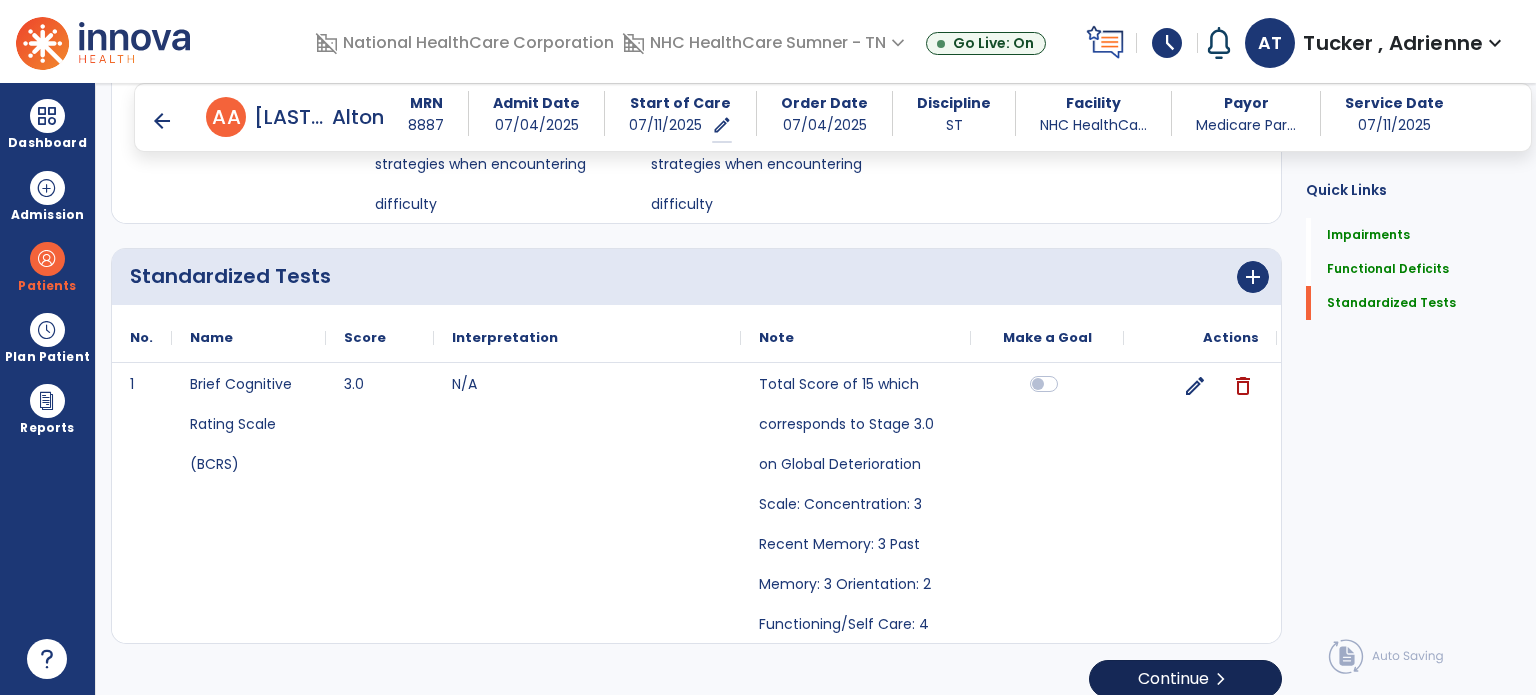 scroll, scrollTop: 0, scrollLeft: 0, axis: both 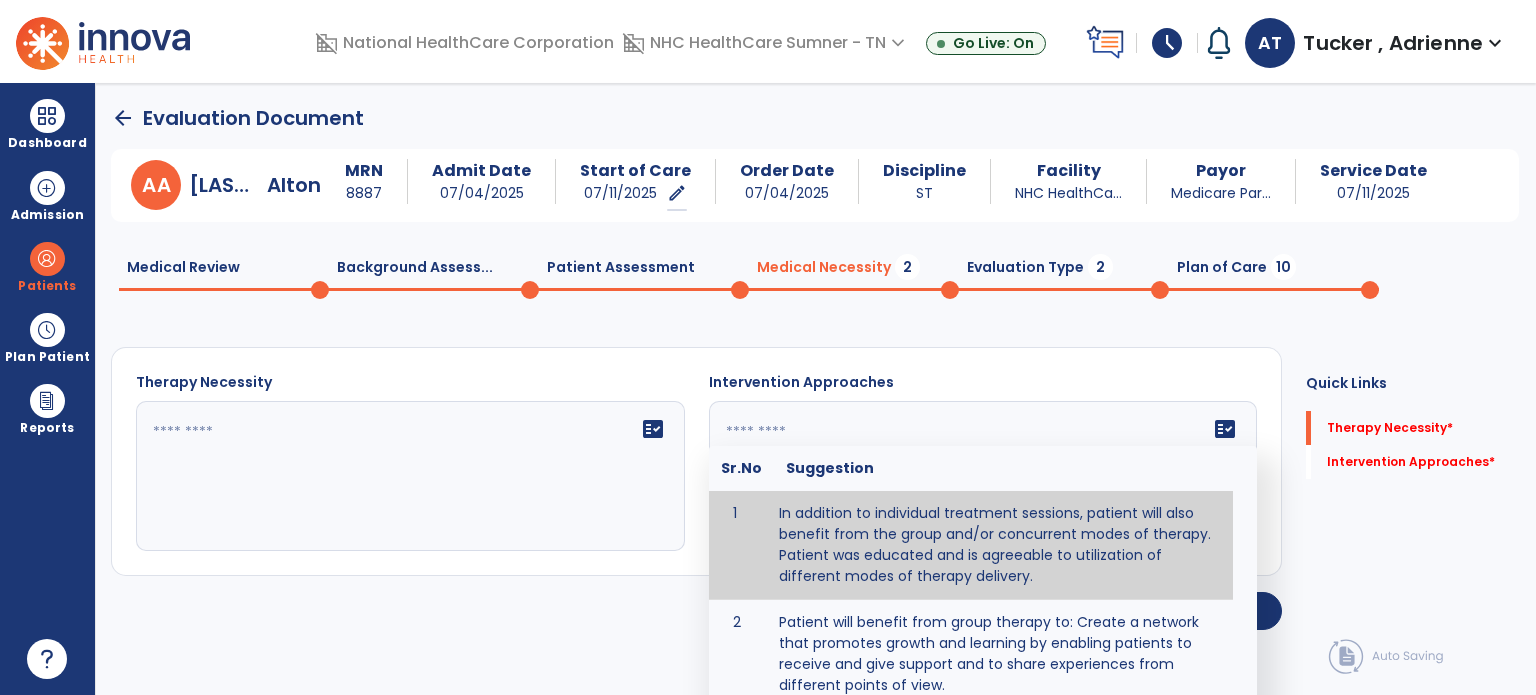 click 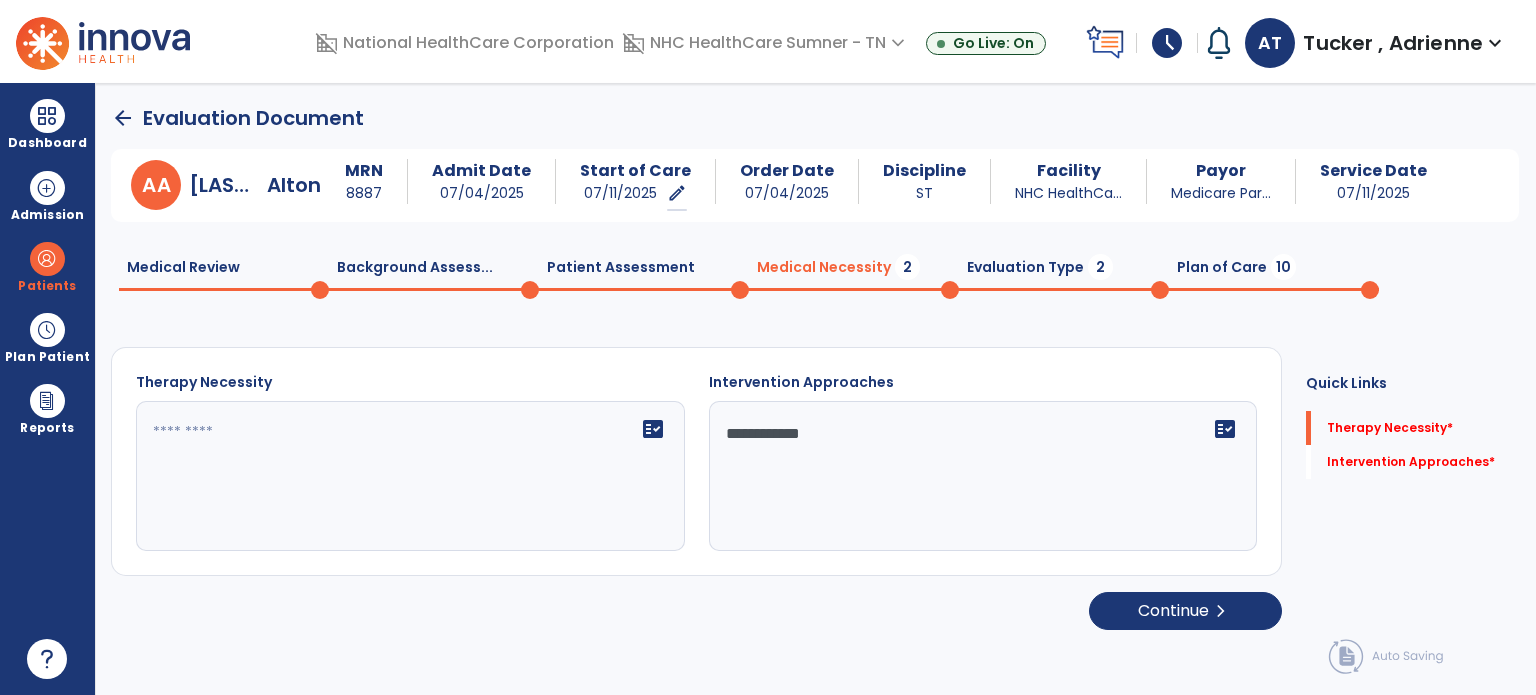 type on "**********" 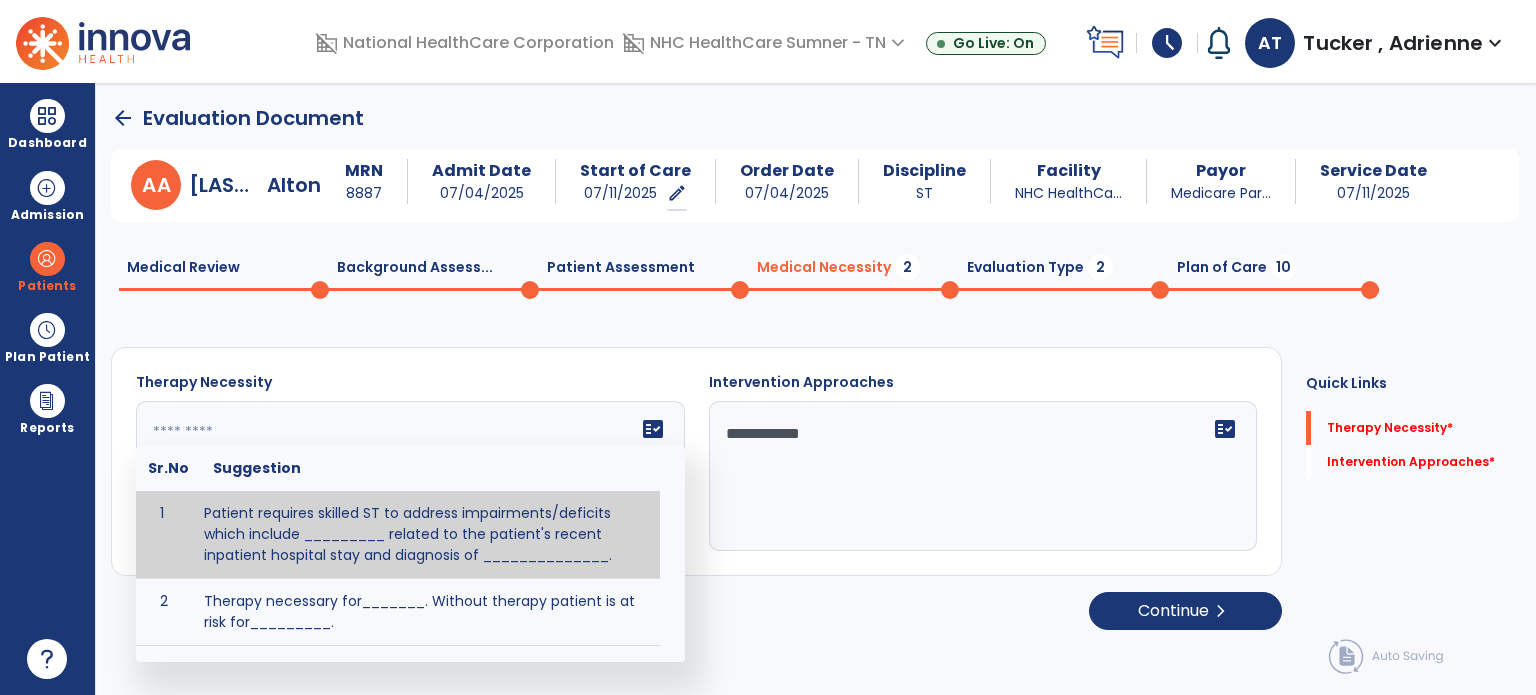 click on "fact_check  Sr.No Suggestion 1 Patient requires skilled ST to address impairments/deficits which include _________ related to the patient's recent inpatient hospital stay and diagnosis of ______________. 2 Therapy necessary for_______.  Without therapy patient is at risk for_________." 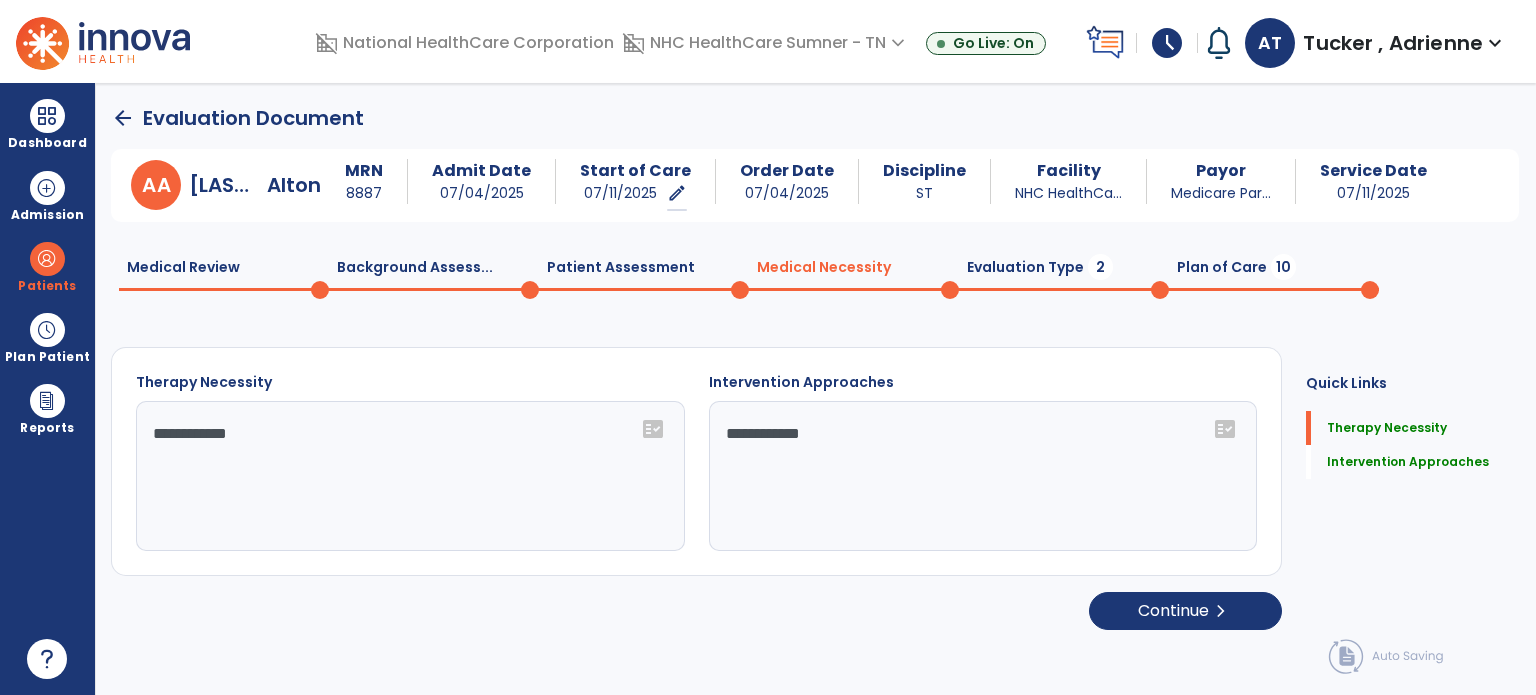type on "**********" 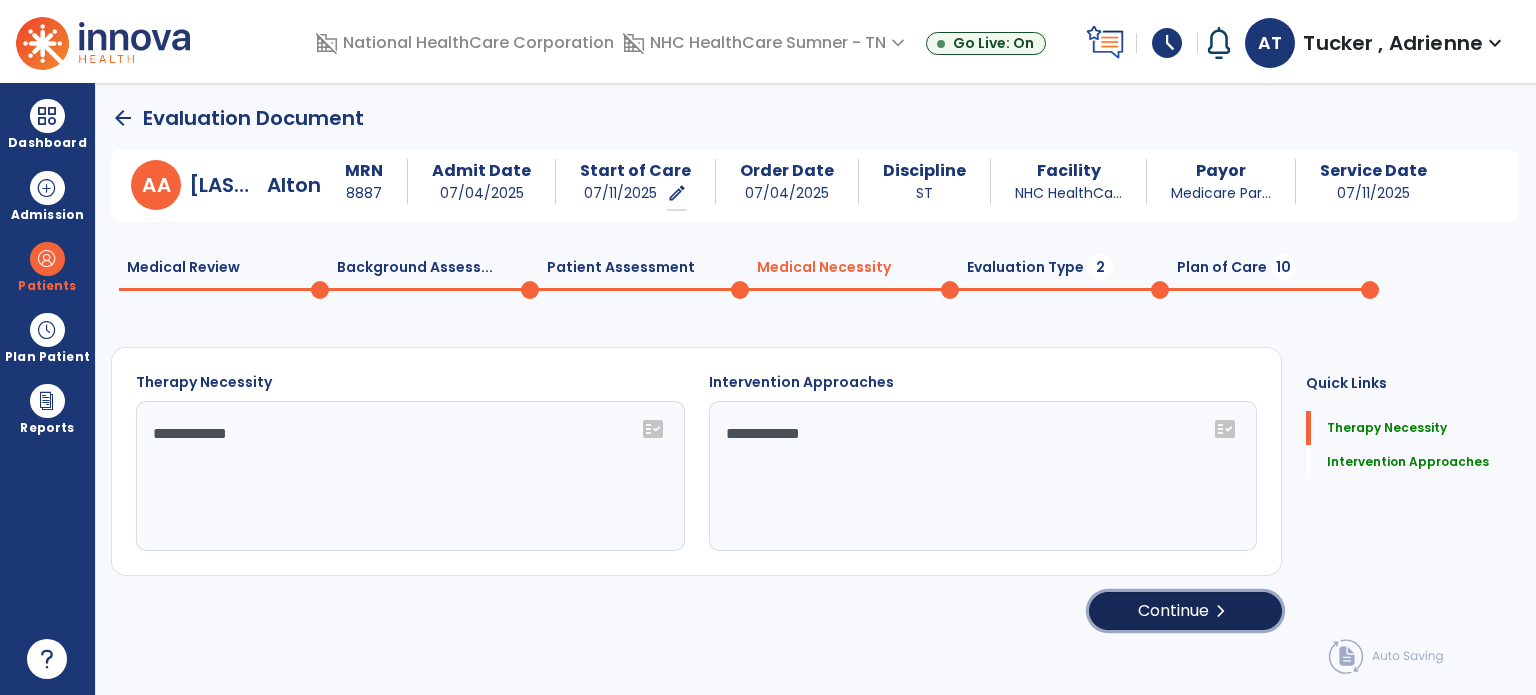 click on "Continue  chevron_right" 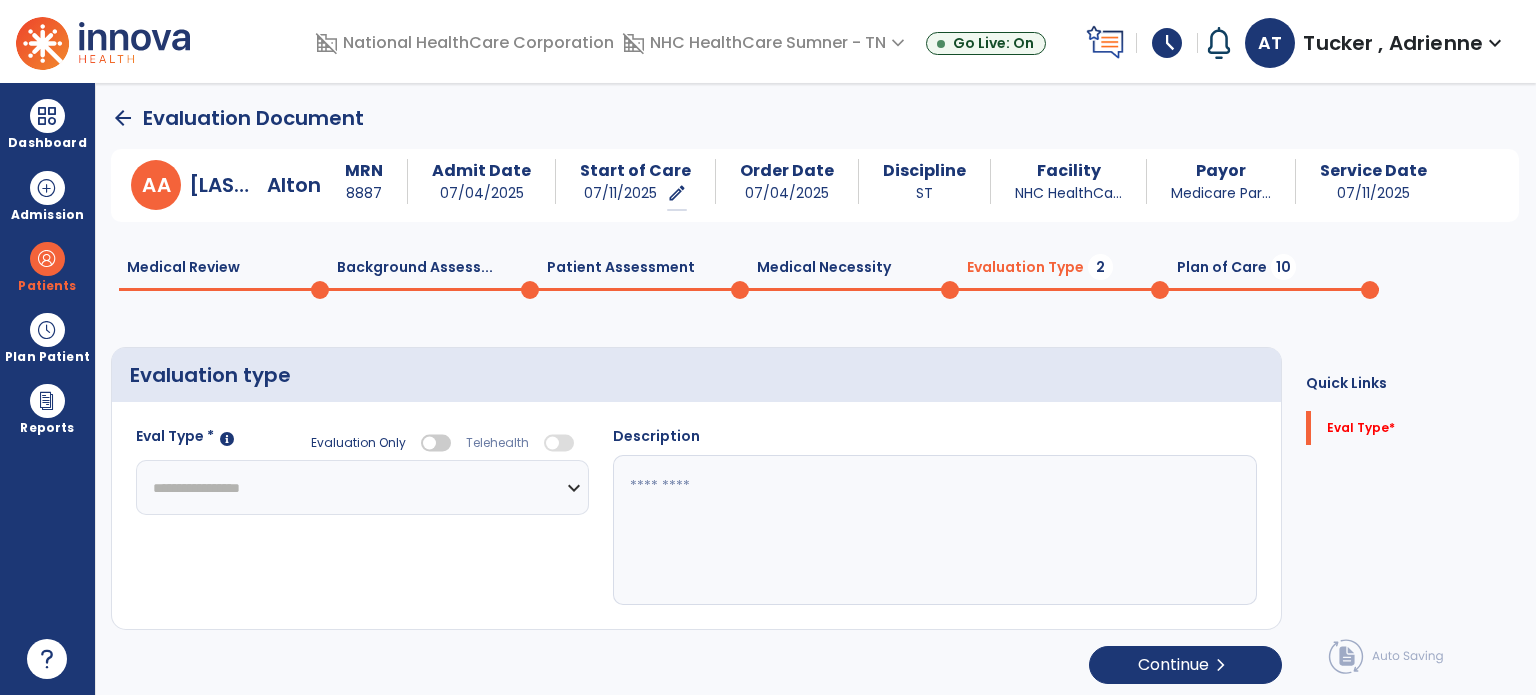 click 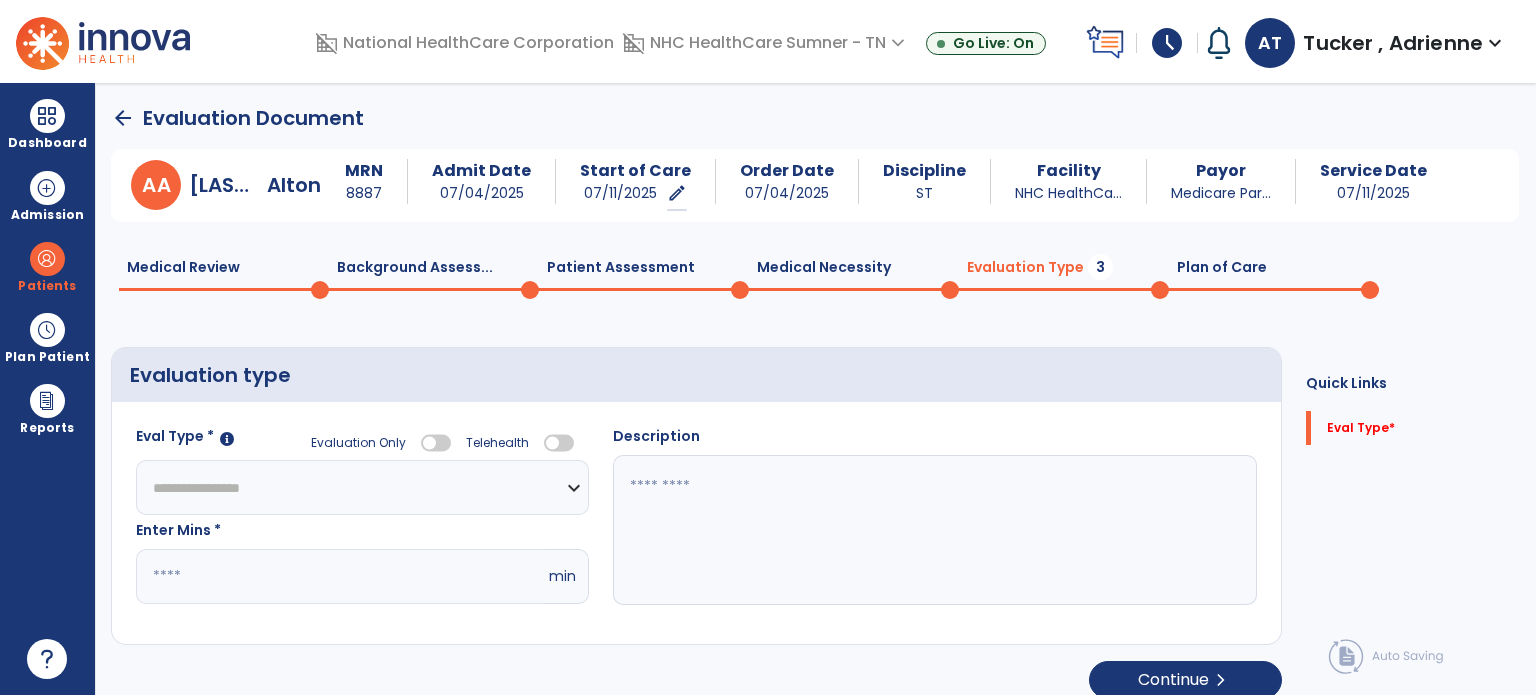 click on "**********" 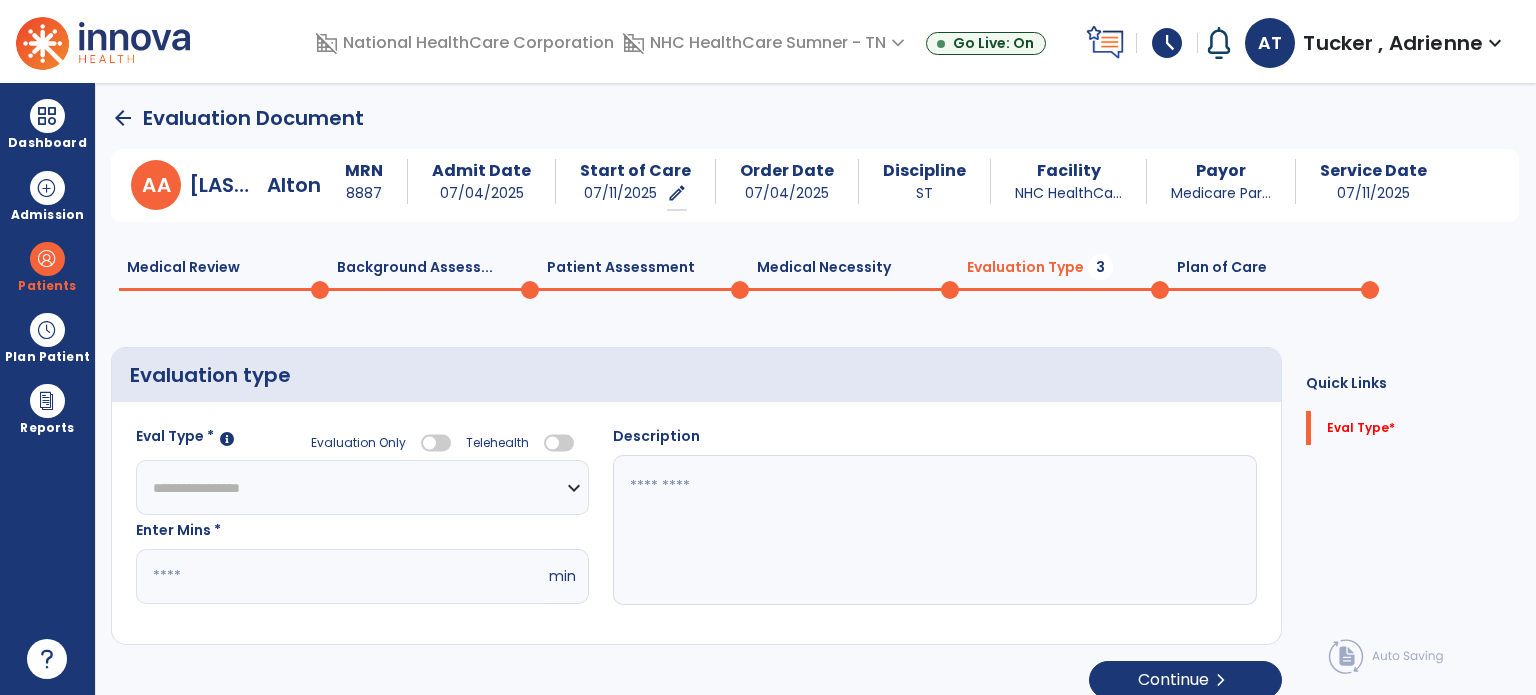 select on "**********" 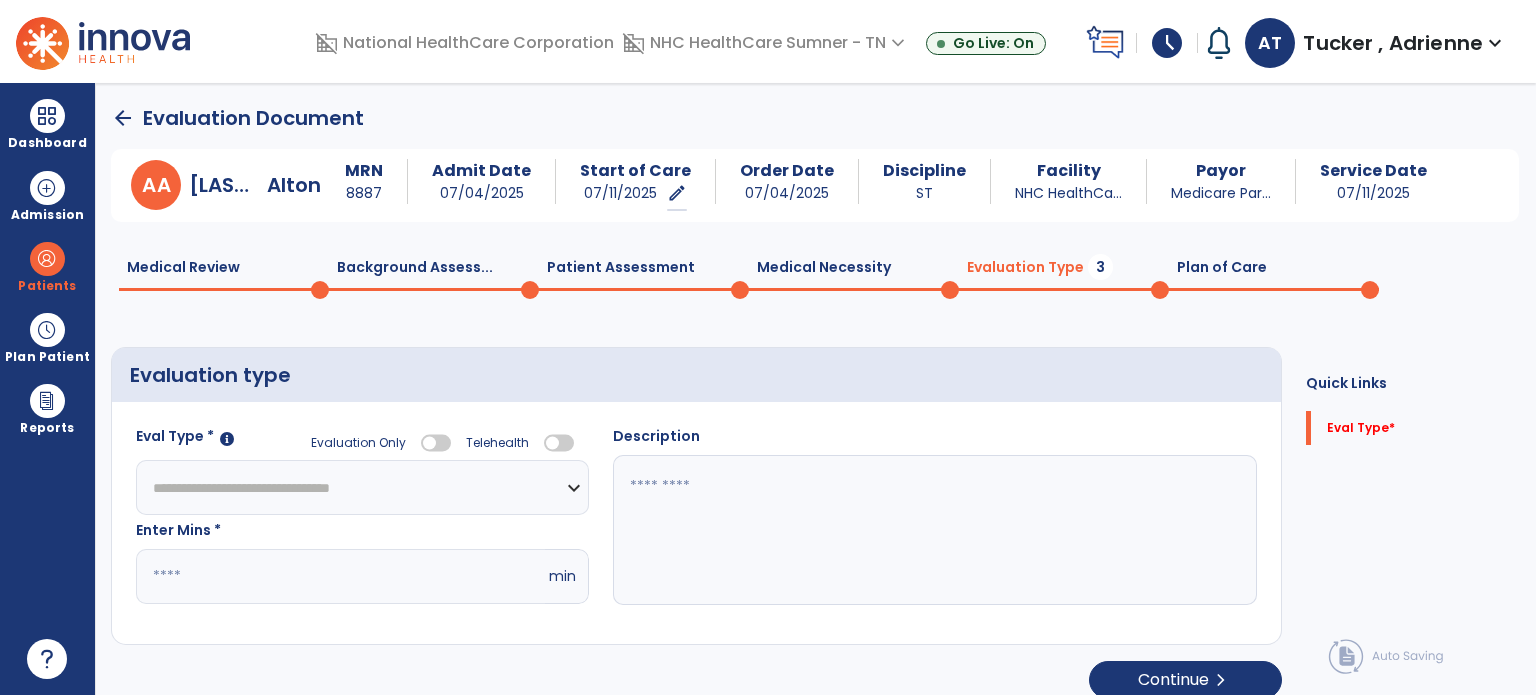 click on "**********" 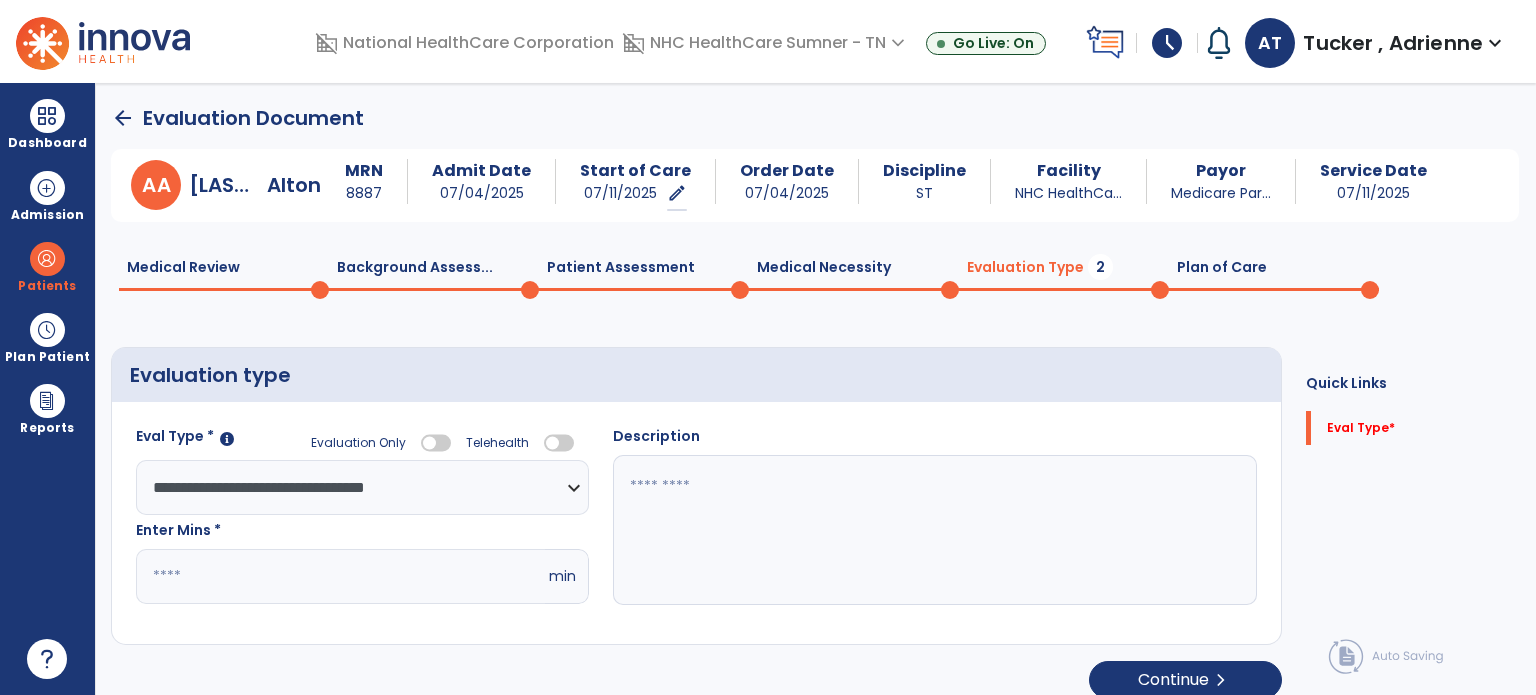 click on "*" 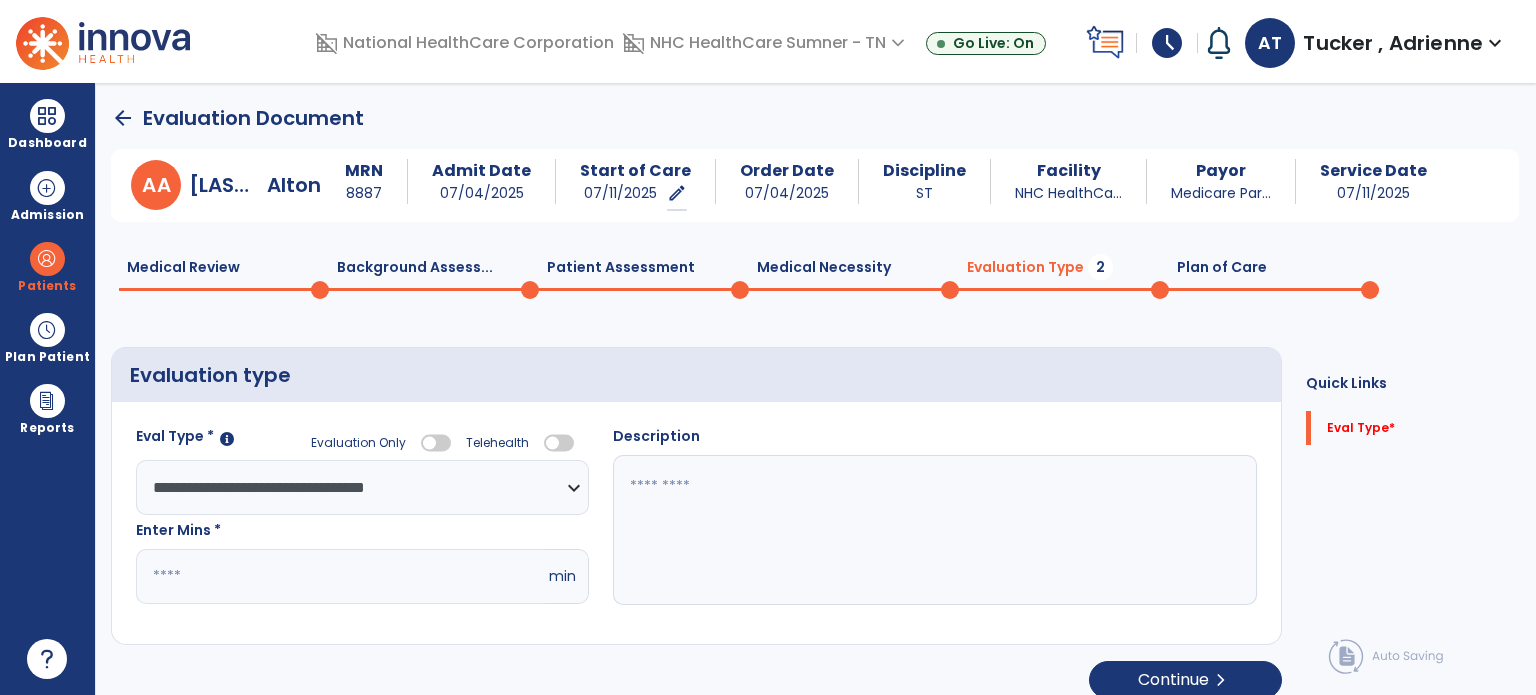 click on "*" 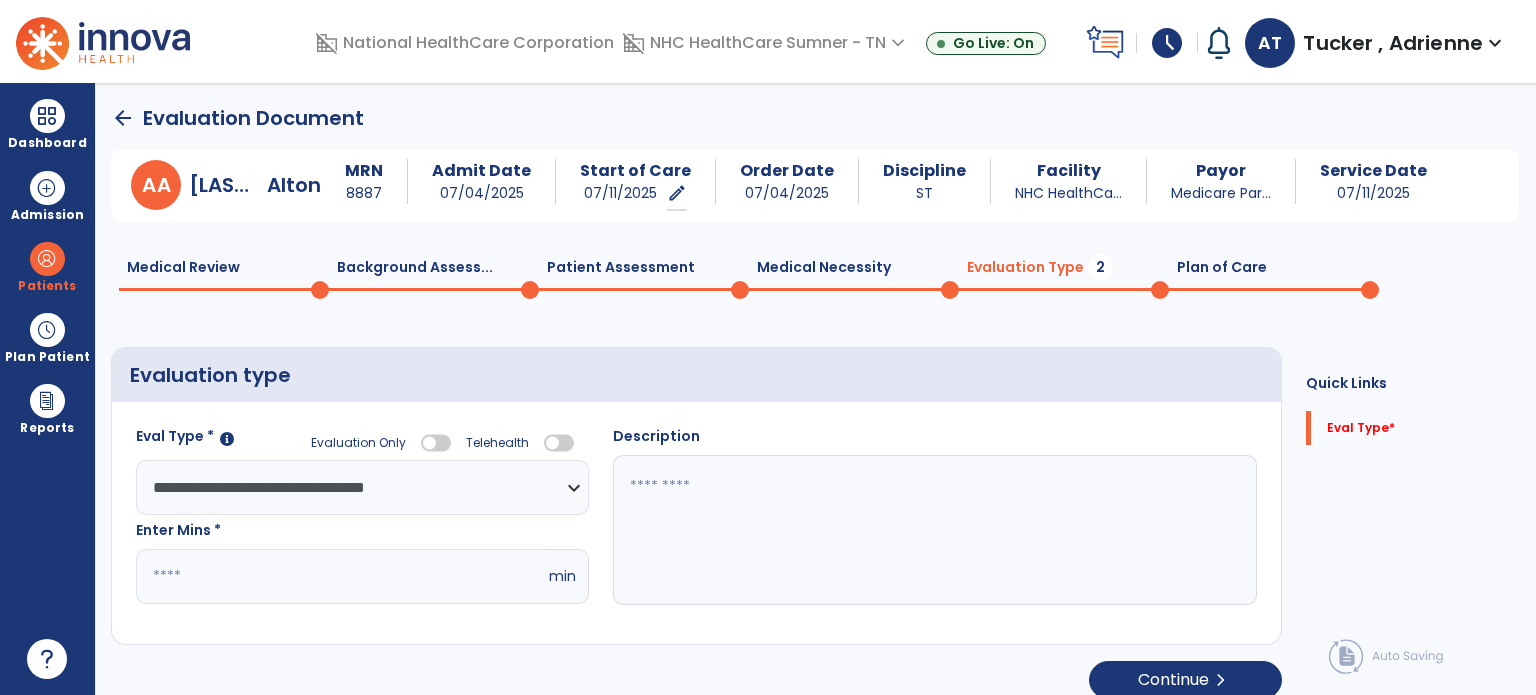type on "**" 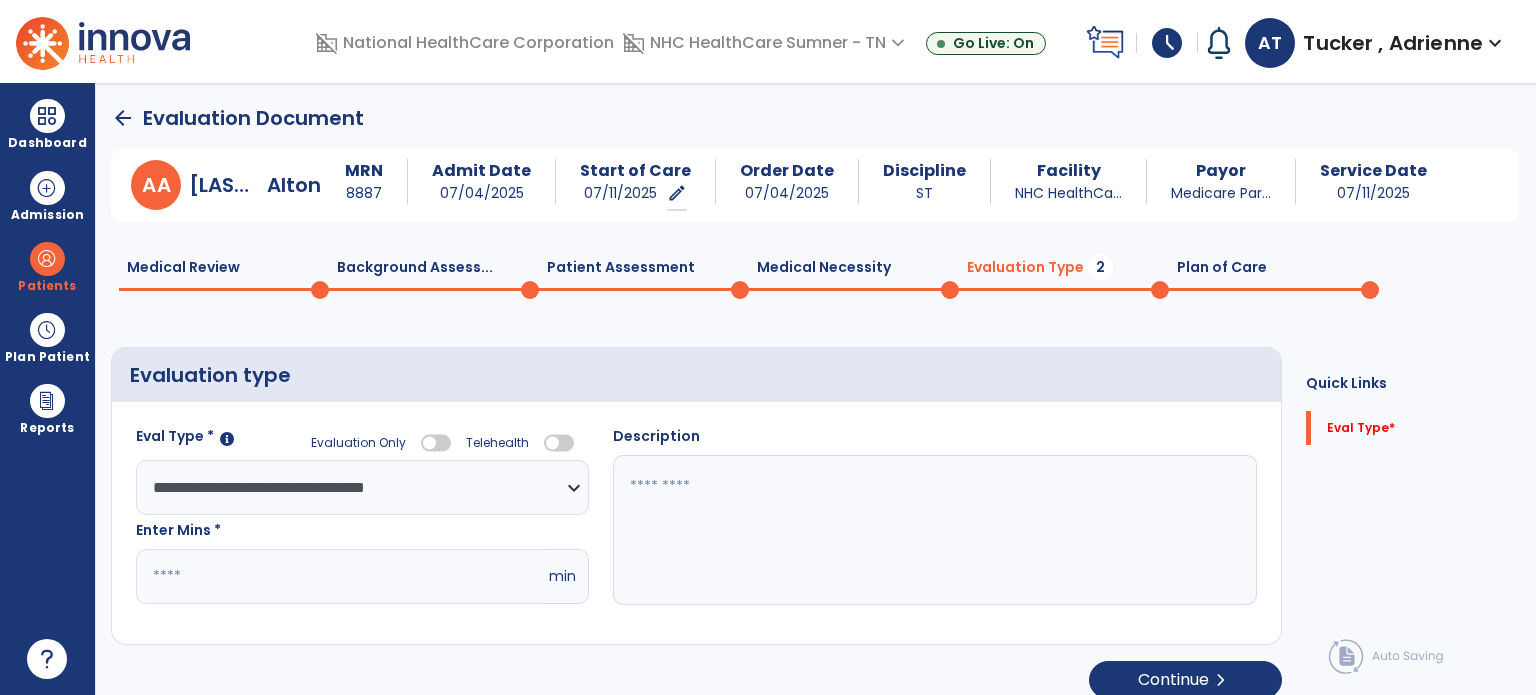 drag, startPoint x: 792, startPoint y: 454, endPoint x: 768, endPoint y: 496, distance: 48.373547 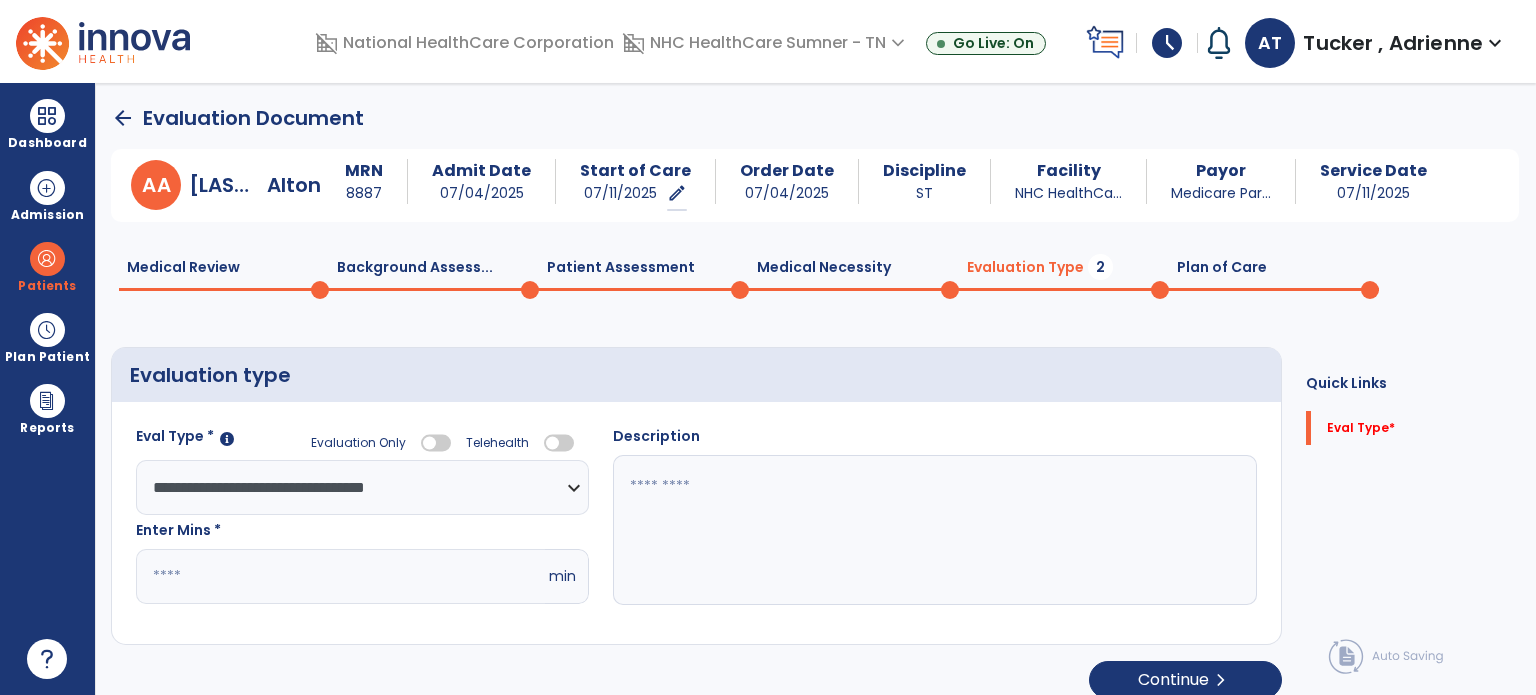 click on "Description" 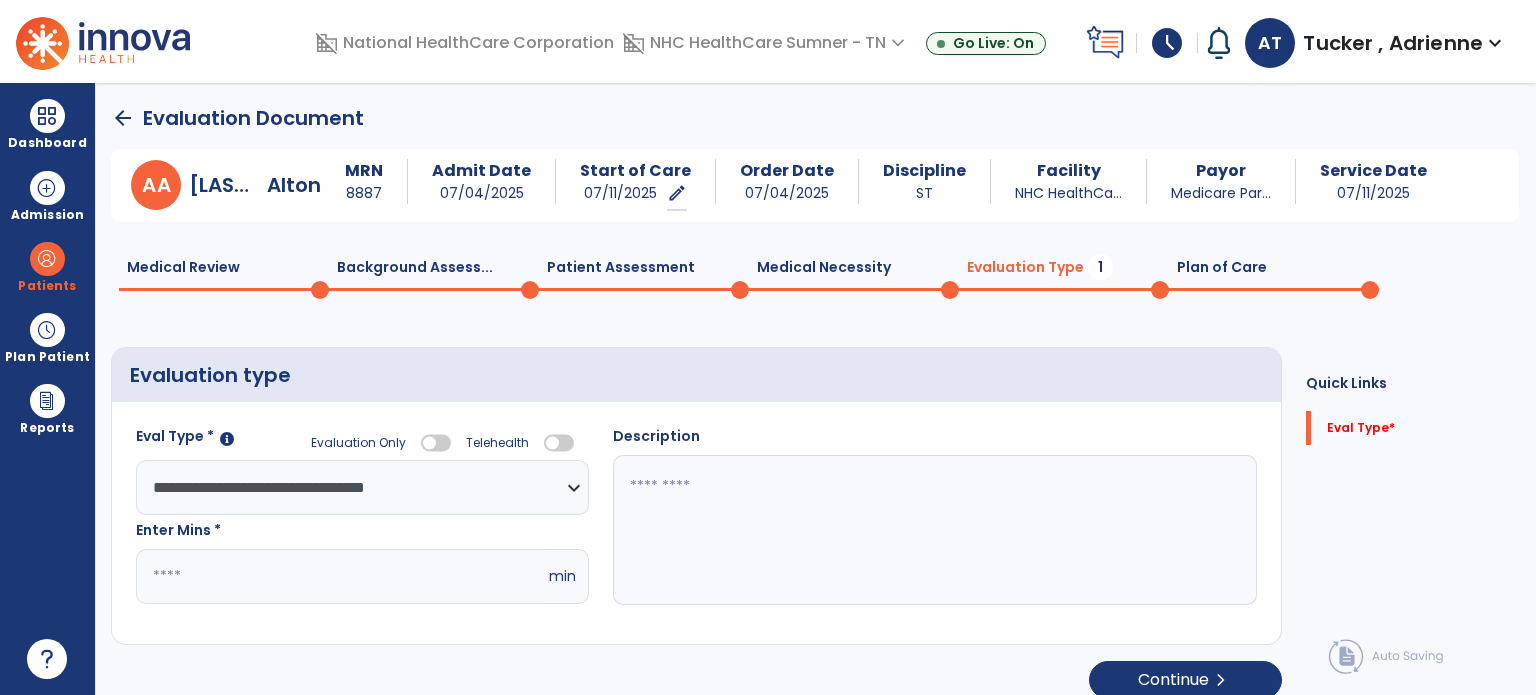 click 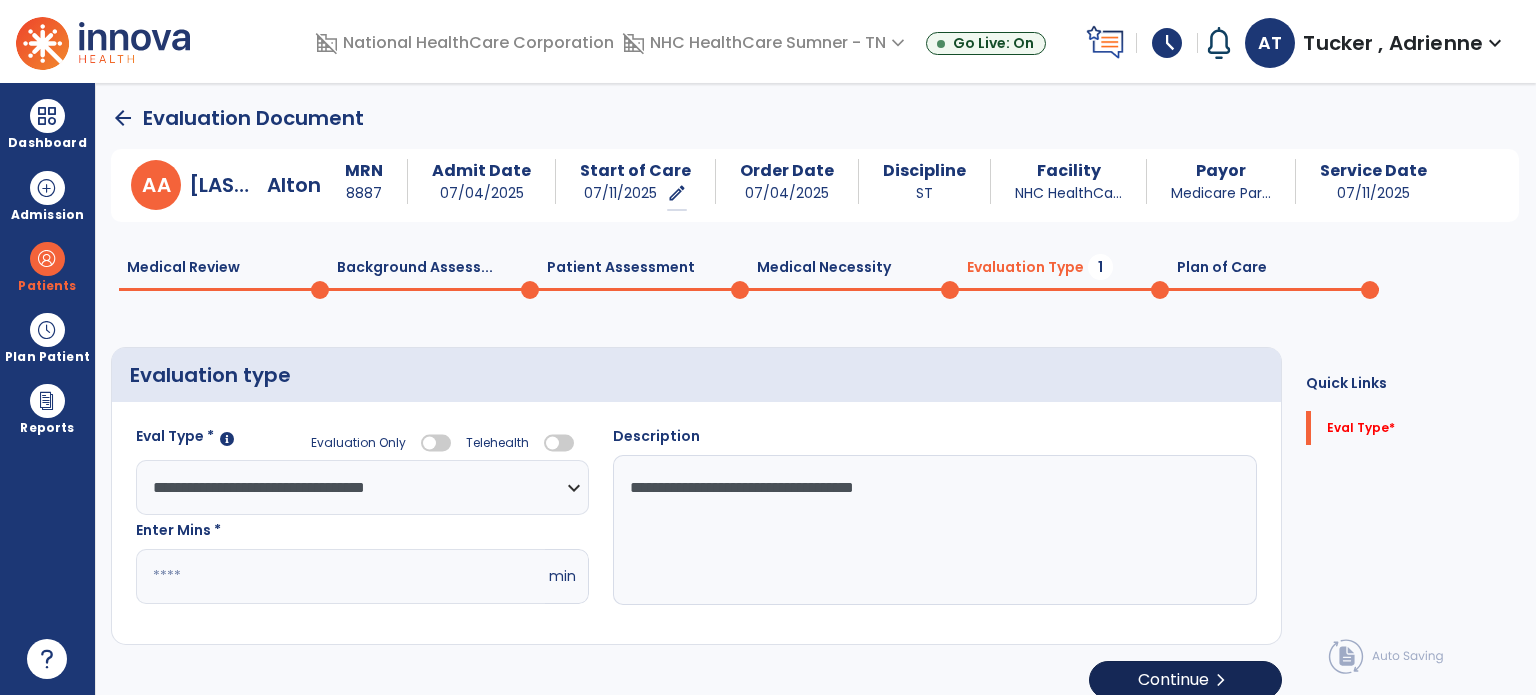 type on "**********" 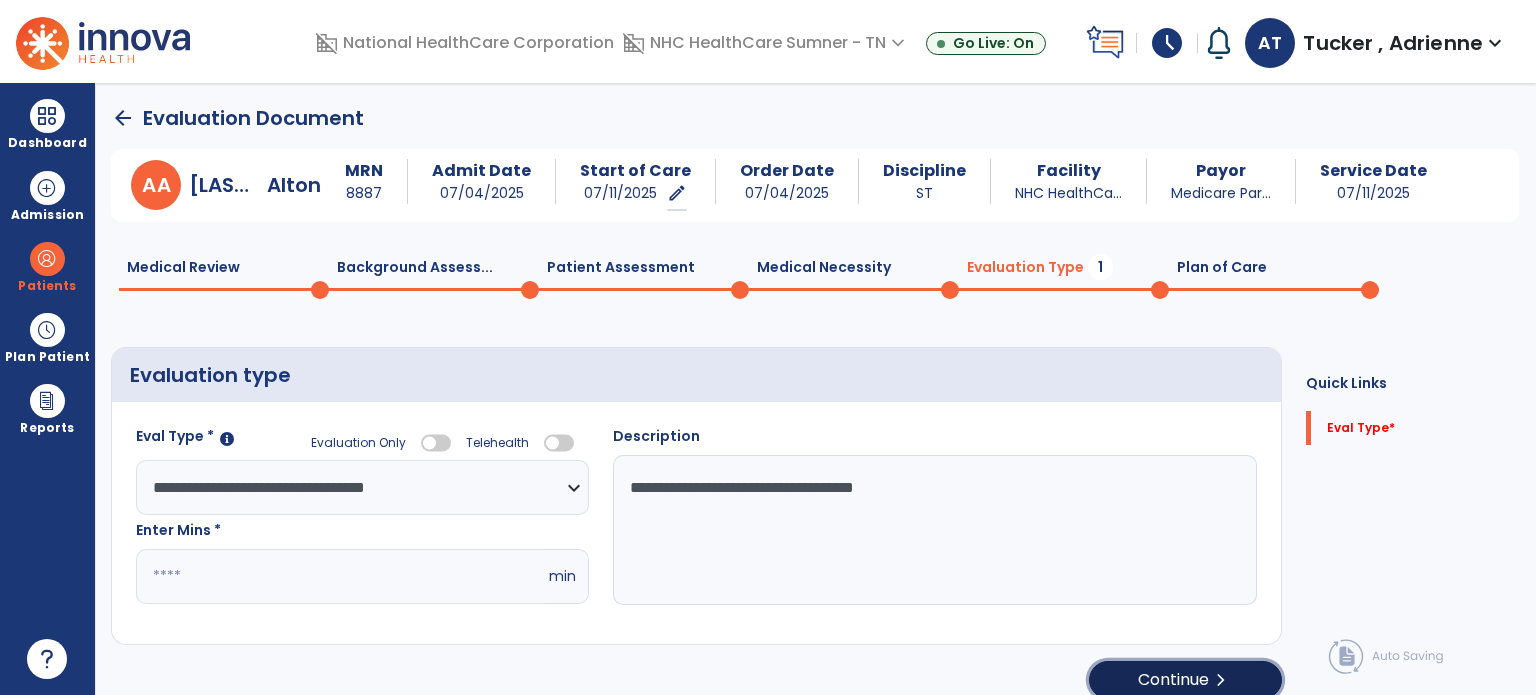 click on "Continue  chevron_right" 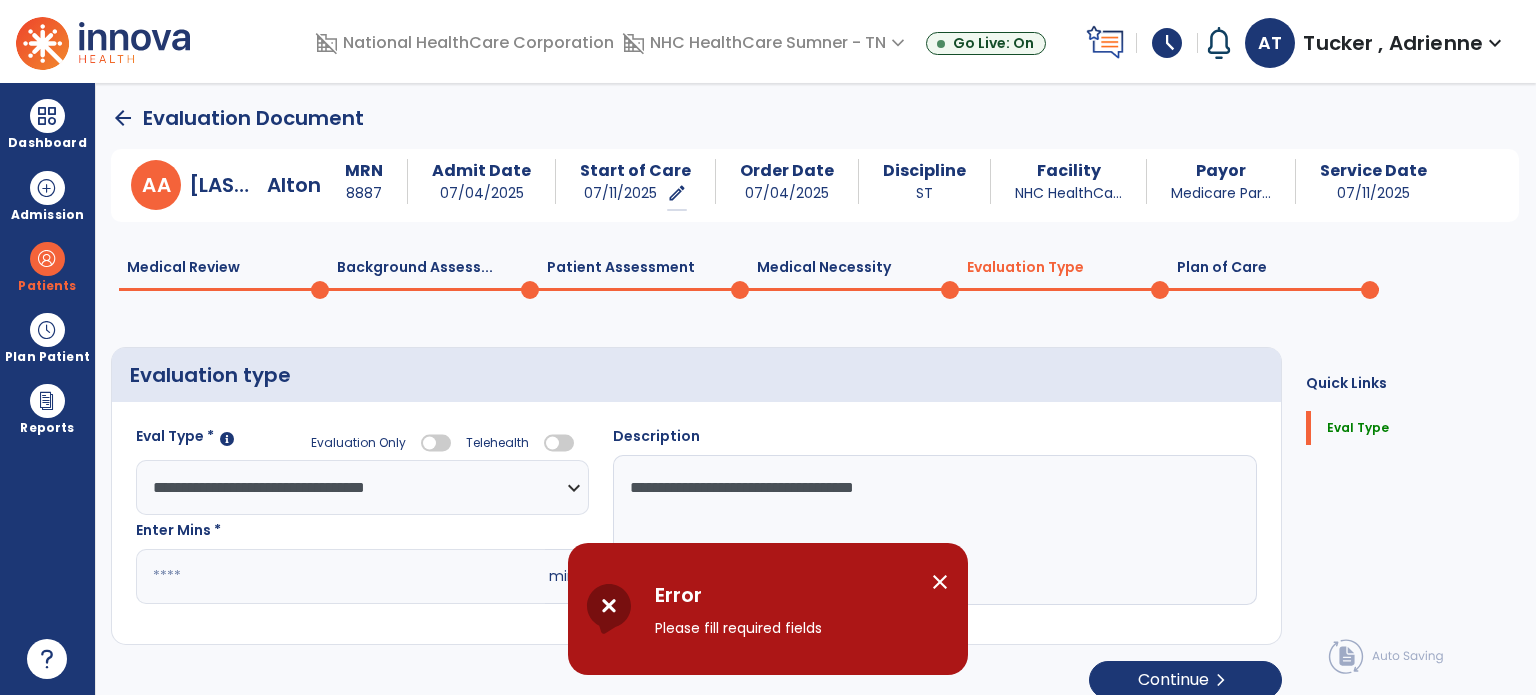 click on "**********" 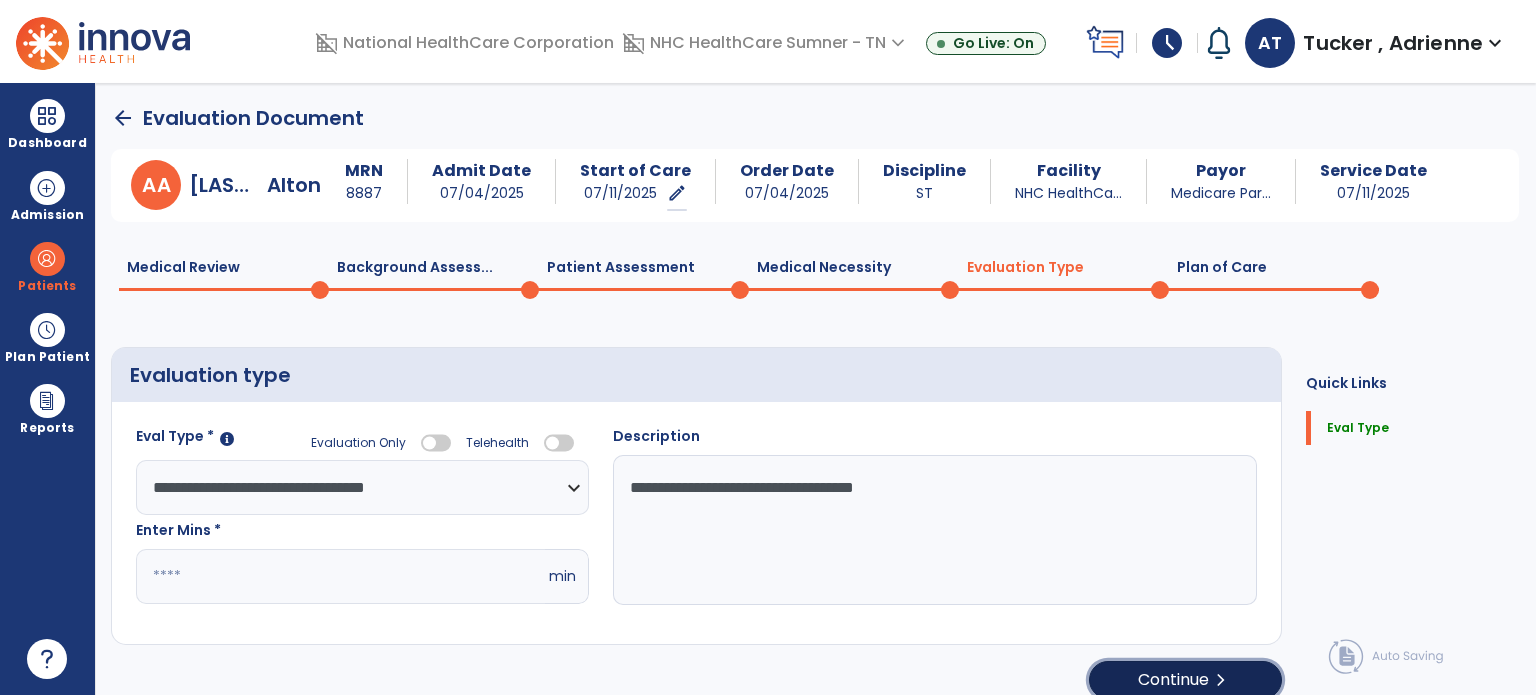 click on "chevron_right" 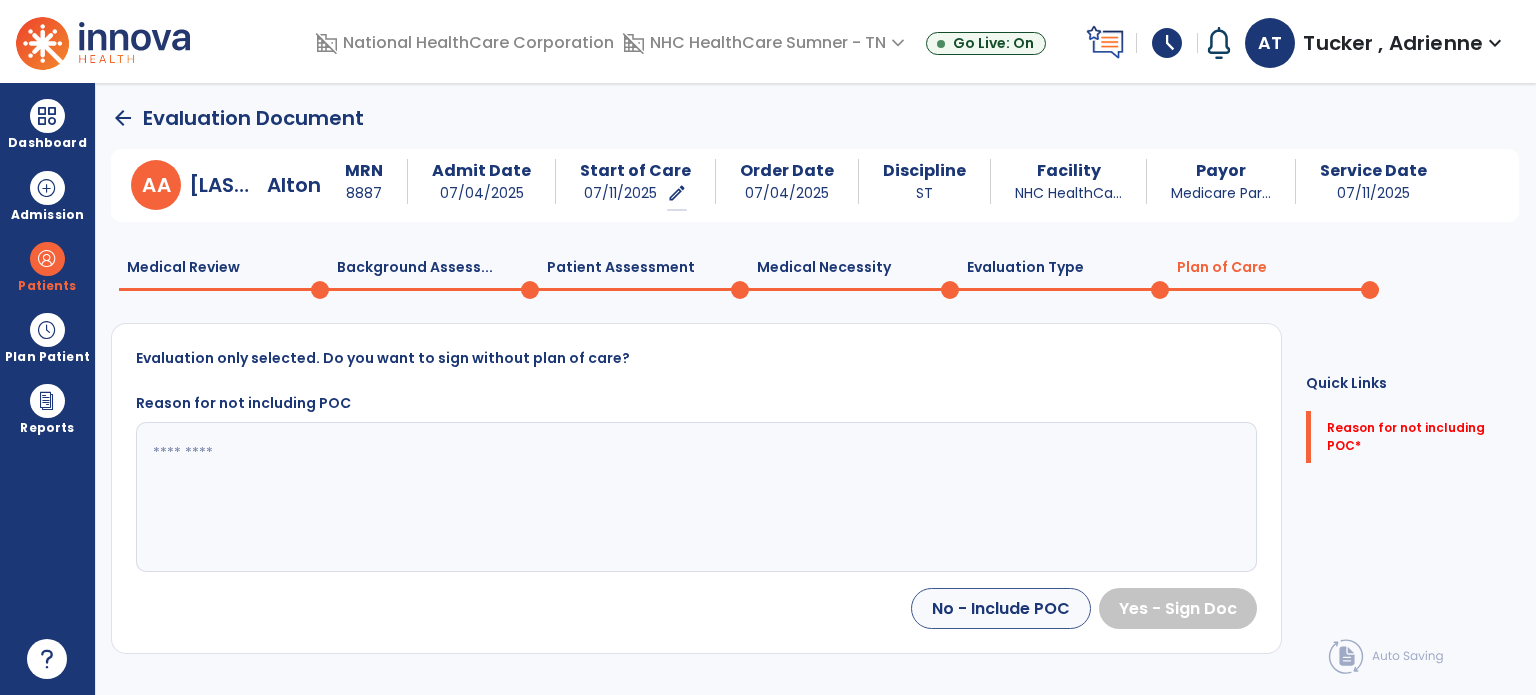 click 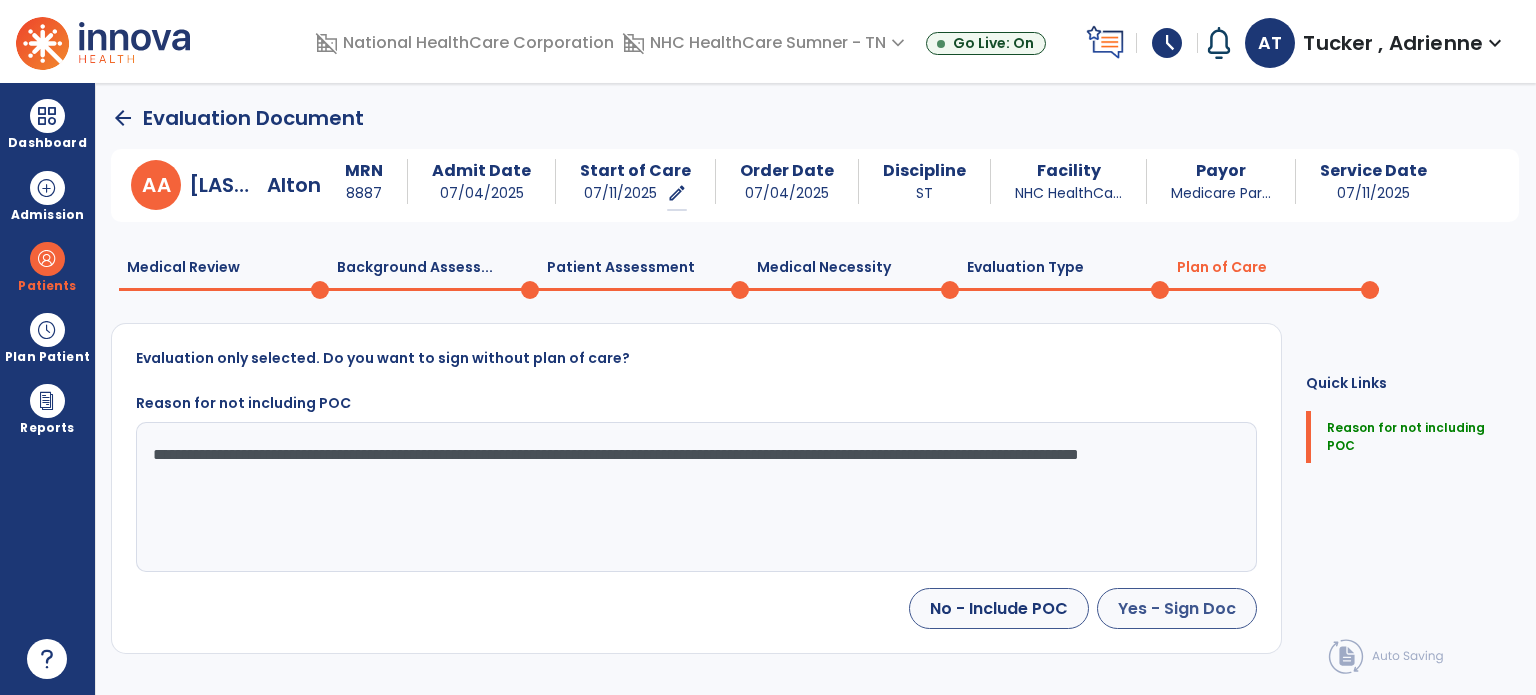 type on "**********" 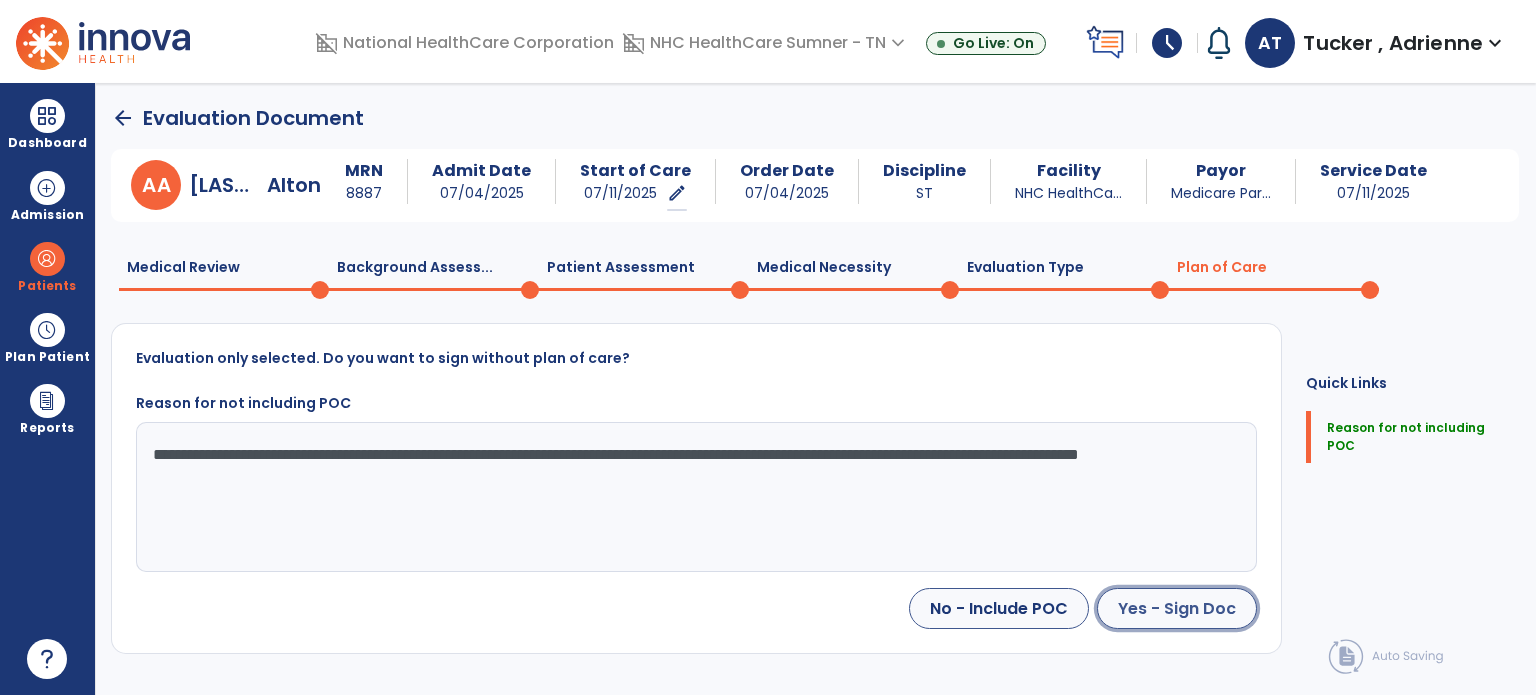 click on "Yes - Sign Doc" 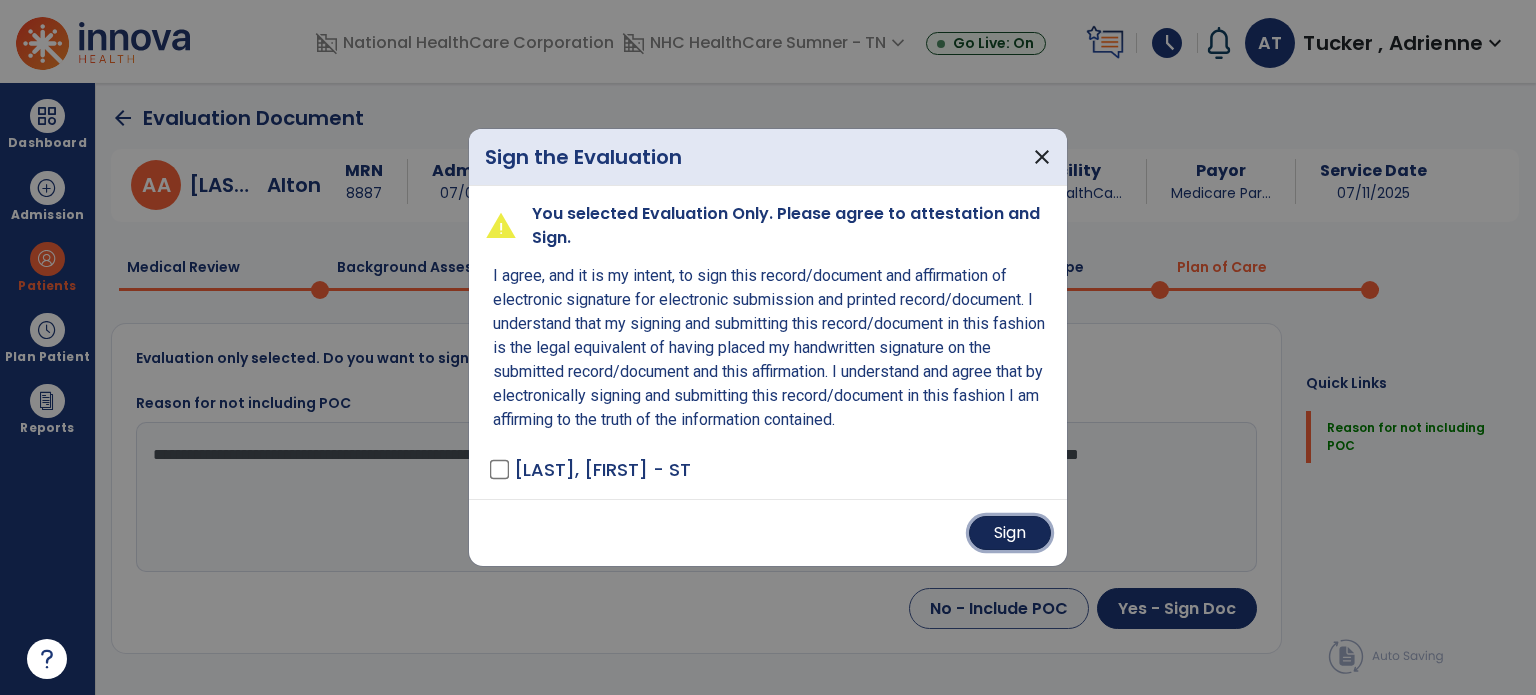 click on "Sign" at bounding box center (1010, 533) 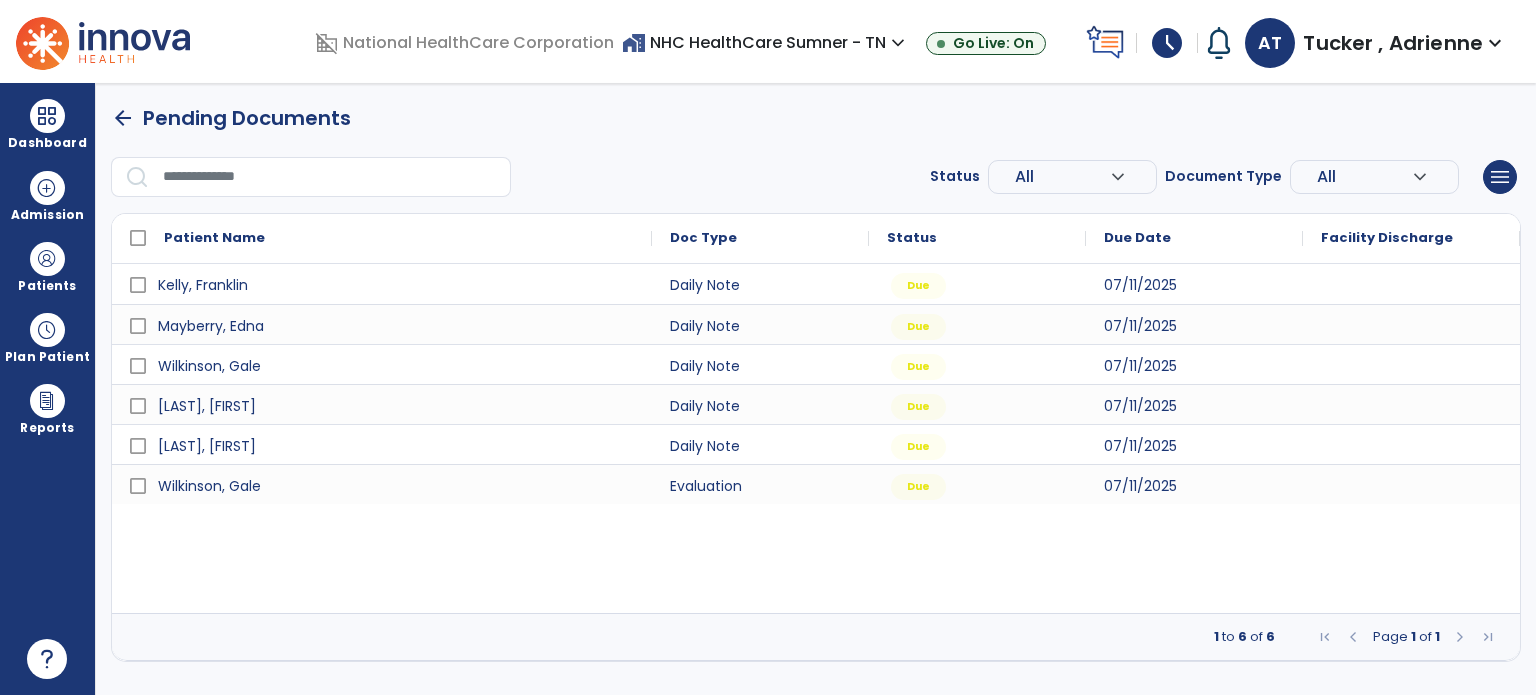 click on "Status All  expand_more  ALL Due Past Due Incomplete Document Type All  expand_more  ALL Daily Note Progress Note Evaluation Discharge Note Recertification  menu   Export List   Print List" at bounding box center (816, 177) 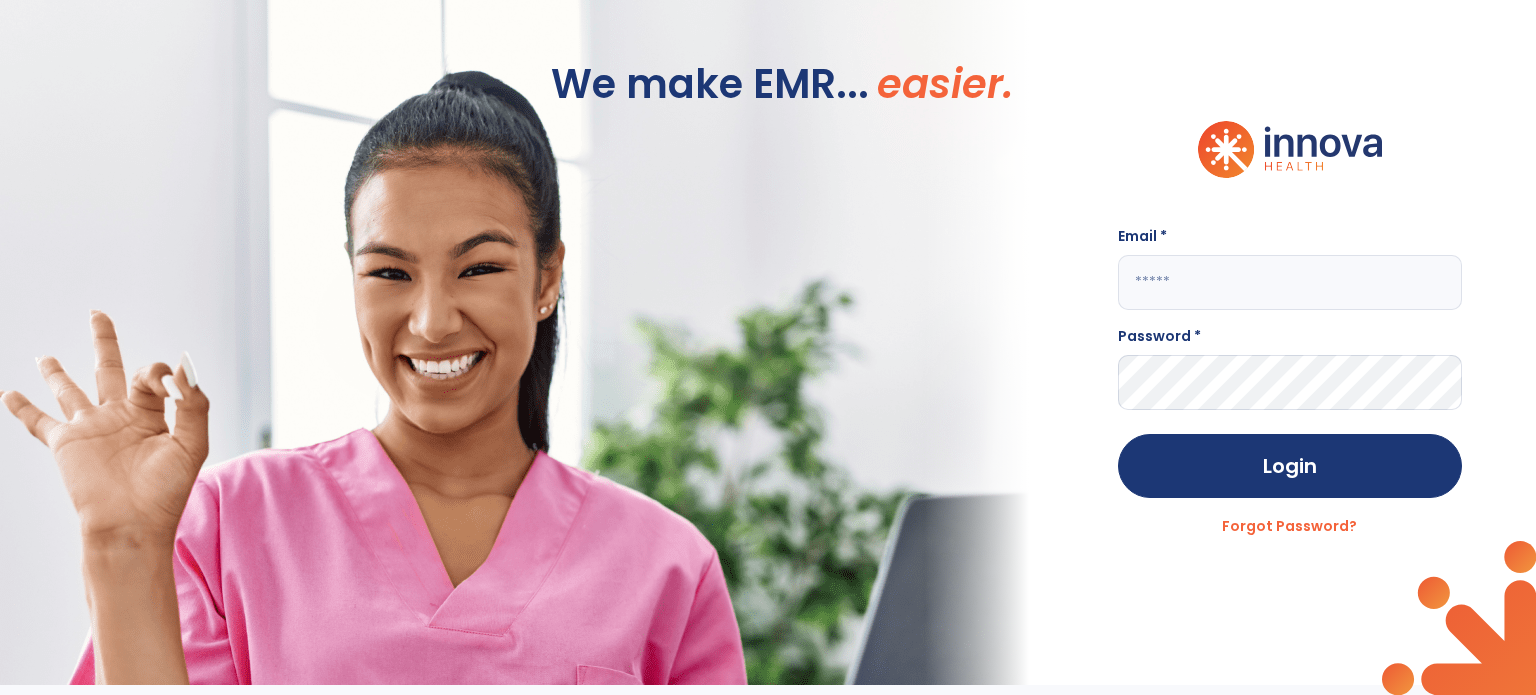 type on "**********" 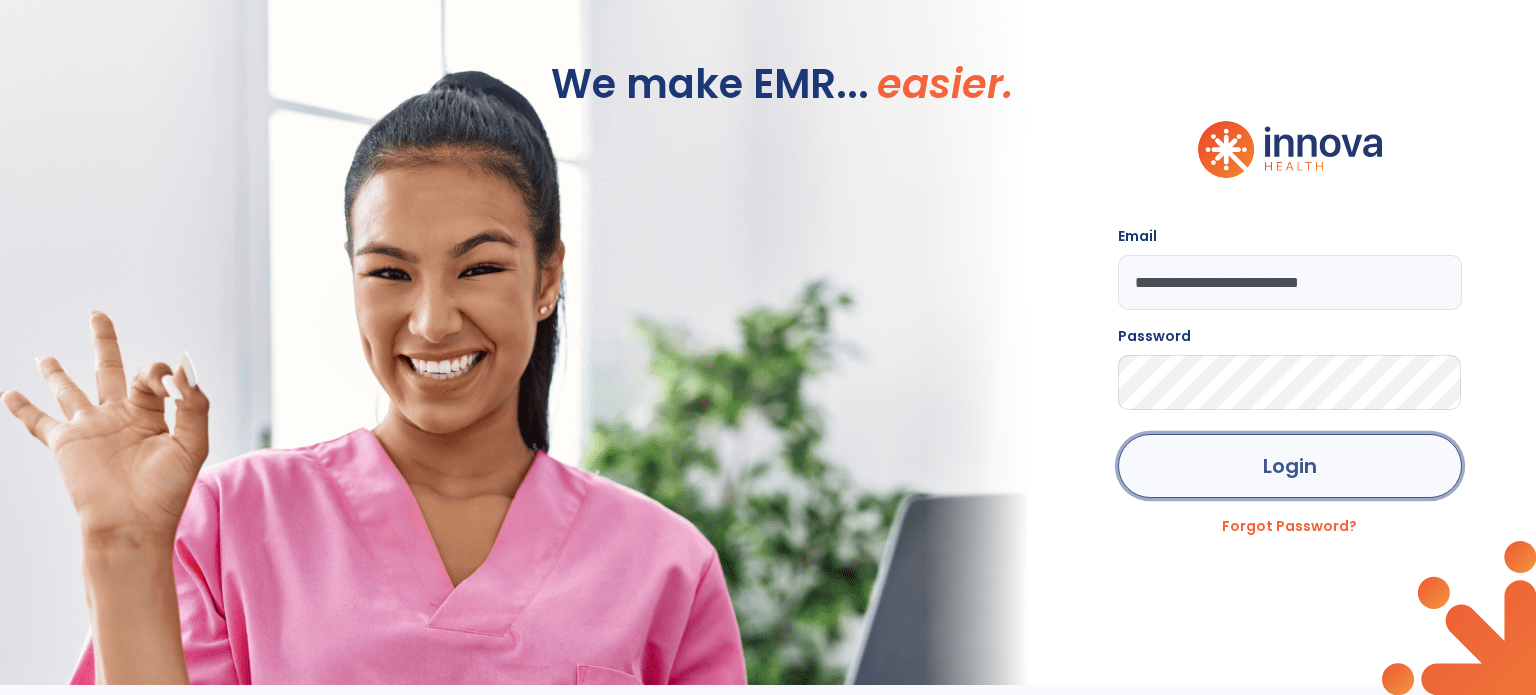 click on "Login" 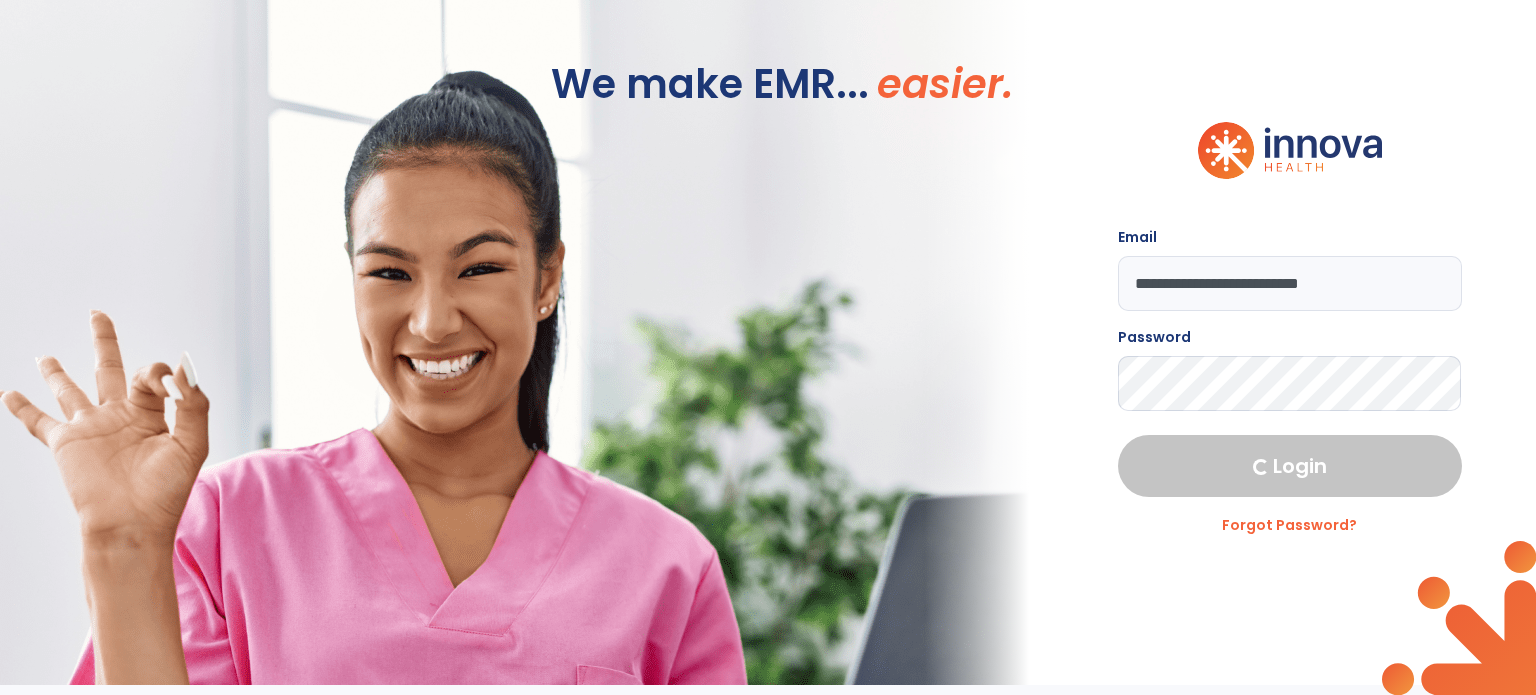 select on "****" 